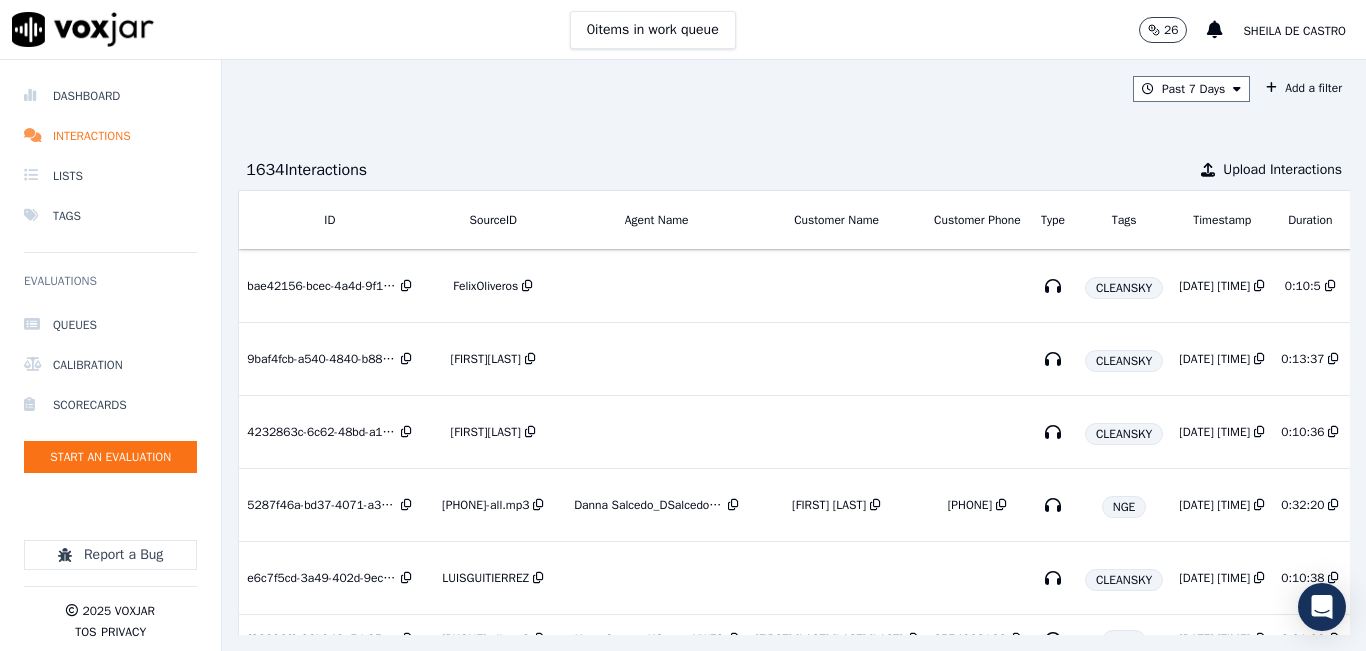 scroll, scrollTop: 0, scrollLeft: 0, axis: both 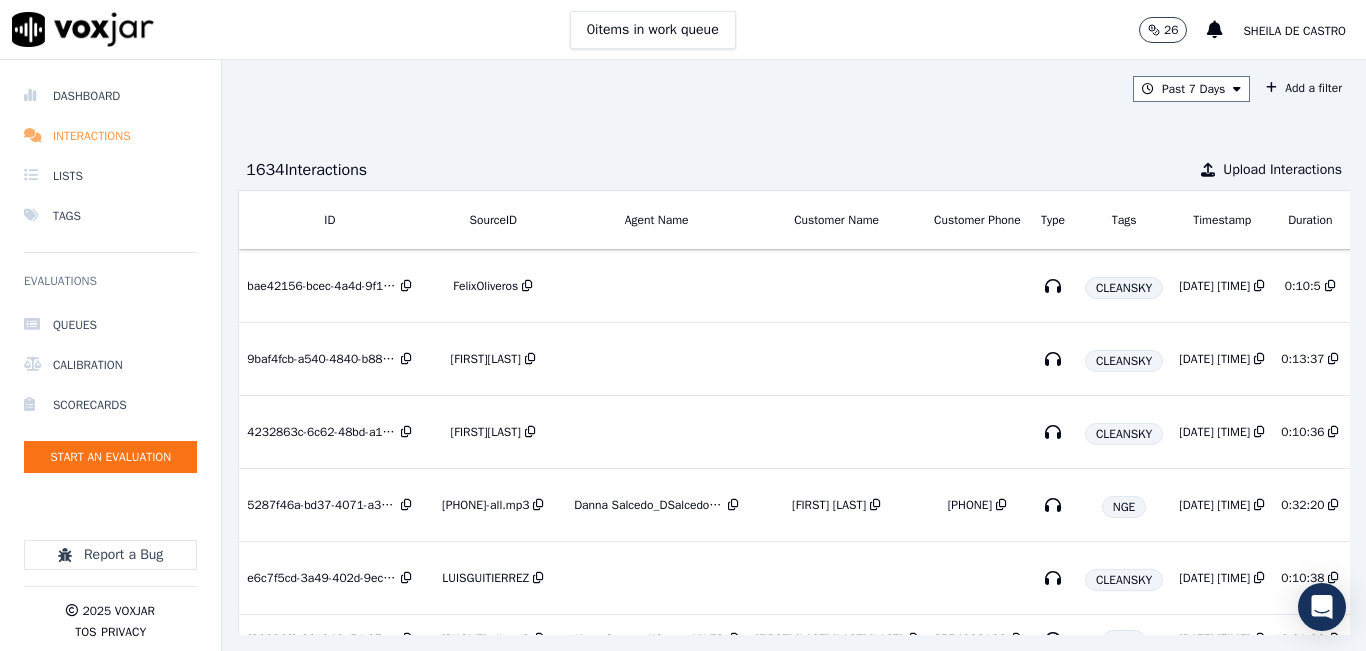 click on "Interactions" at bounding box center [110, 136] 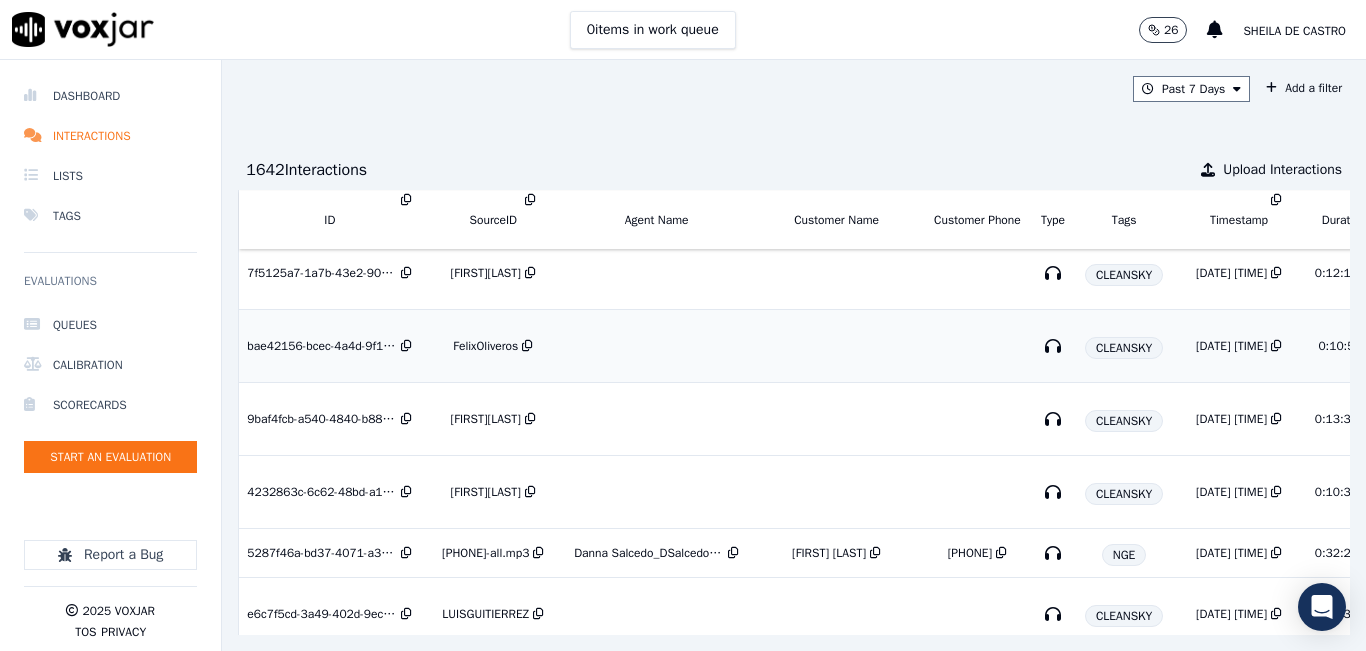 scroll, scrollTop: 400, scrollLeft: 0, axis: vertical 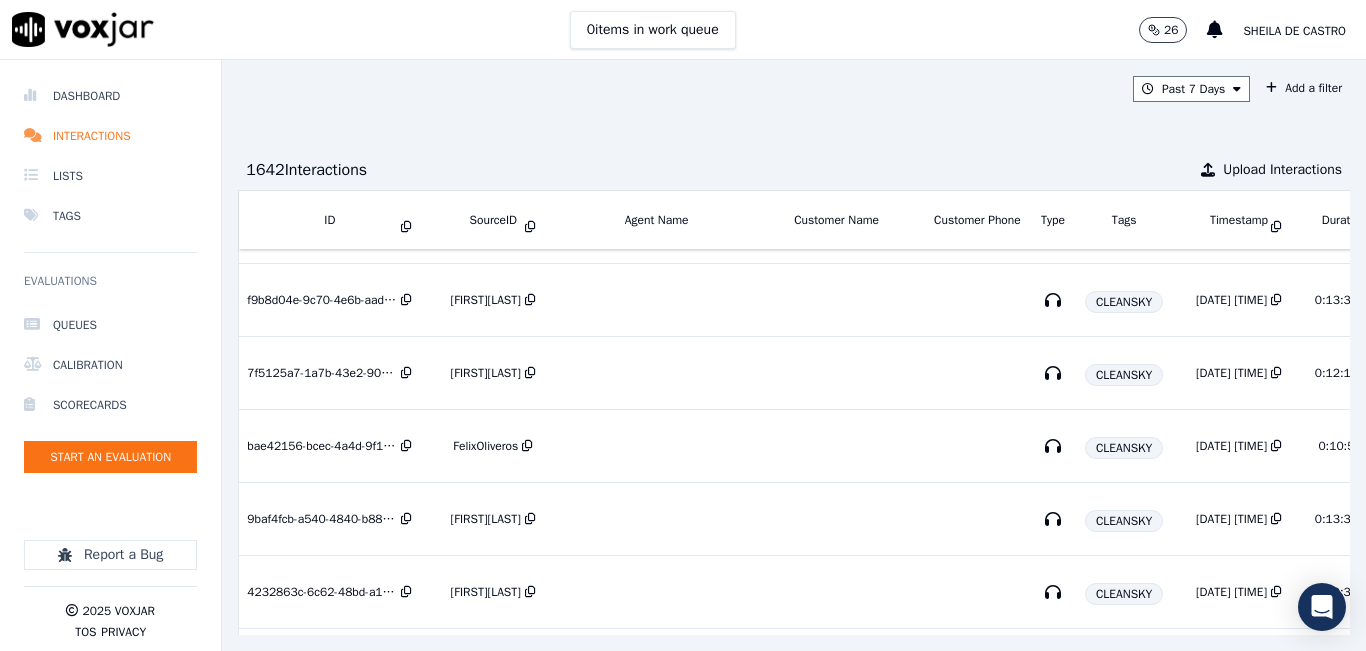 click on "Queues   Calibration   Scorecards   Start an Evaluation" 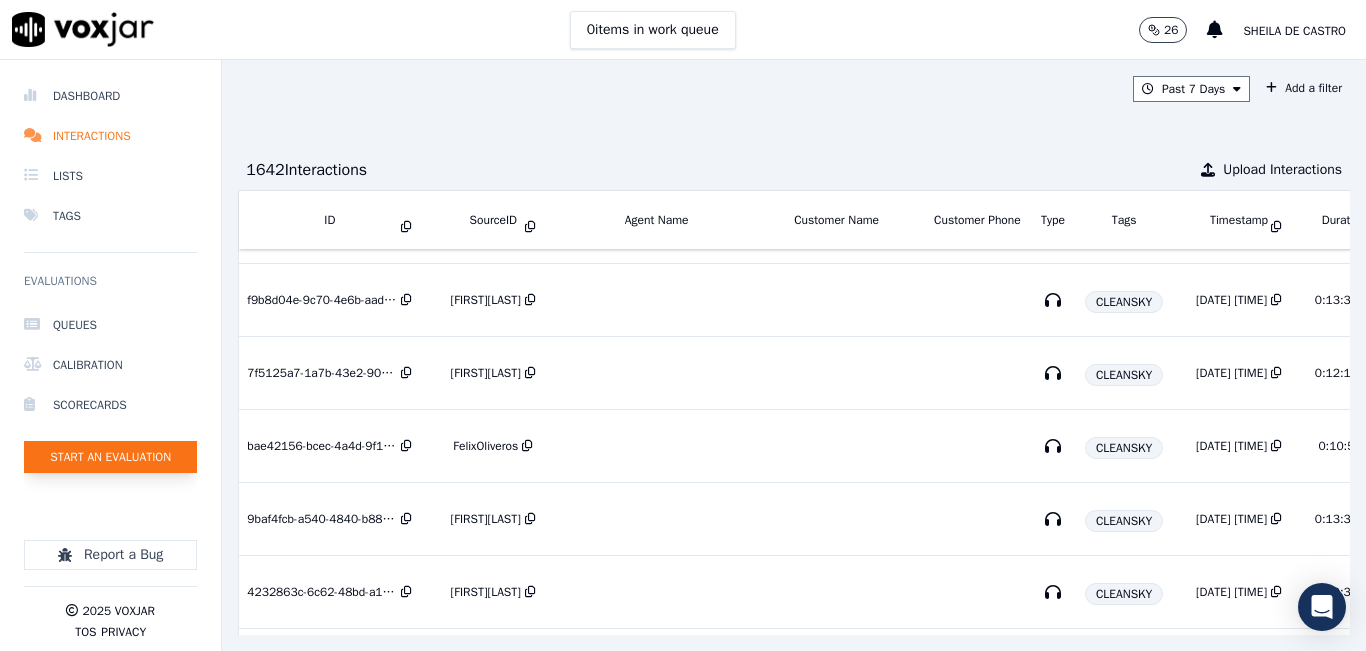 click on "Start an Evaluation" 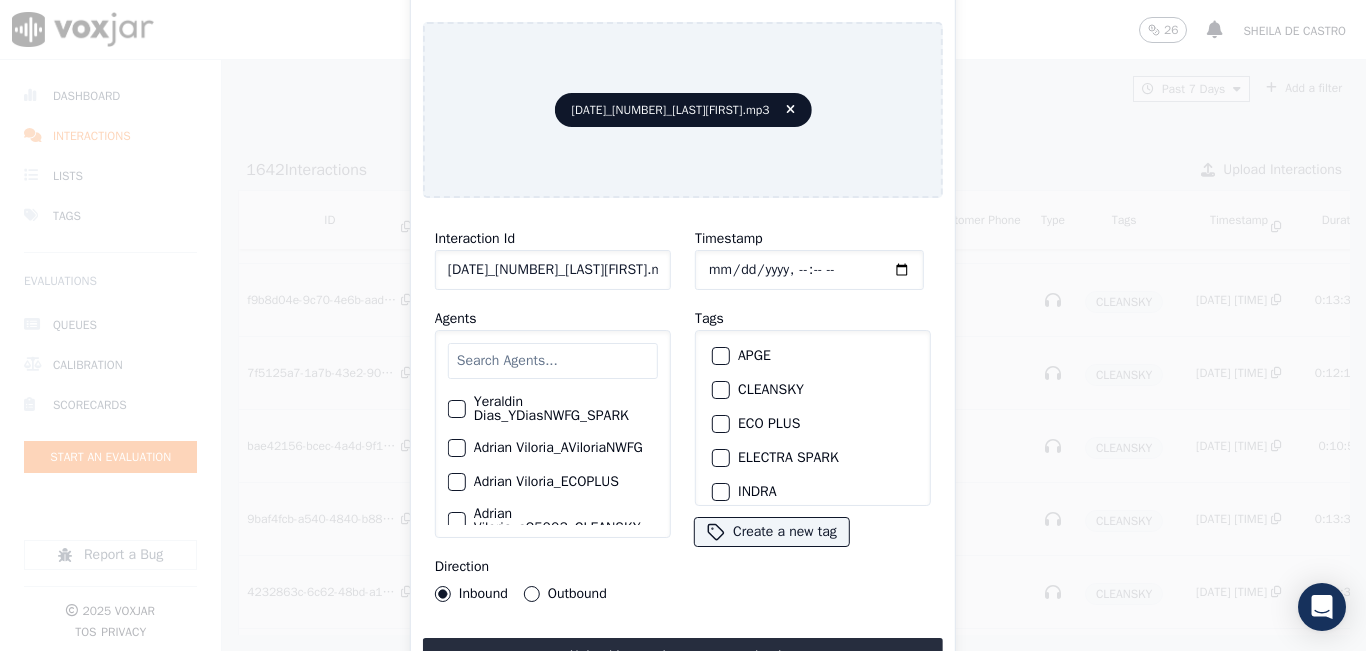 click on "[DATE]_[NUMBER]_[LAST][FIRST].mp3" 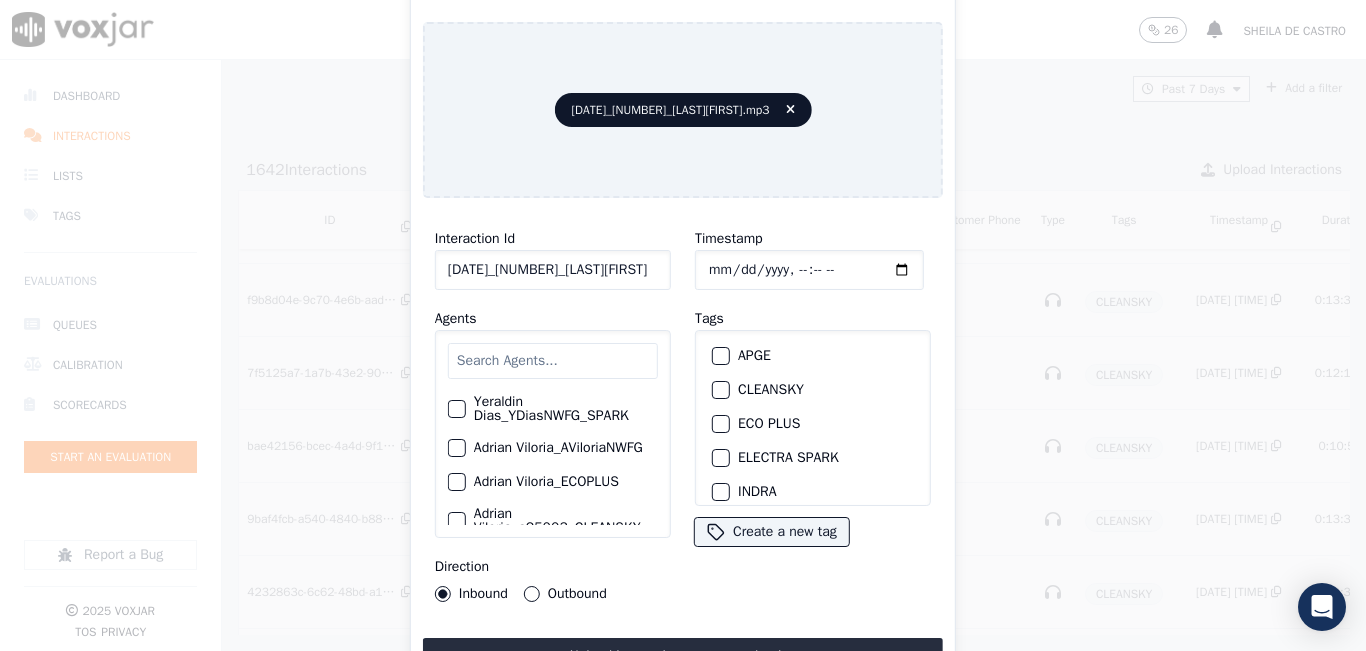 scroll, scrollTop: 0, scrollLeft: 38, axis: horizontal 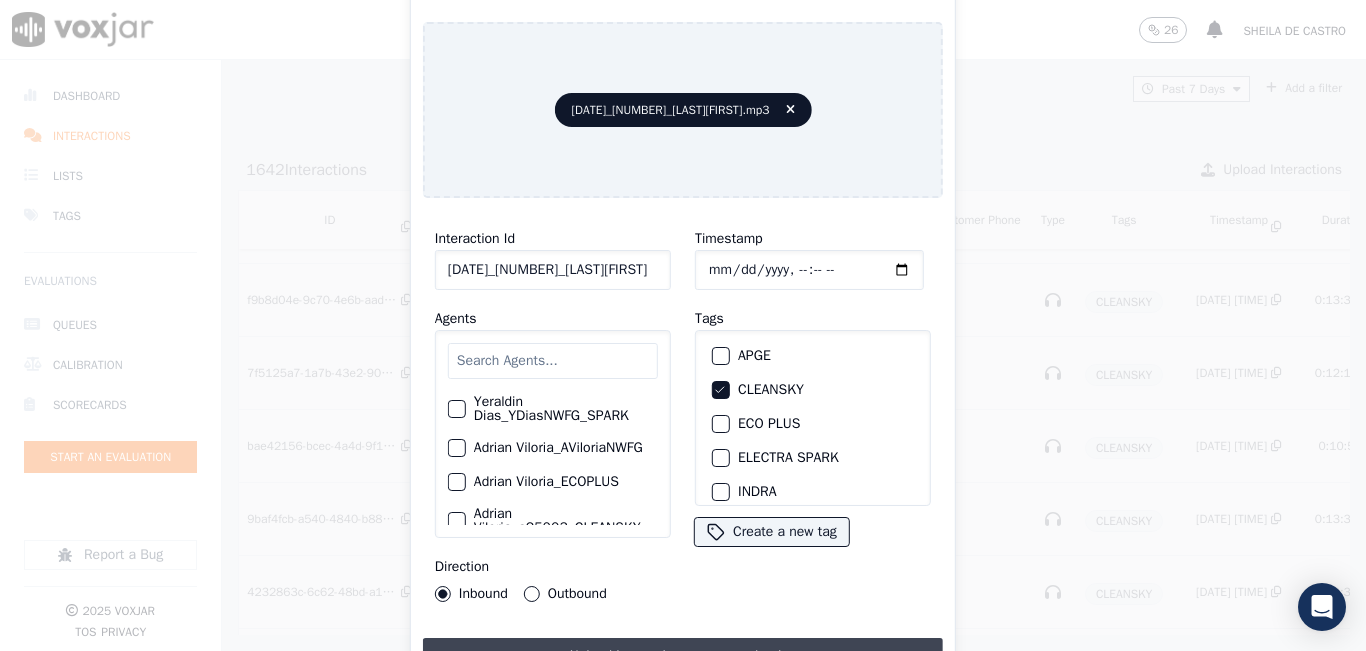 click on "Upload interaction to start evaluation" at bounding box center [683, 656] 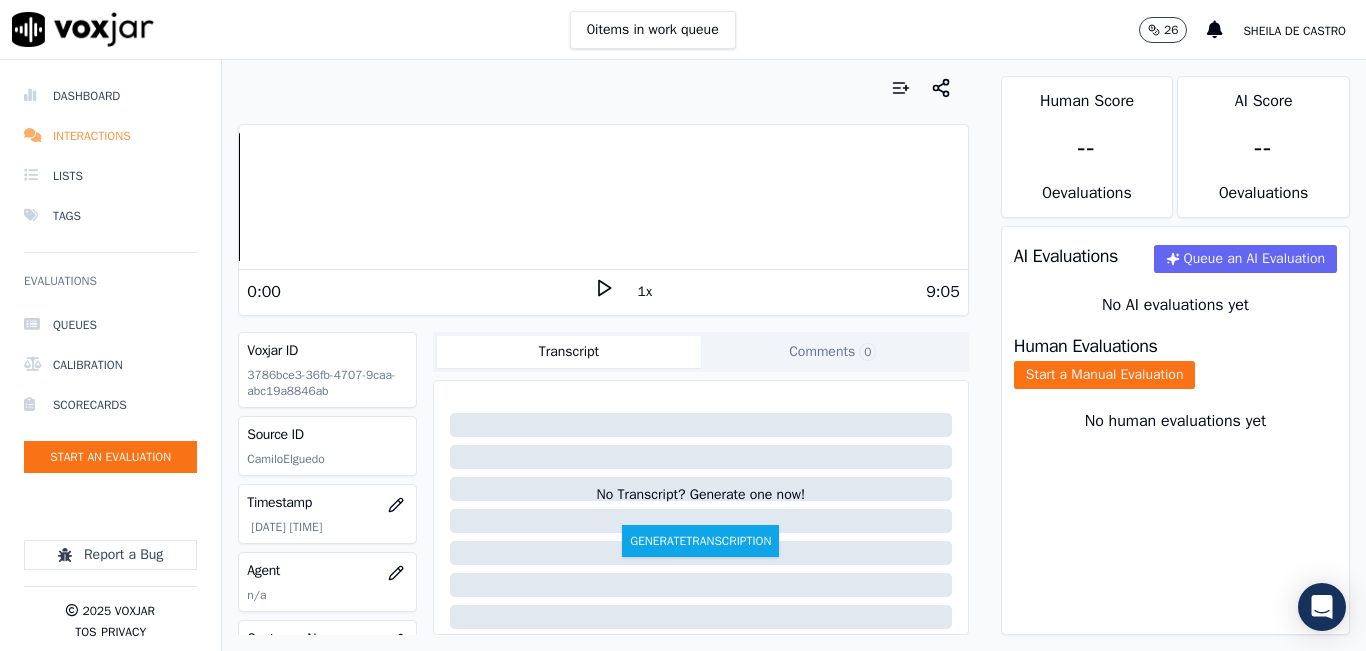 click on "Interactions" at bounding box center [110, 136] 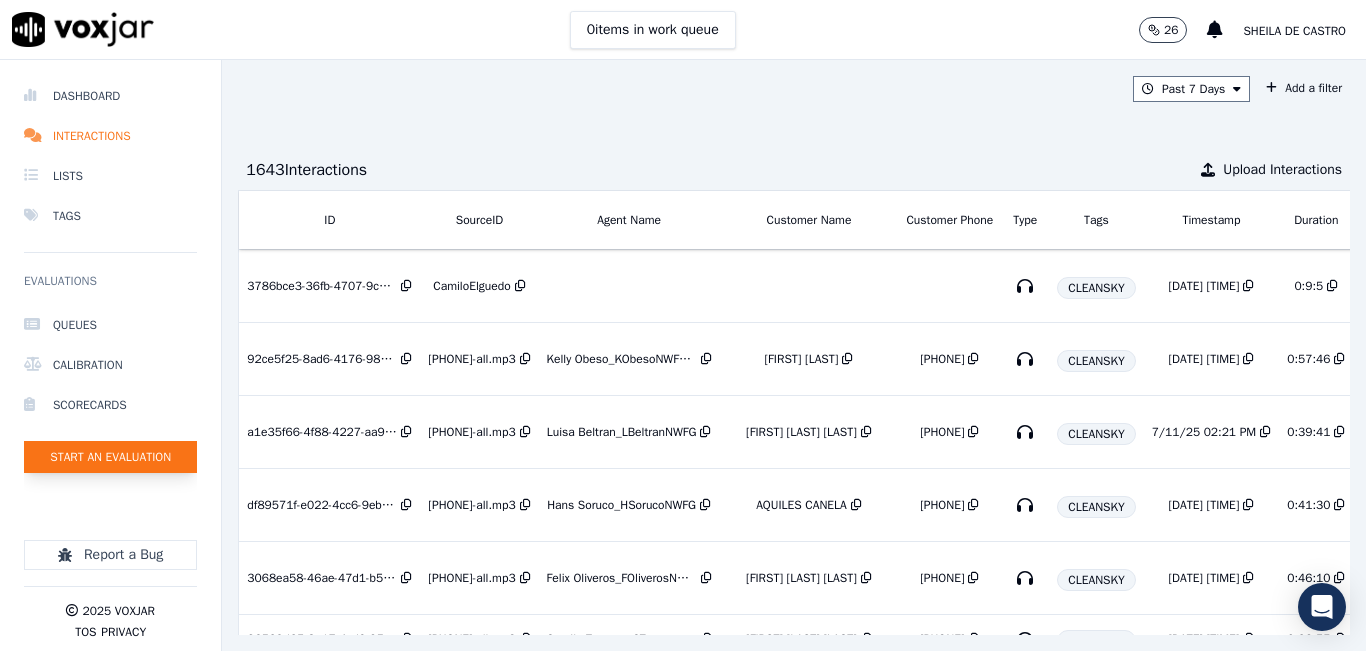 click on "Start an Evaluation" 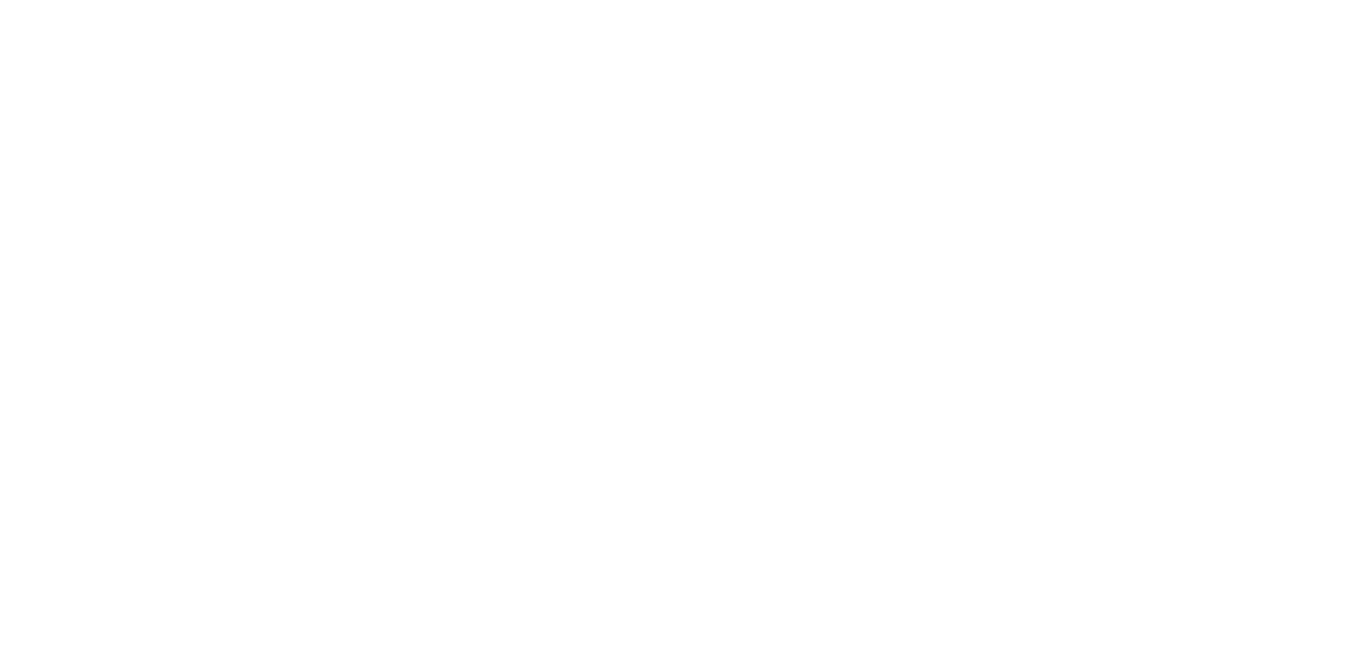 scroll, scrollTop: 0, scrollLeft: 0, axis: both 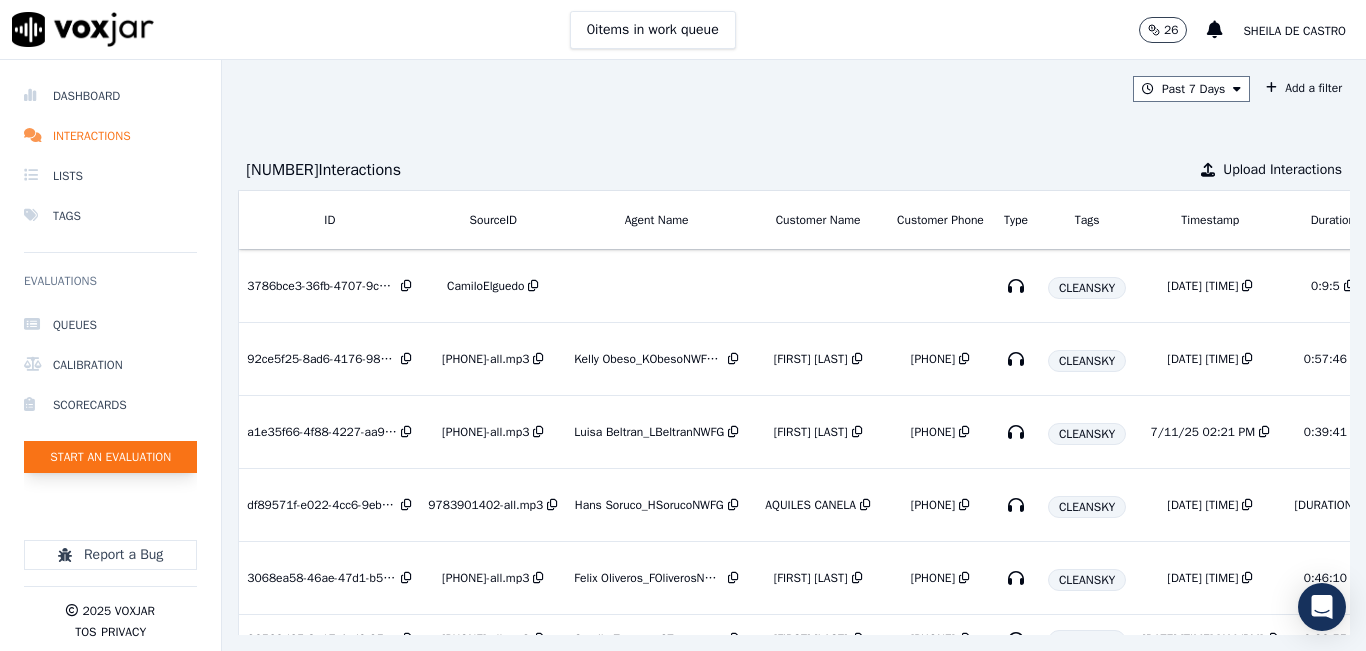 click on "Start an Evaluation" 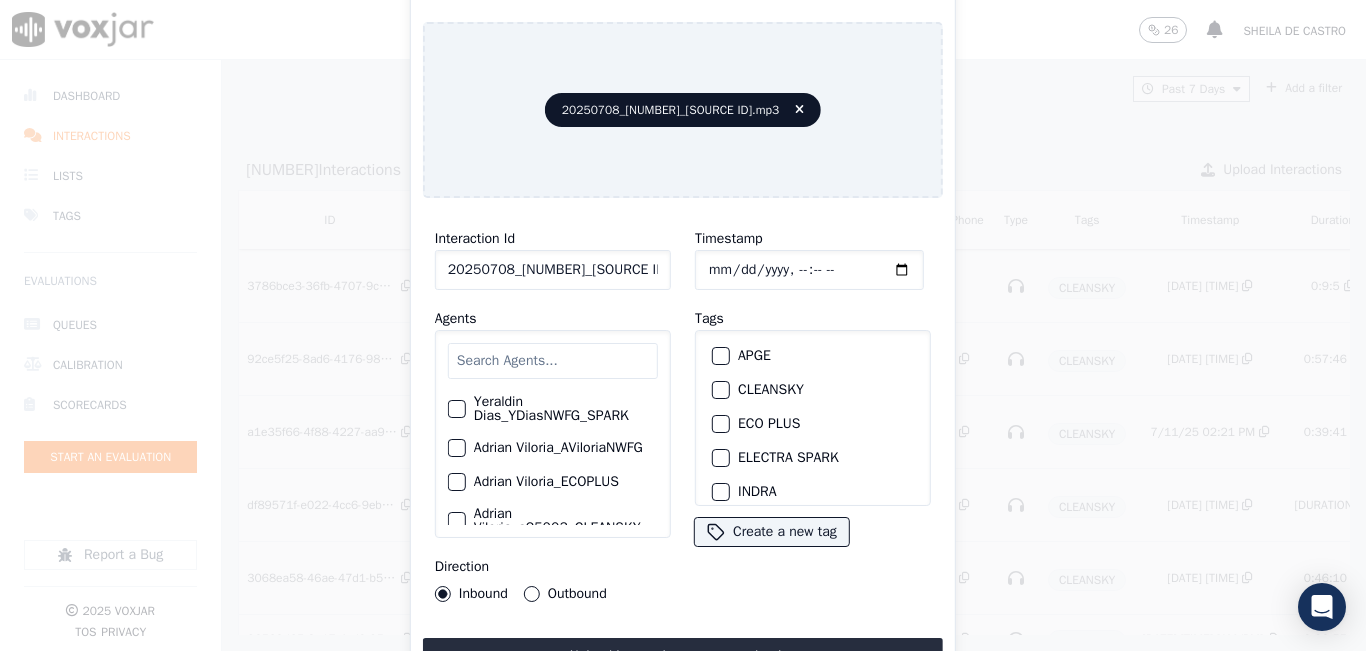 click on "20250708_[NUMBER]_[SOURCE ID].mp3" 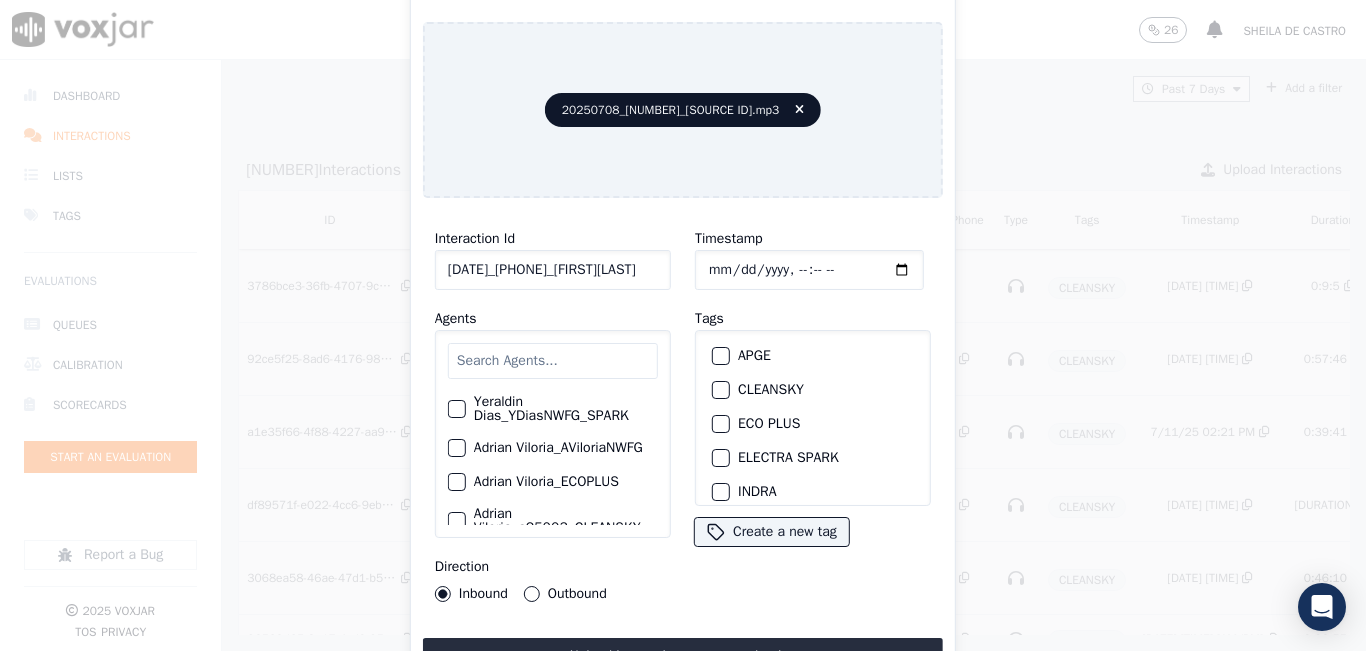 scroll, scrollTop: 0, scrollLeft: 24, axis: horizontal 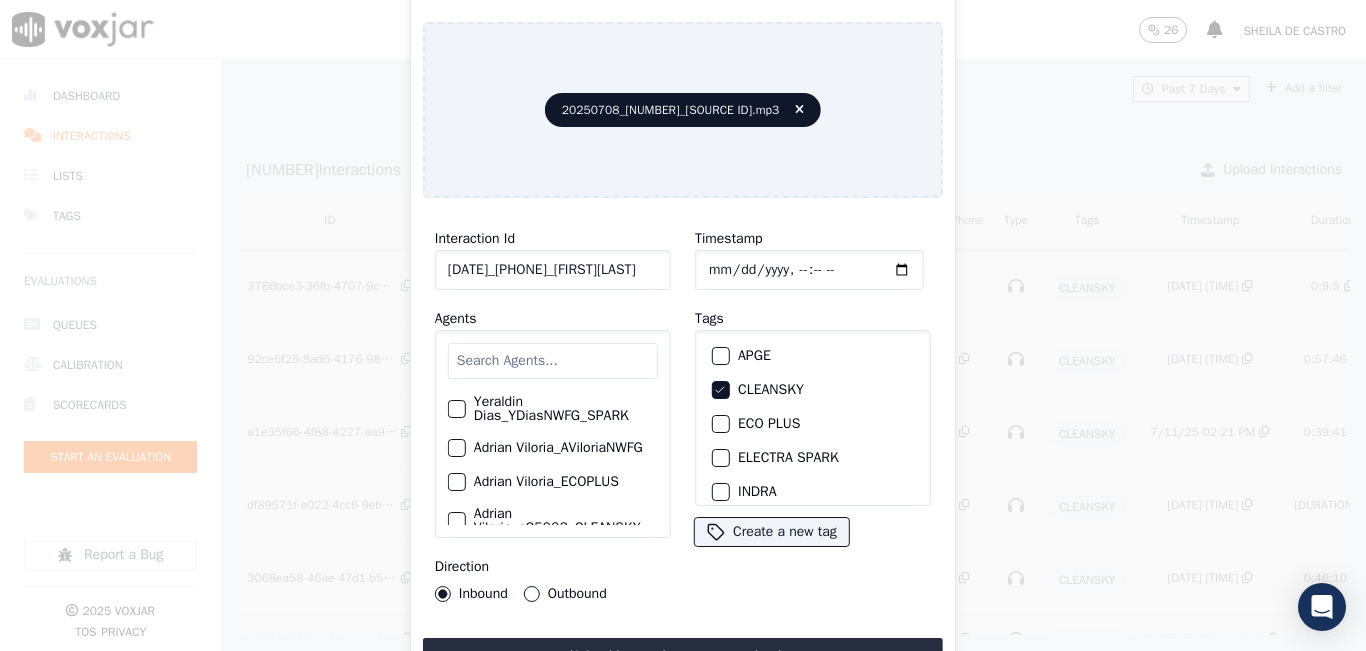 click on "Upload interaction to start evaluation" at bounding box center (683, 656) 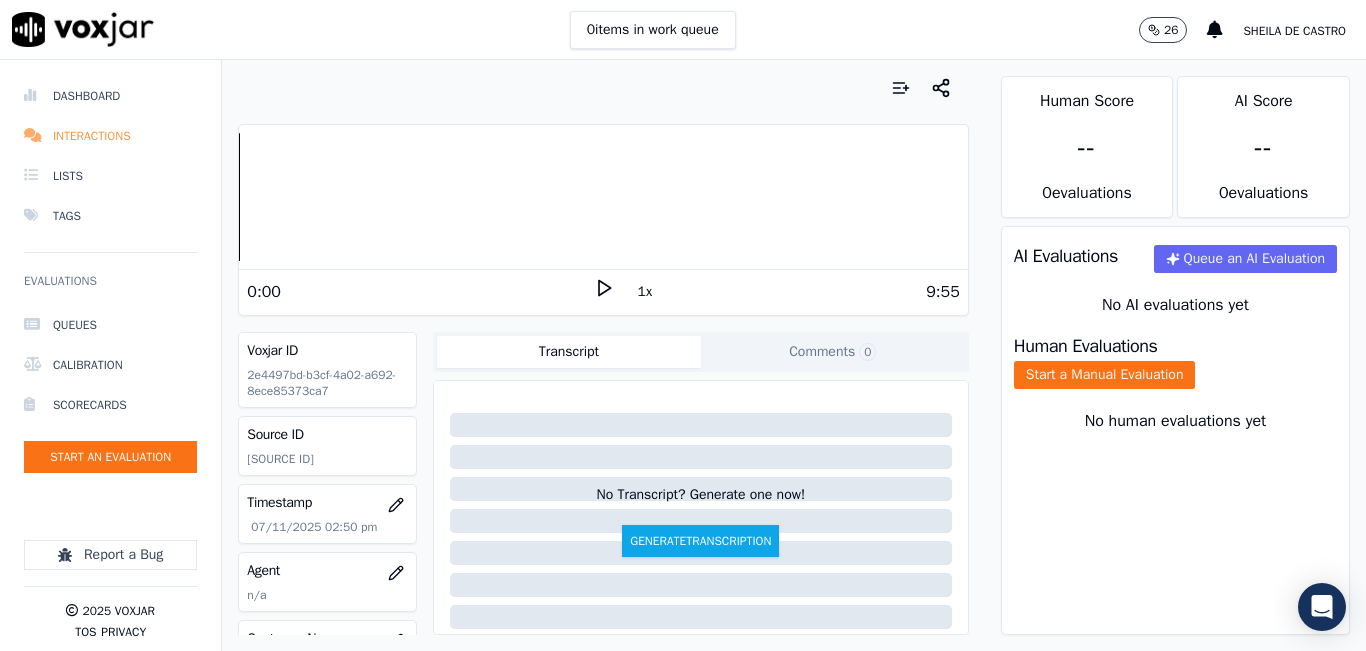 click on "Interactions" at bounding box center (110, 136) 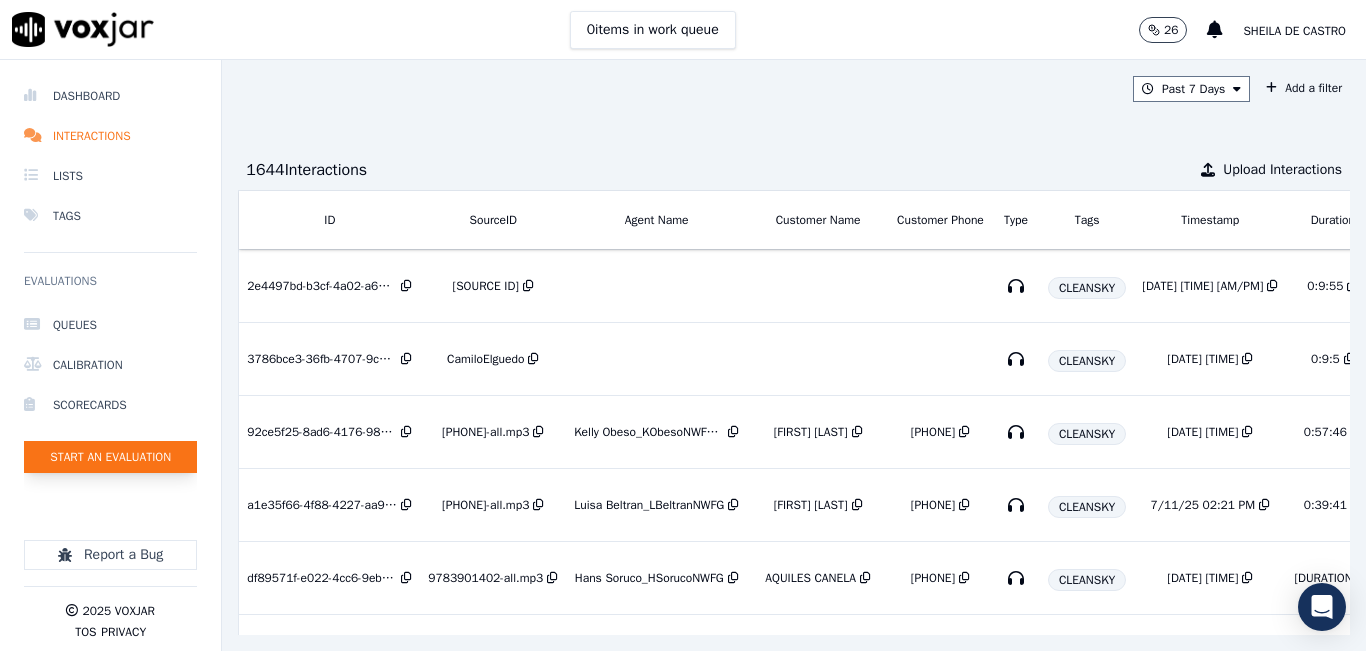 click on "Start an Evaluation" 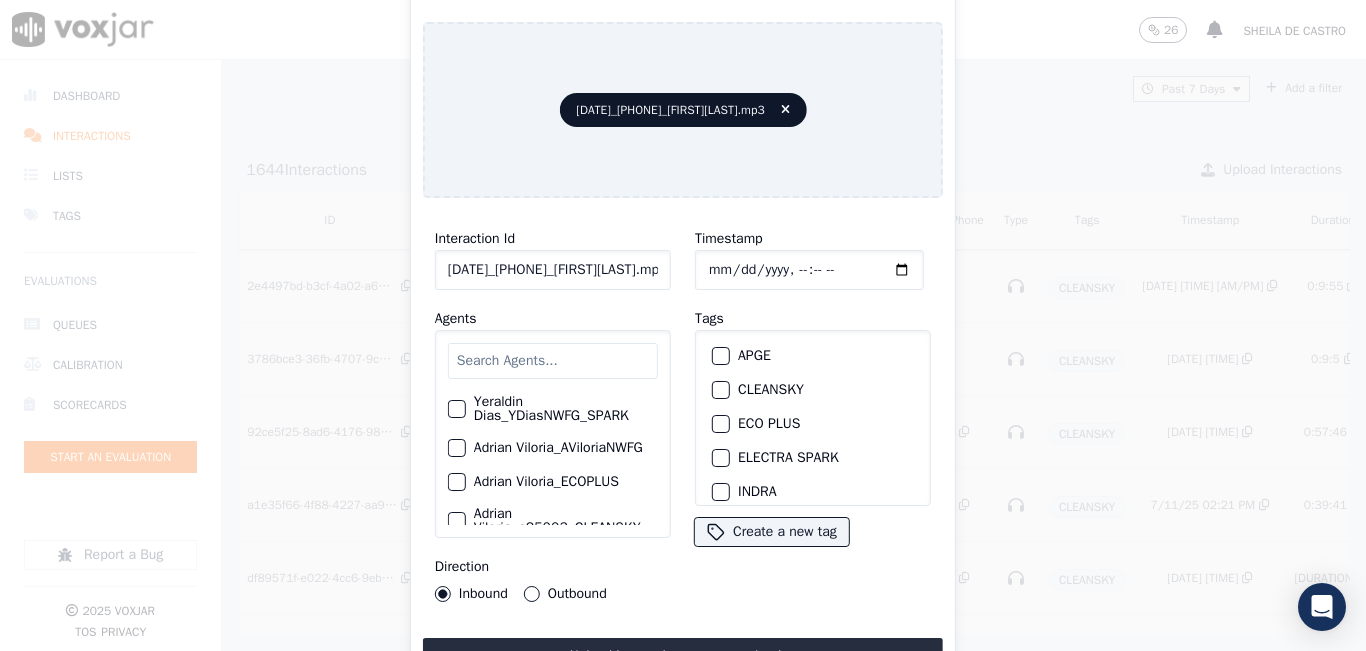 click on "20250708_2158200022_TatianaIriarte.mp3" 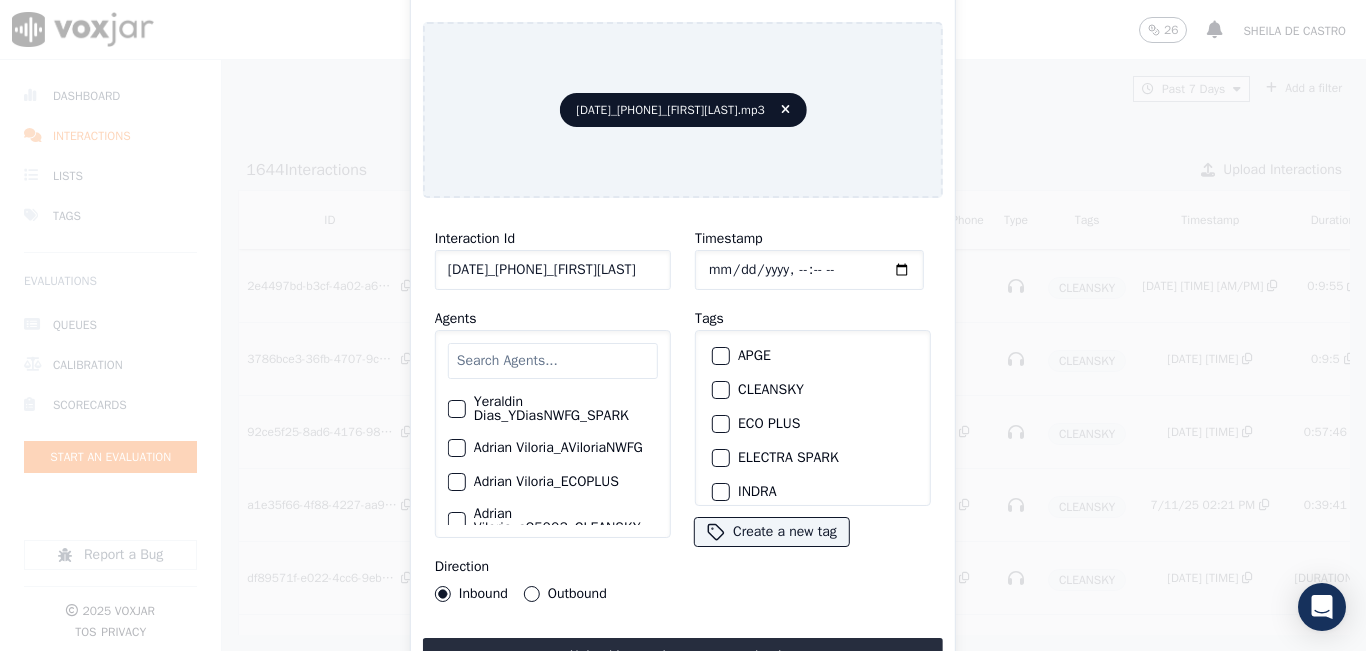 scroll, scrollTop: 0, scrollLeft: 24, axis: horizontal 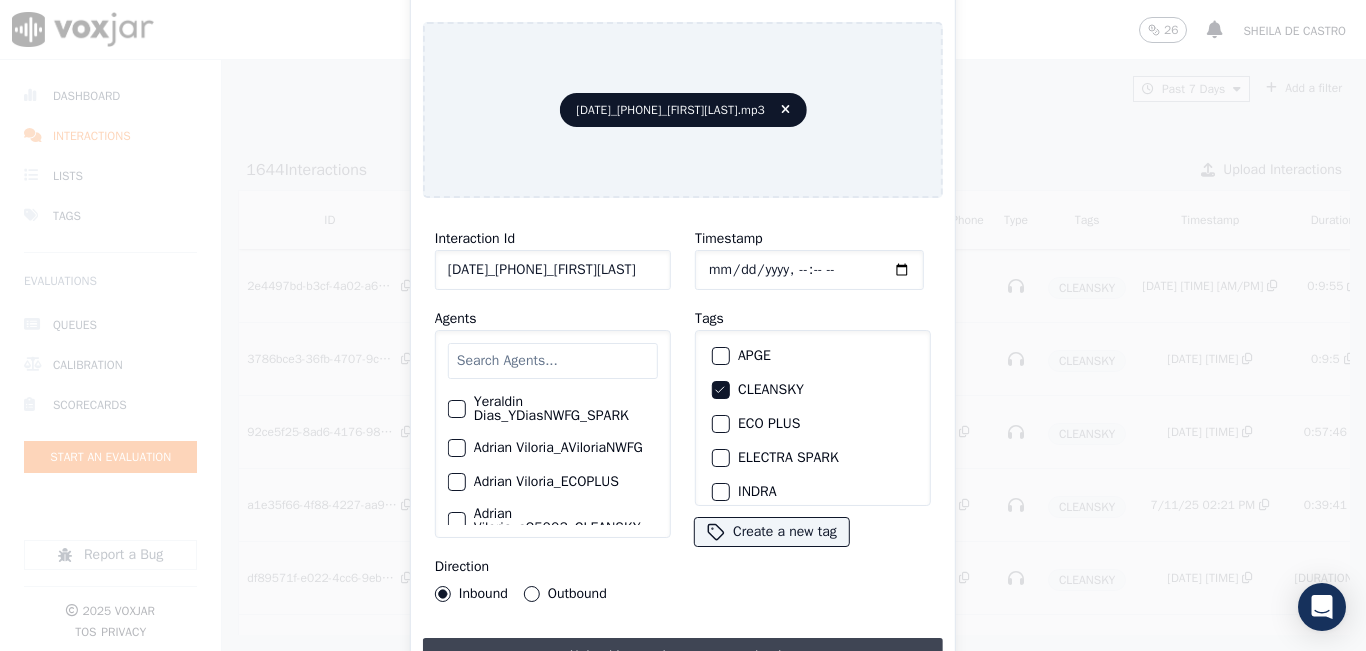 click on "Upload interaction to start evaluation" at bounding box center [683, 656] 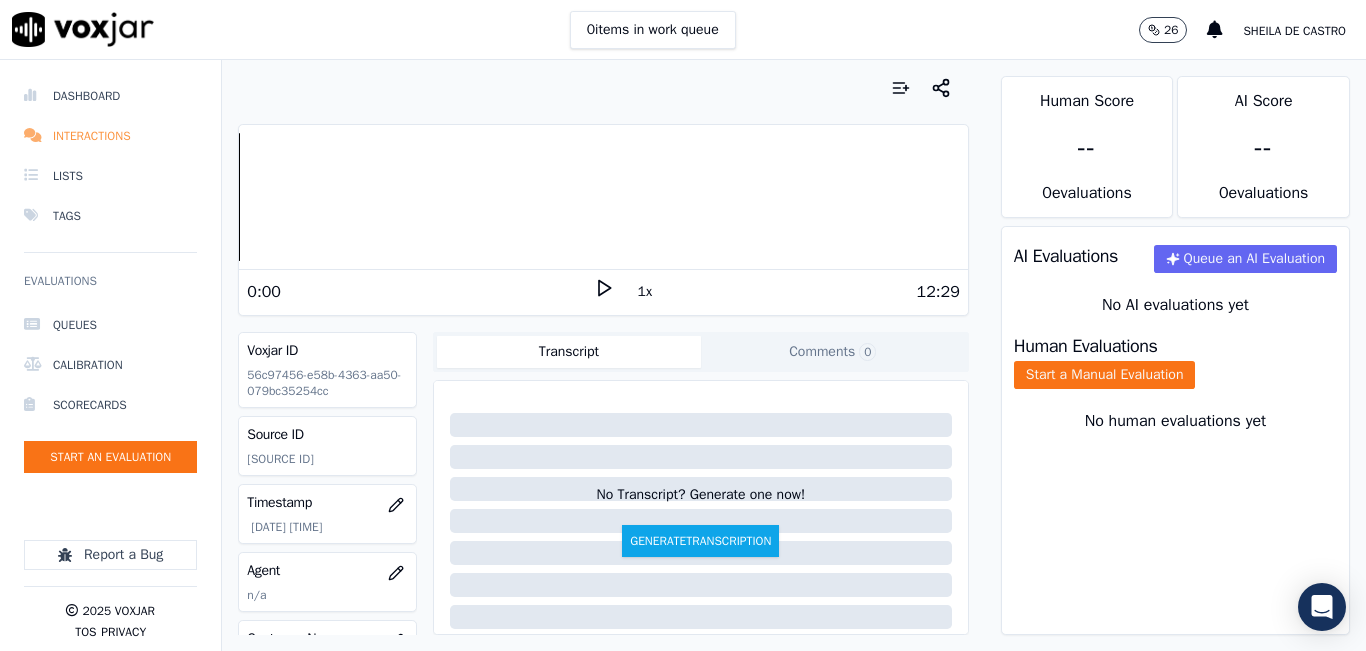 click on "Interactions" at bounding box center [110, 136] 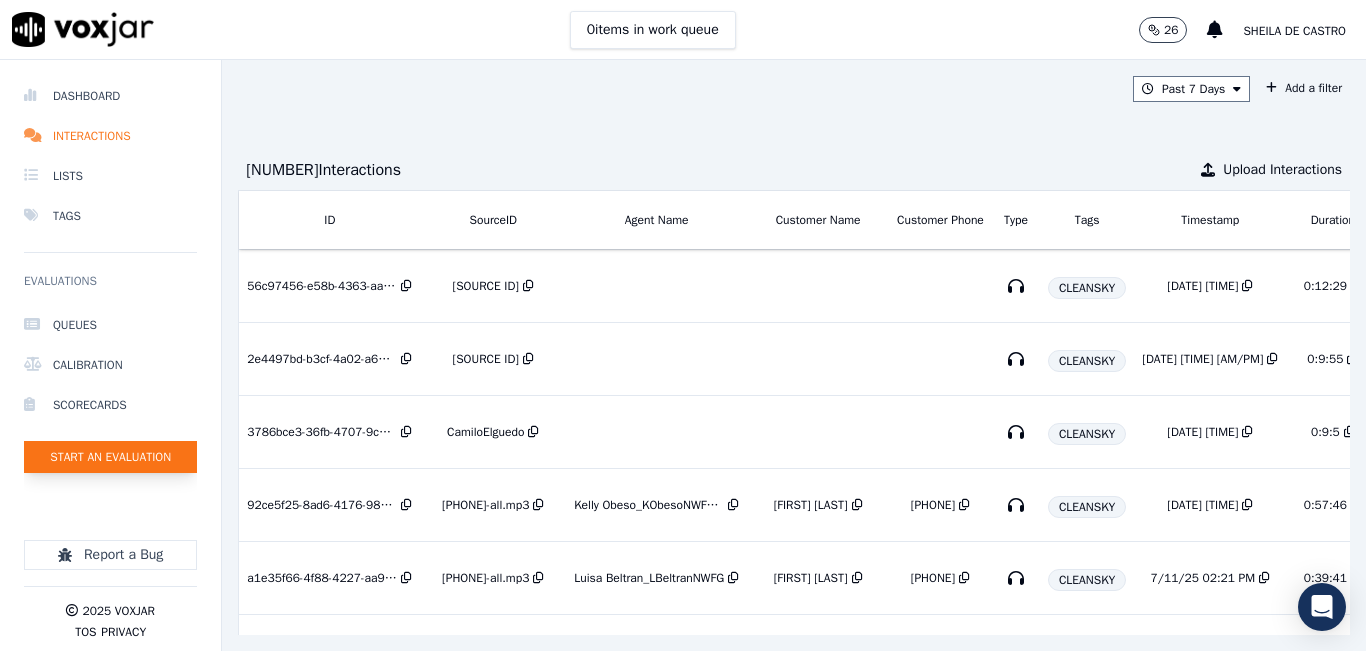 click on "Start an Evaluation" 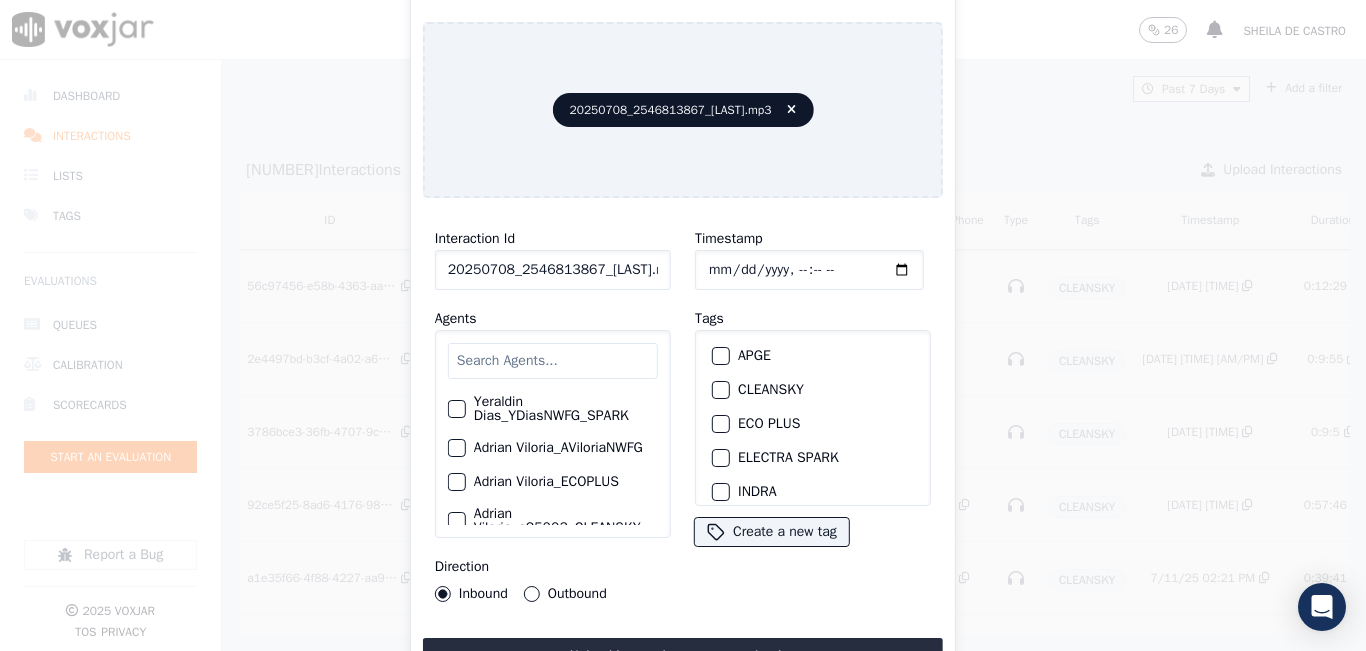 click on "20250708_2546813867_KellyObeso.mp3" 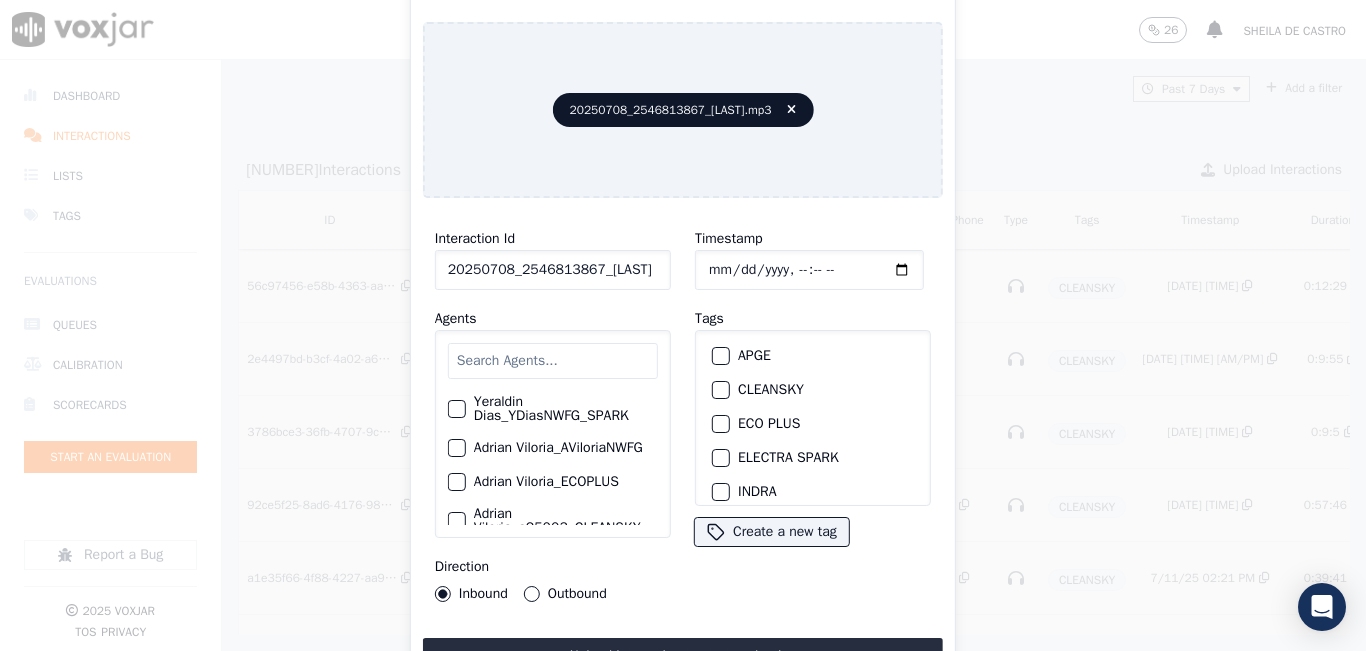 scroll, scrollTop: 0, scrollLeft: 14, axis: horizontal 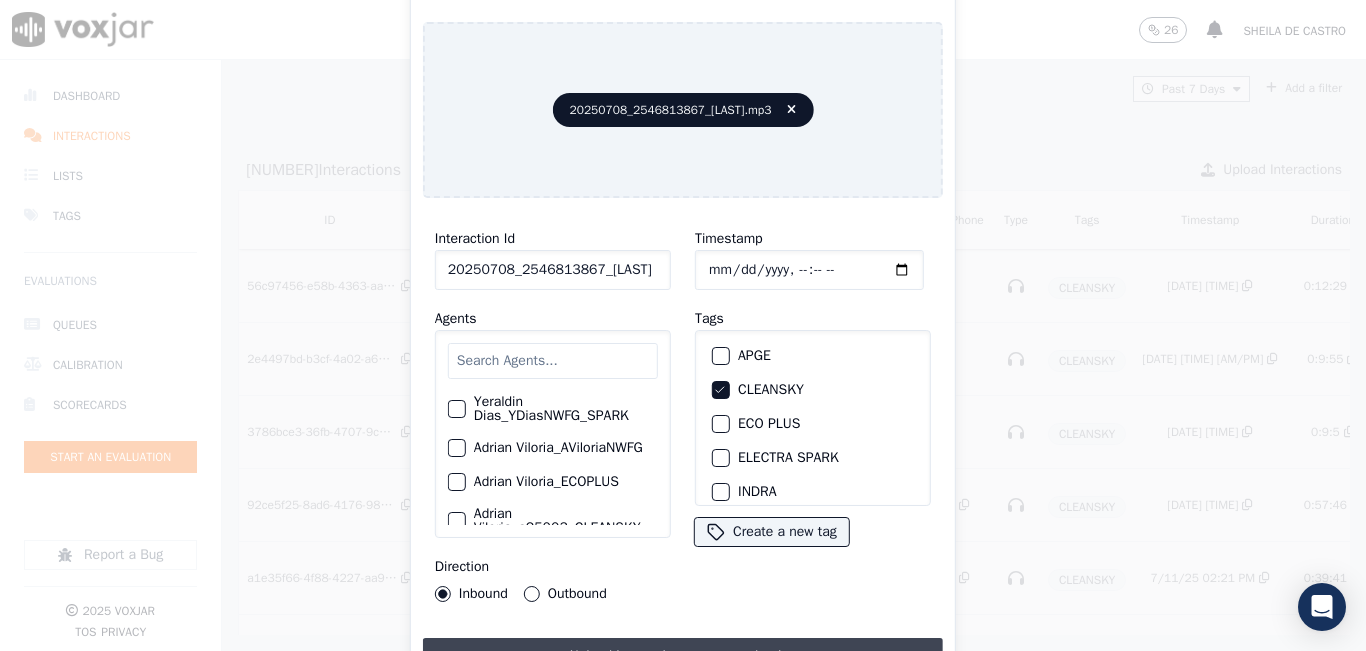 click on "Upload interaction to start evaluation" at bounding box center (683, 656) 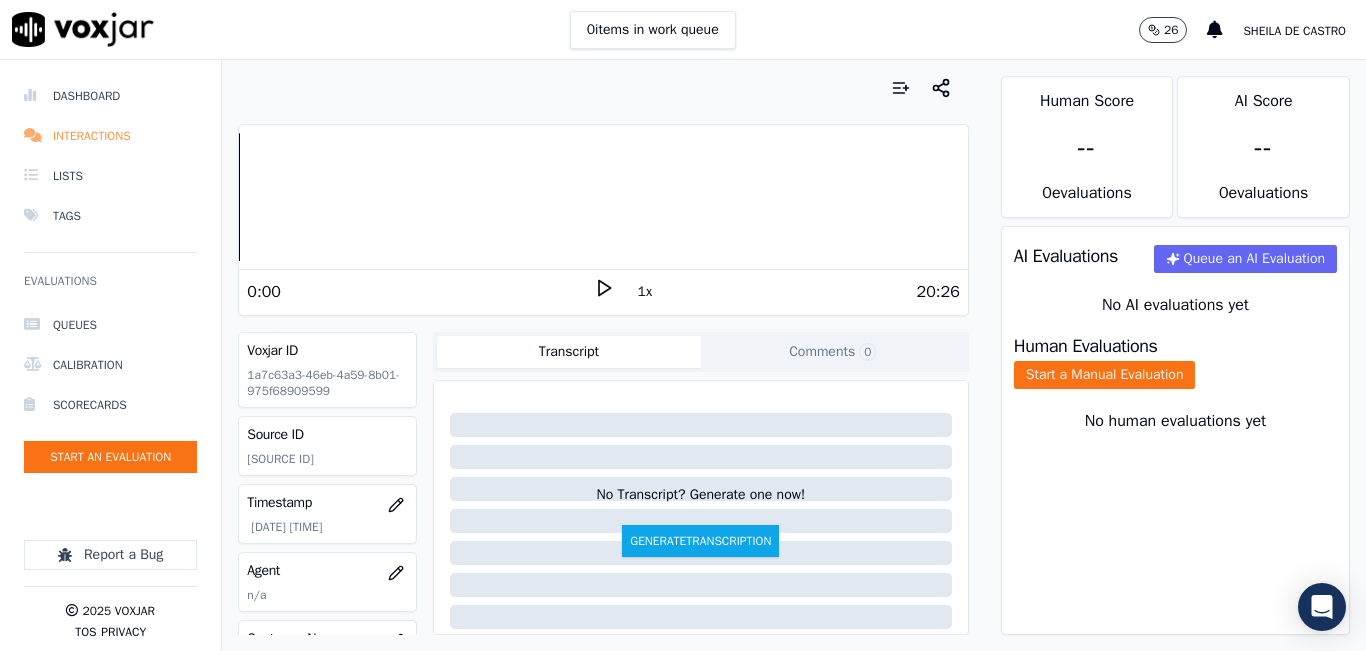 click on "Interactions" at bounding box center [110, 136] 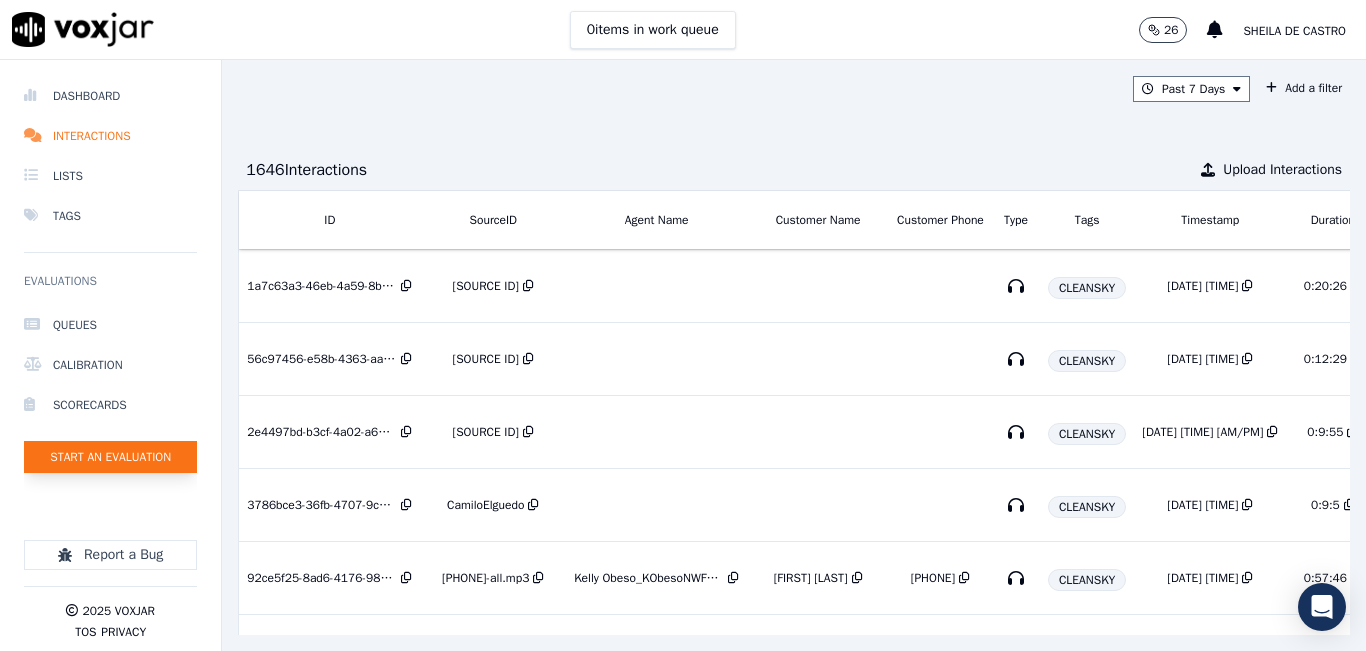 click on "Start an Evaluation" 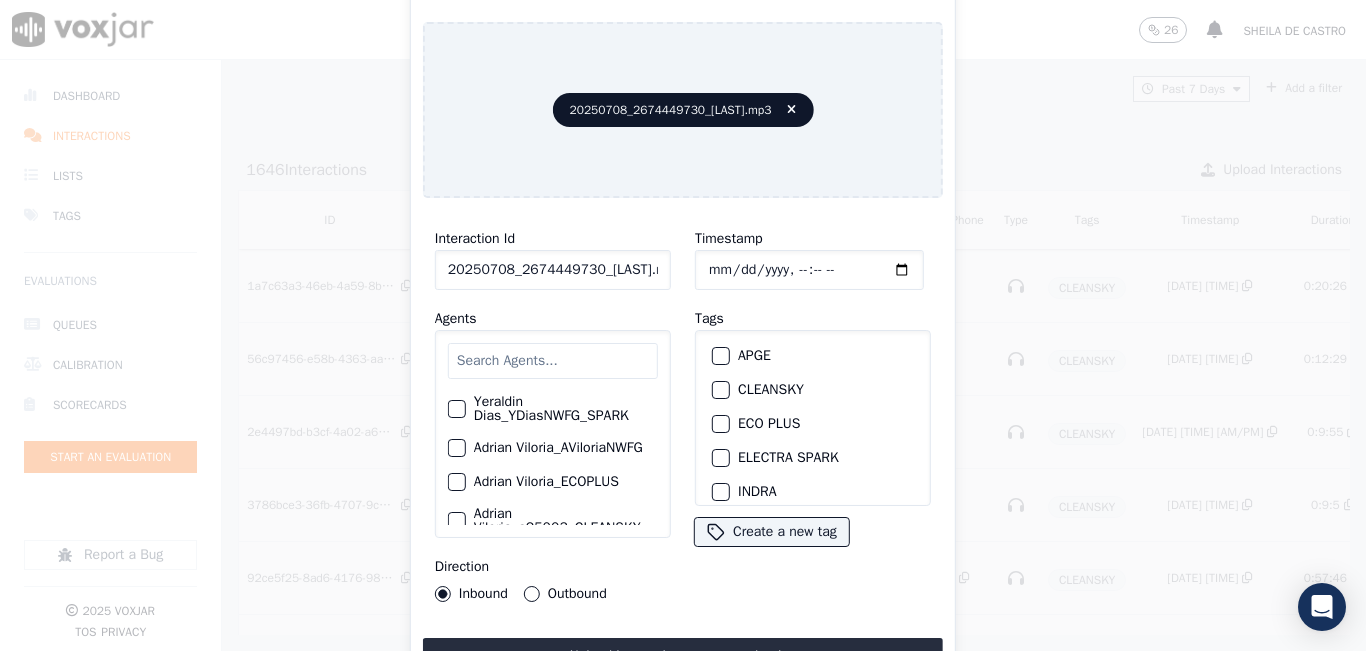 click on "20250708_2674449730_ValentinaCampo.mp3" 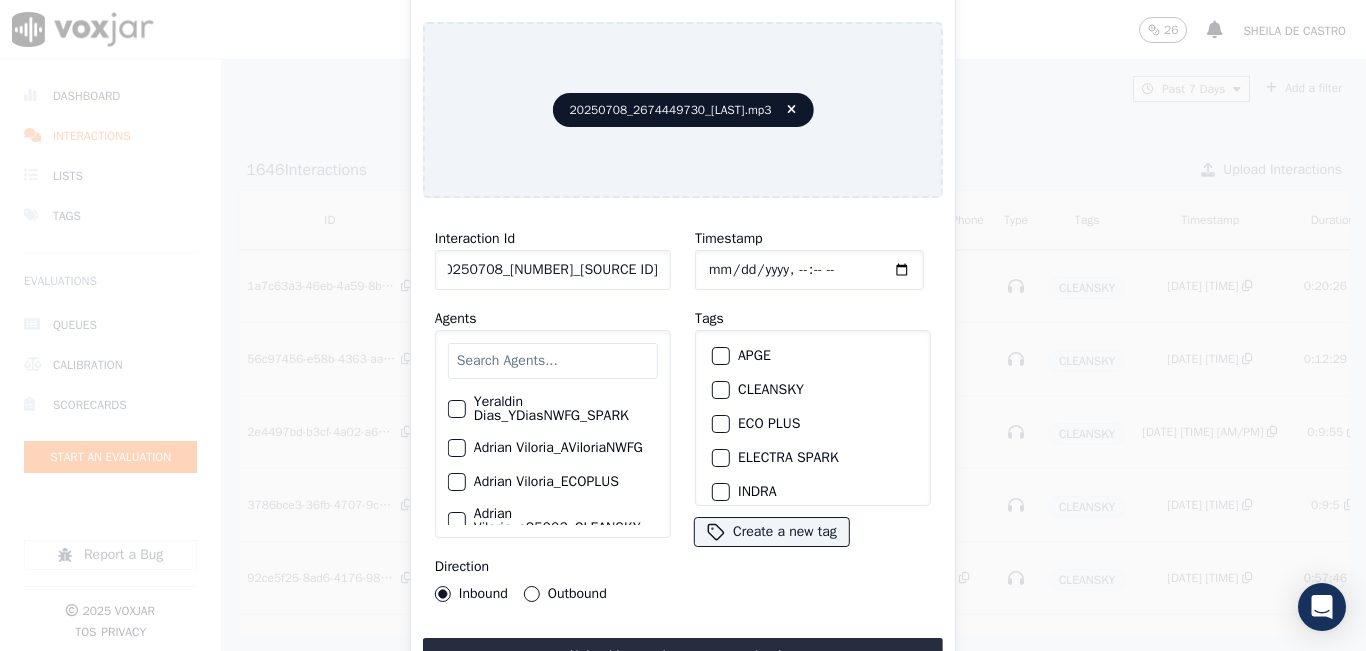scroll, scrollTop: 0, scrollLeft: 45, axis: horizontal 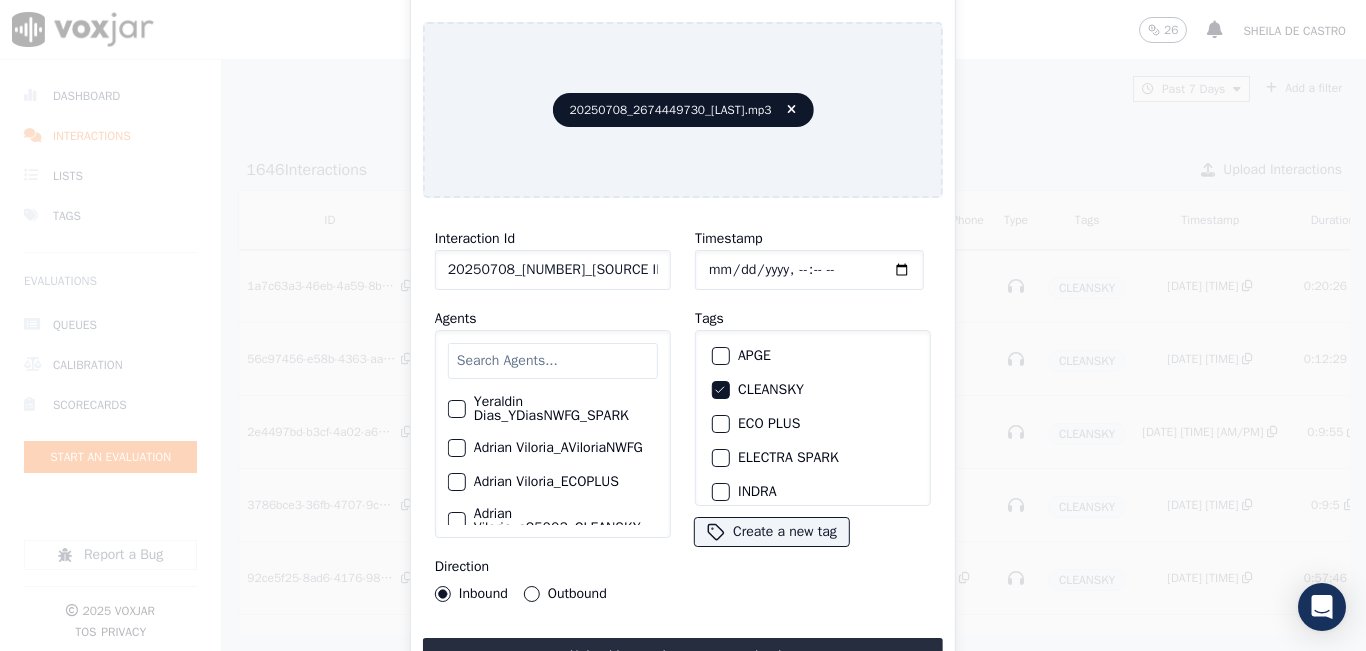click on "Upload interaction to start evaluation" at bounding box center (683, 656) 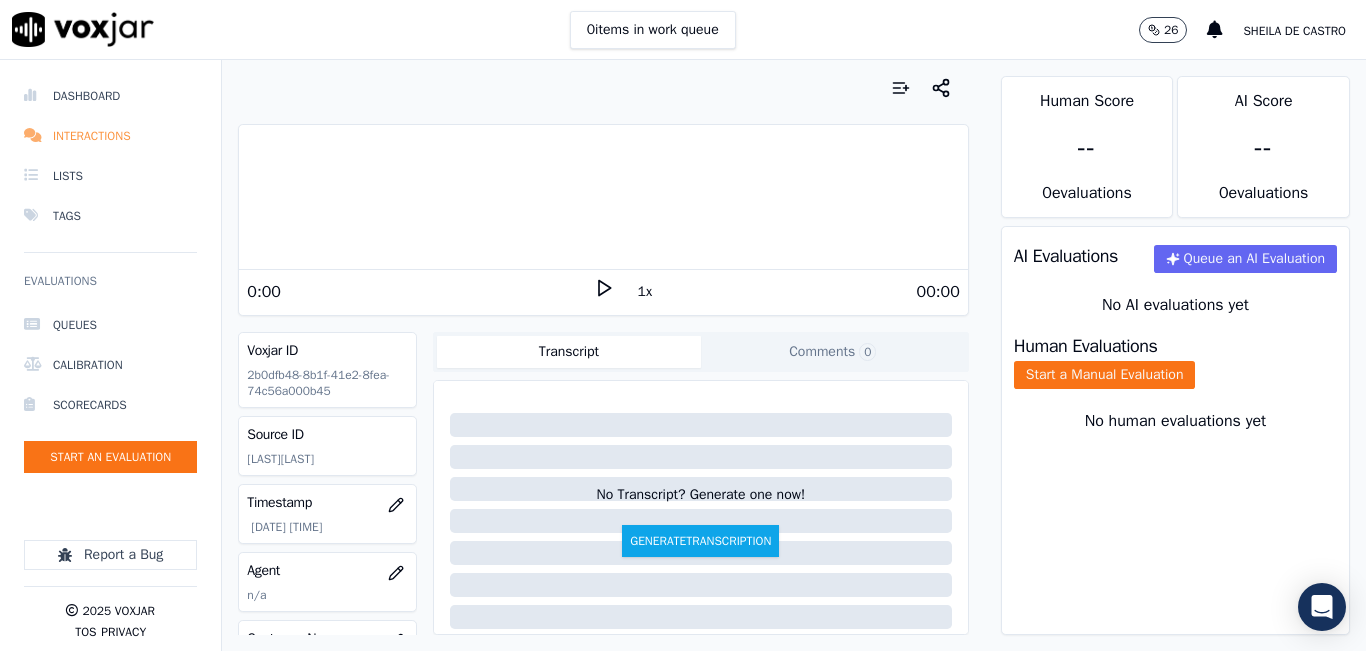 click on "Interactions" at bounding box center (110, 136) 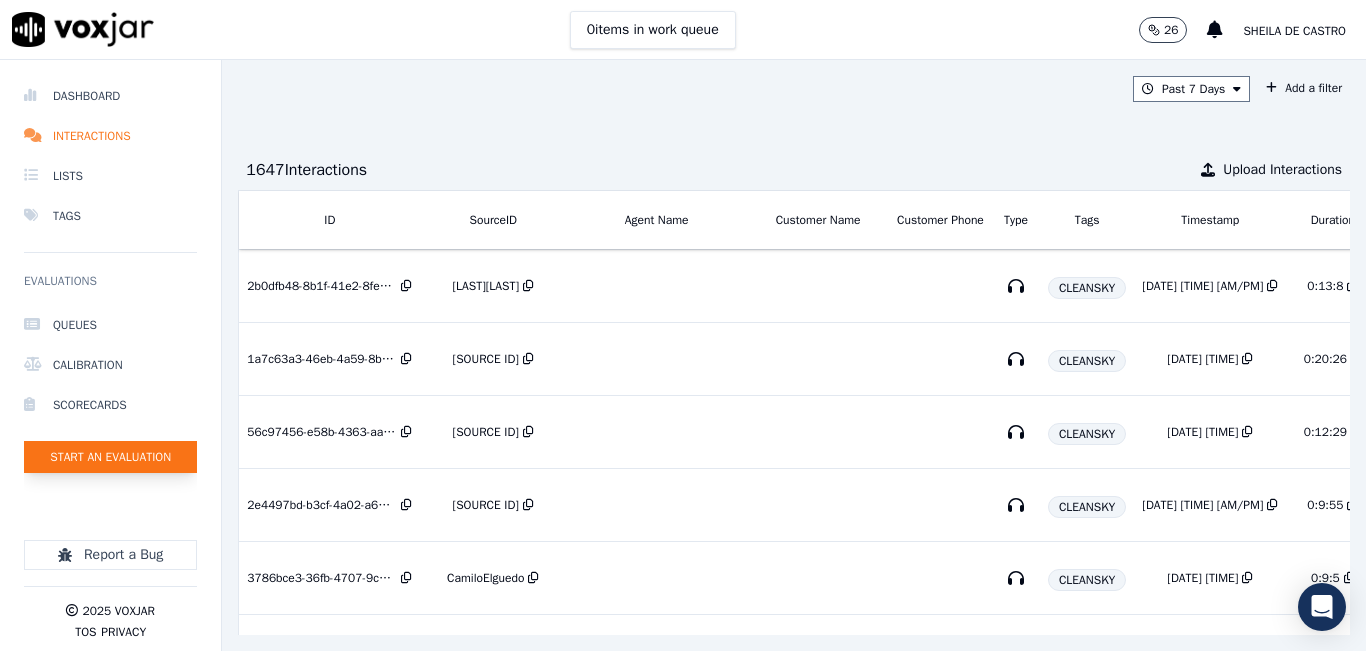 click on "Start an Evaluation" 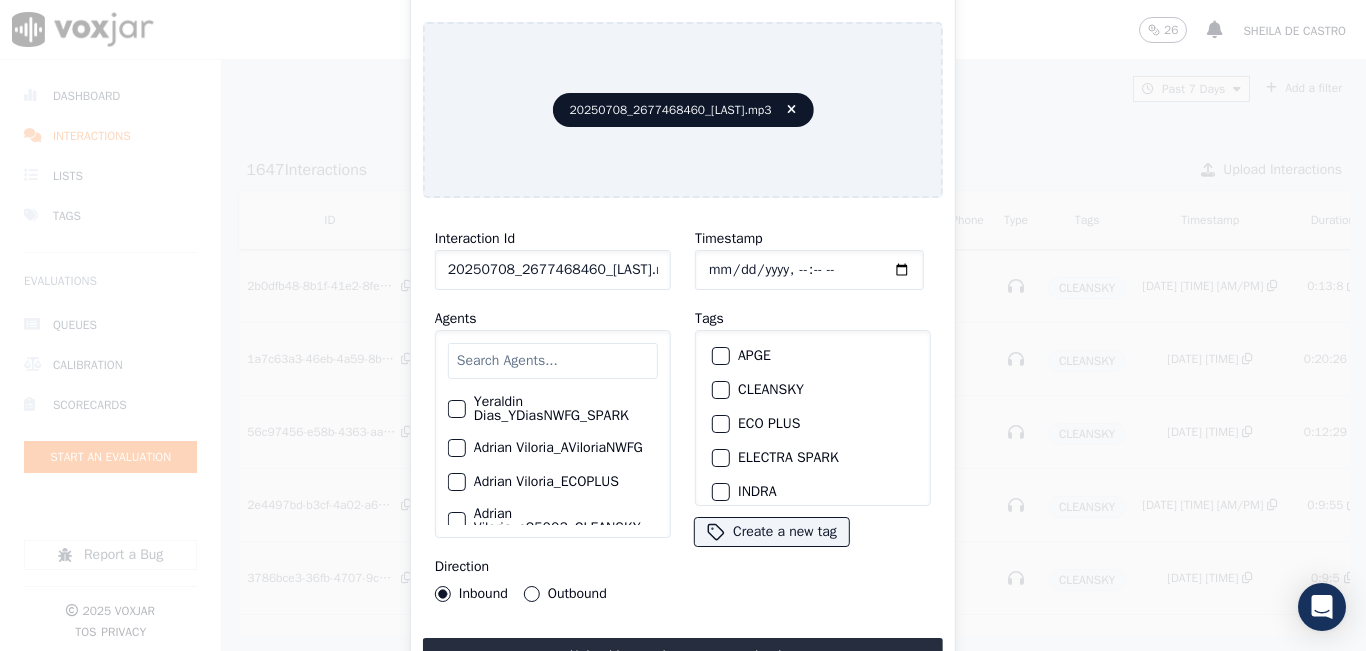click on "20250708_2677468460_CamiloElguedo.mp3" 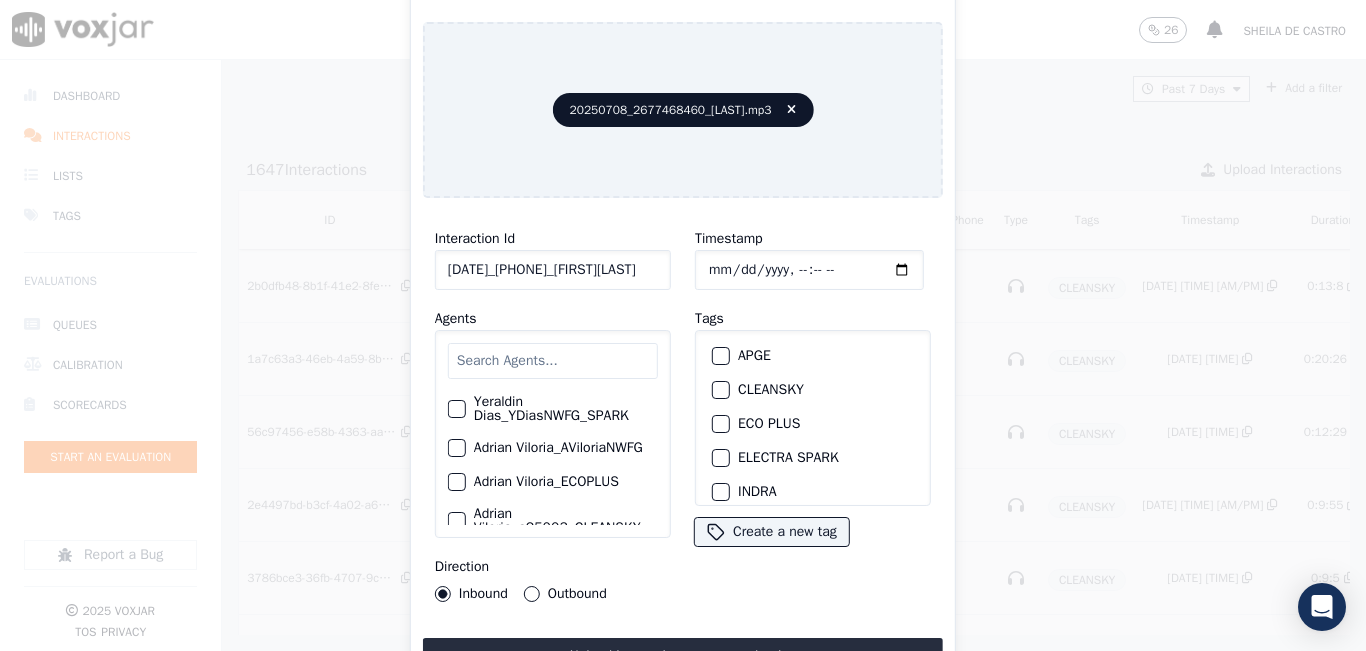 scroll, scrollTop: 0, scrollLeft: 38, axis: horizontal 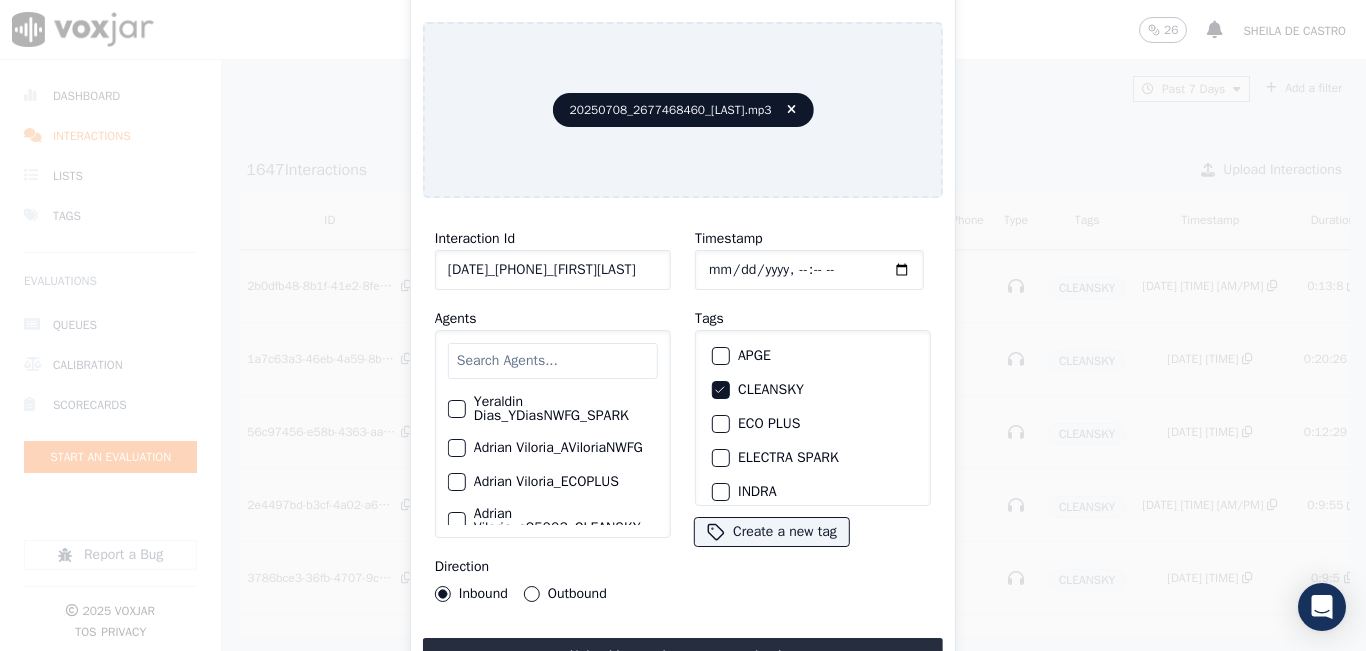 click on "Upload interaction to start evaluation" at bounding box center (683, 656) 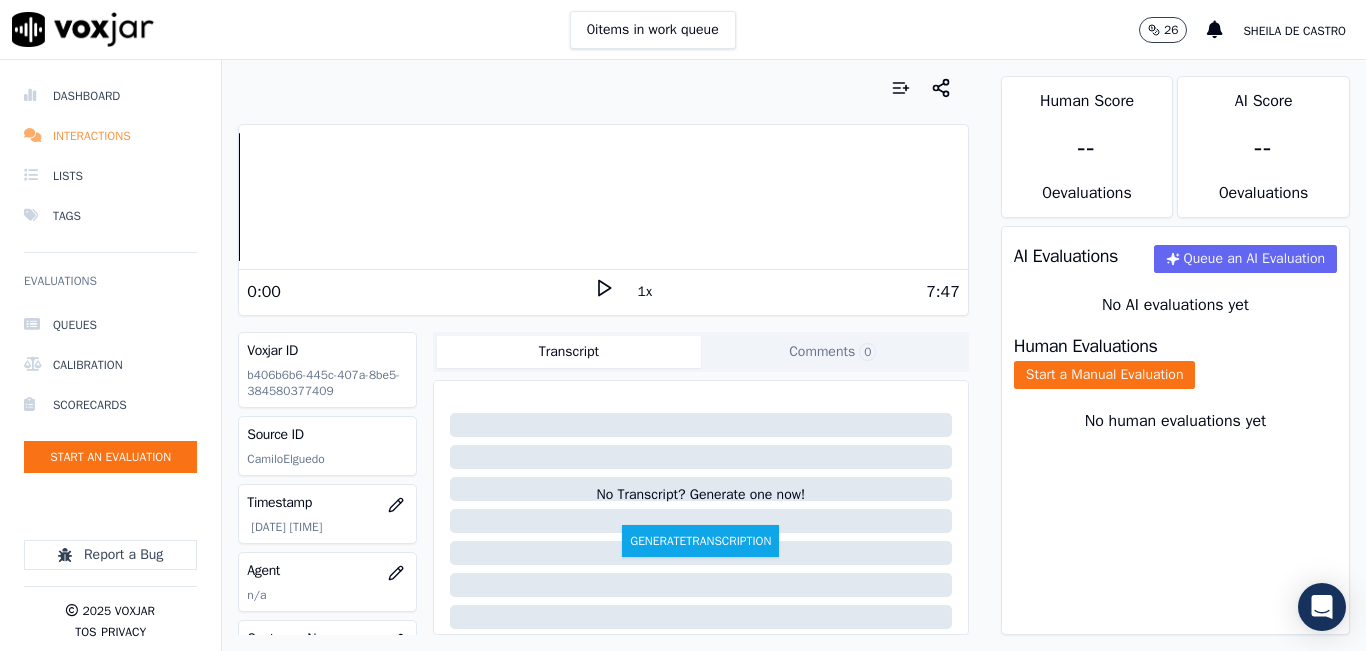 click on "Interactions" at bounding box center (110, 136) 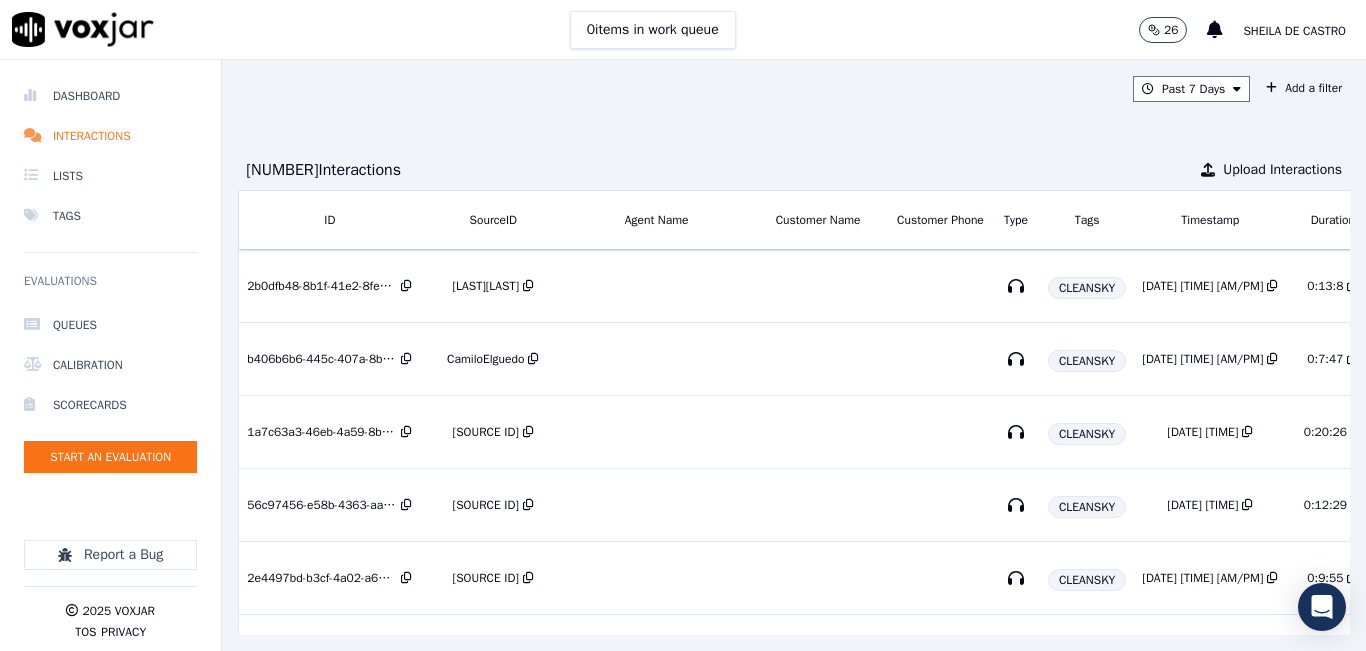 click on "Queues   Calibration   Scorecards   Start an Evaluation" 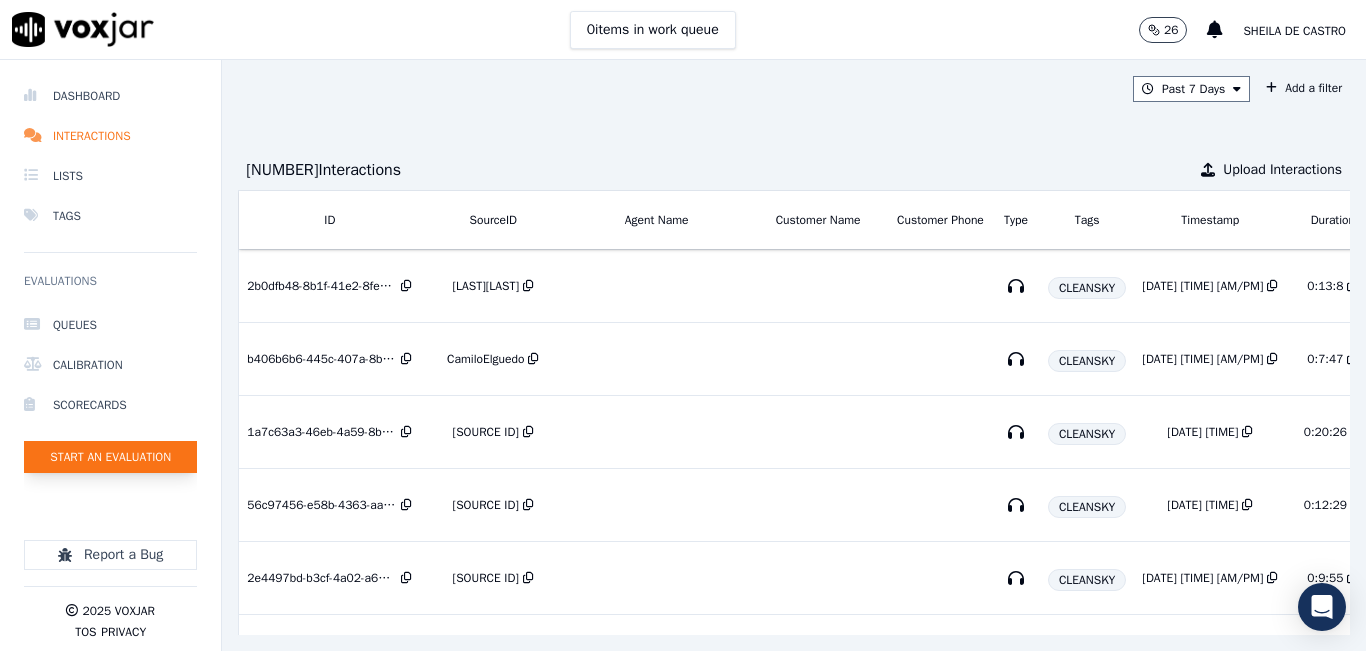 click on "Start an Evaluation" 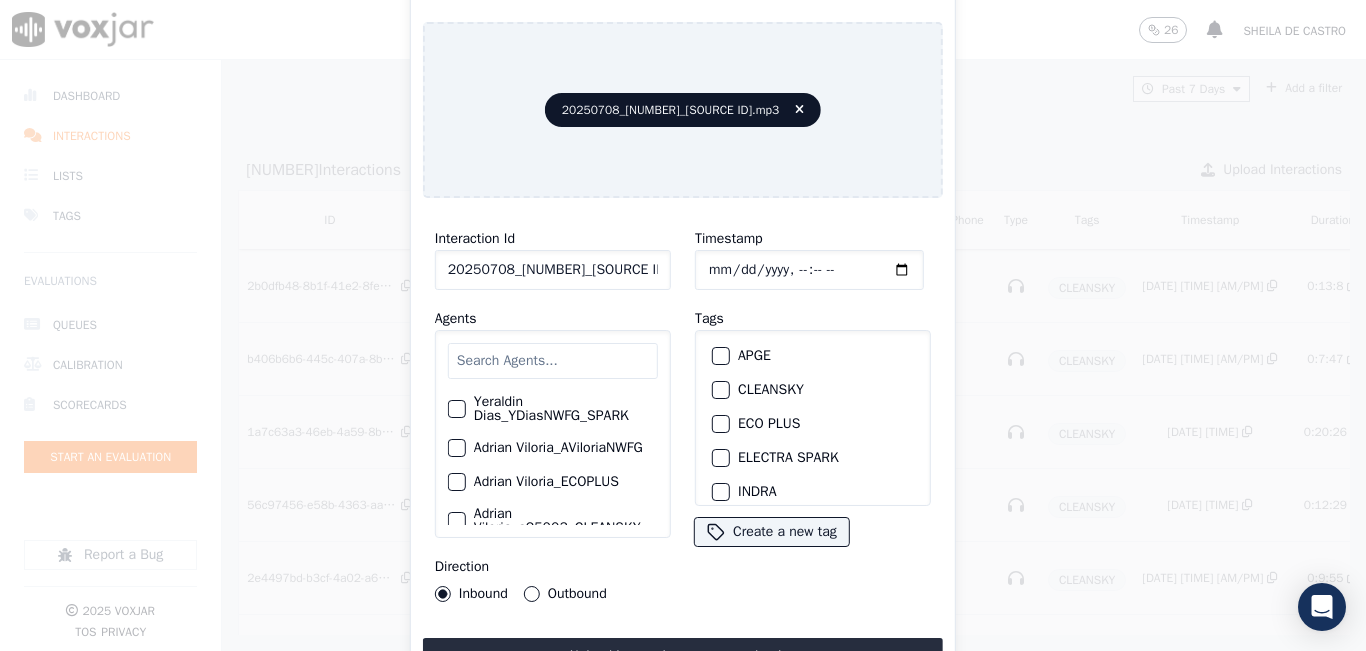 click on "20250708_3053367580_CamiloElguedo.mp3" 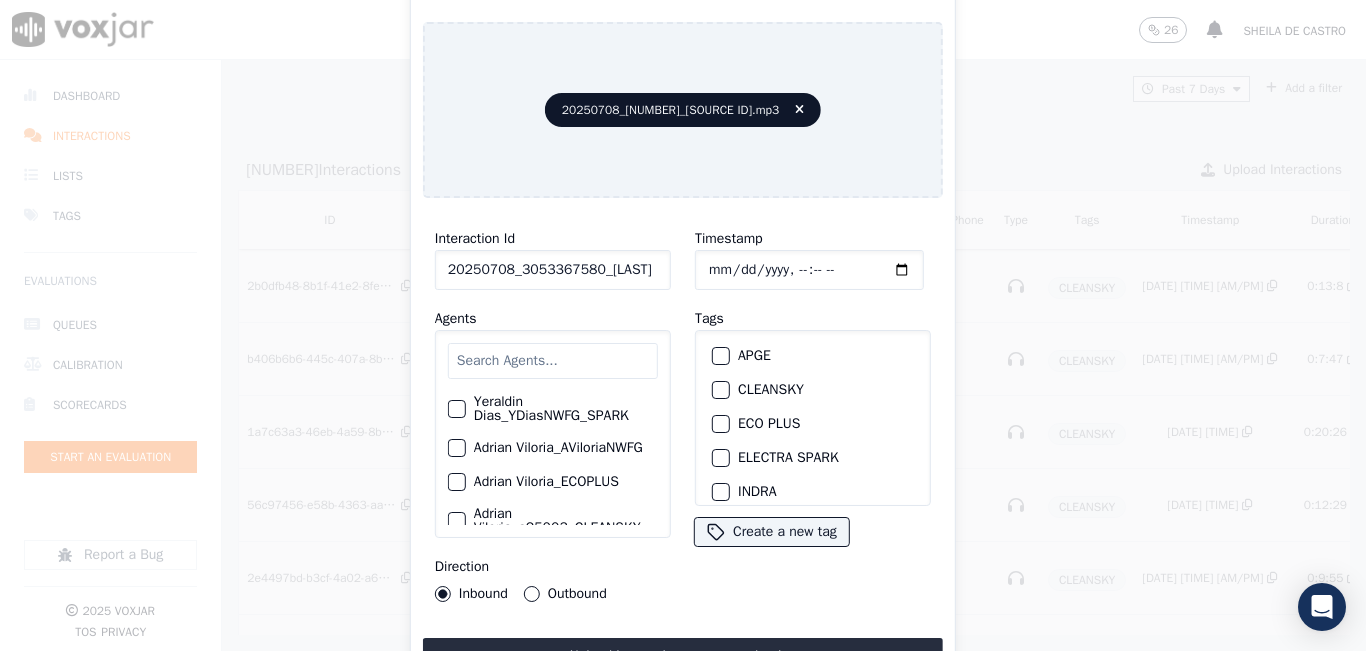 scroll, scrollTop: 0, scrollLeft: 38, axis: horizontal 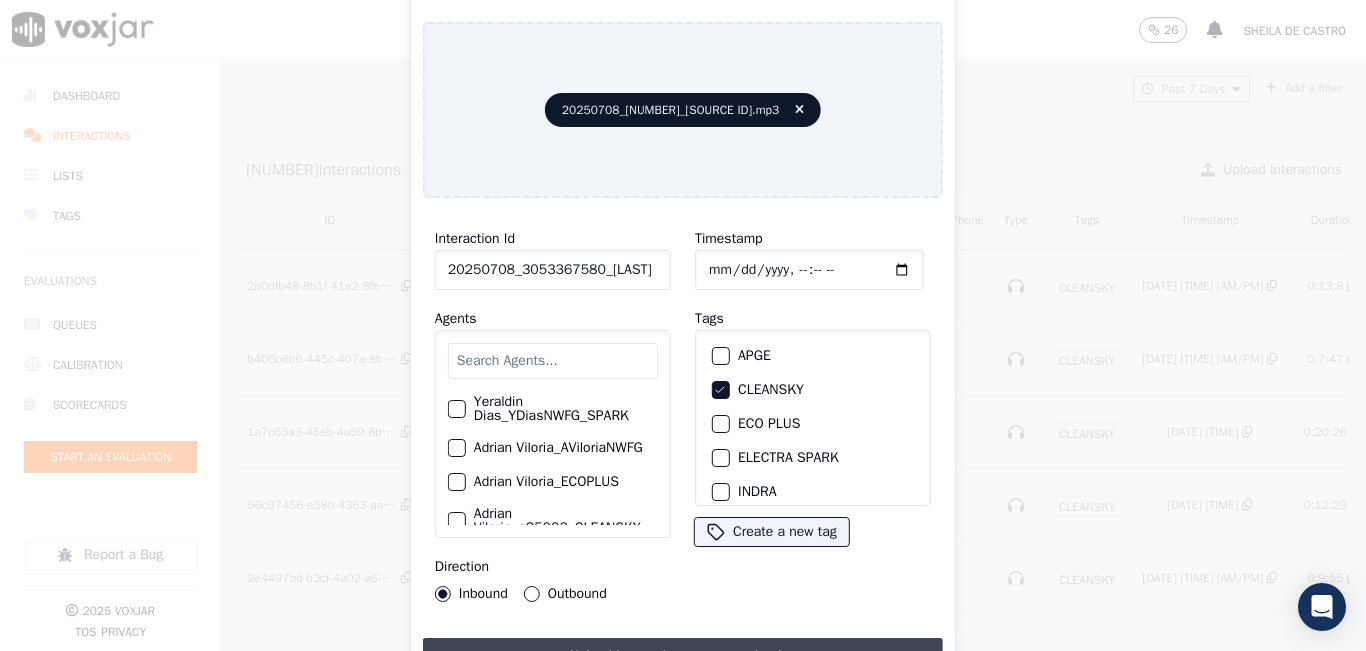 click on "Upload interaction to start evaluation" at bounding box center [683, 656] 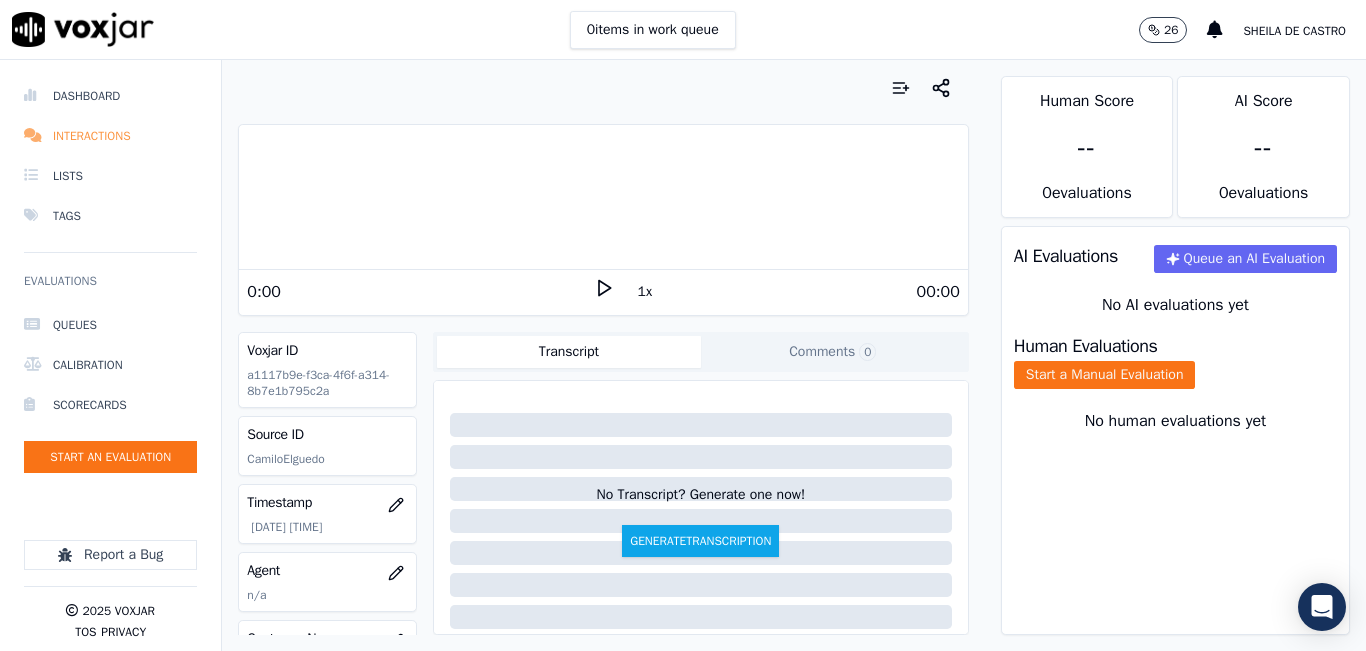 click on "Interactions" at bounding box center [110, 136] 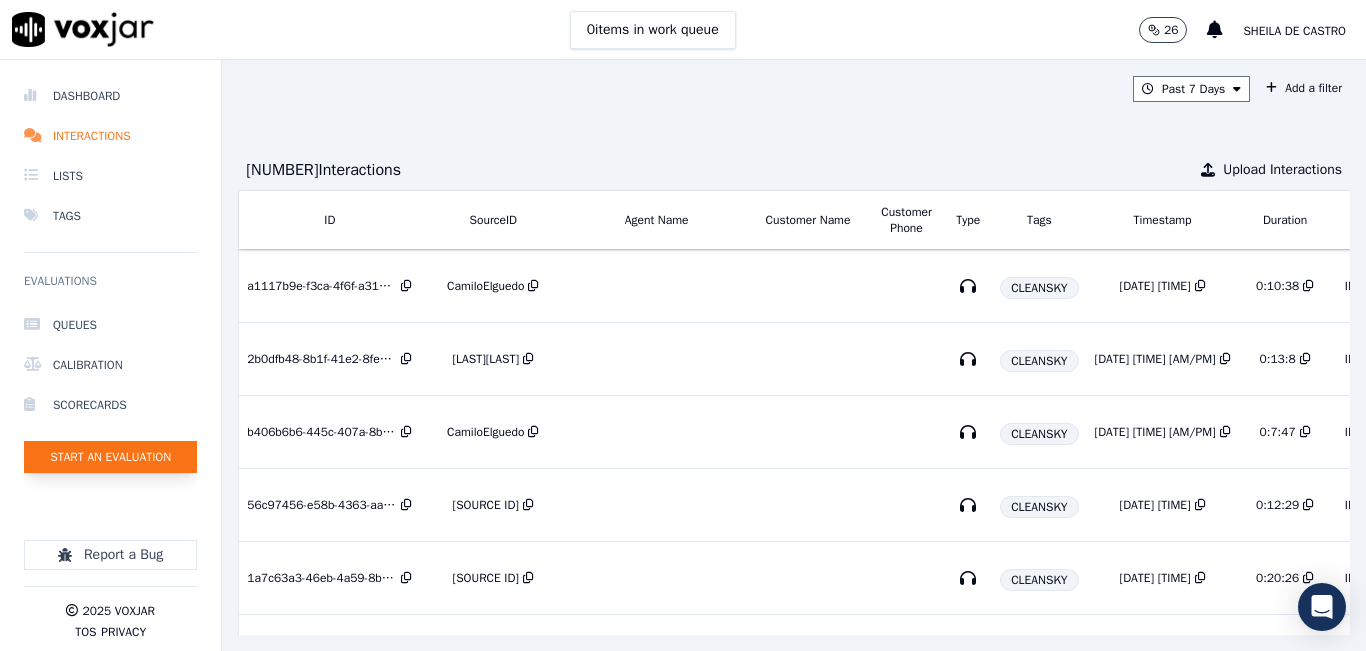 click on "Start an Evaluation" 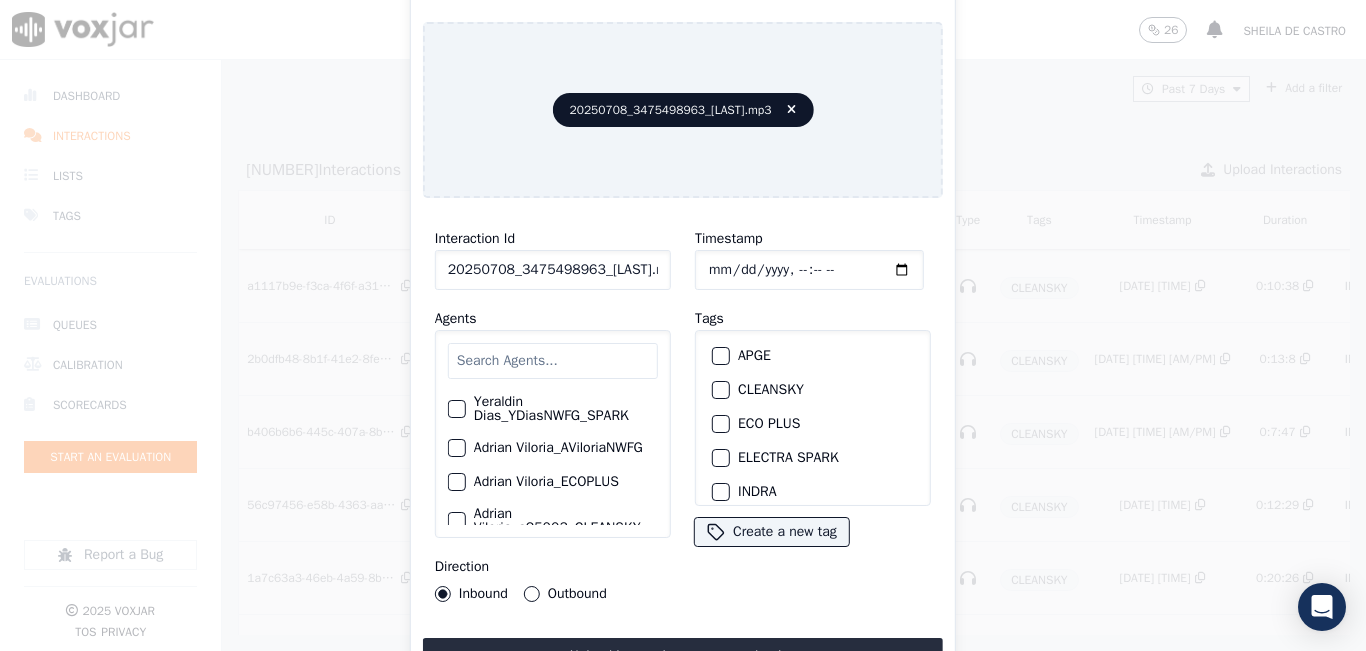 click on "20250708_3475498963_HansSoruco.mp3" 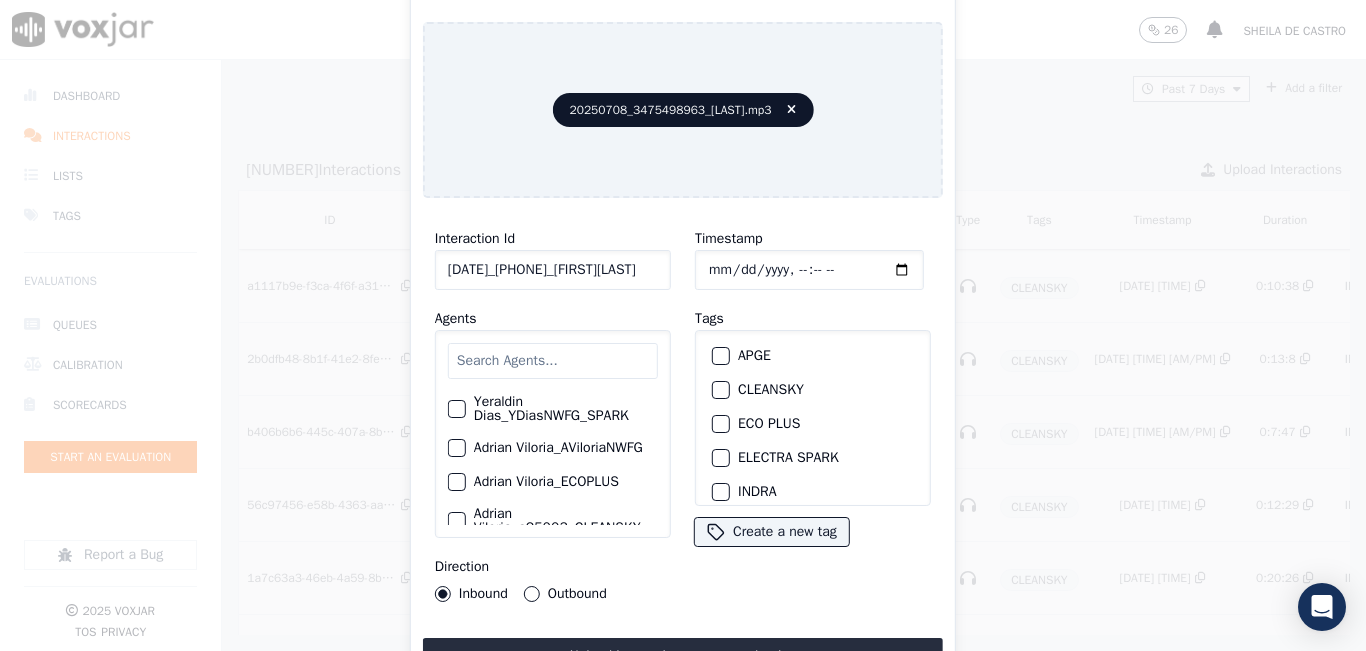 scroll, scrollTop: 0, scrollLeft: 19, axis: horizontal 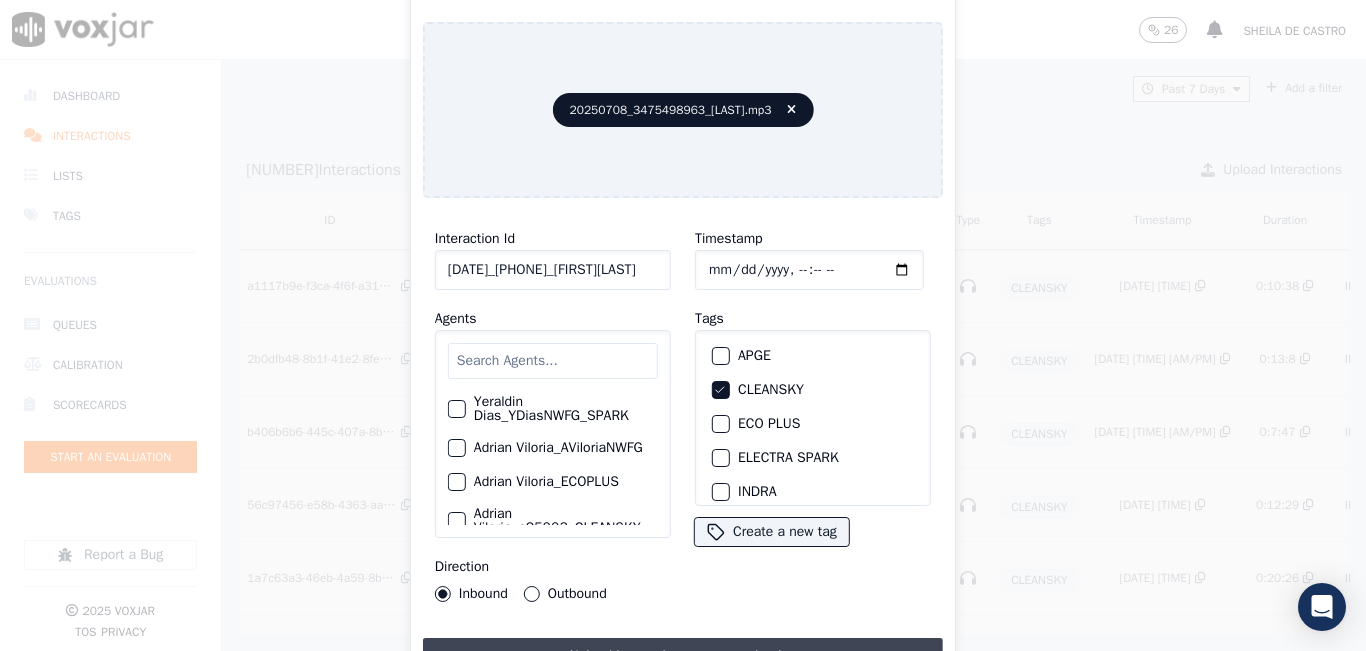 click on "Upload interaction to start evaluation" at bounding box center [683, 656] 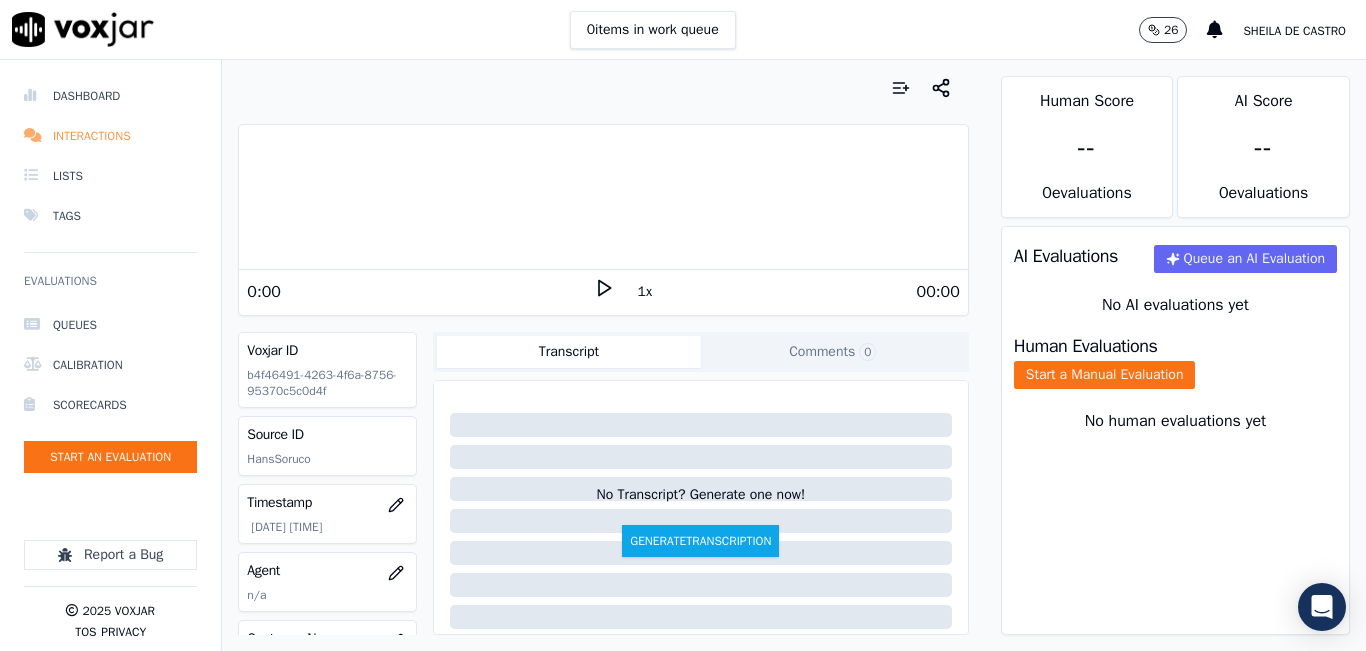click on "Interactions" at bounding box center (110, 136) 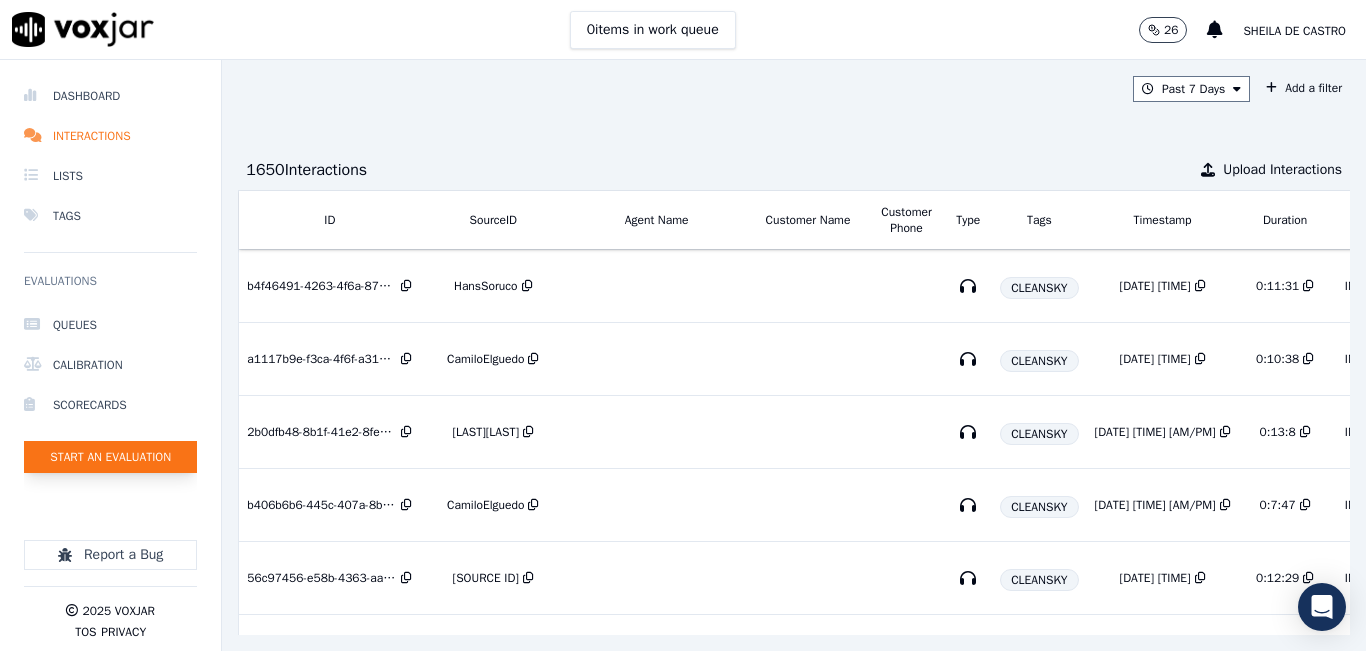 click on "Start an Evaluation" 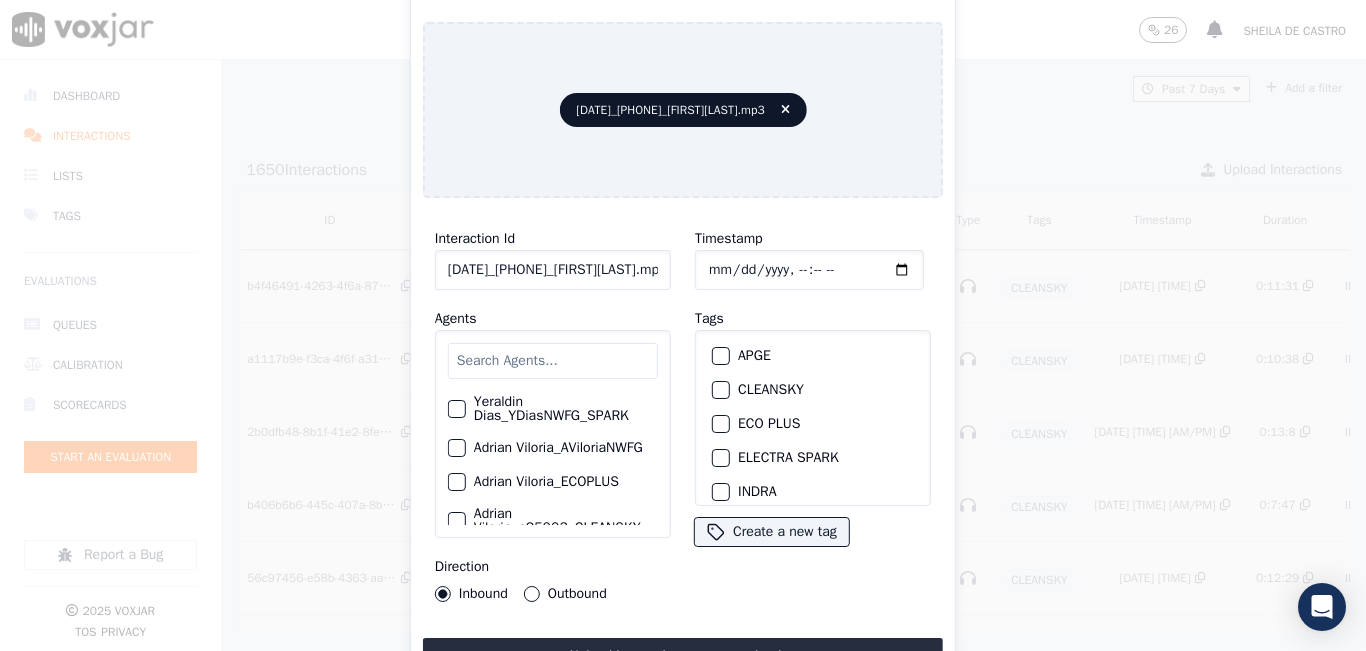 click on "20250708_3803457613_FelixOliveros.mp3" 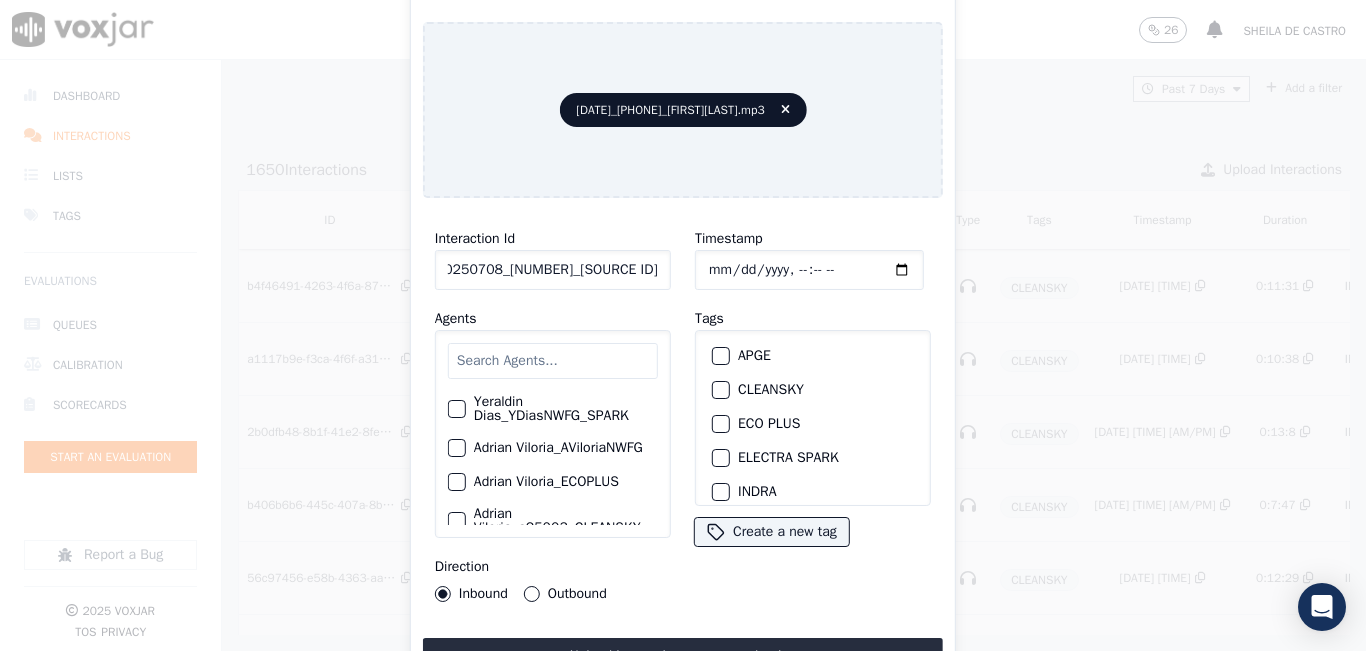scroll, scrollTop: 0, scrollLeft: 22, axis: horizontal 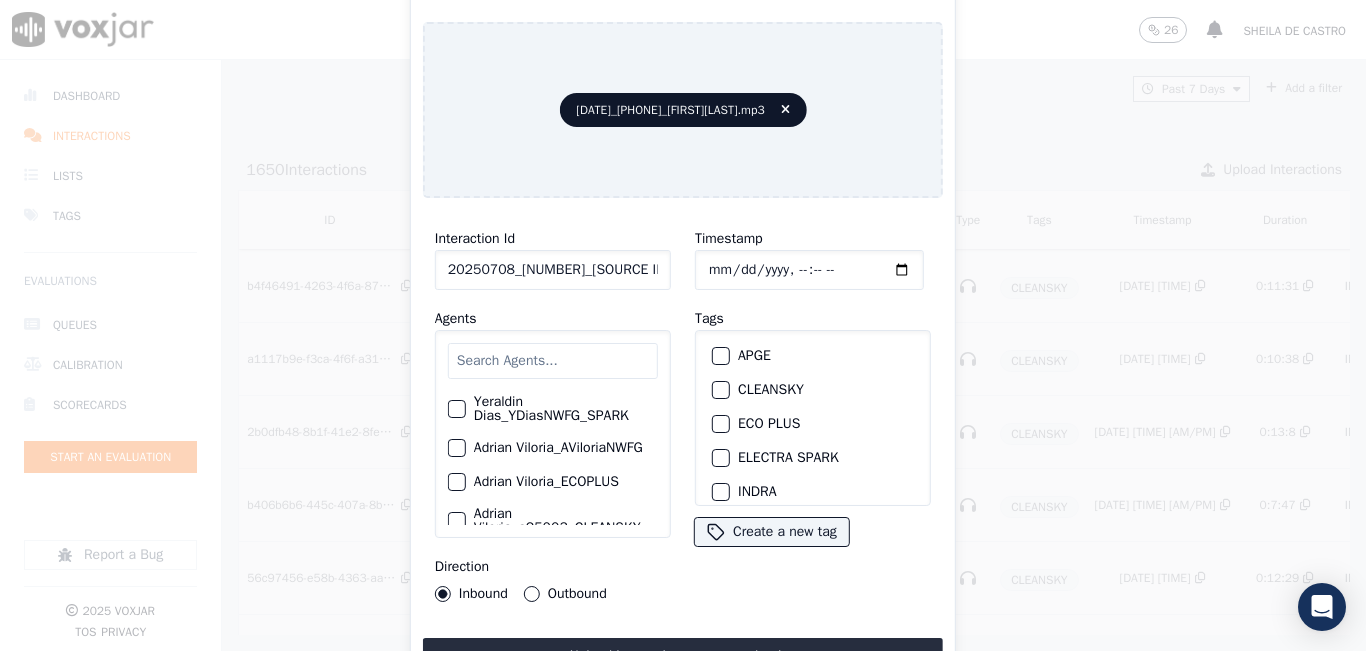 click at bounding box center [720, 390] 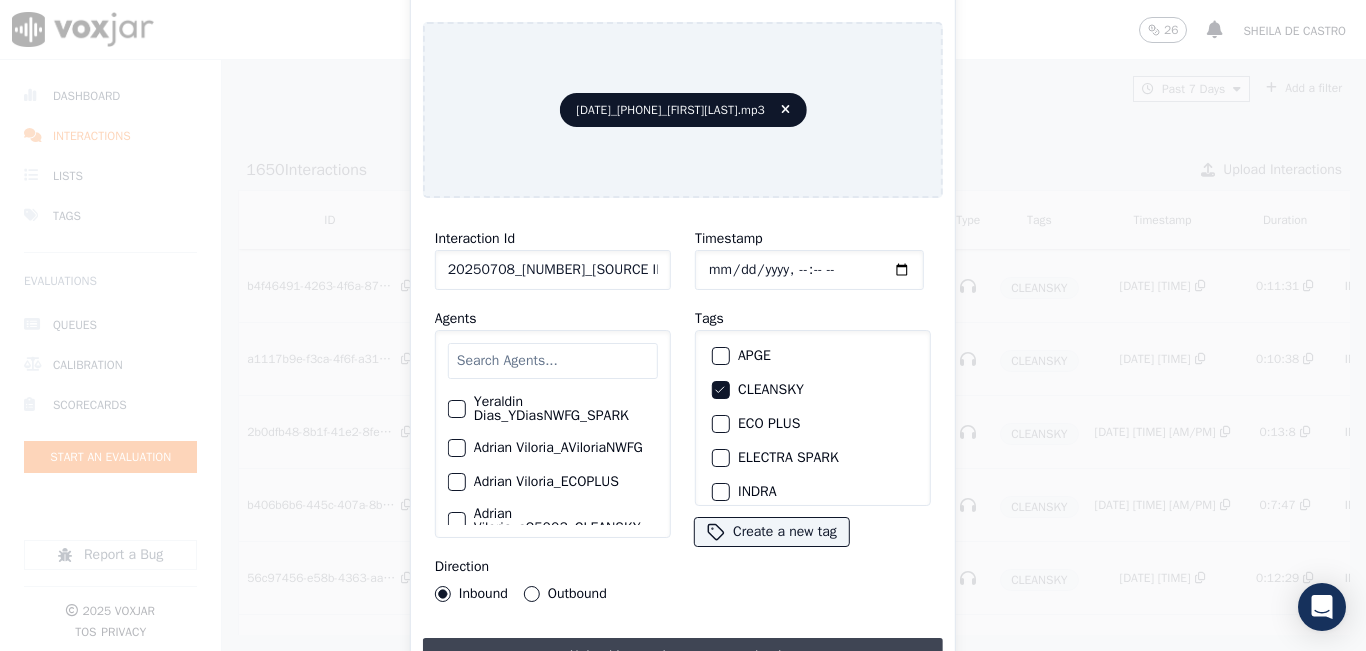 click on "Upload interaction to start evaluation" at bounding box center [683, 656] 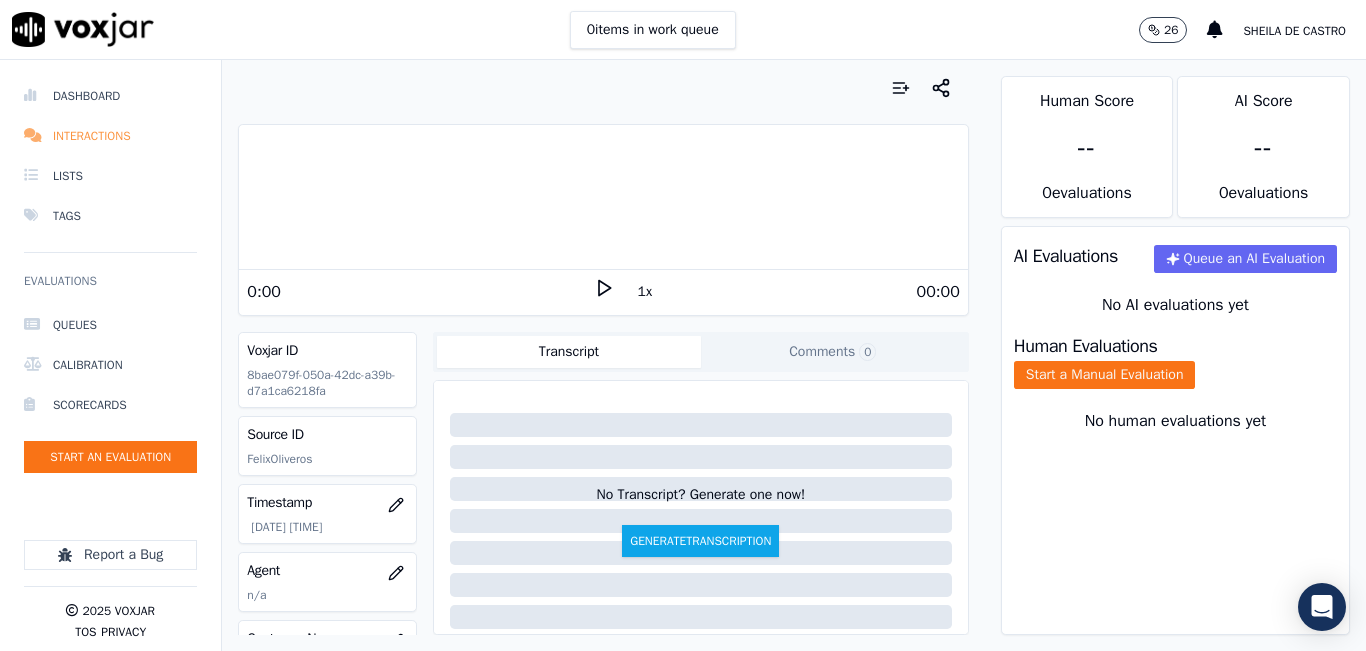 click on "Interactions" at bounding box center (110, 136) 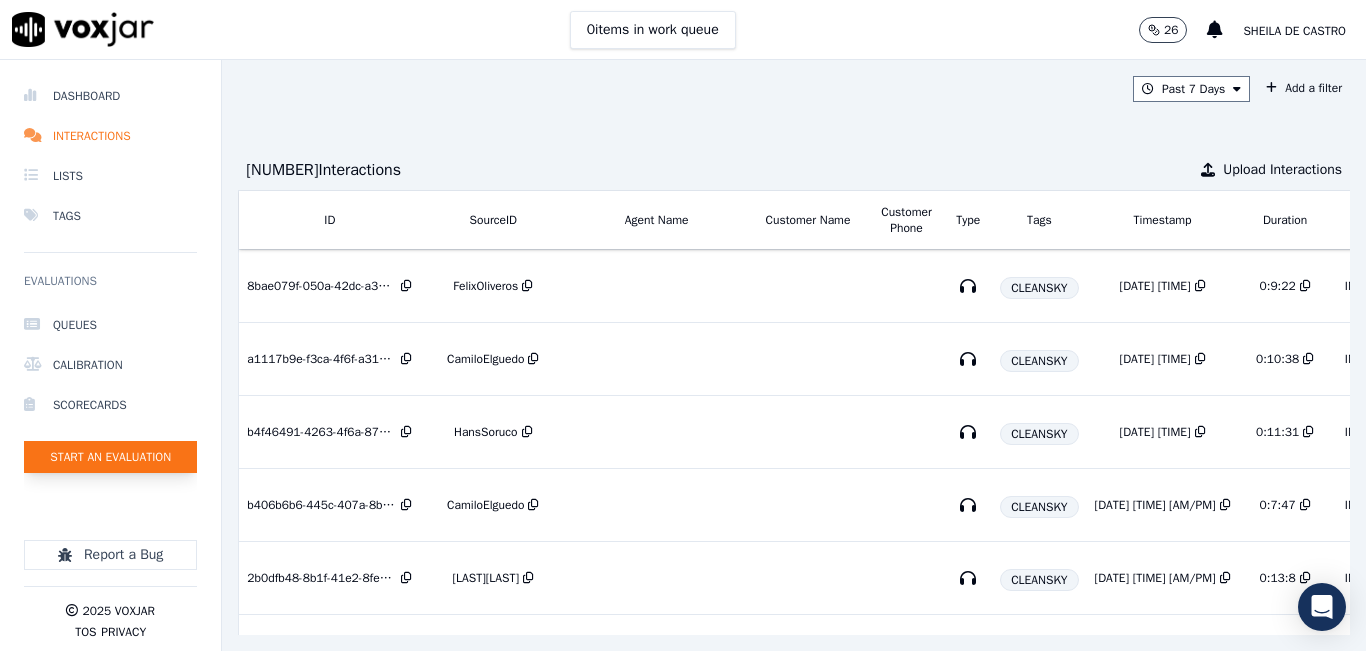 click on "Start an Evaluation" 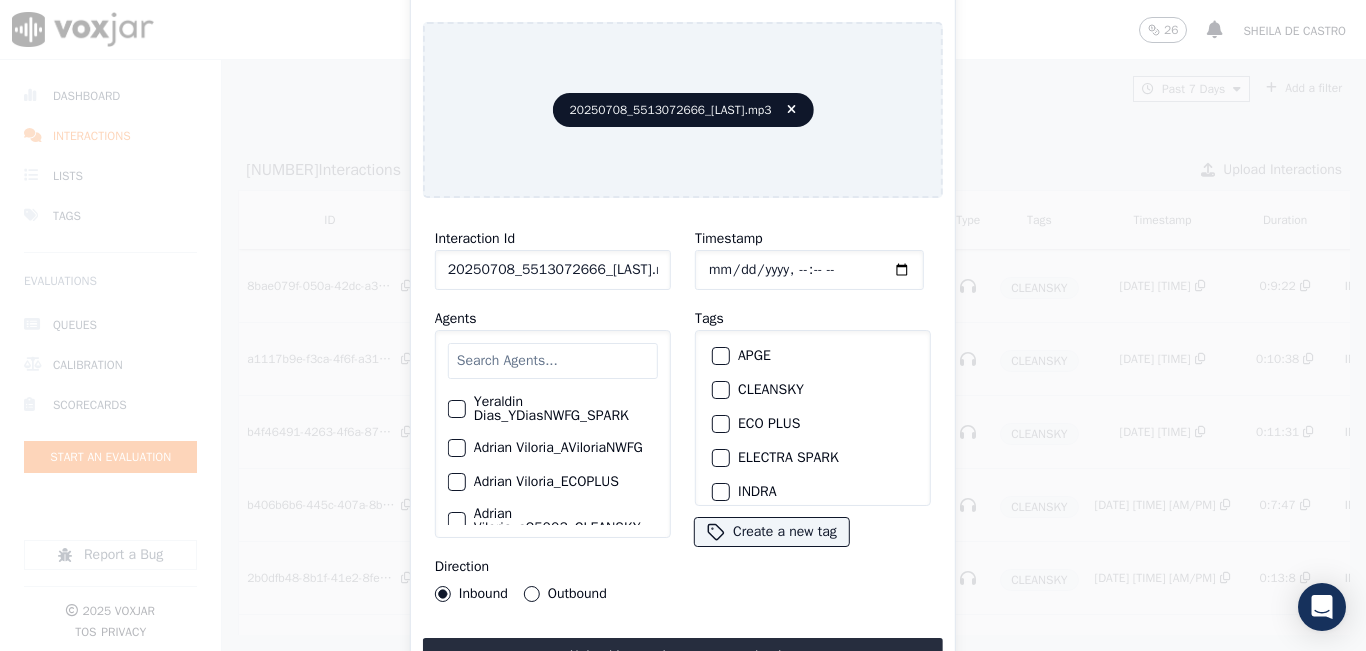 click on "Interaction Id   20250708_5513072666_CamiloElguedo.mp3     Agents        Yeraldin Dias_YDiasNWFG_SPARK     Adrian Viloria_AViloriaNWFG     Adrian Viloria_ECOPLUS     Adrian Viloria_a25003_CLEANSKY     Adrian Viloria_a25016_WGL     Adrian Viloria_a25046_INDRA     Adrian Viloria_fuse1164_NGE     Alan Marruaga_a26181_WGL     Alejandra Chavarro_SYMMETRY     Alejandra Chavarro_a26184_WGL     Alejandro Vizcaino_a13916_CLEANSKY     Alejandro Vizcaino­_NW2906_CLEANSKY     Andres Higuita_AHiguitaNWFG_SPARK     Andres Higuita_Fuse3185_NGE     Andres Higuita_No Sales      Andres Higuita_a27435_CLEANSKY     Andres Higuita_a27490_INDRA     Andres Prias_APriasNWFG     Andres Prias_SYMMETRY     Andres Prias_a27400_CLEANSKY     Andres Prias_a27447_INDRA     Andres Prias_fuse1184_NGE     Angie Torres_ATorresNWFG     Angie Torres_SYMMETRY     Angie Torres_WANN1185_NGE     Angie Torres_a27399_CLEANSKY     Angie Torres_a27445_INDRA     Brandon Camacho_BAQ2083_INDRA     Brandon Camacho_BCamachoNWFG     Brandon Camacho_ECOPLUS" at bounding box center [553, 414] 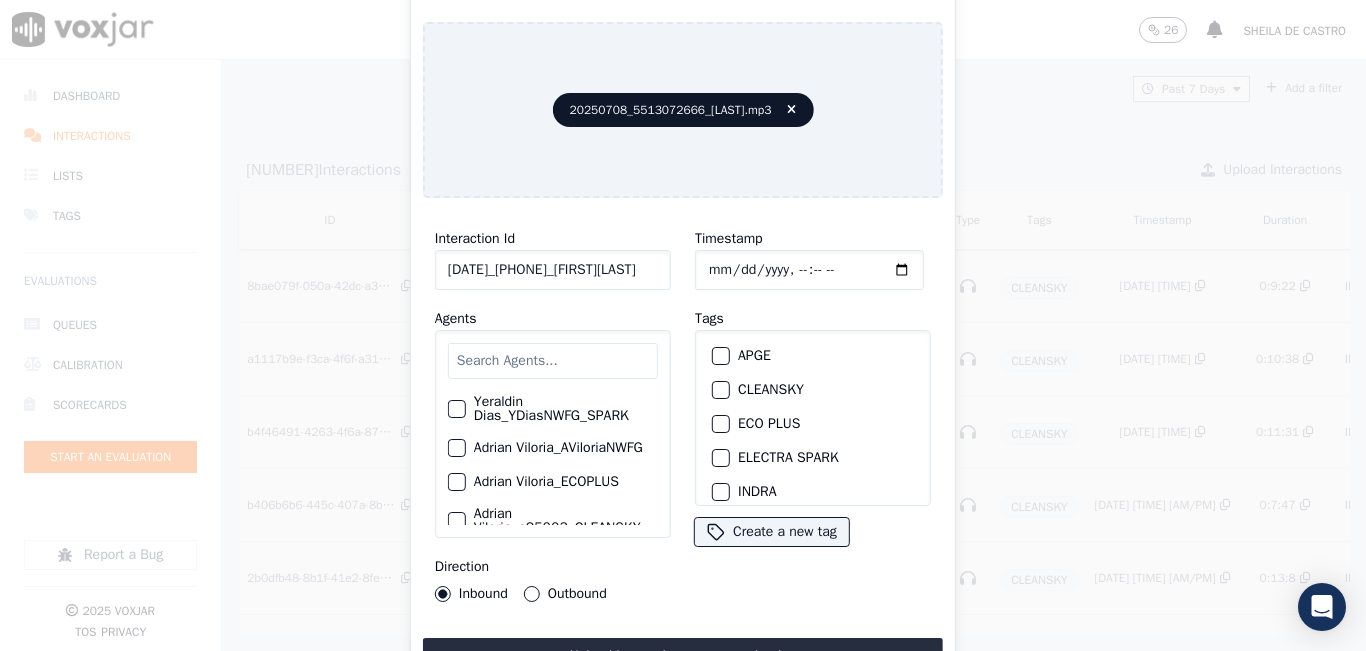 scroll, scrollTop: 0, scrollLeft: 38, axis: horizontal 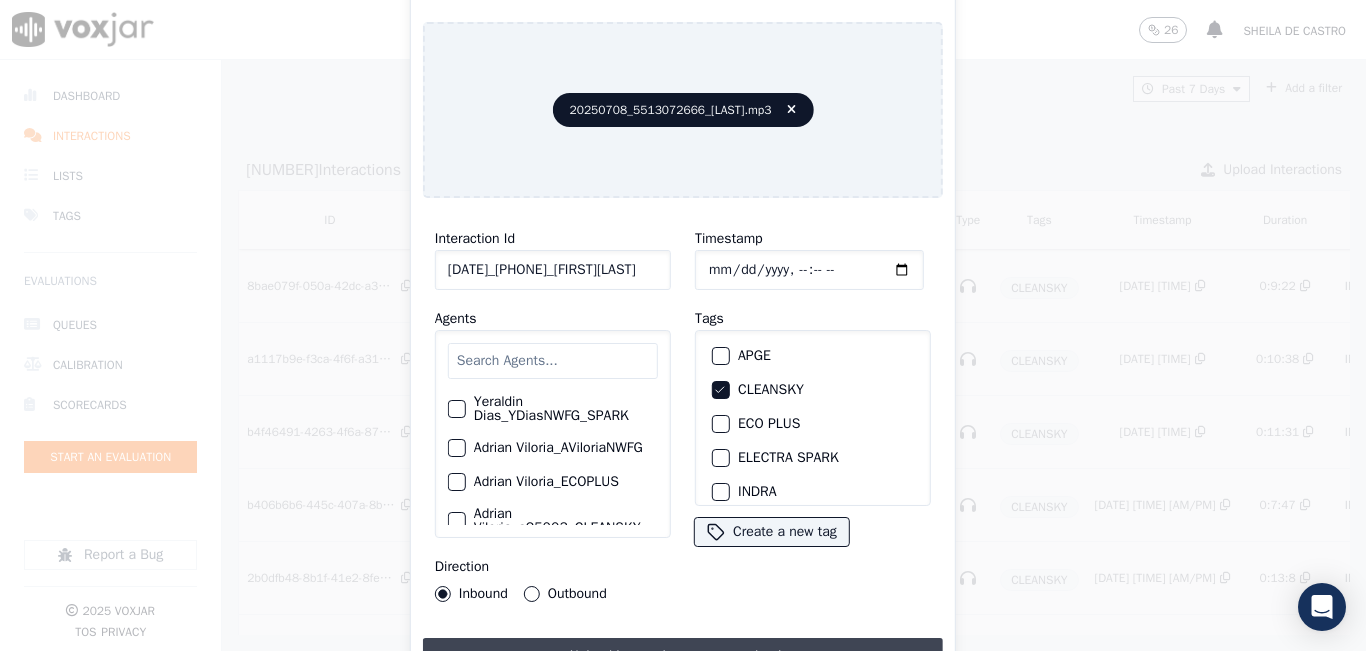 click on "Upload interaction to start evaluation" at bounding box center [683, 656] 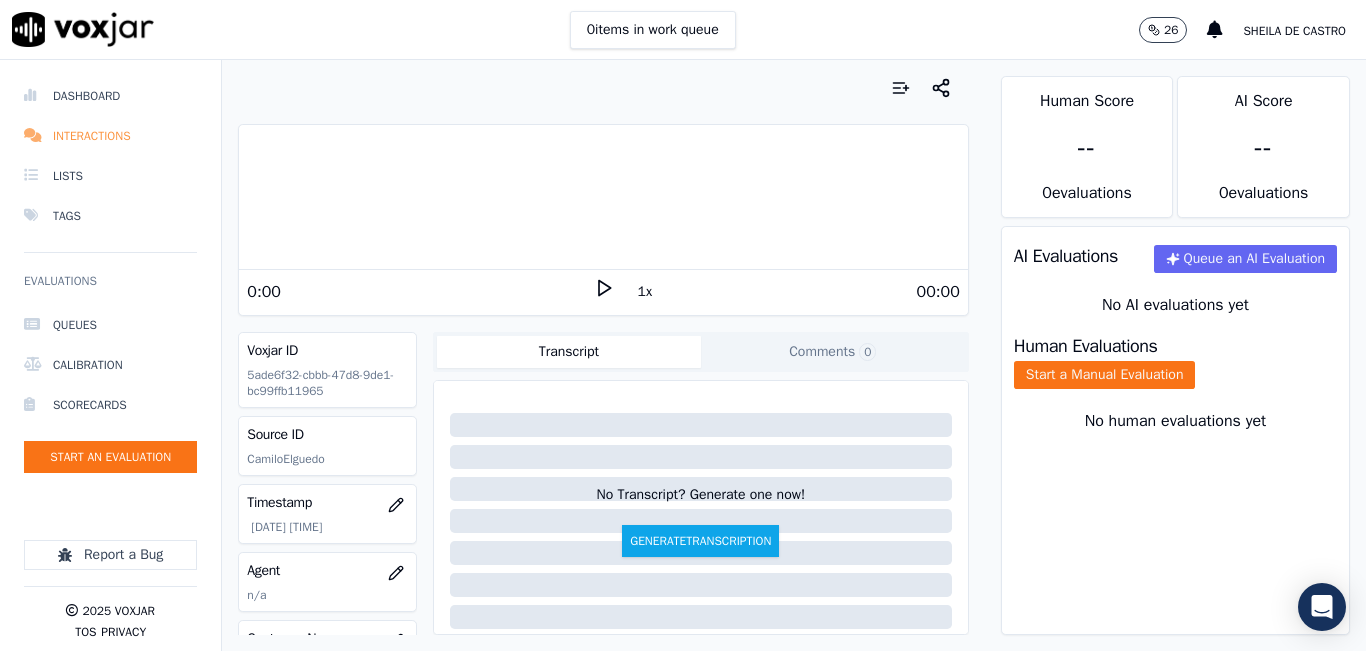 click on "Interactions" at bounding box center (110, 136) 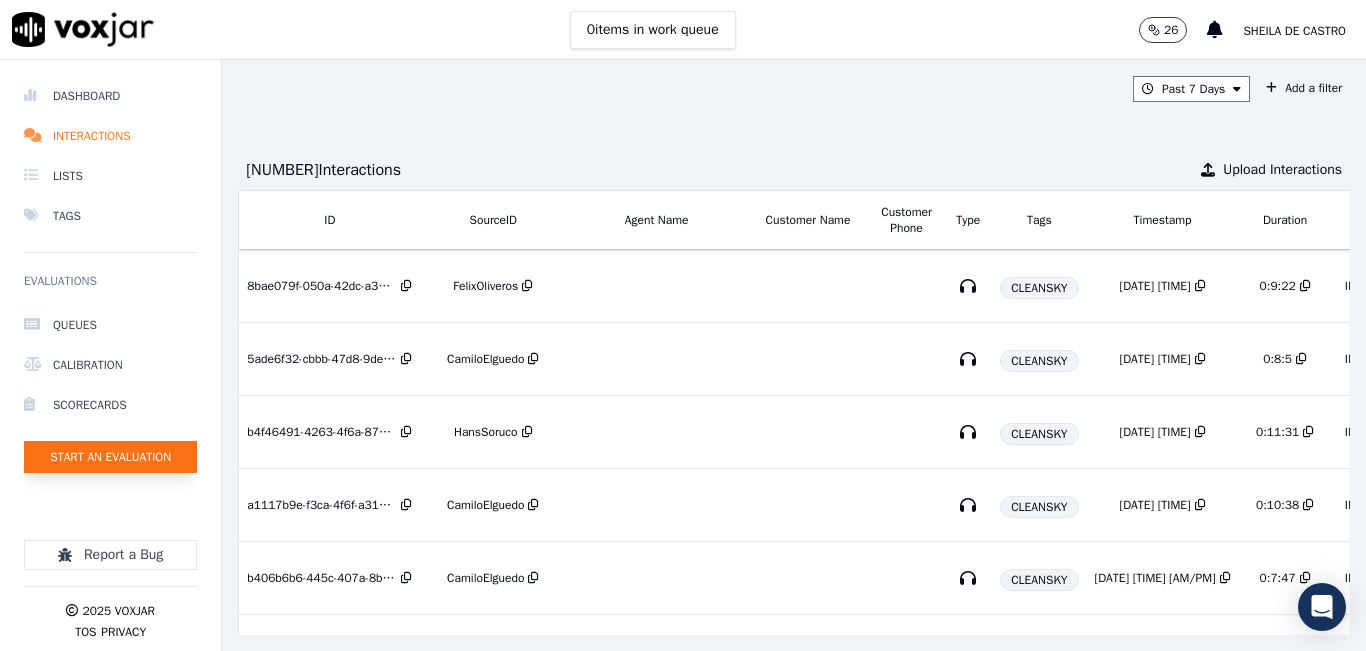 click on "Start an Evaluation" 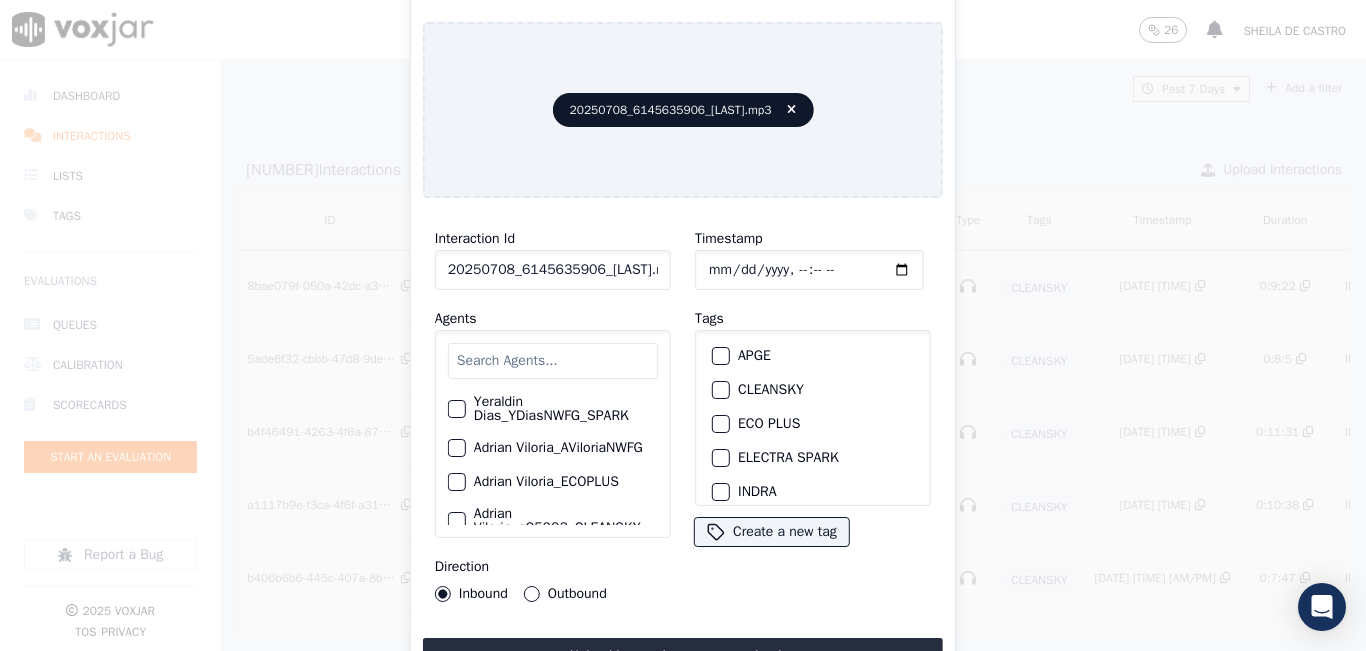 click on "20250708_6145635906_TatianaIriarte.mp3" 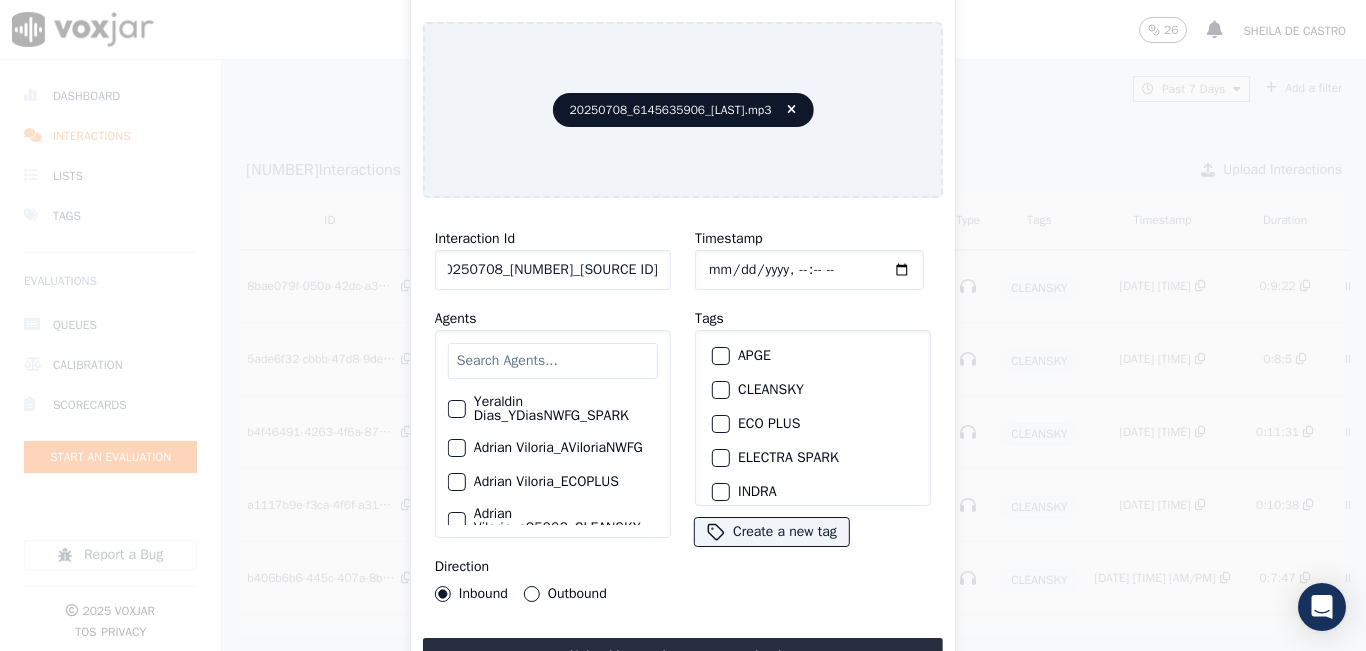 scroll, scrollTop: 0, scrollLeft: 24, axis: horizontal 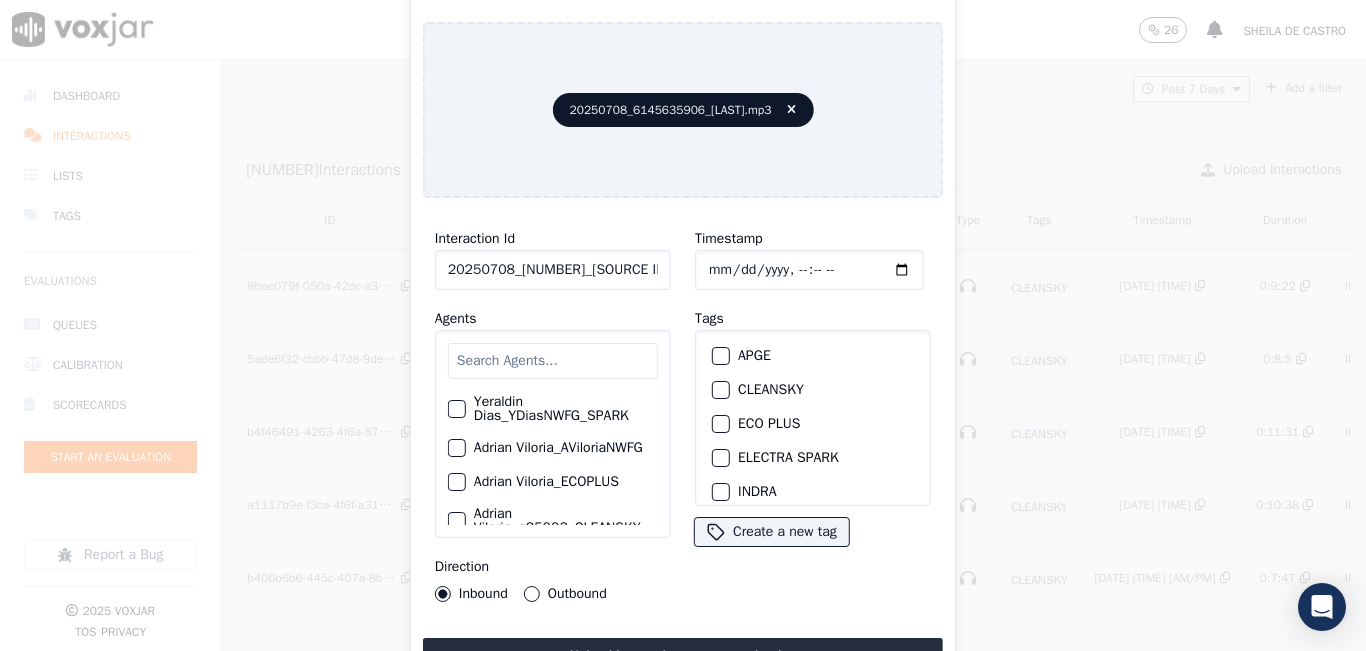 drag, startPoint x: 712, startPoint y: 387, endPoint x: 713, endPoint y: 426, distance: 39.012817 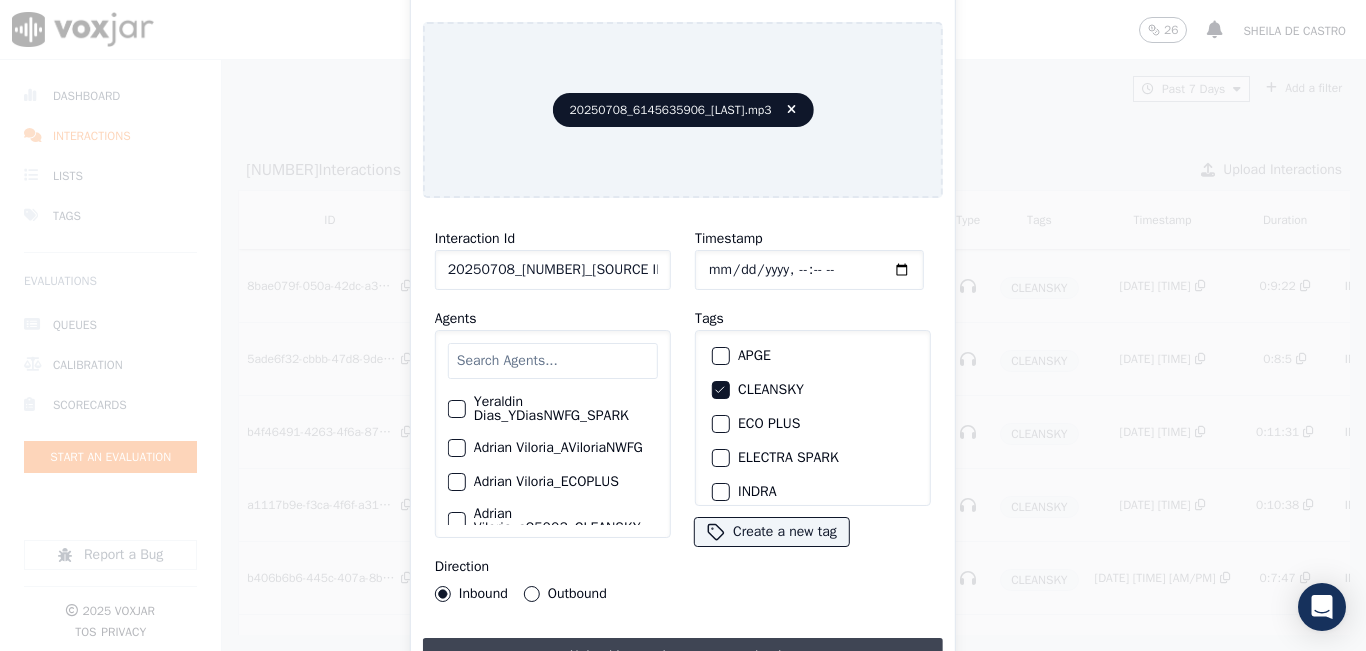click on "Upload interaction to start evaluation" at bounding box center [683, 656] 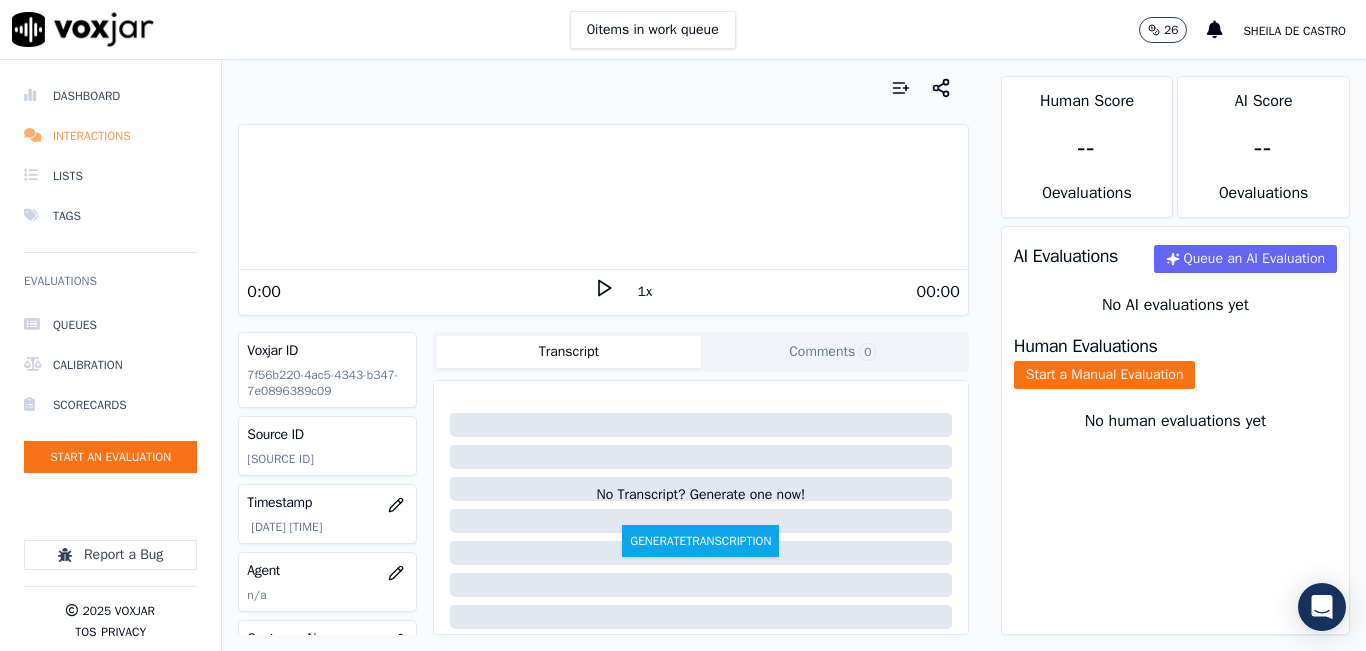 click on "Interactions" at bounding box center [110, 136] 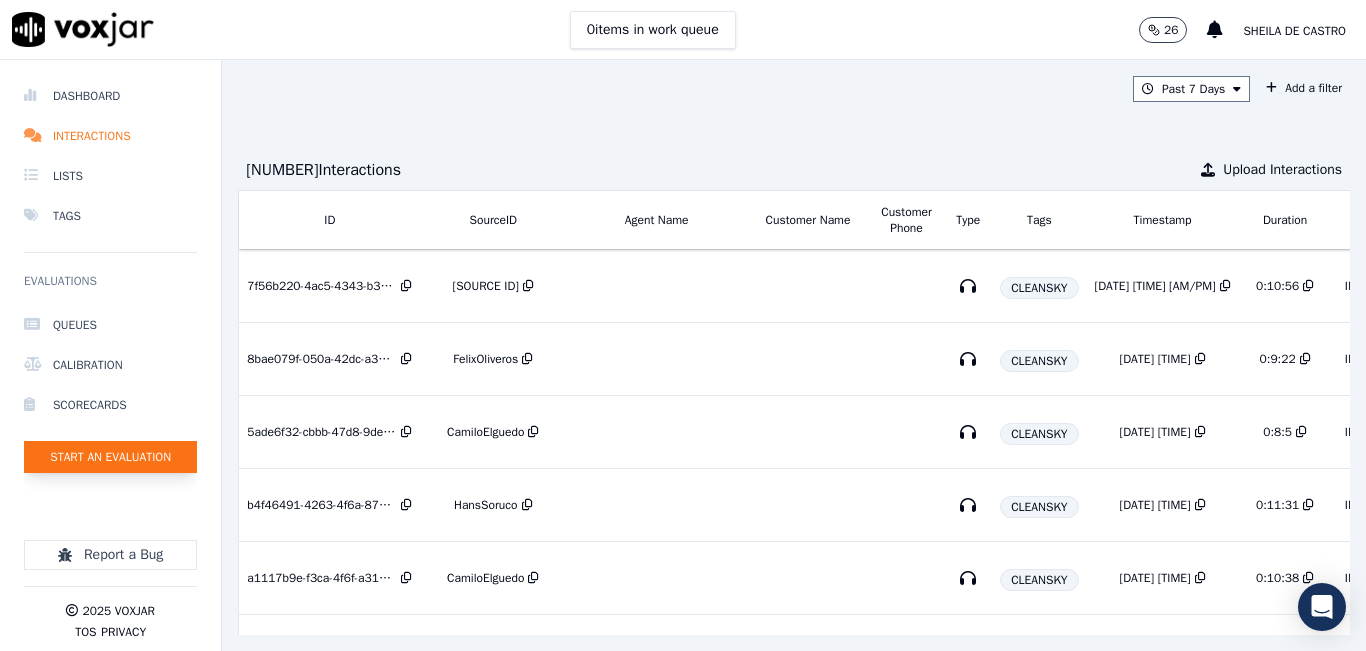 click on "Start an Evaluation" 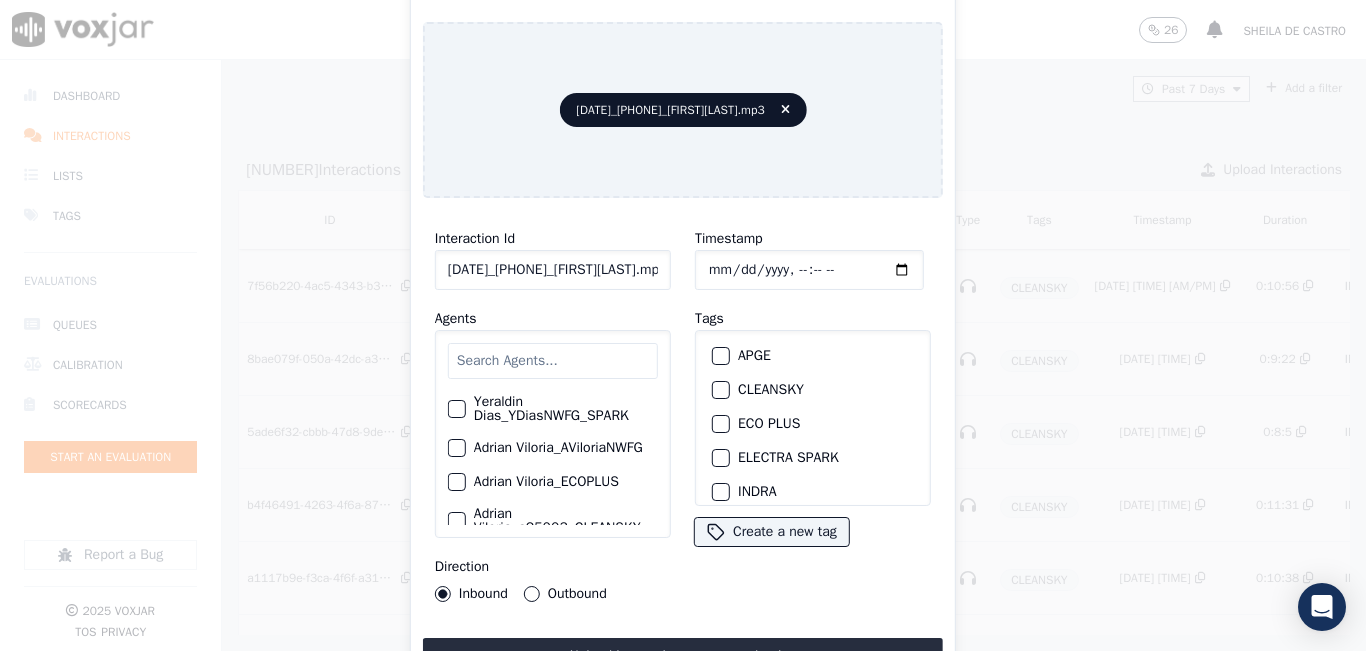 click on "20250708_7243334652_ElianFlorez.mp3" 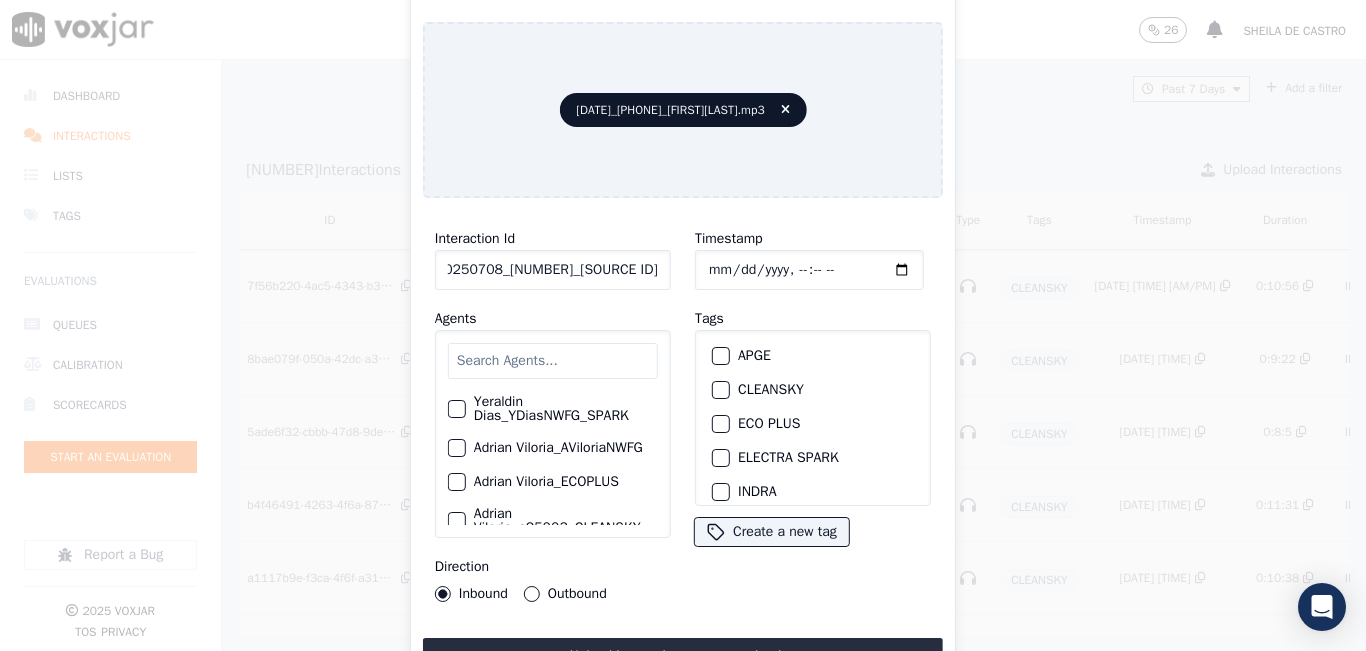 scroll, scrollTop: 0, scrollLeft: 10, axis: horizontal 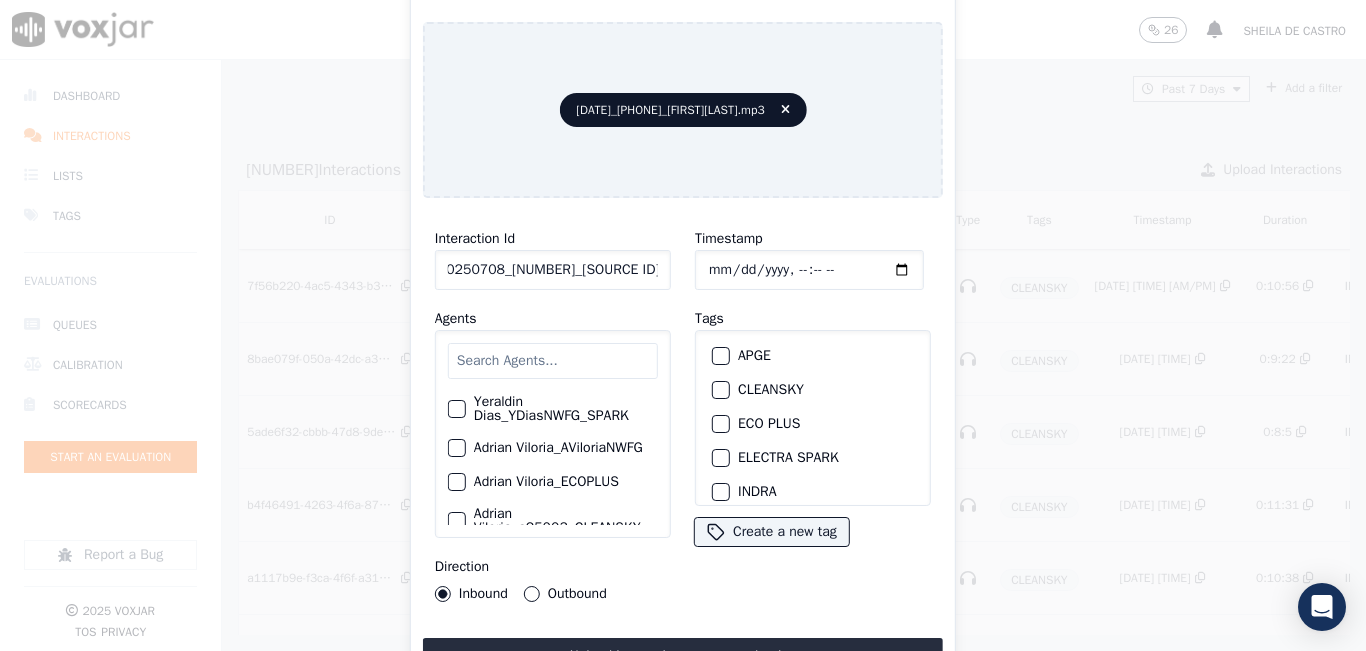 type on "20250708_7243334652_ElianFlorez" 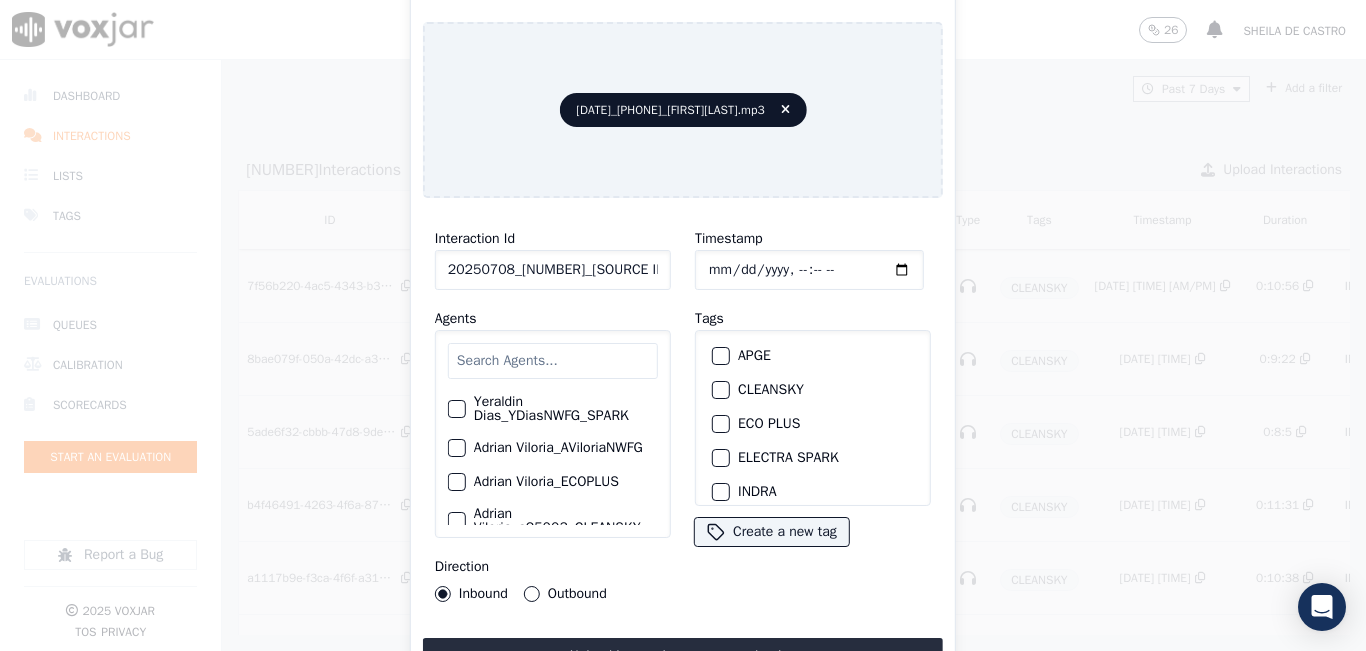 click at bounding box center [720, 390] 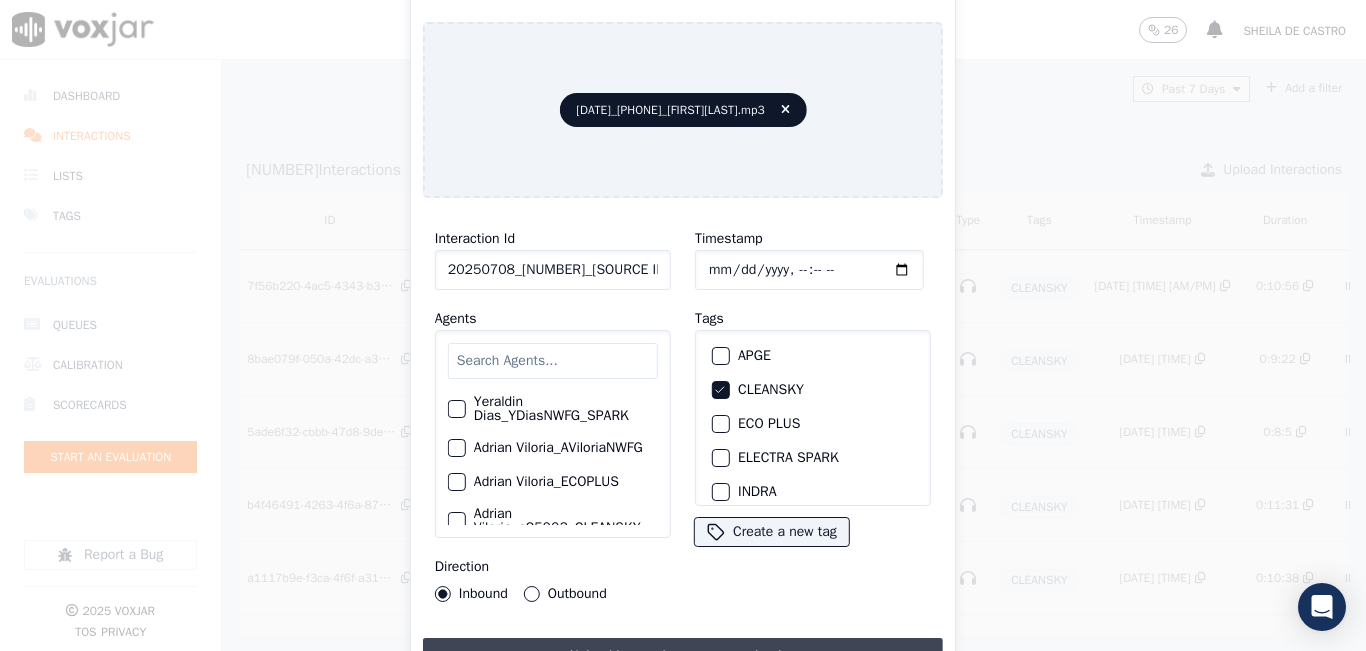 click on "Upload interaction to start evaluation" at bounding box center [683, 656] 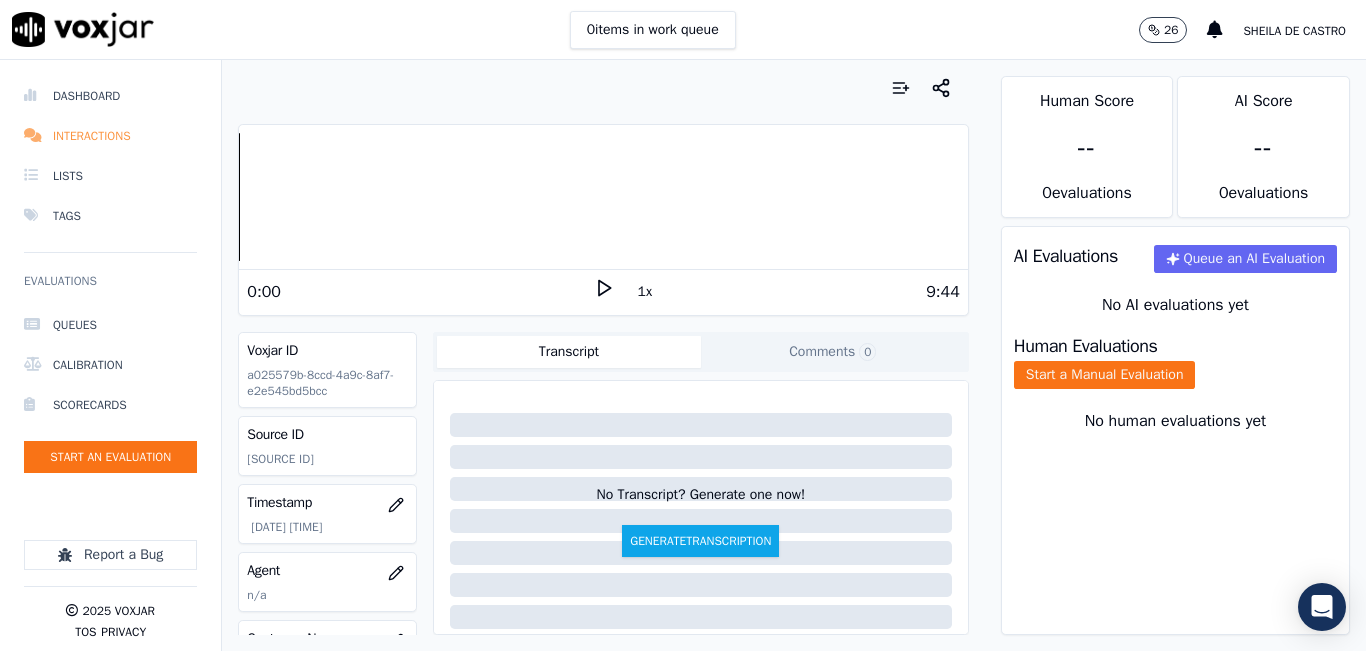 click on "Interactions" at bounding box center [110, 136] 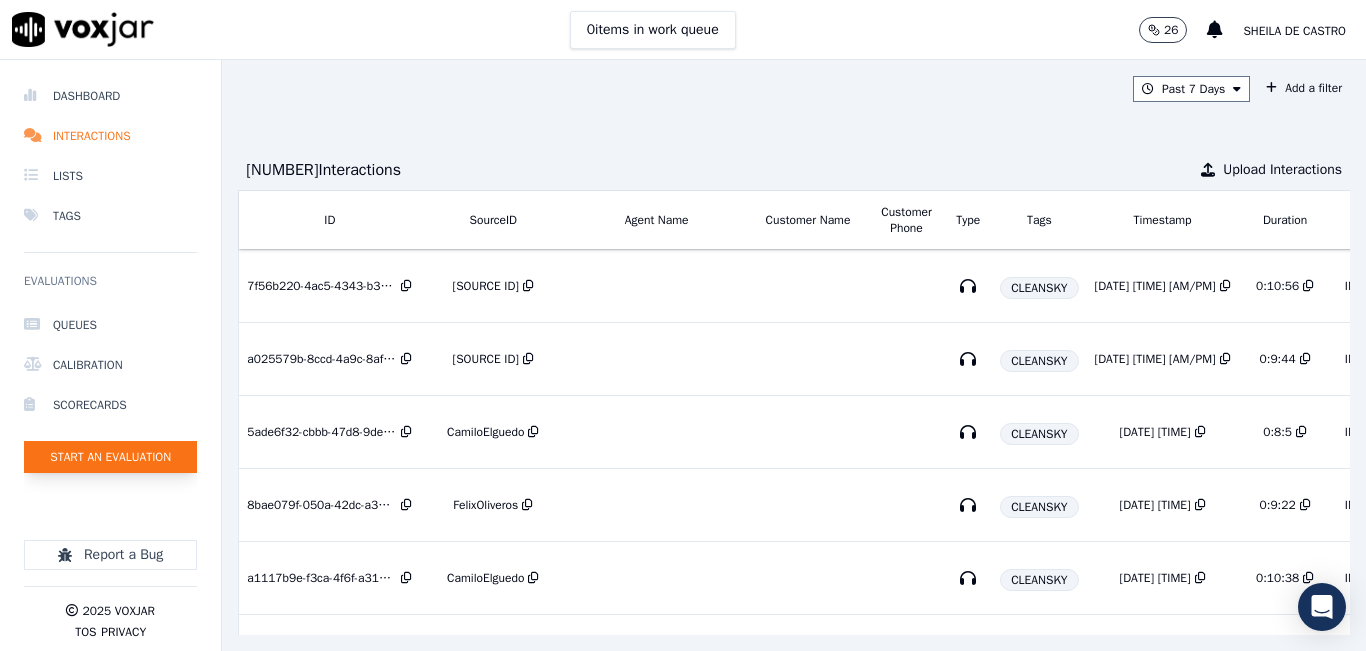 click on "Start an Evaluation" 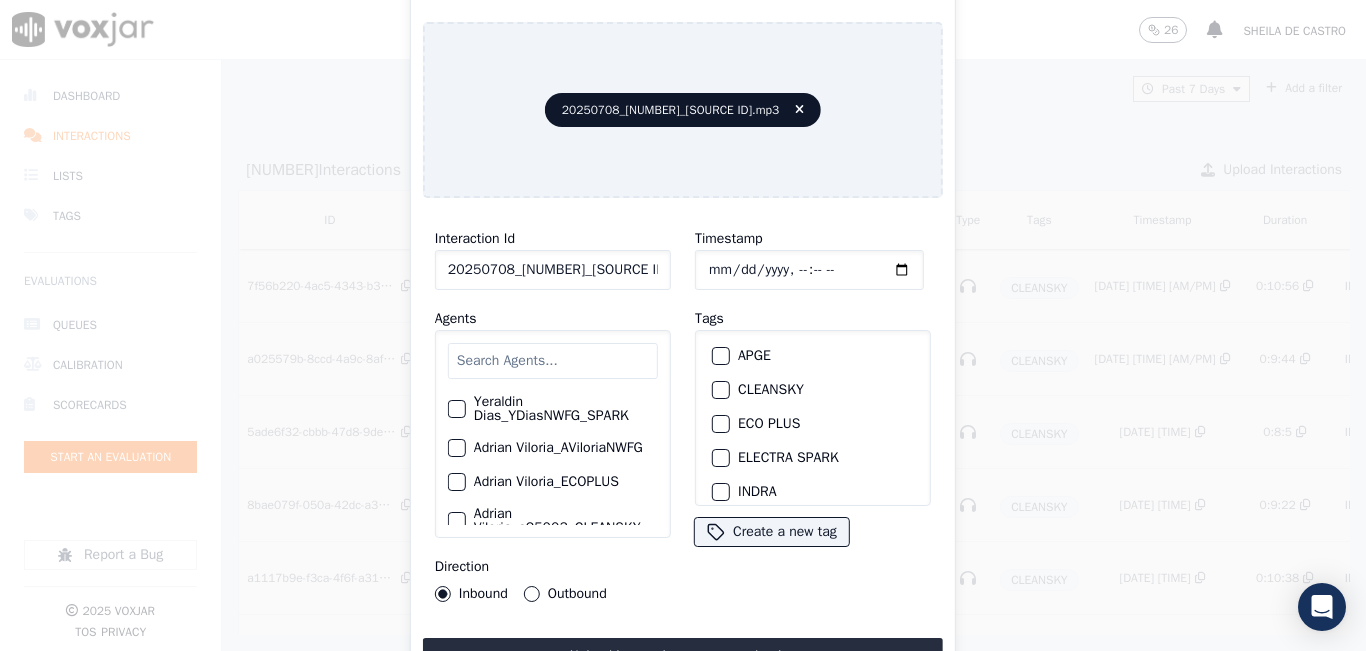 click on "20250708_7329009847_LuisaBeltran.mp3" 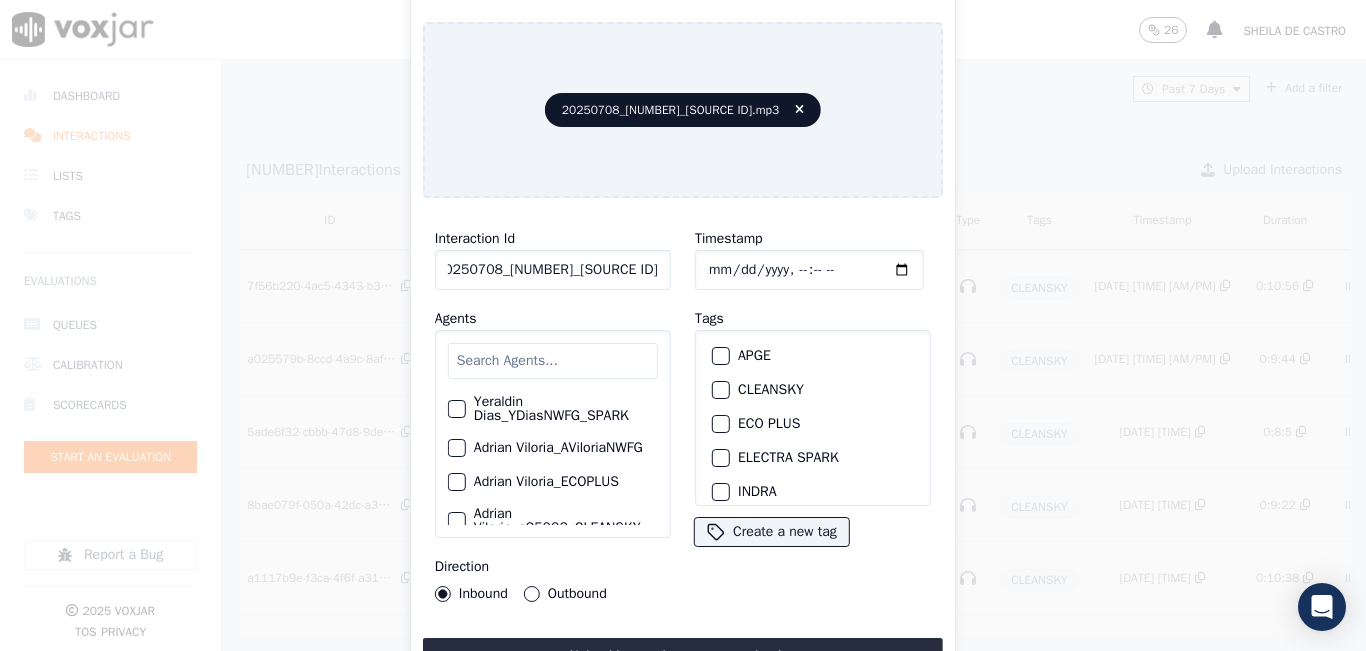 scroll, scrollTop: 0, scrollLeft: 19, axis: horizontal 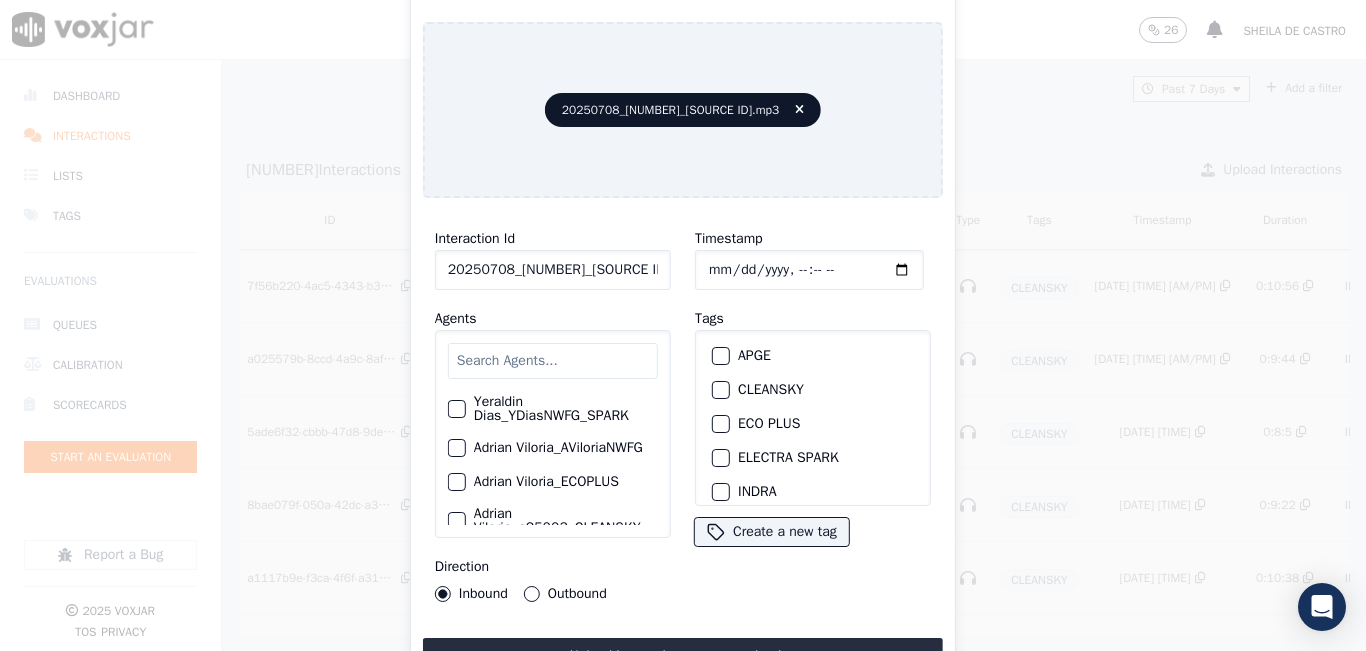 click on "CLEANSKY" at bounding box center (813, 390) 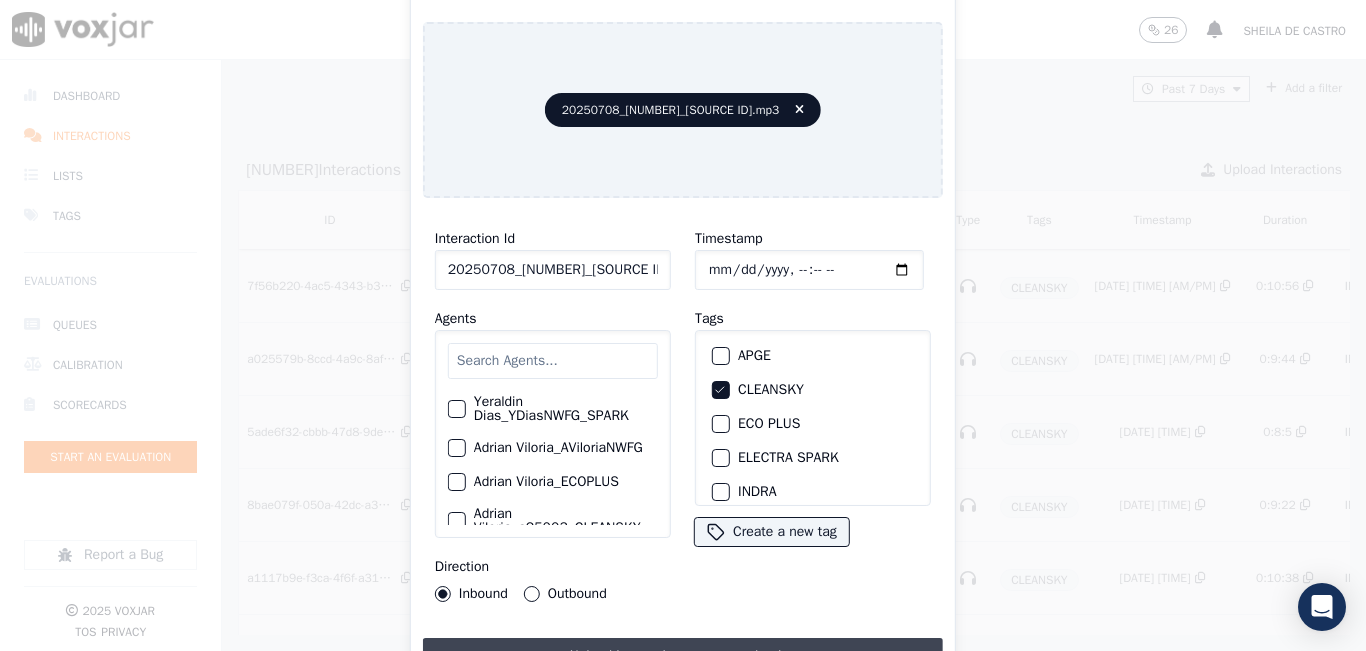 click on "Upload interaction to start evaluation" at bounding box center [683, 656] 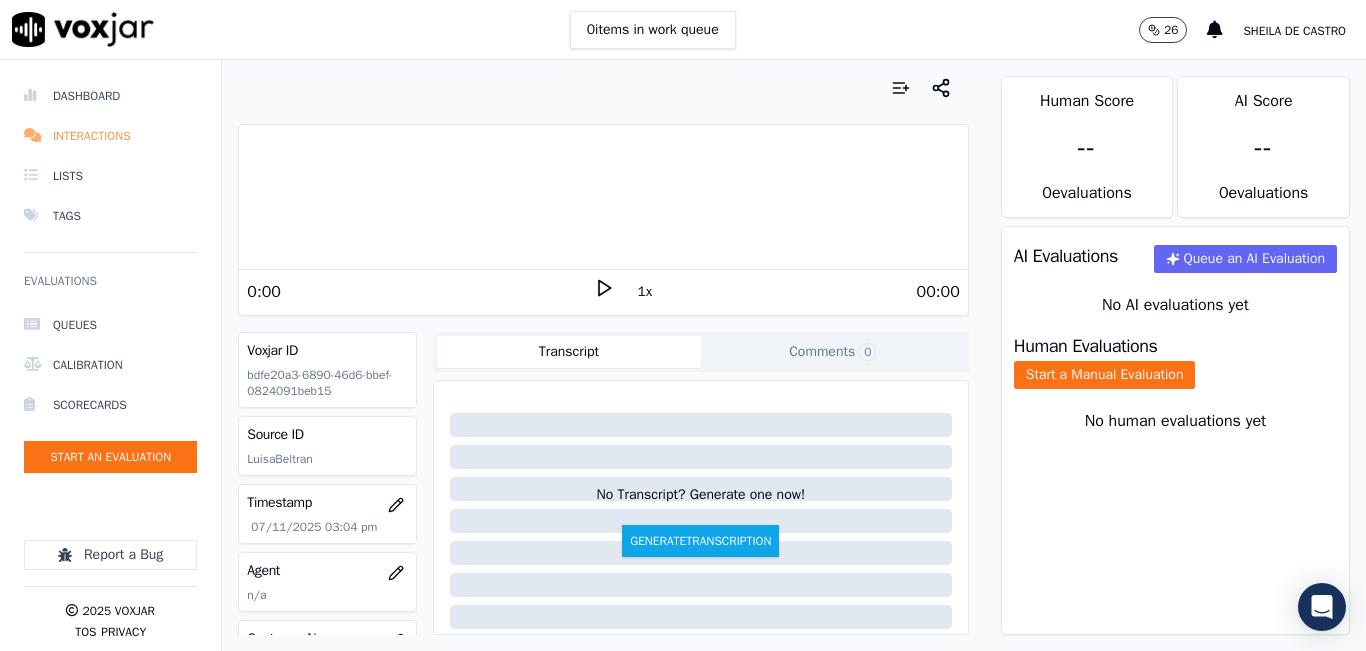 click on "Interactions" at bounding box center (110, 136) 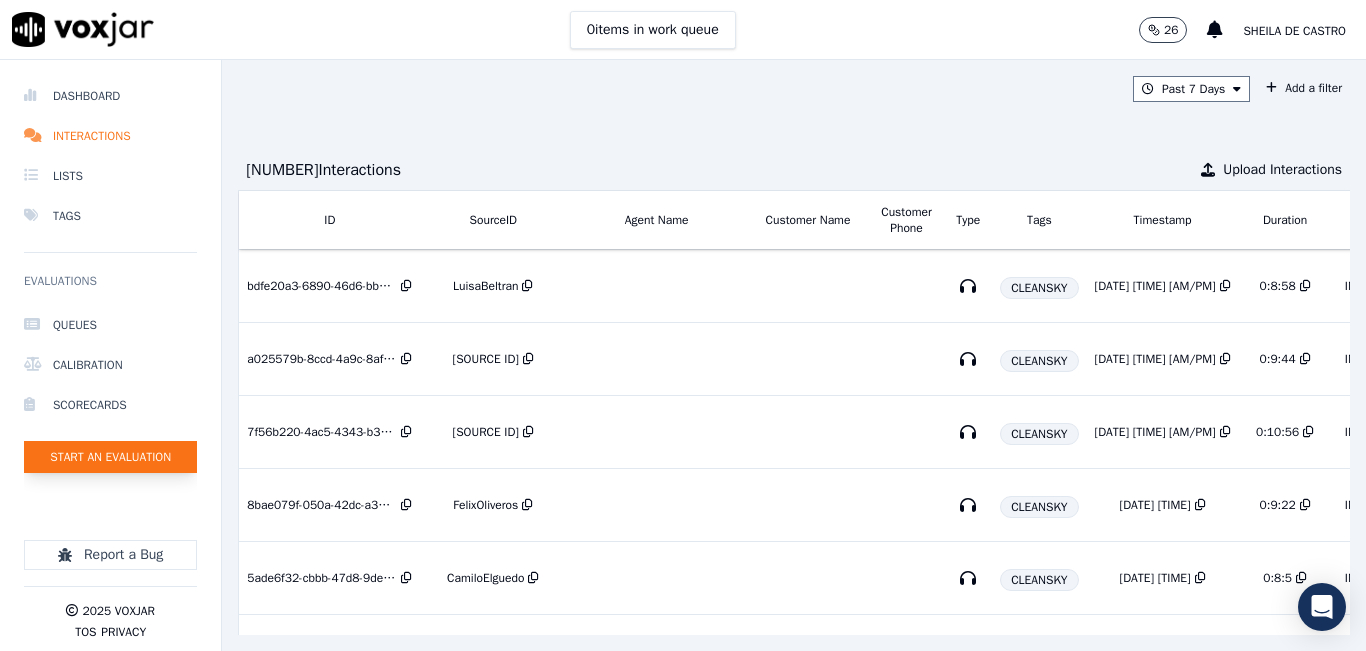 click on "Start an Evaluation" 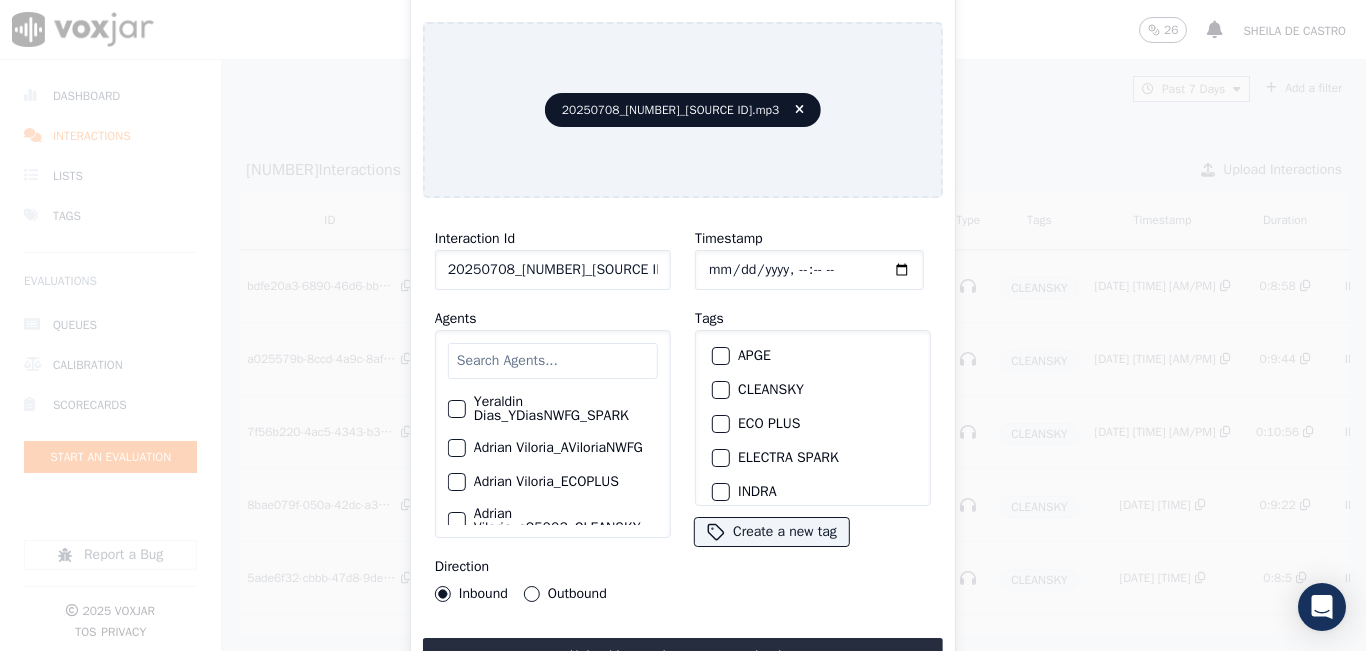 drag, startPoint x: 545, startPoint y: 247, endPoint x: 544, endPoint y: 259, distance: 12.0415945 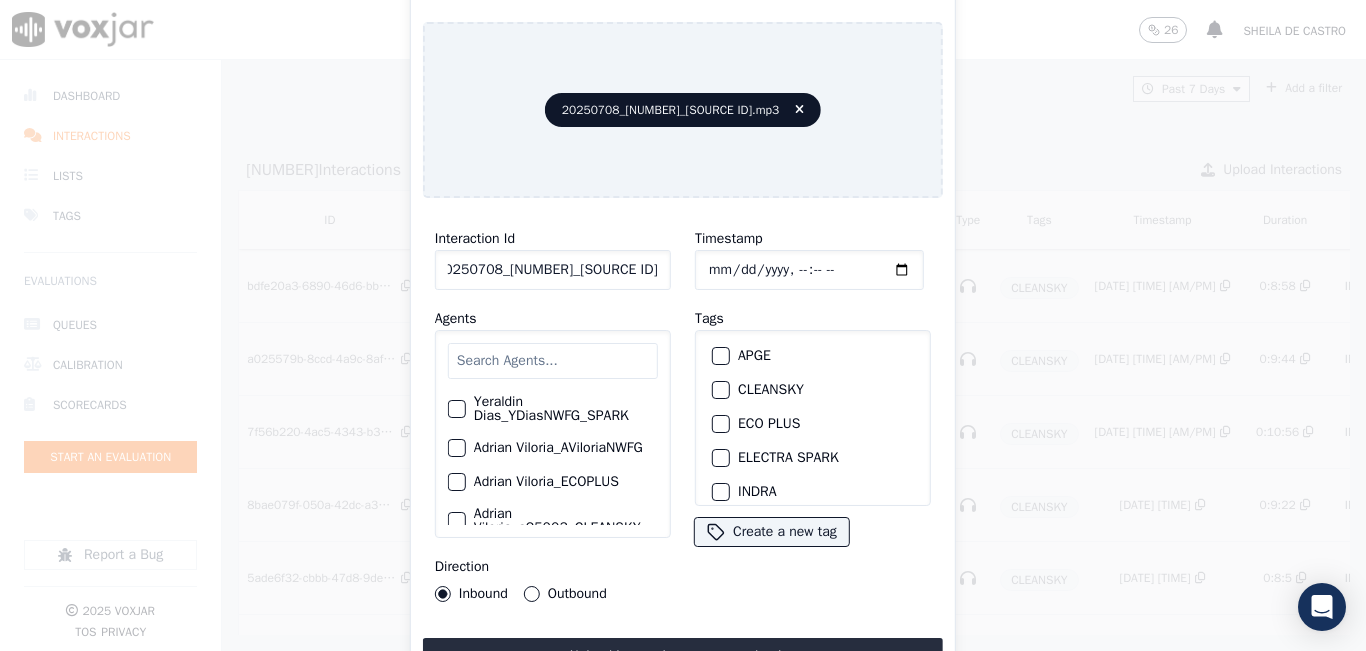 scroll, scrollTop: 0, scrollLeft: 24, axis: horizontal 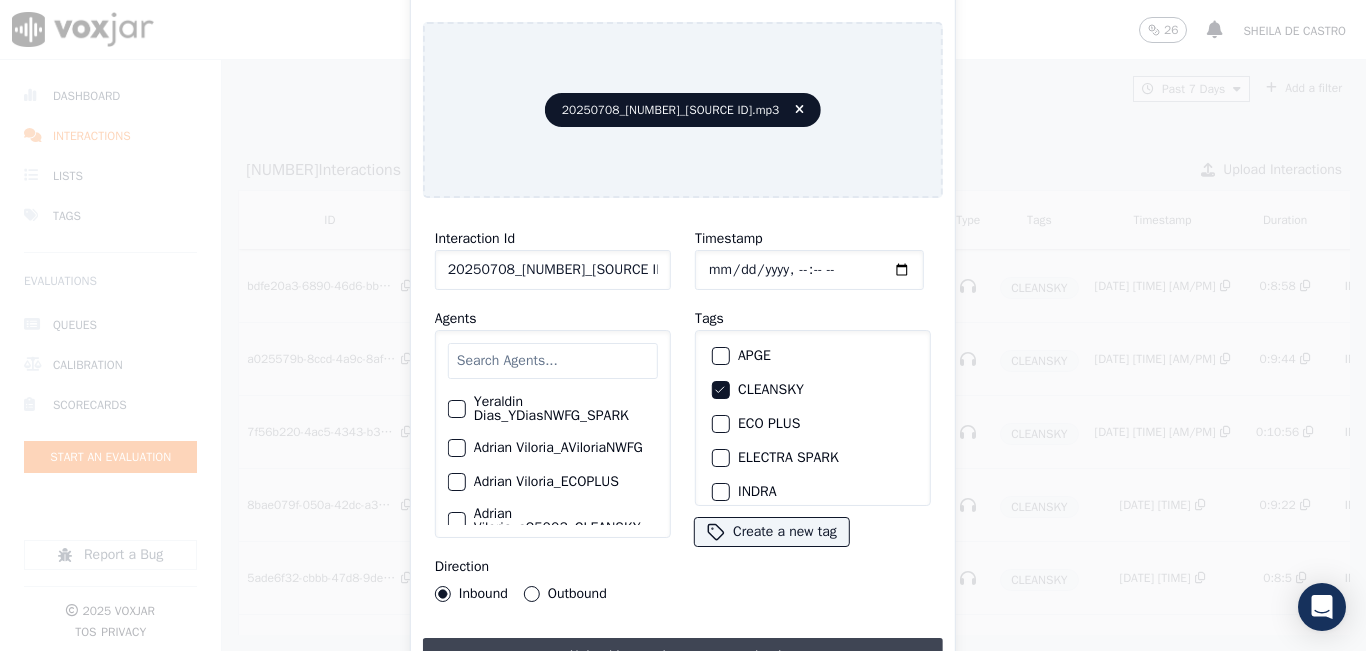 click on "Upload interaction to start evaluation" at bounding box center [683, 656] 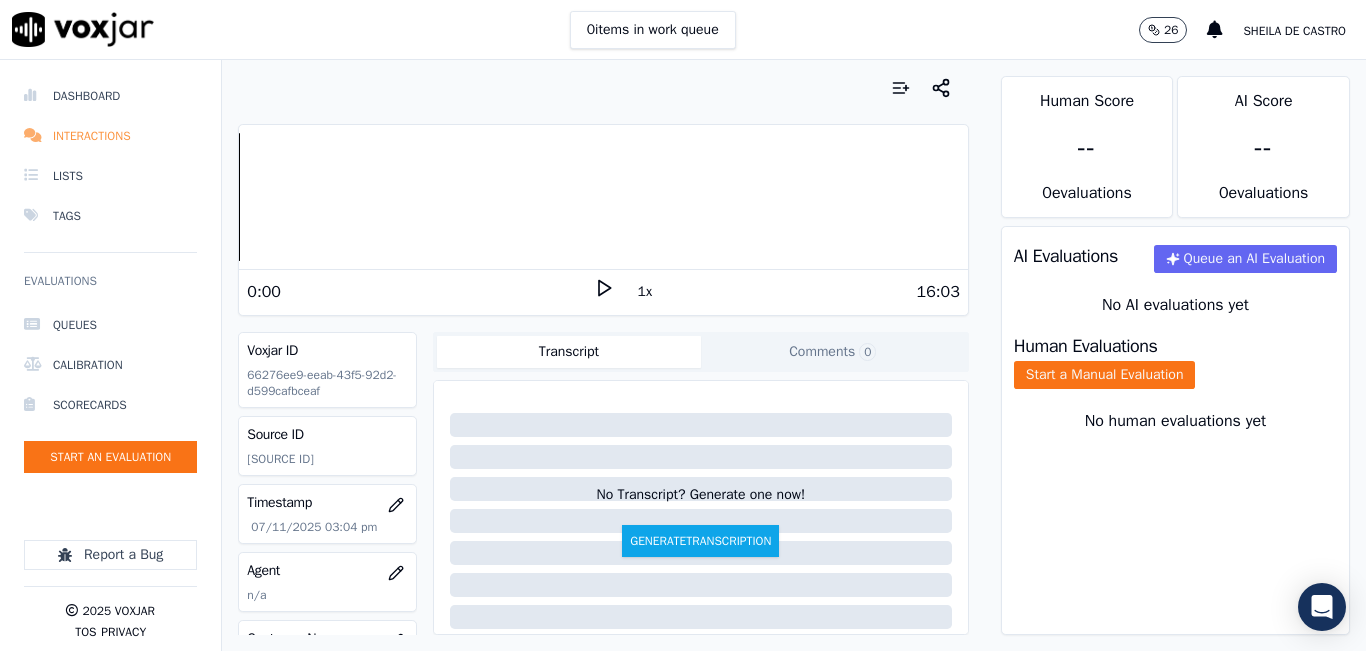 click on "Interactions" at bounding box center [110, 136] 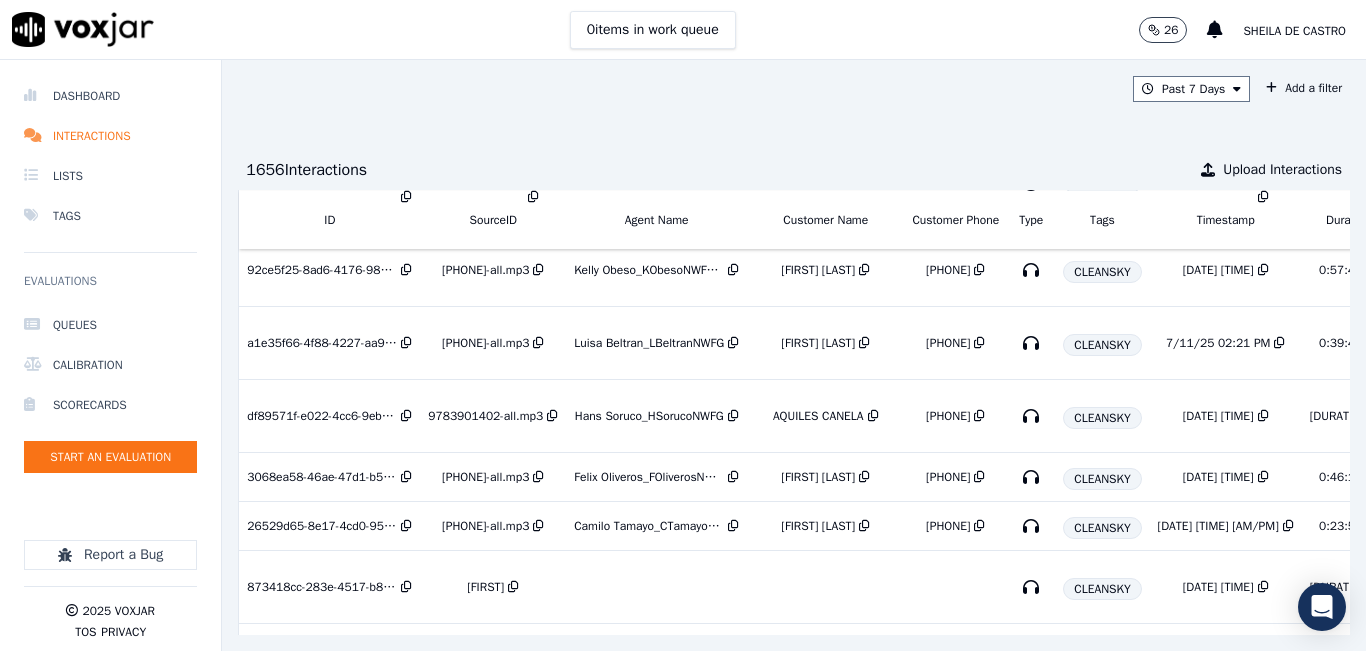 scroll, scrollTop: 797, scrollLeft: 0, axis: vertical 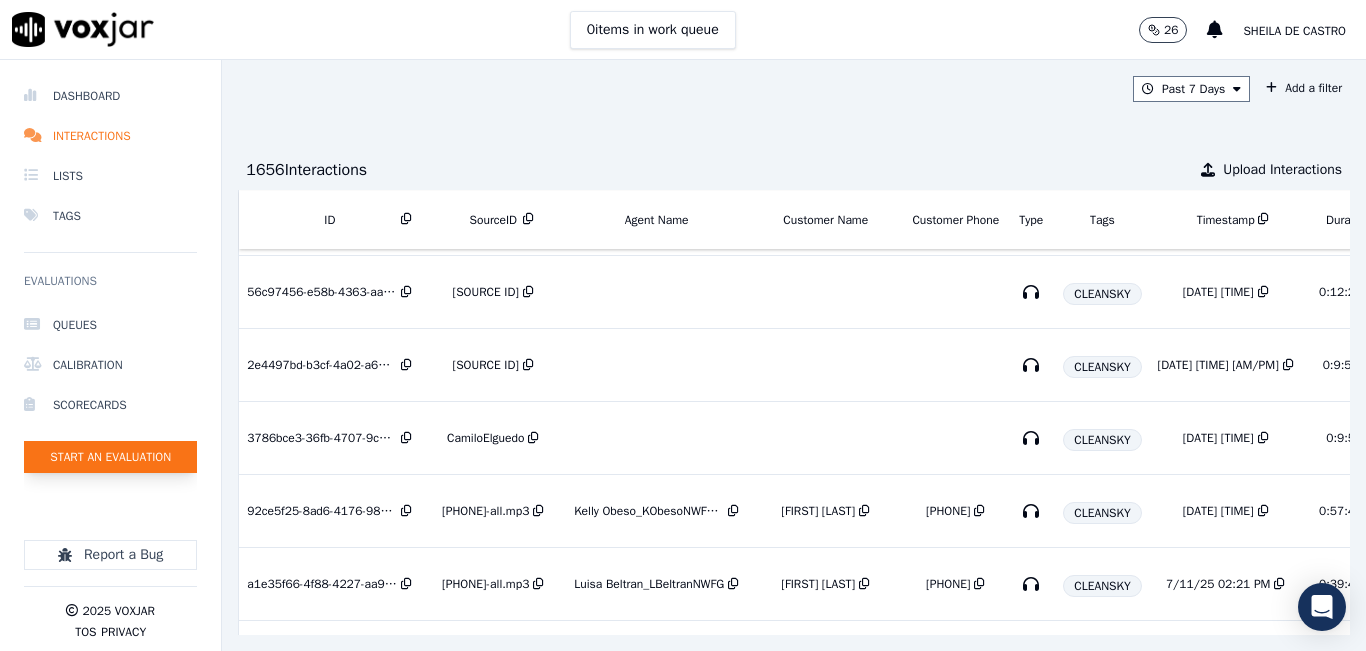 click on "Start an Evaluation" 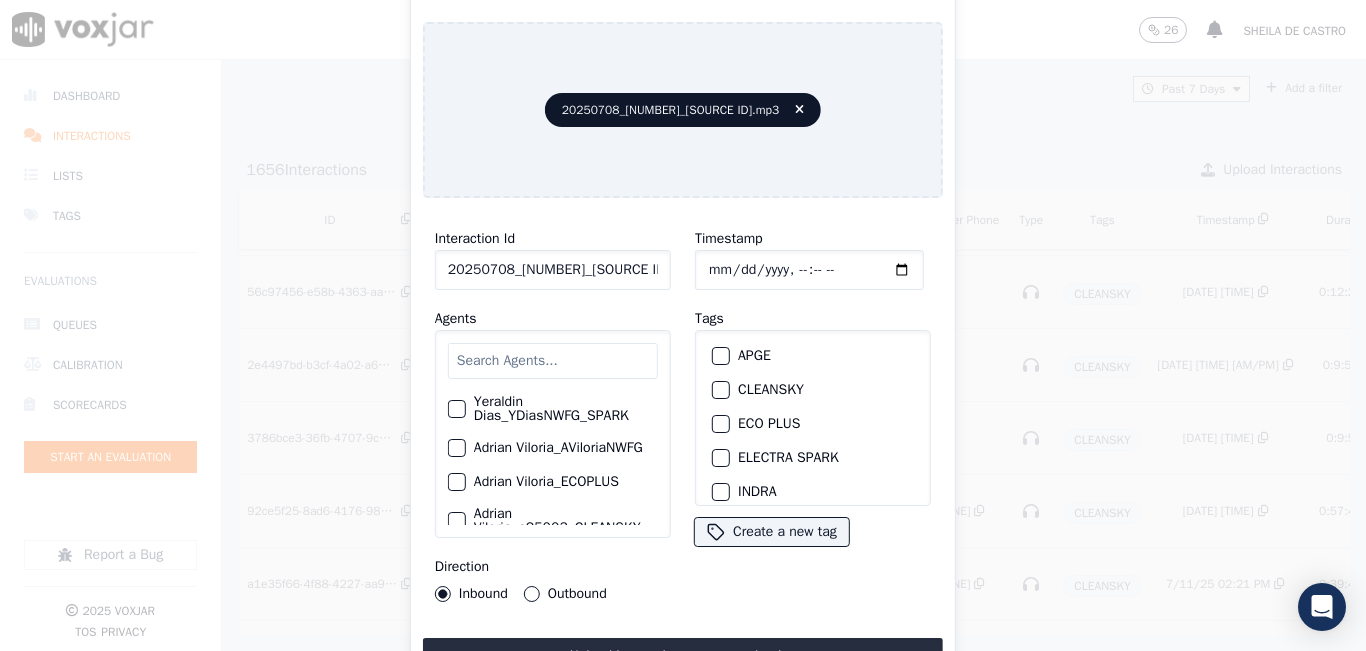 drag, startPoint x: 627, startPoint y: 255, endPoint x: 629, endPoint y: 266, distance: 11.18034 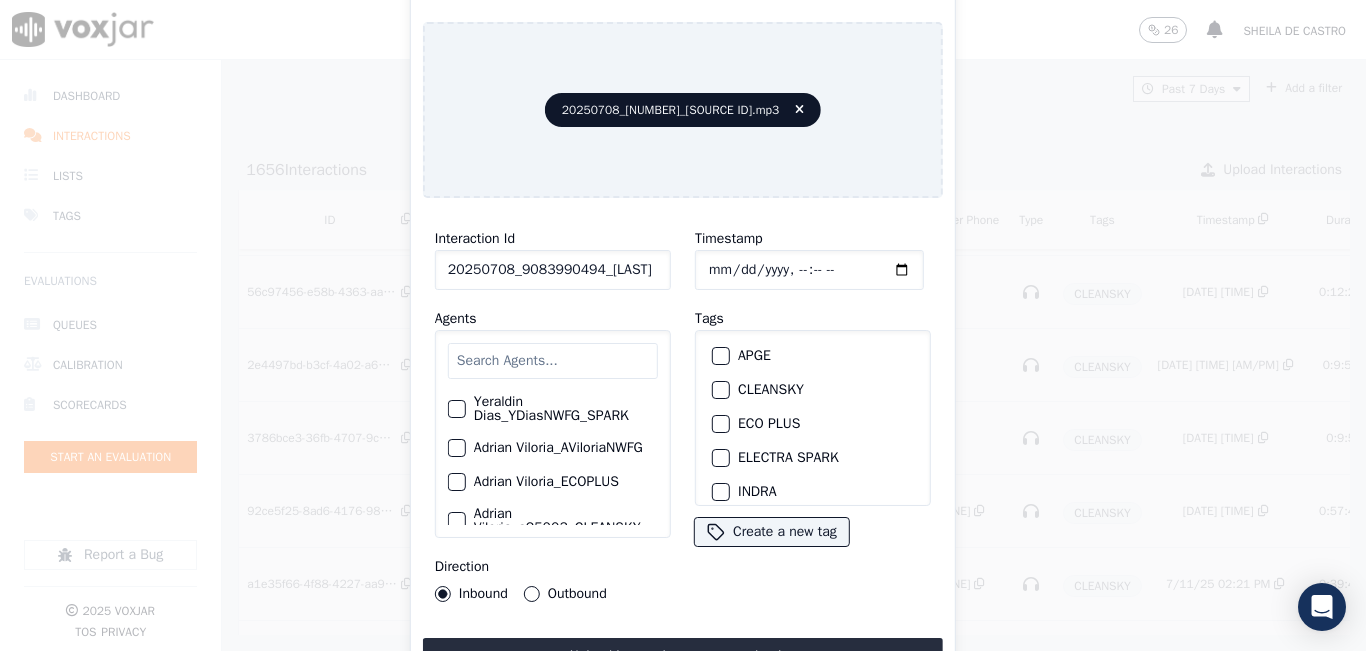 scroll, scrollTop: 0, scrollLeft: 33, axis: horizontal 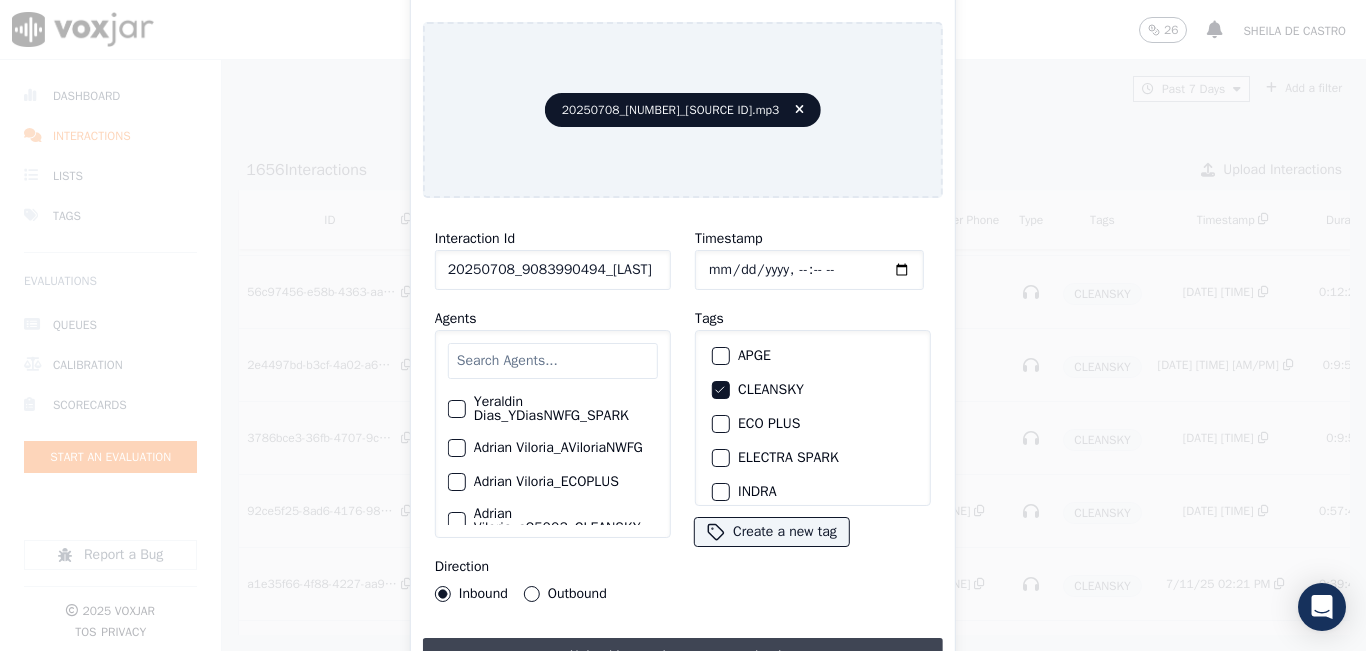 click on "Upload interaction to start evaluation" at bounding box center (683, 656) 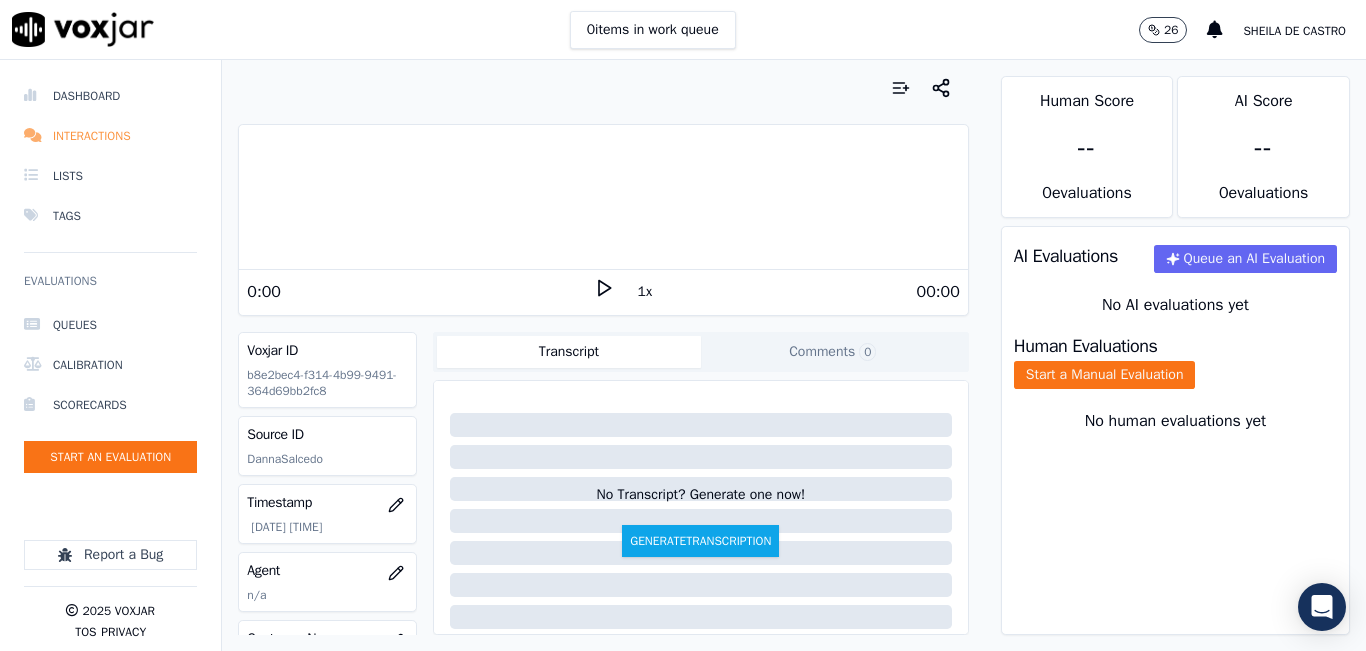 click on "Interactions" at bounding box center [110, 136] 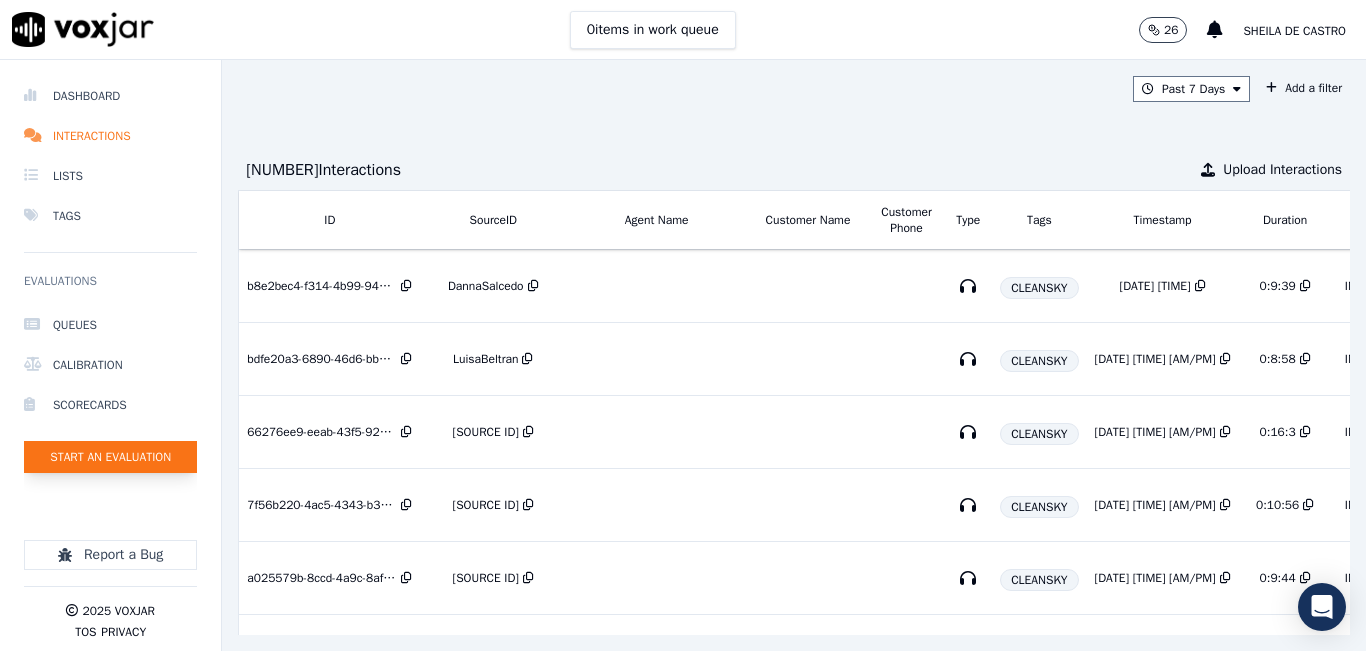 click on "Start an Evaluation" 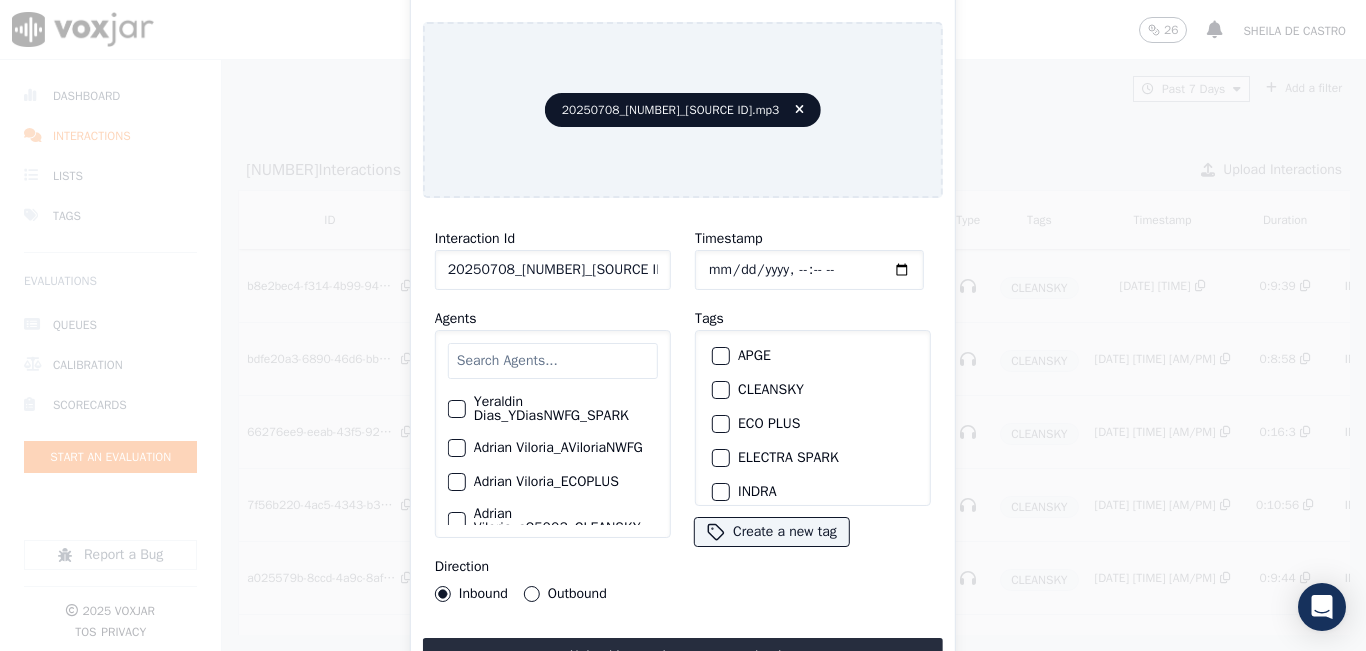 click on "20250708_9738563460_AngieTorres.mp3" 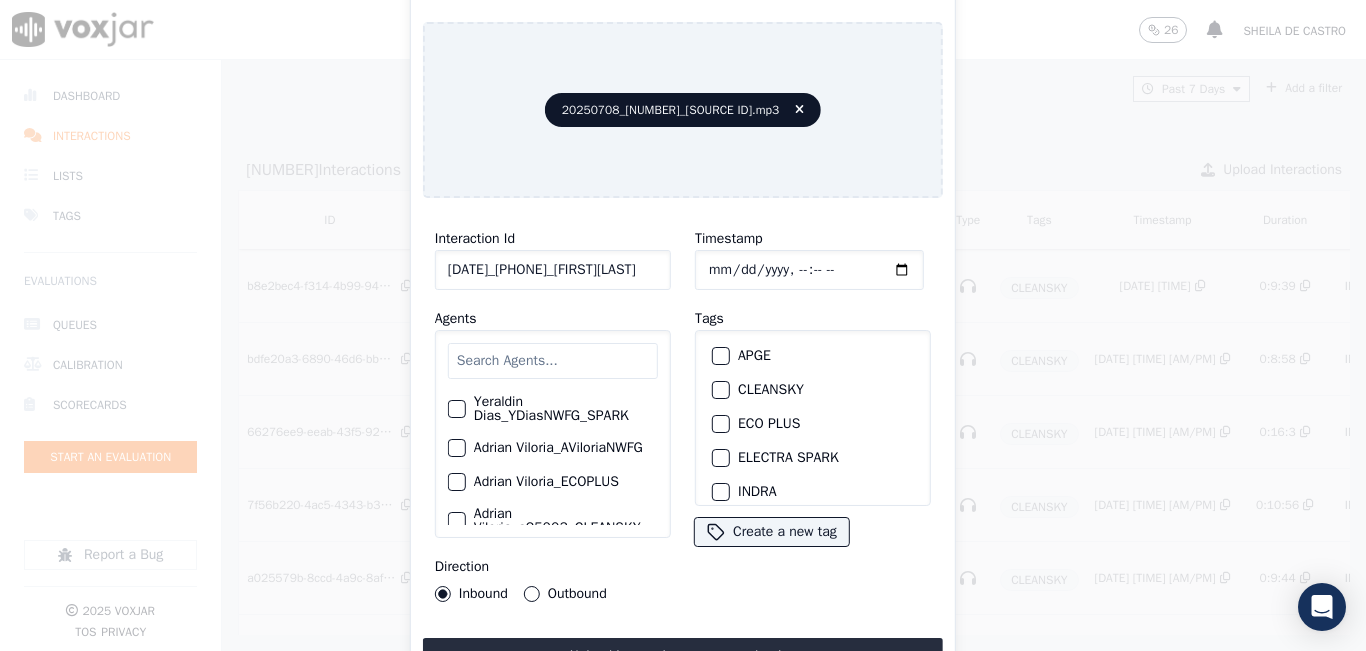 scroll, scrollTop: 0, scrollLeft: 18, axis: horizontal 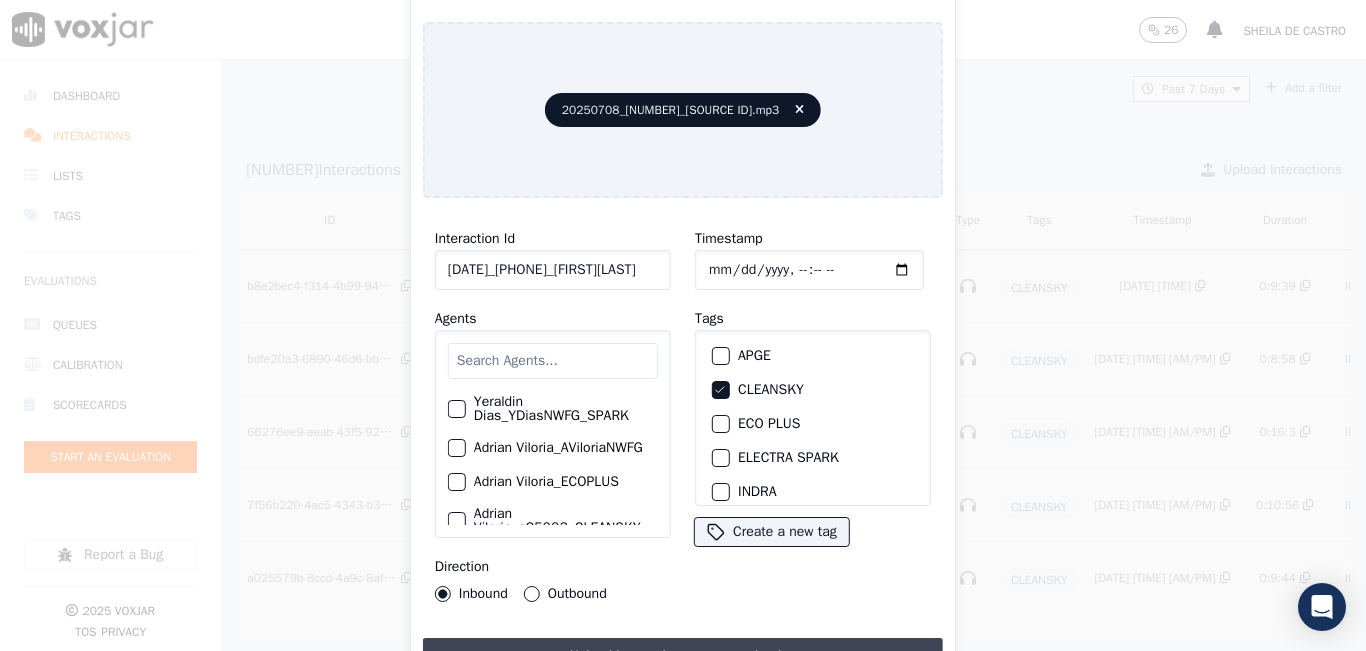 click on "Upload interaction to start evaluation" at bounding box center [683, 656] 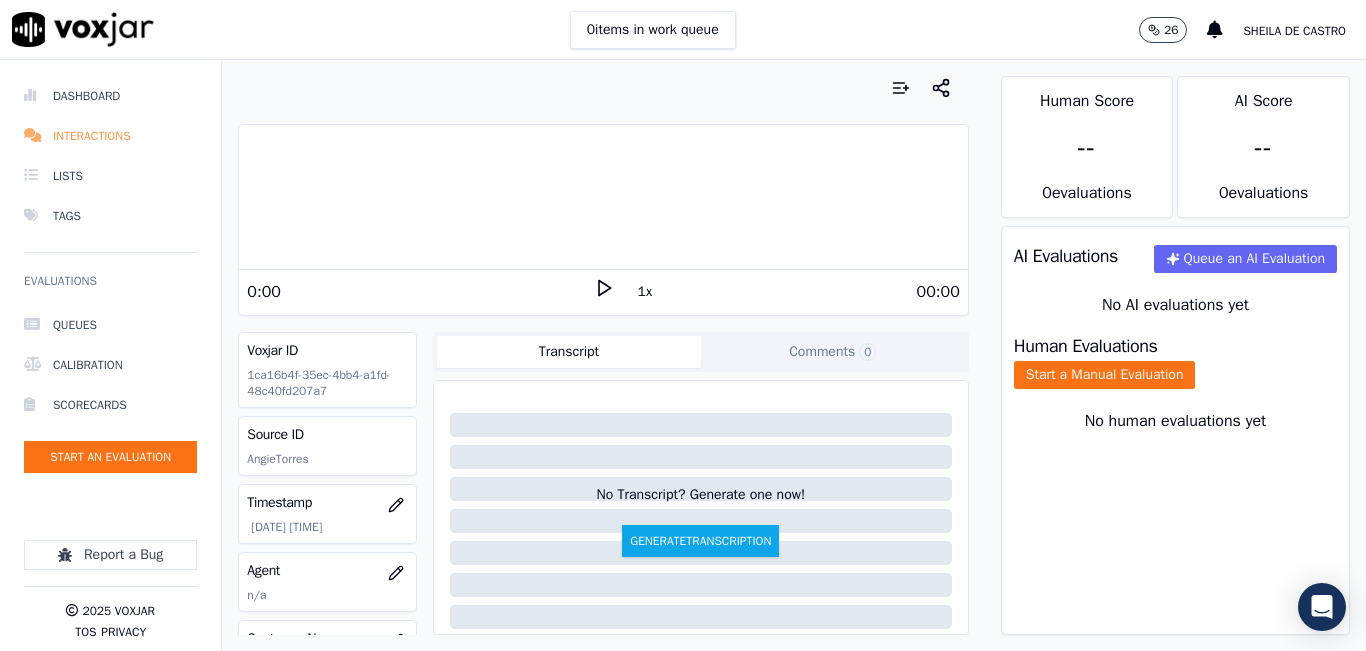 click on "Interactions" at bounding box center [110, 136] 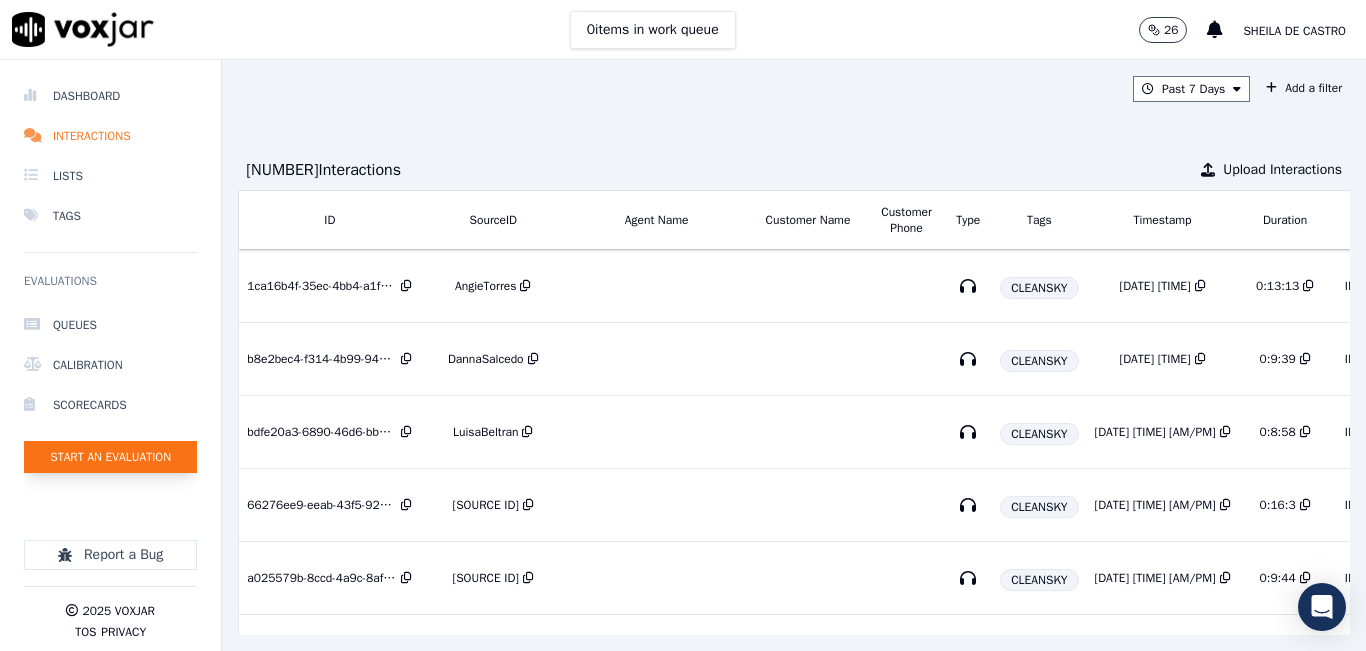click on "Start an Evaluation" 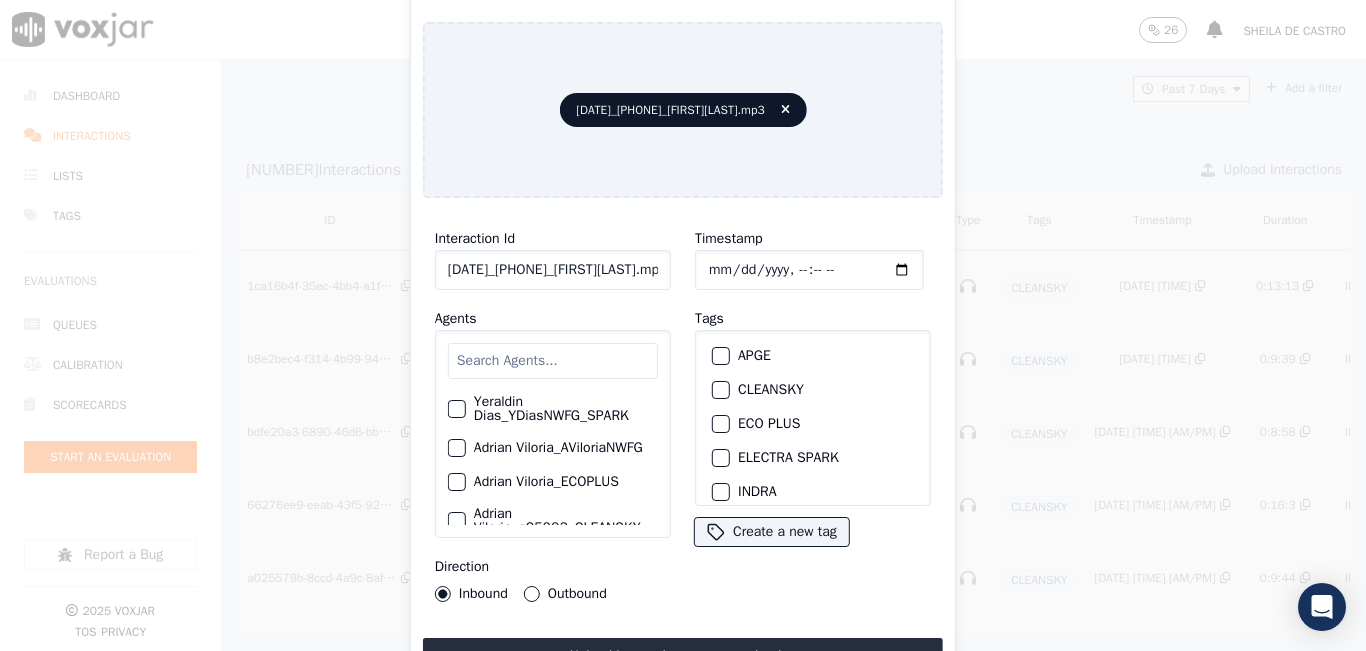 click on "20250708_9783134206_RicardoCastro.mp3" 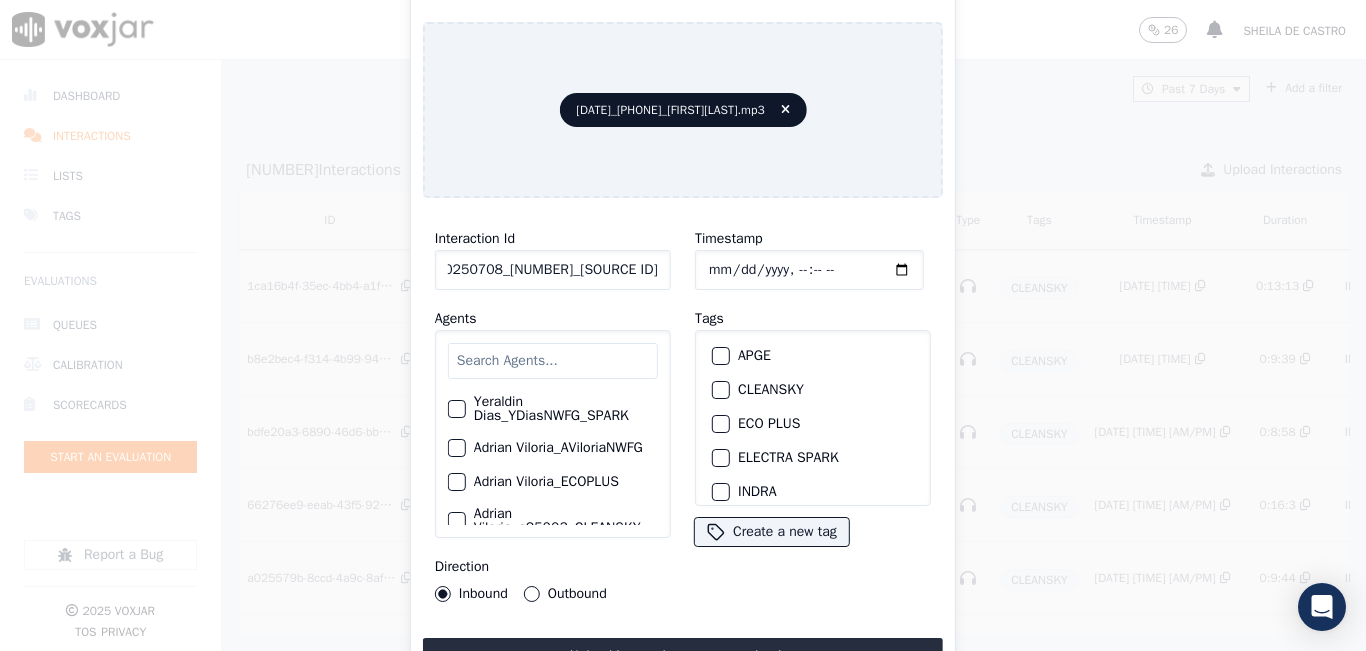 scroll, scrollTop: 0, scrollLeft: 31, axis: horizontal 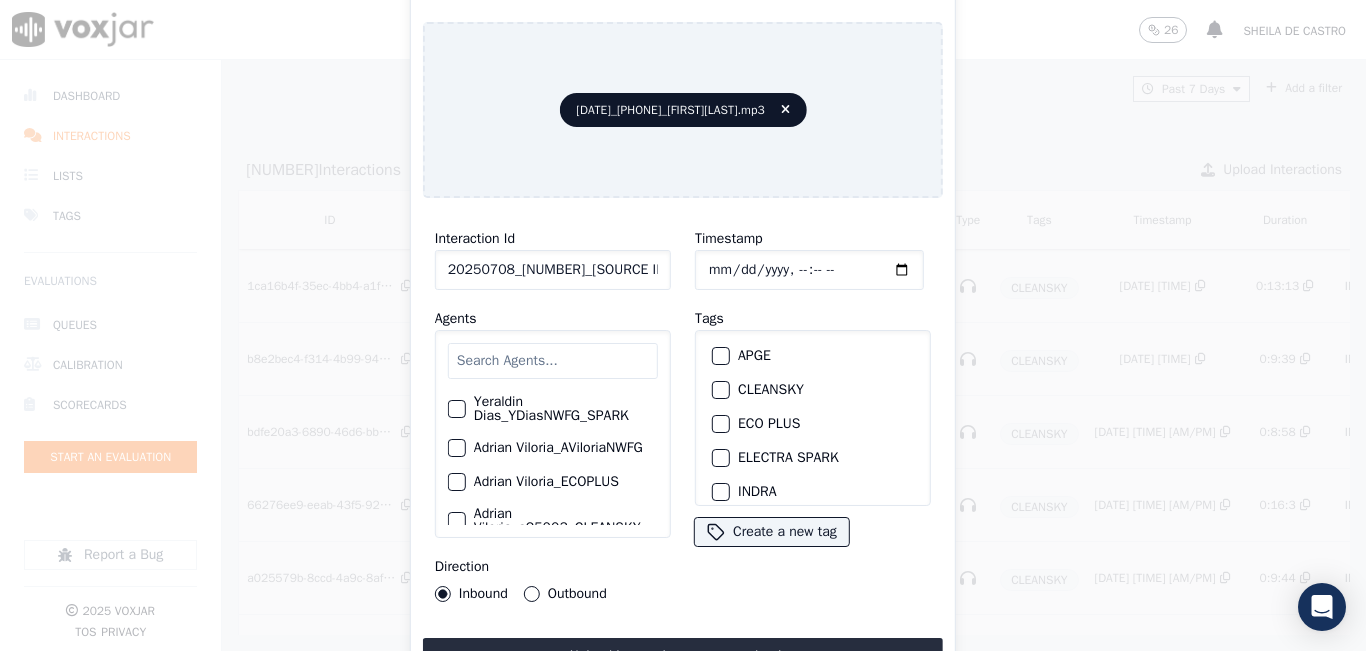 click on "CLEANSKY" at bounding box center [813, 390] 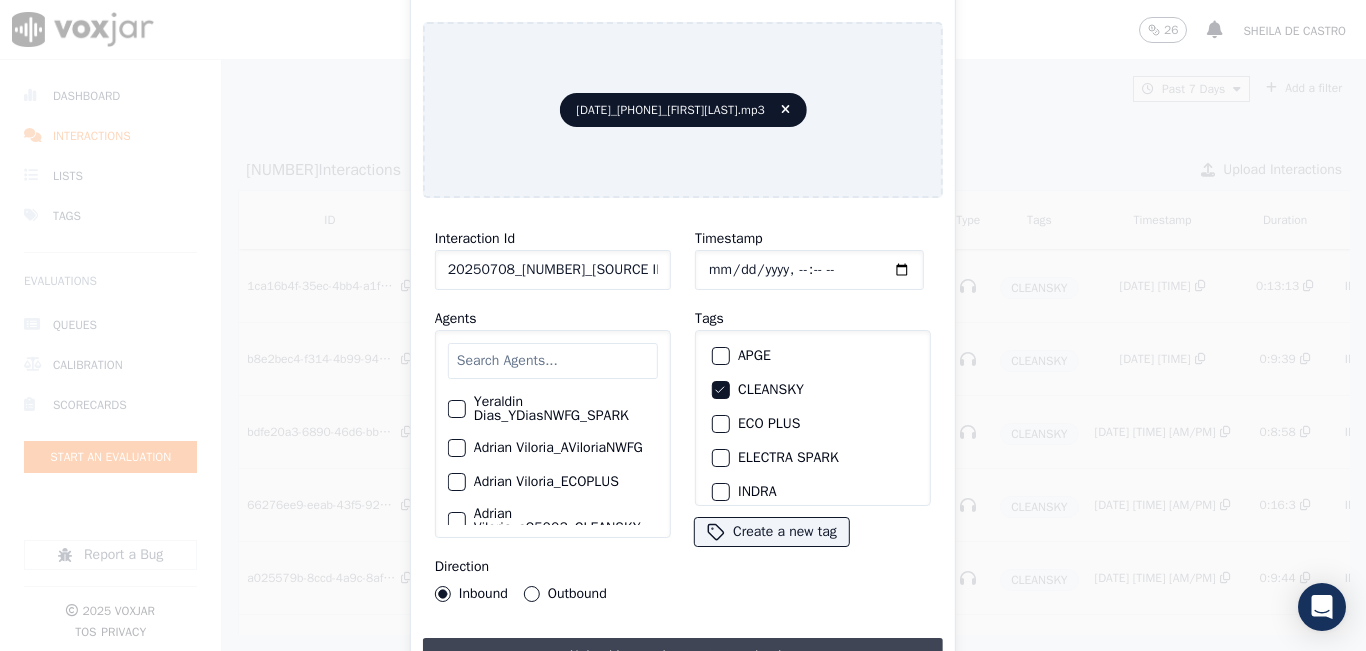click on "Upload interaction to start evaluation" at bounding box center [683, 656] 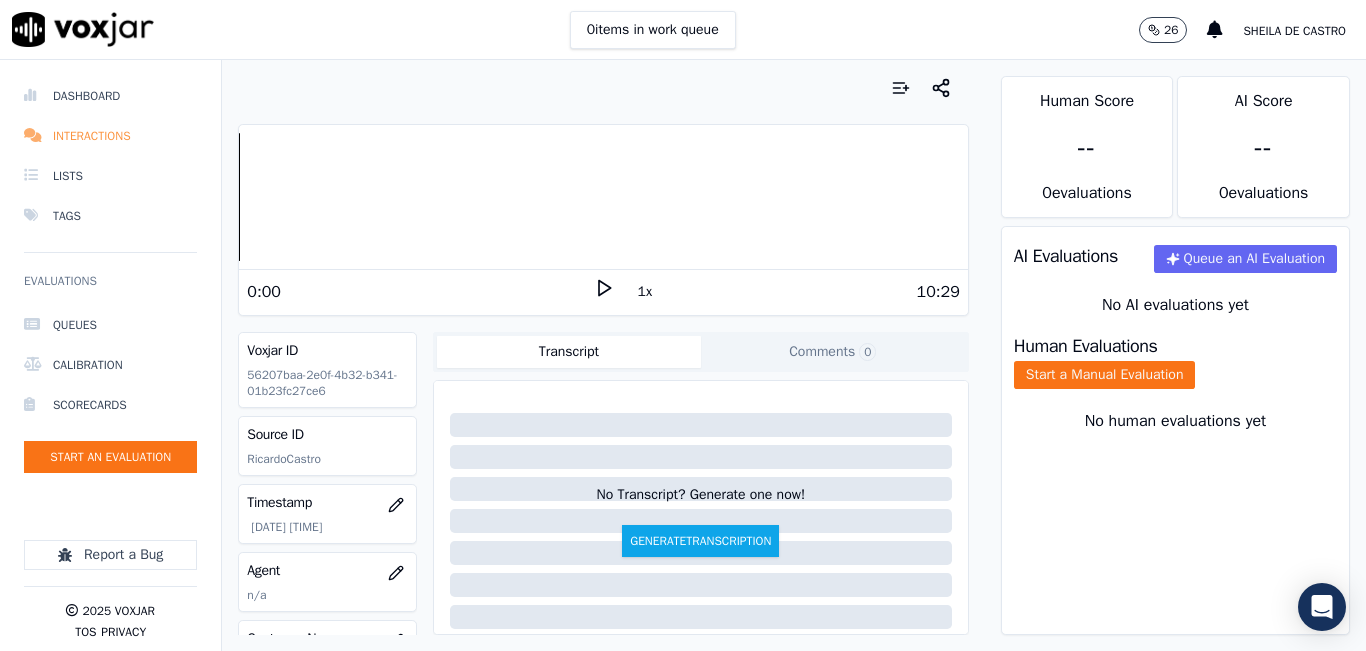 click on "Interactions" at bounding box center (110, 136) 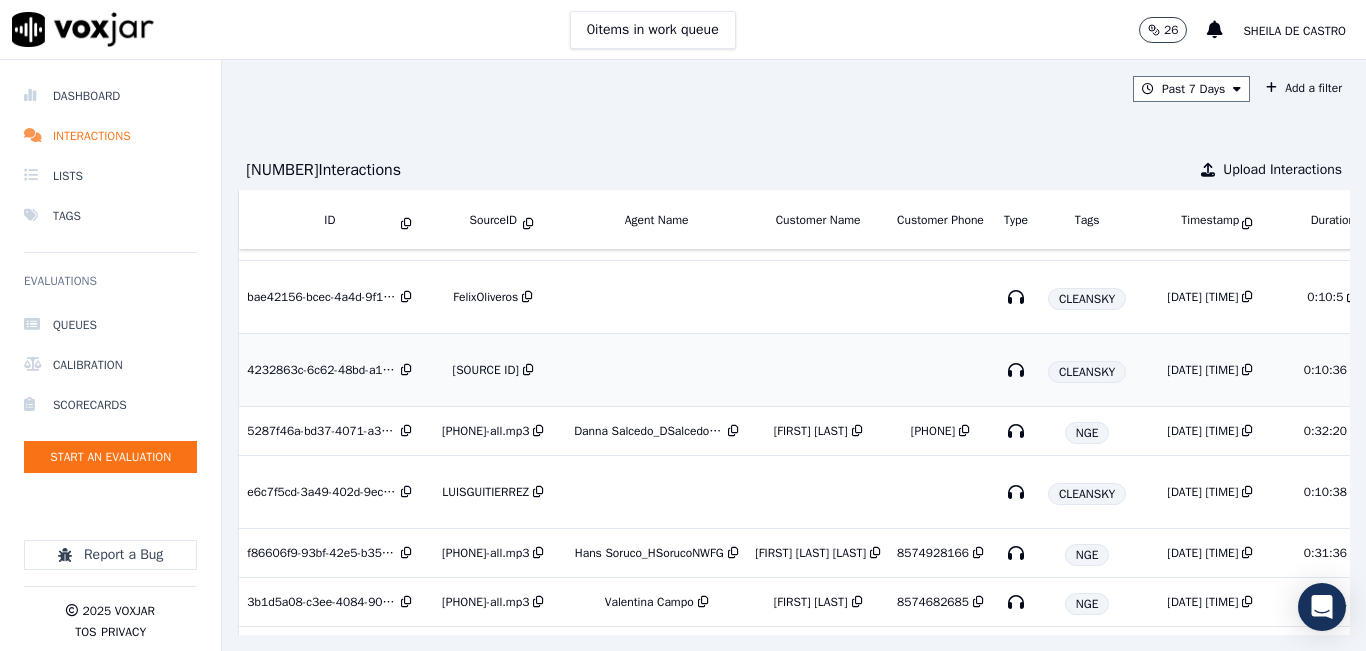 scroll, scrollTop: 1645, scrollLeft: 0, axis: vertical 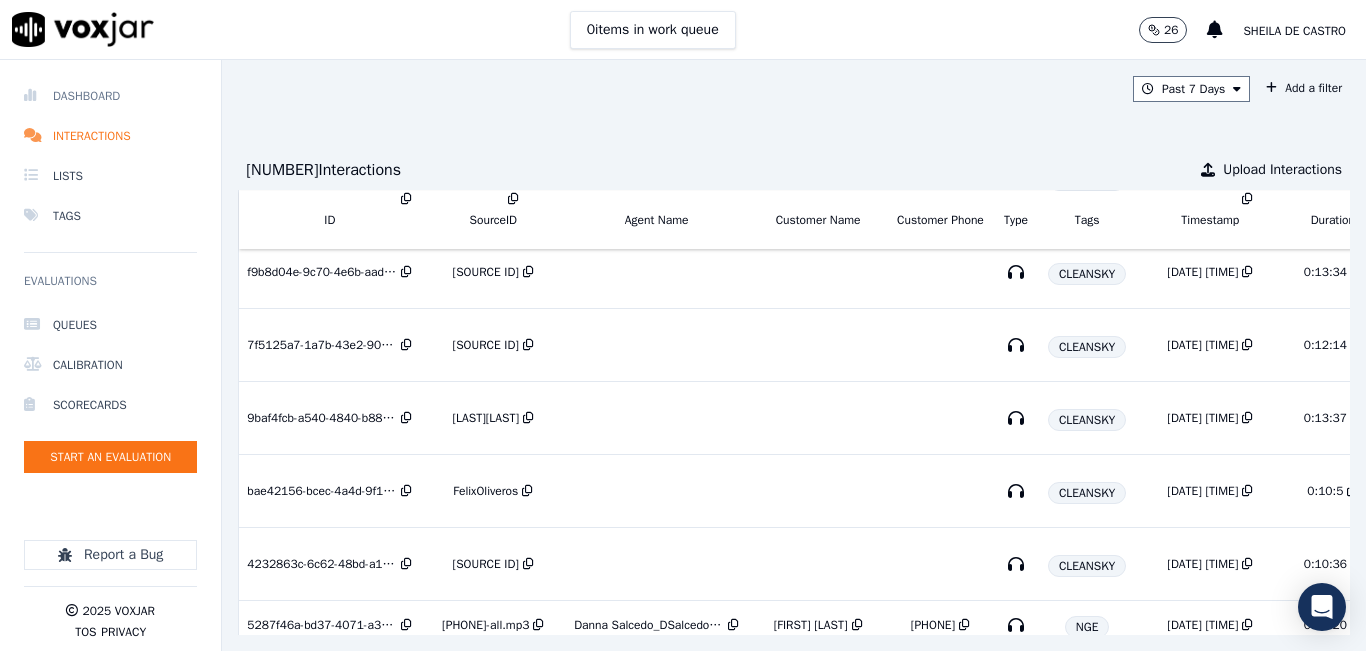 click on "Dashboard" at bounding box center (110, 96) 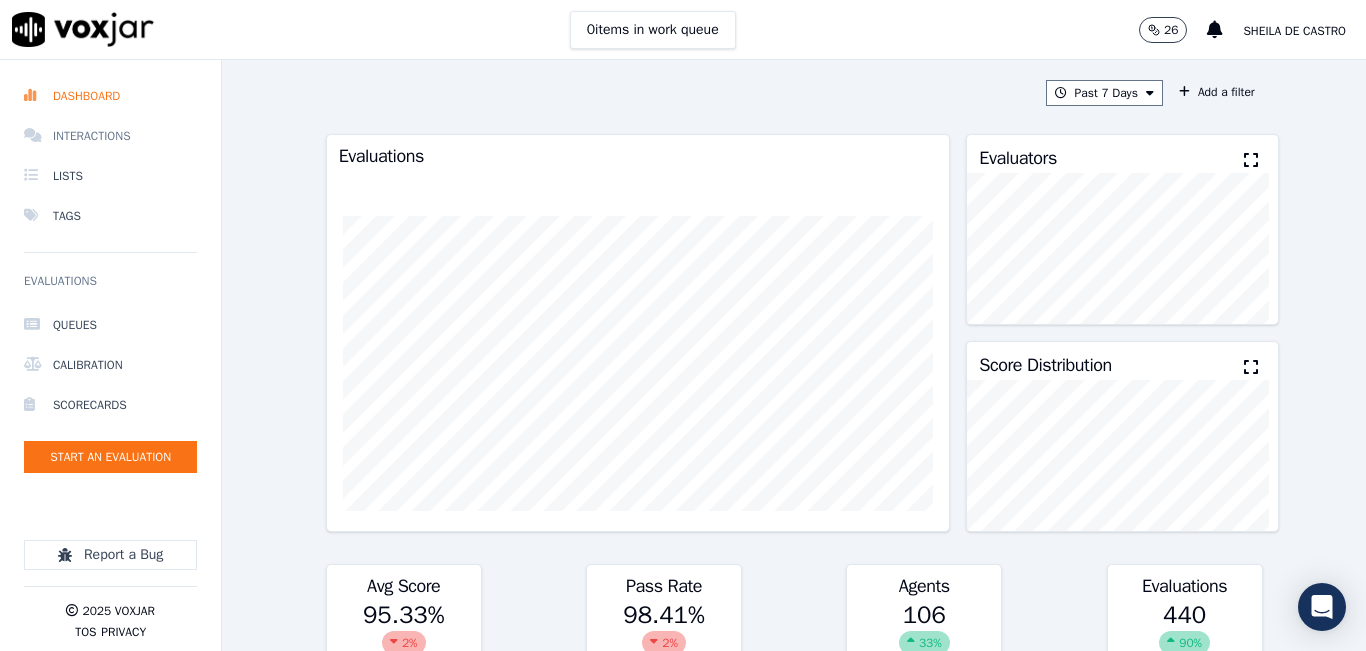click on "Interactions" at bounding box center [110, 136] 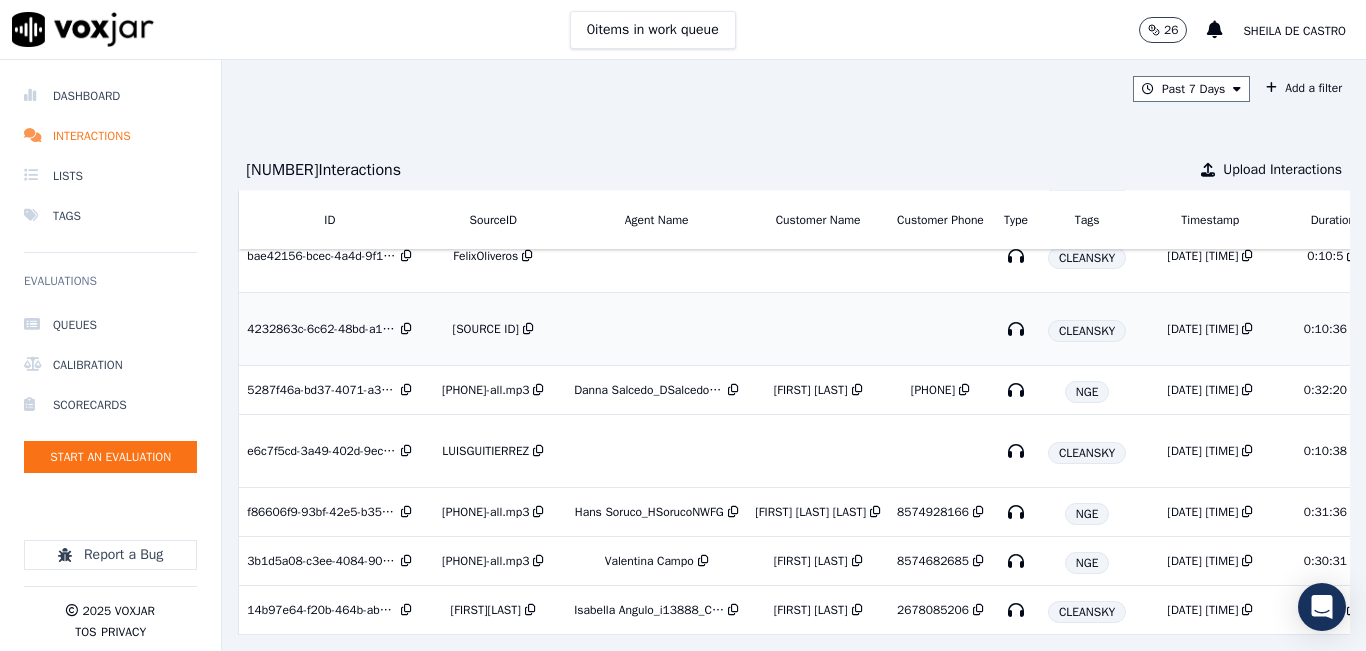 scroll, scrollTop: 1845, scrollLeft: 0, axis: vertical 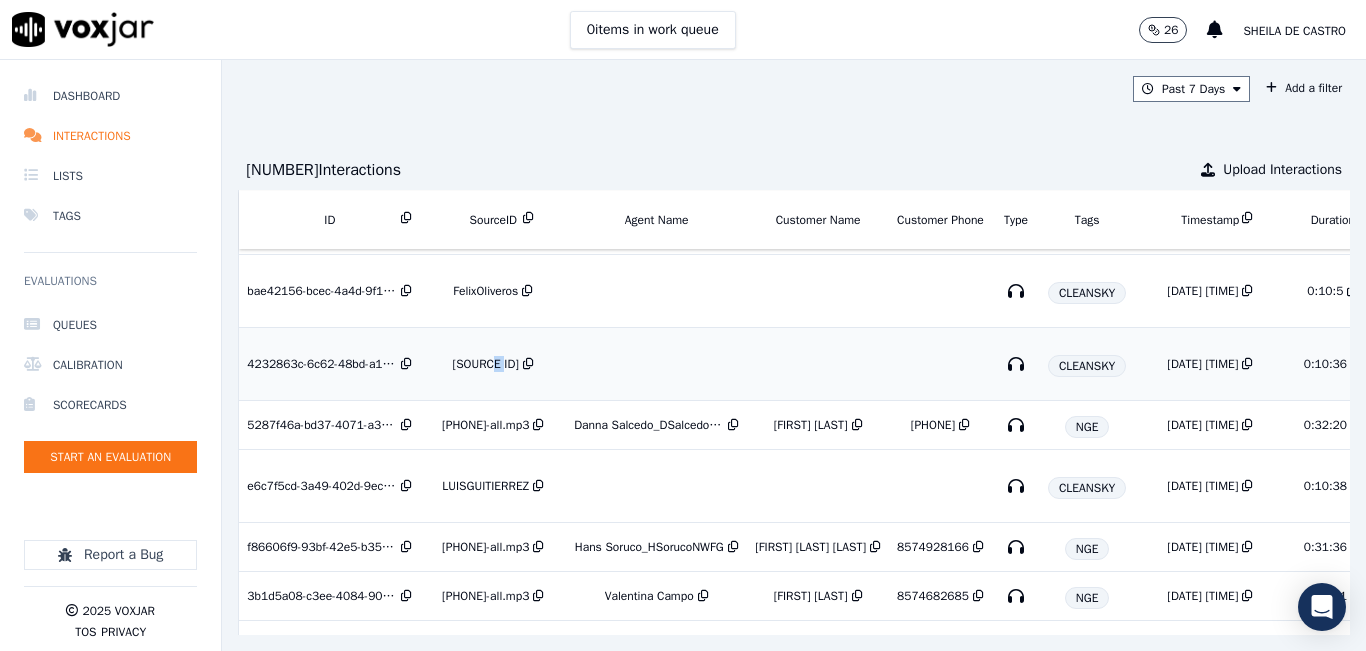 drag, startPoint x: 494, startPoint y: 358, endPoint x: 485, endPoint y: 363, distance: 10.29563 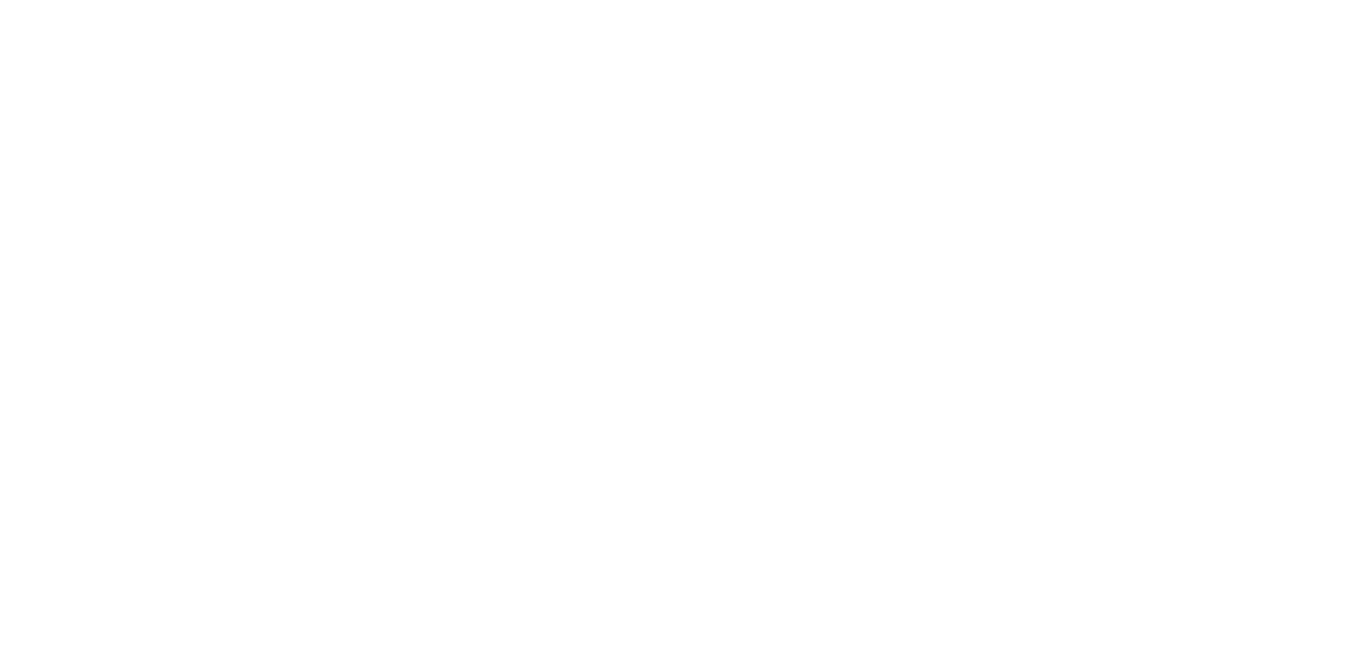scroll, scrollTop: 0, scrollLeft: 0, axis: both 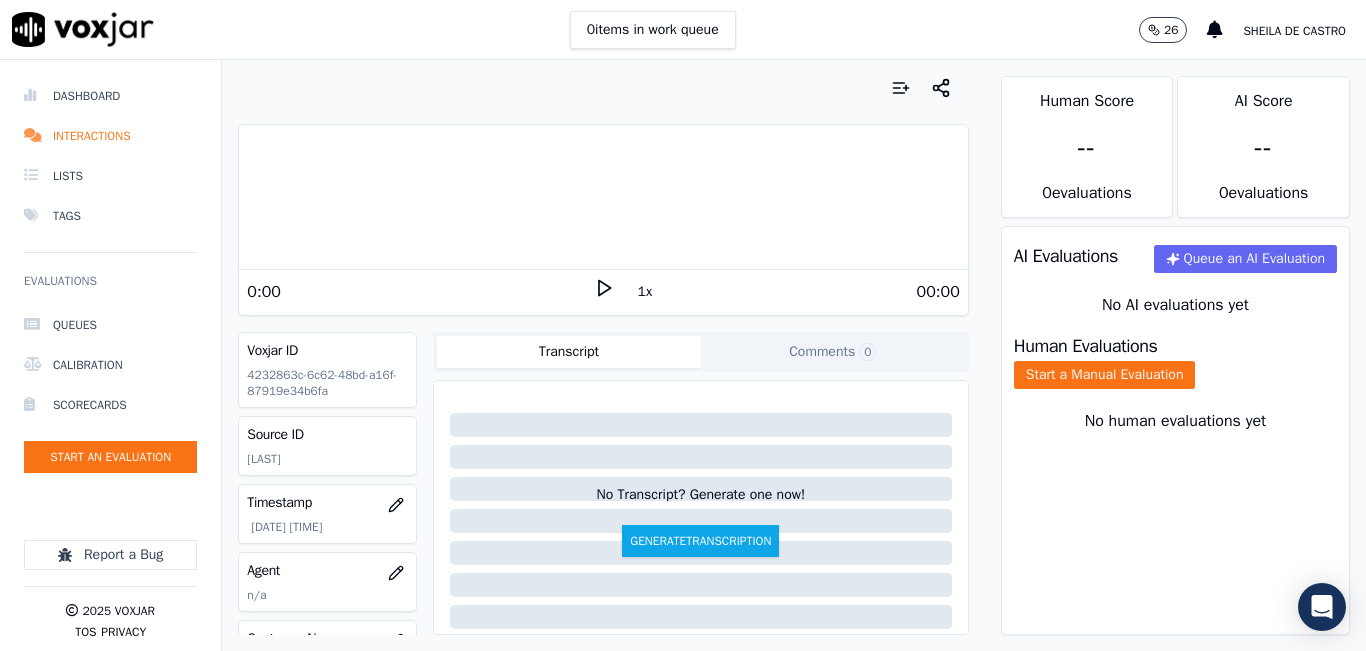 click on "0  items in work queue     26         Sheila De Castro" at bounding box center [683, 30] 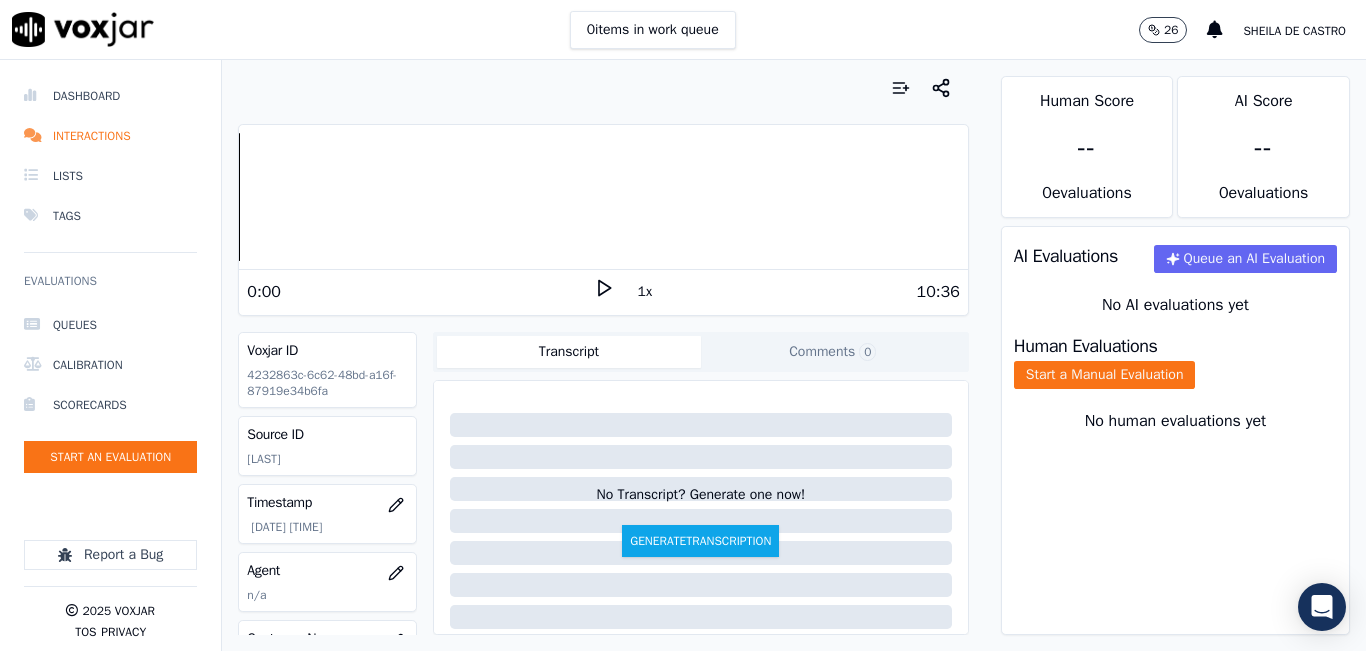 click 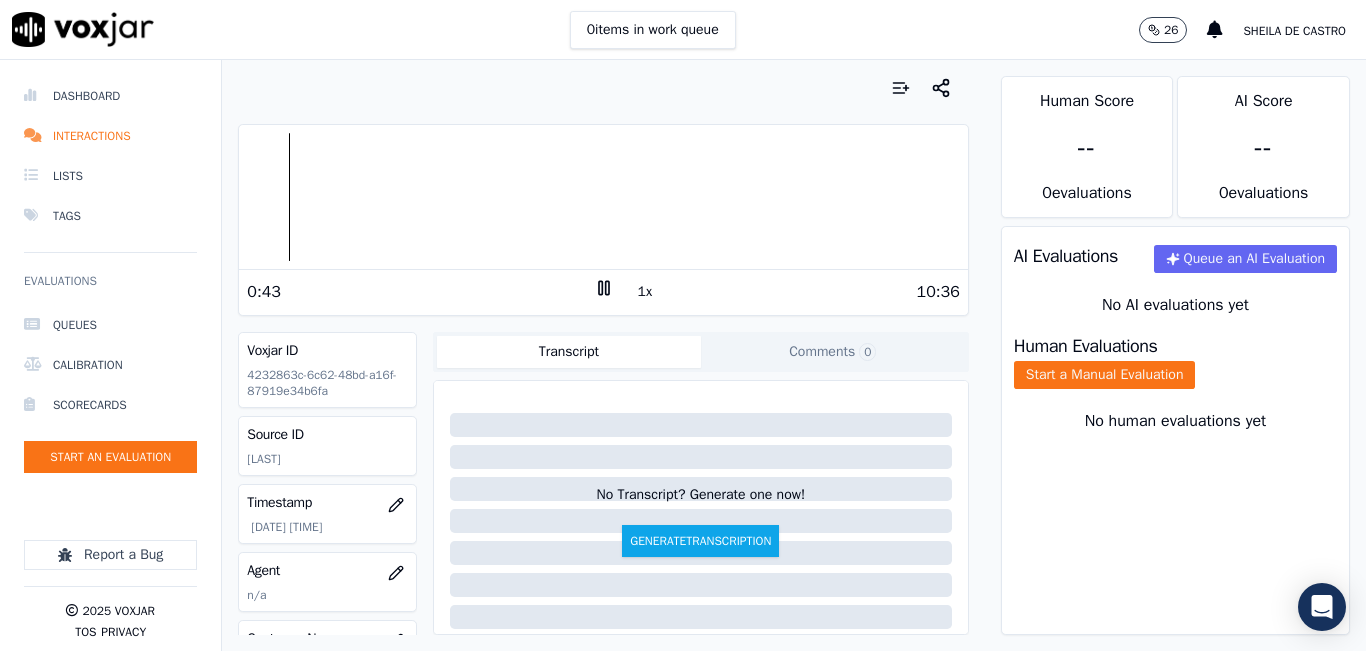 click on "Comments  0" 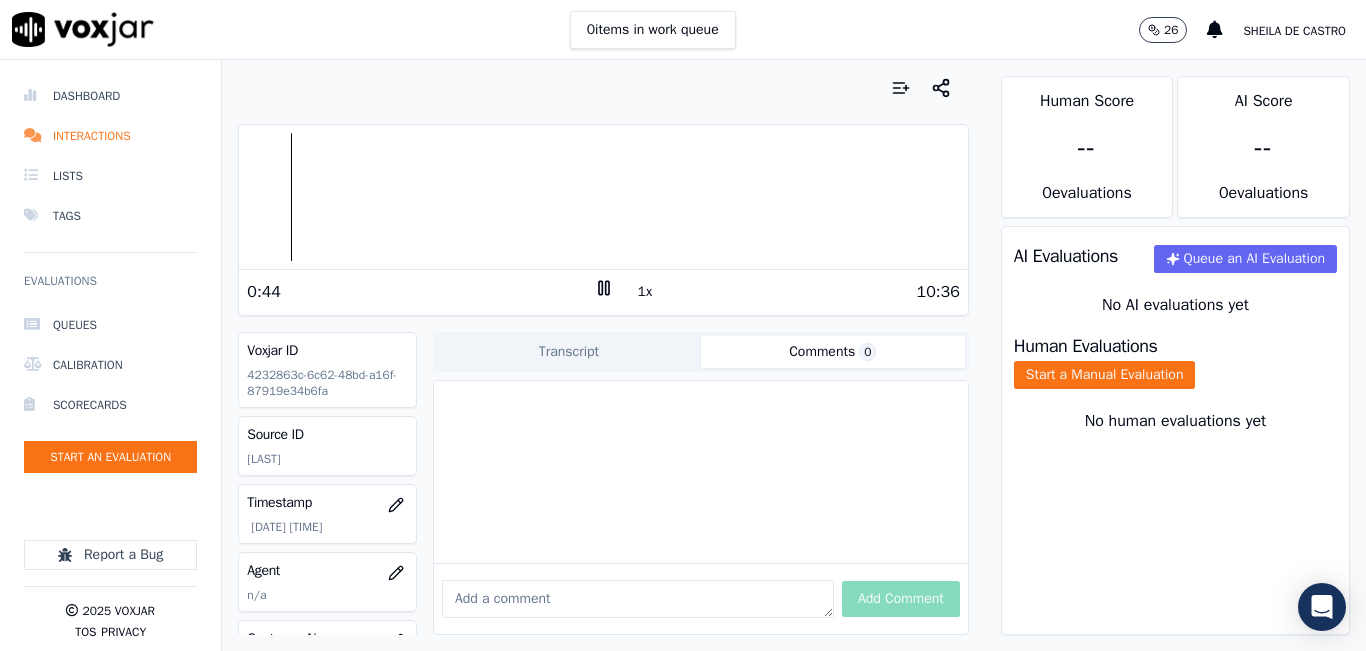 click at bounding box center (638, 599) 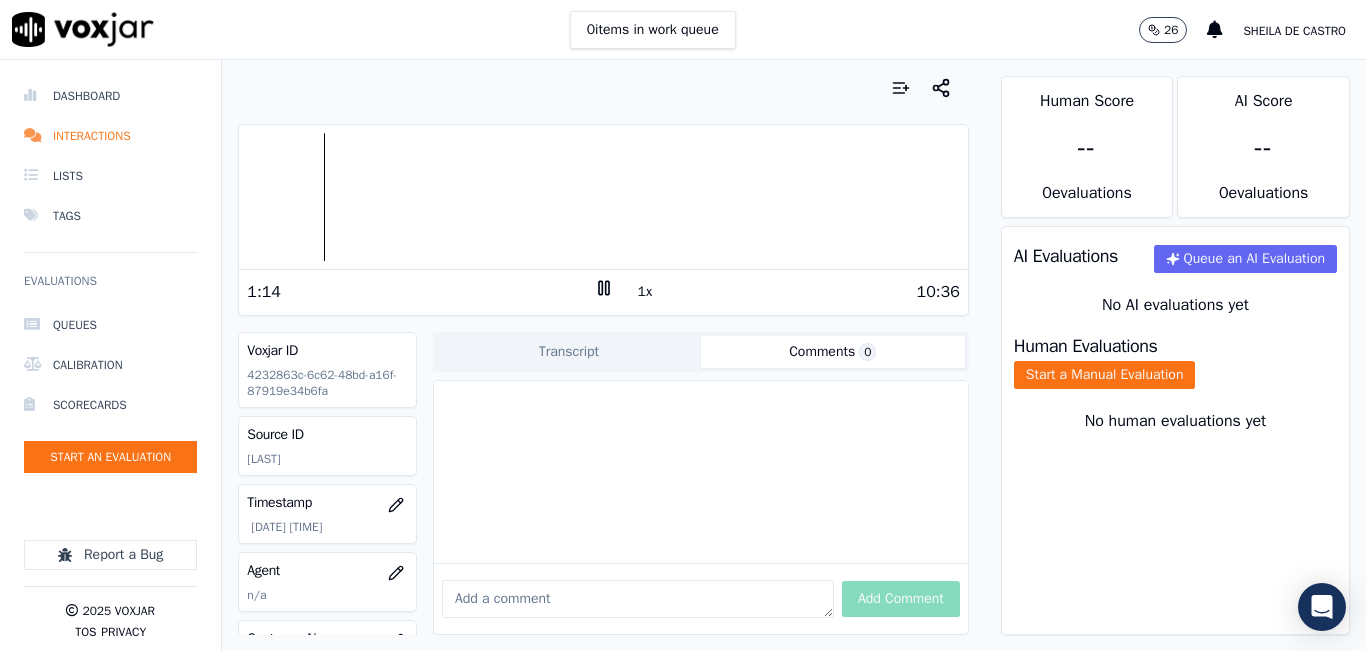 click 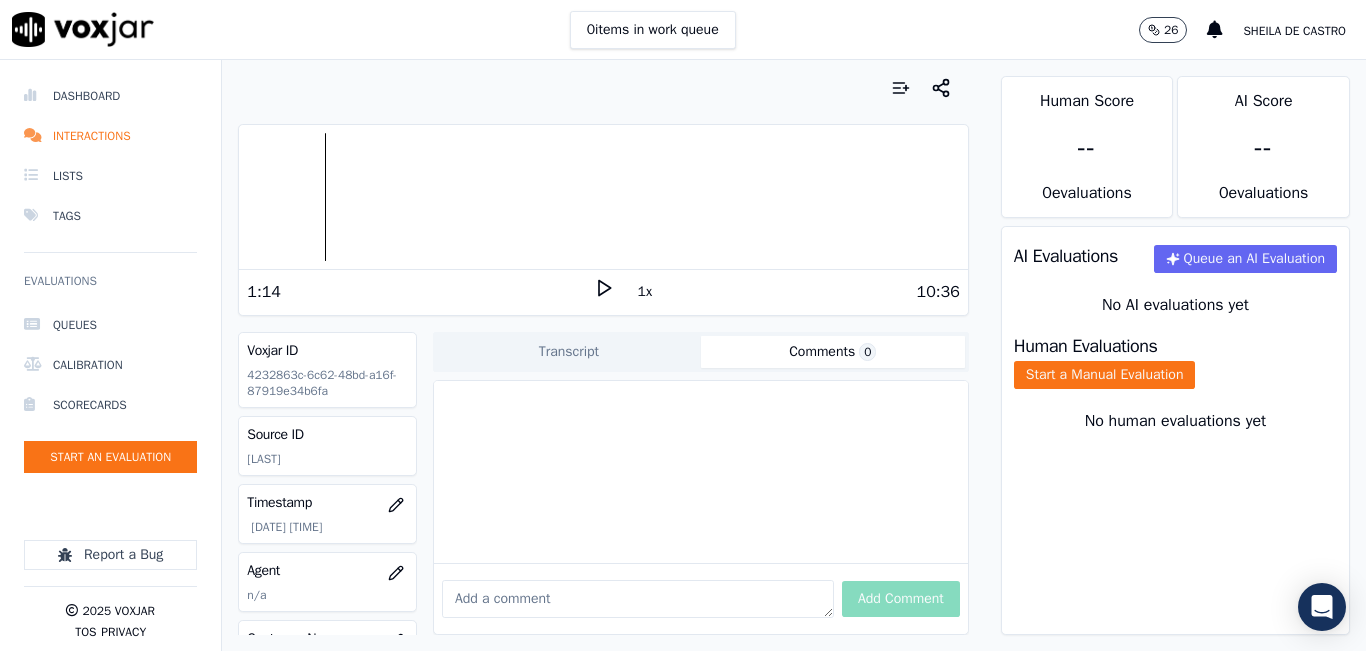click on "10:36" at bounding box center [787, 292] 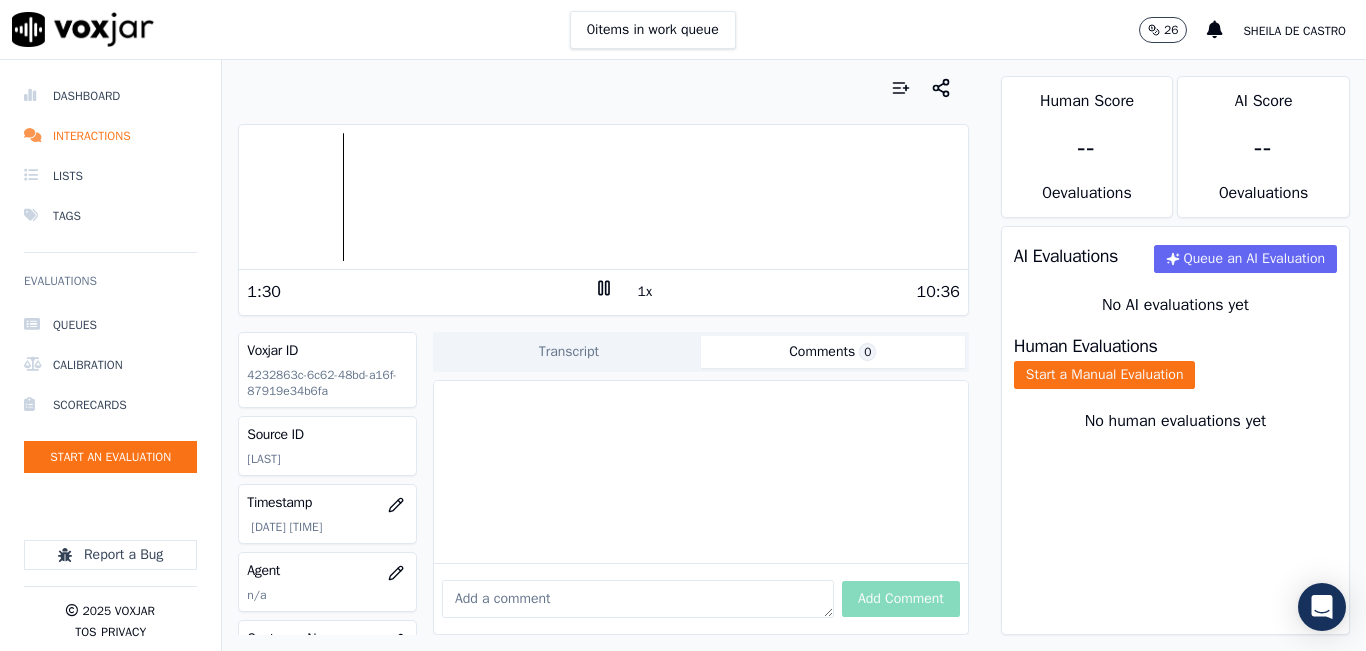click on "Comments  0" 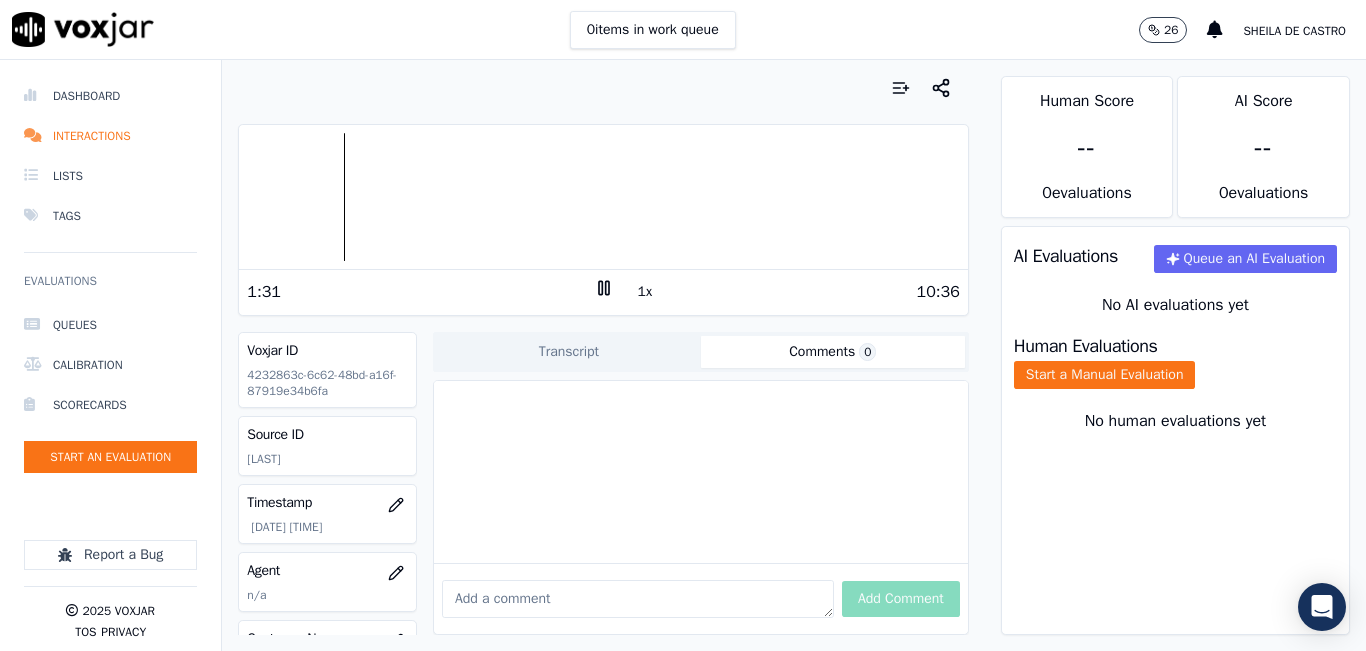 click at bounding box center (638, 599) 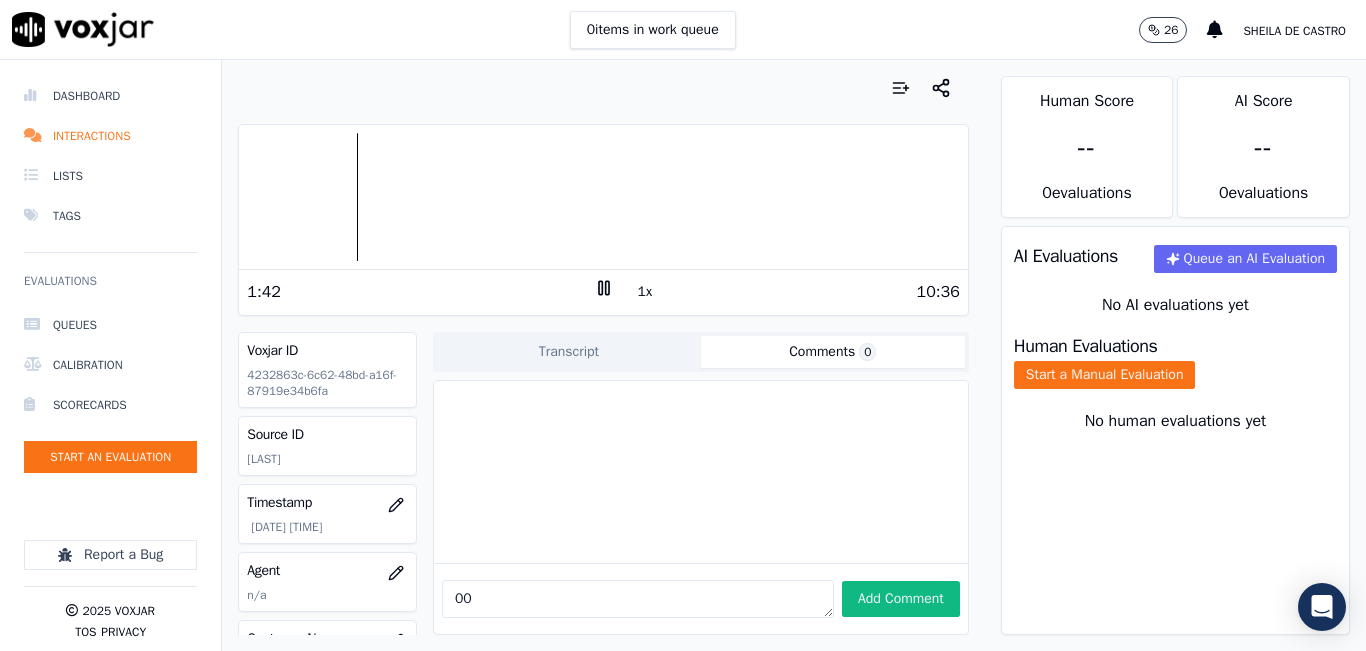 type on "0" 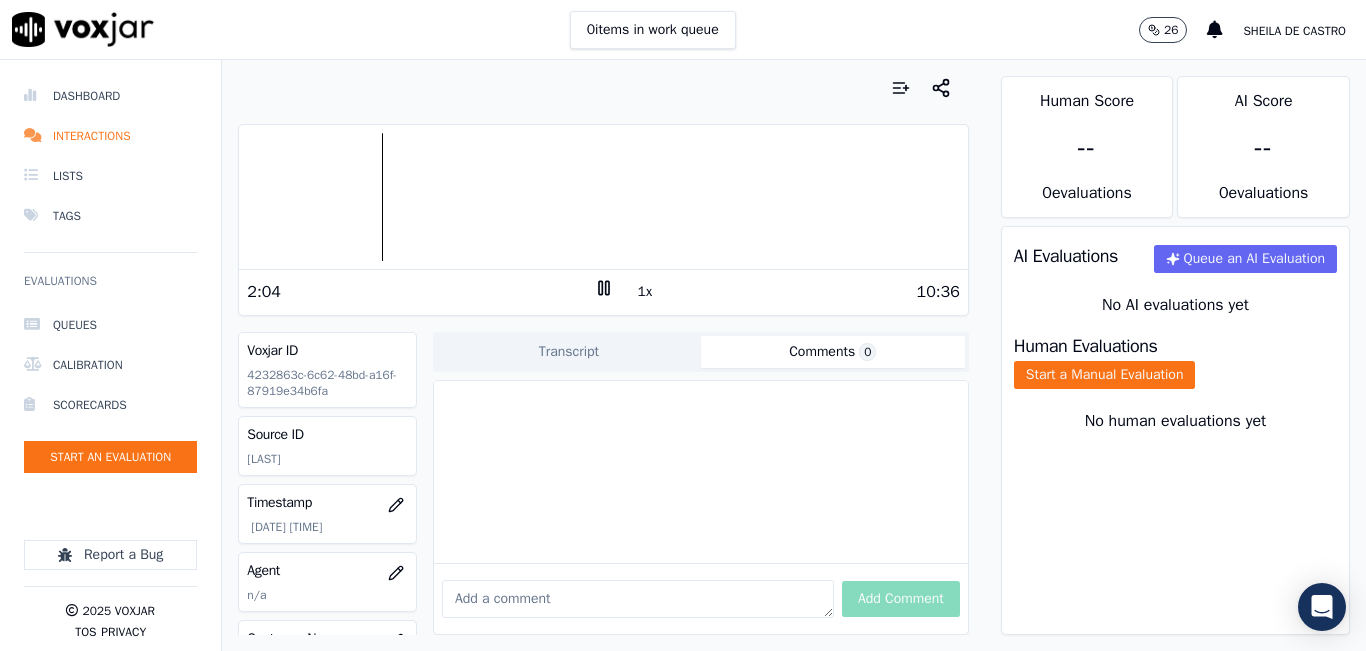 click 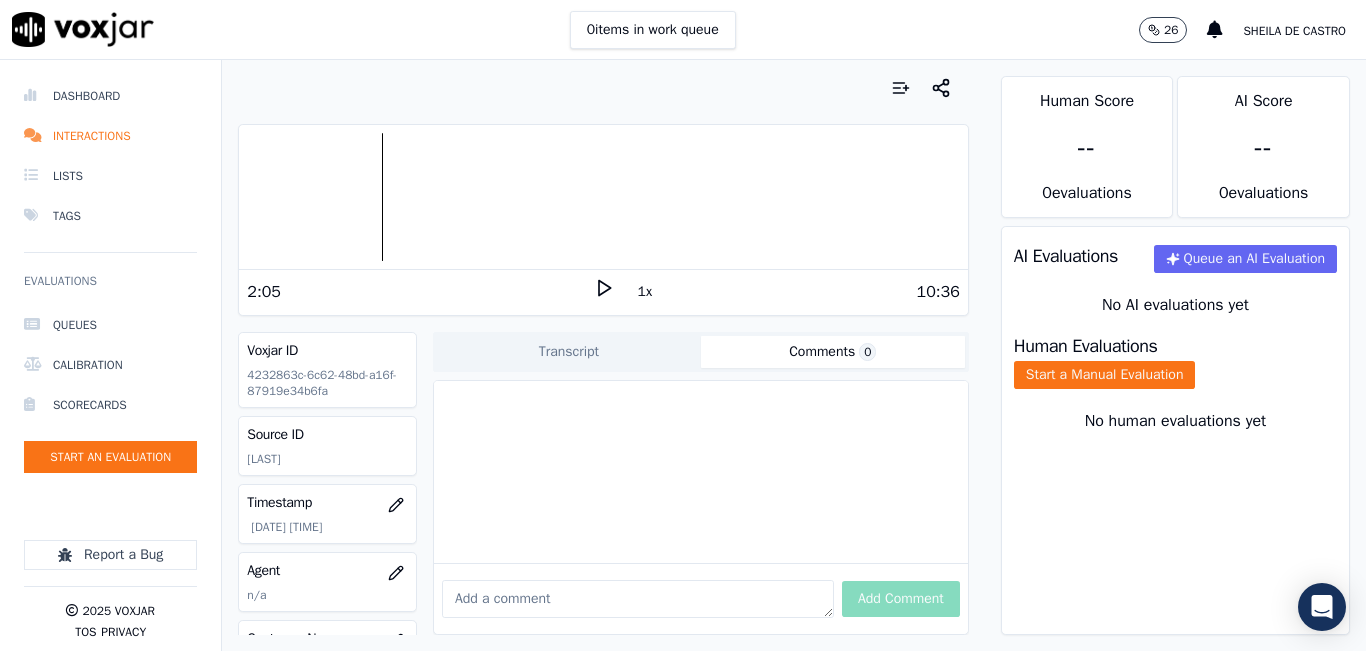 click 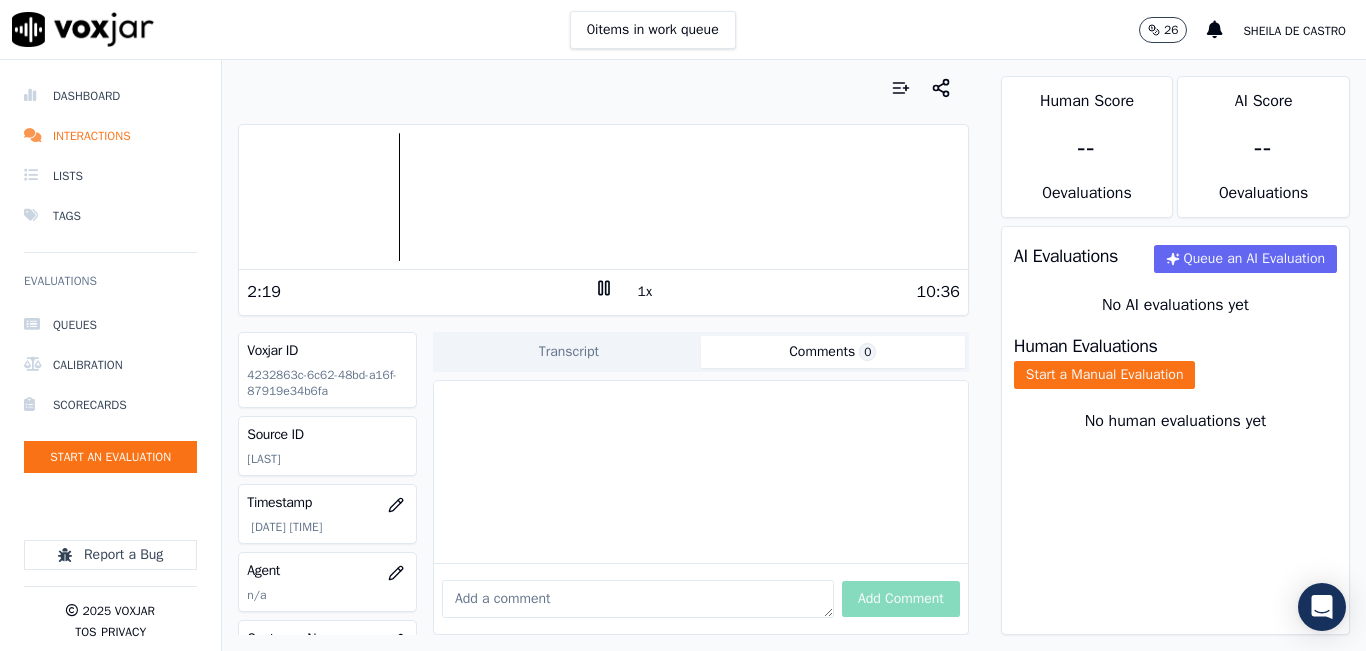 click at bounding box center [603, 197] 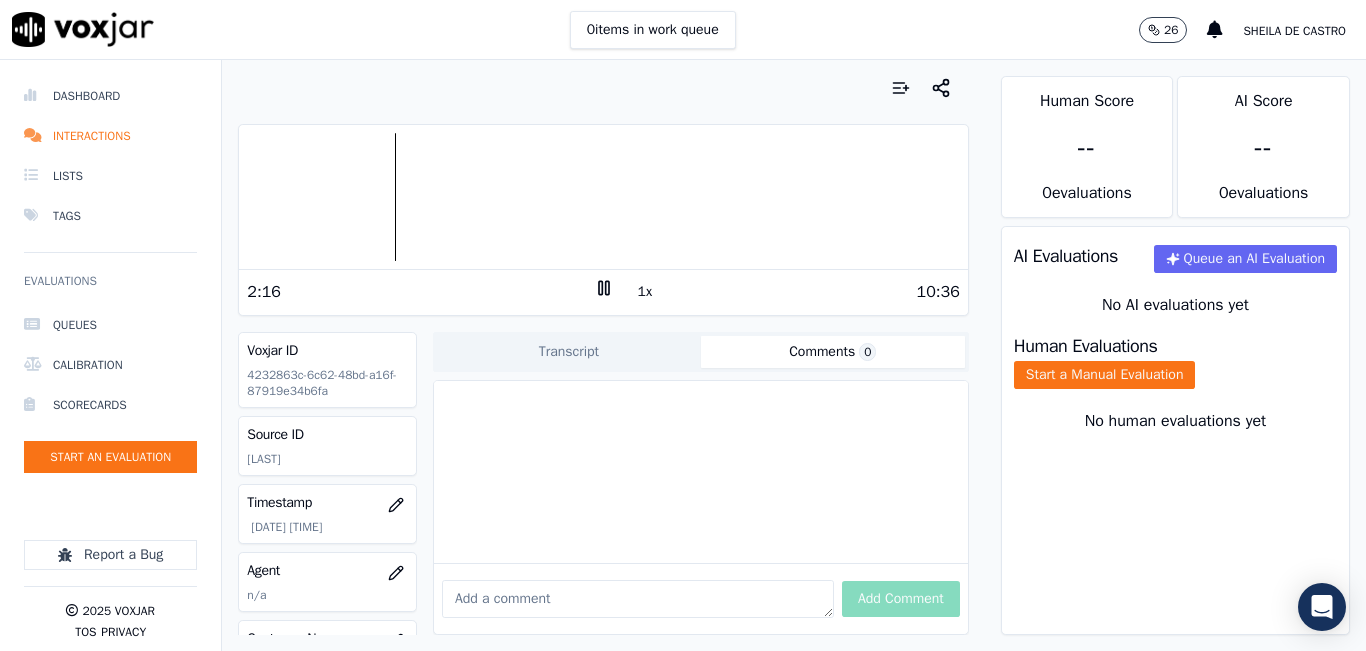 click at bounding box center [638, 599] 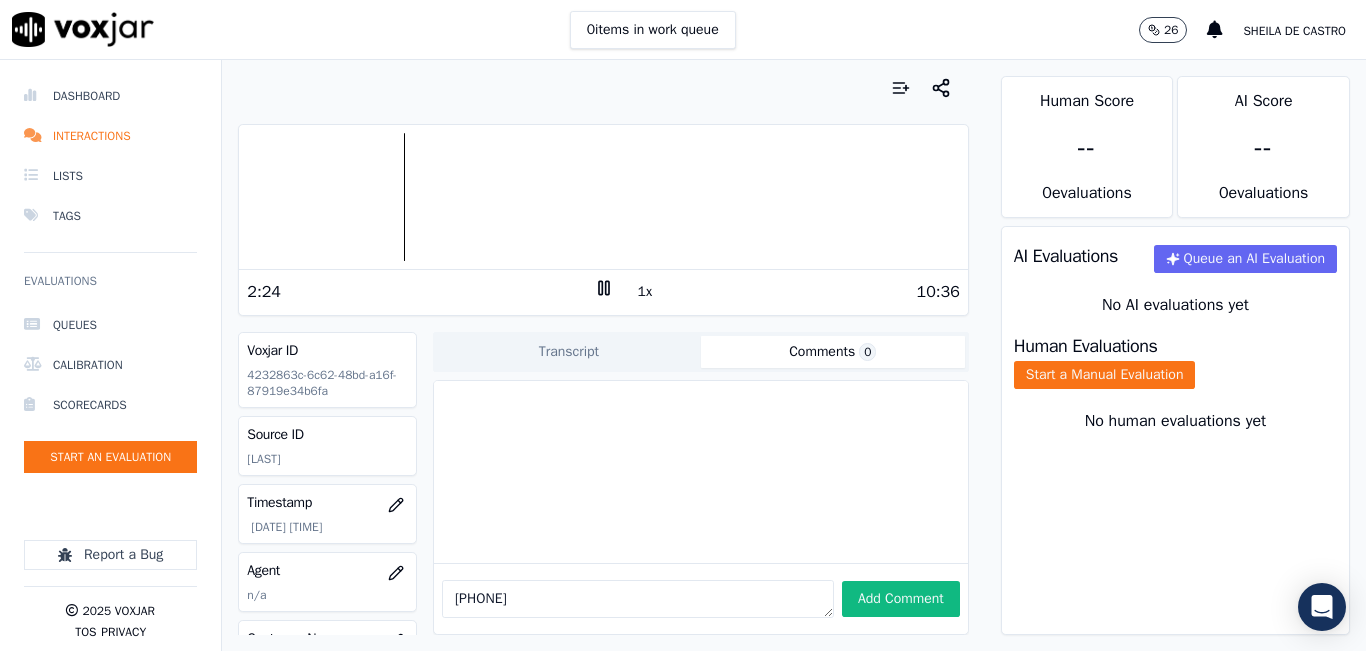 type on "2012452881" 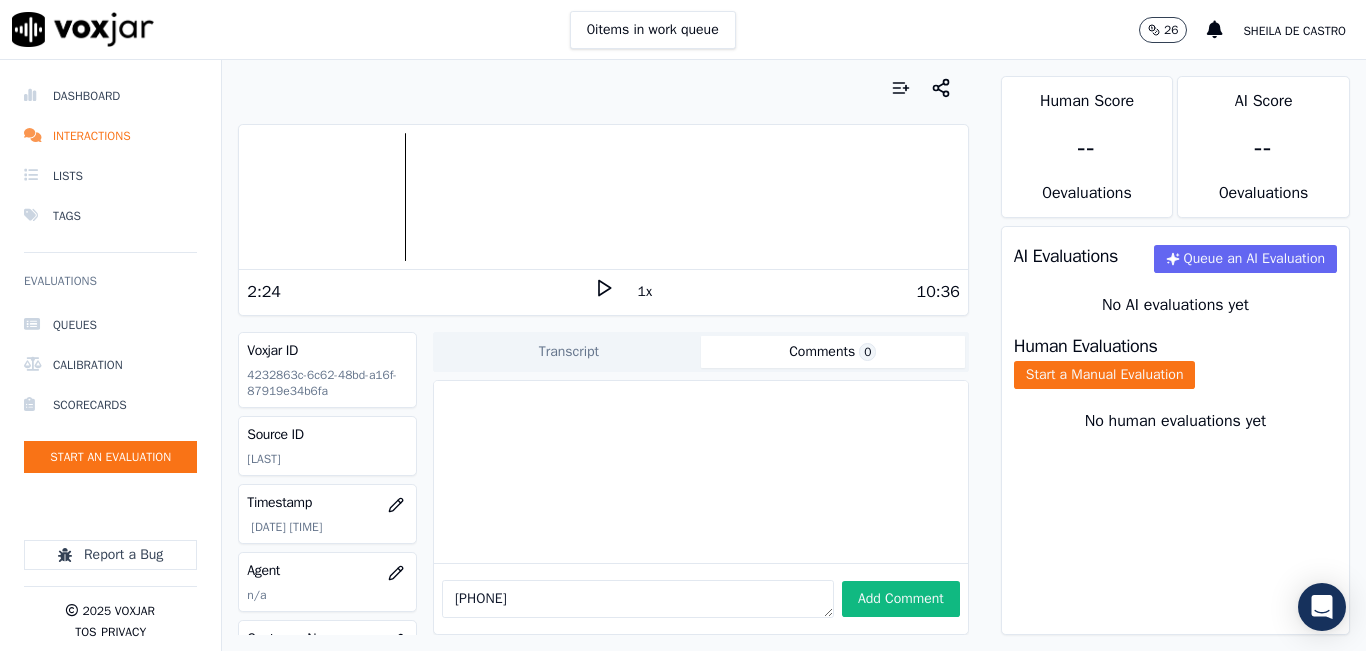 drag, startPoint x: 531, startPoint y: 570, endPoint x: 362, endPoint y: 590, distance: 170.17932 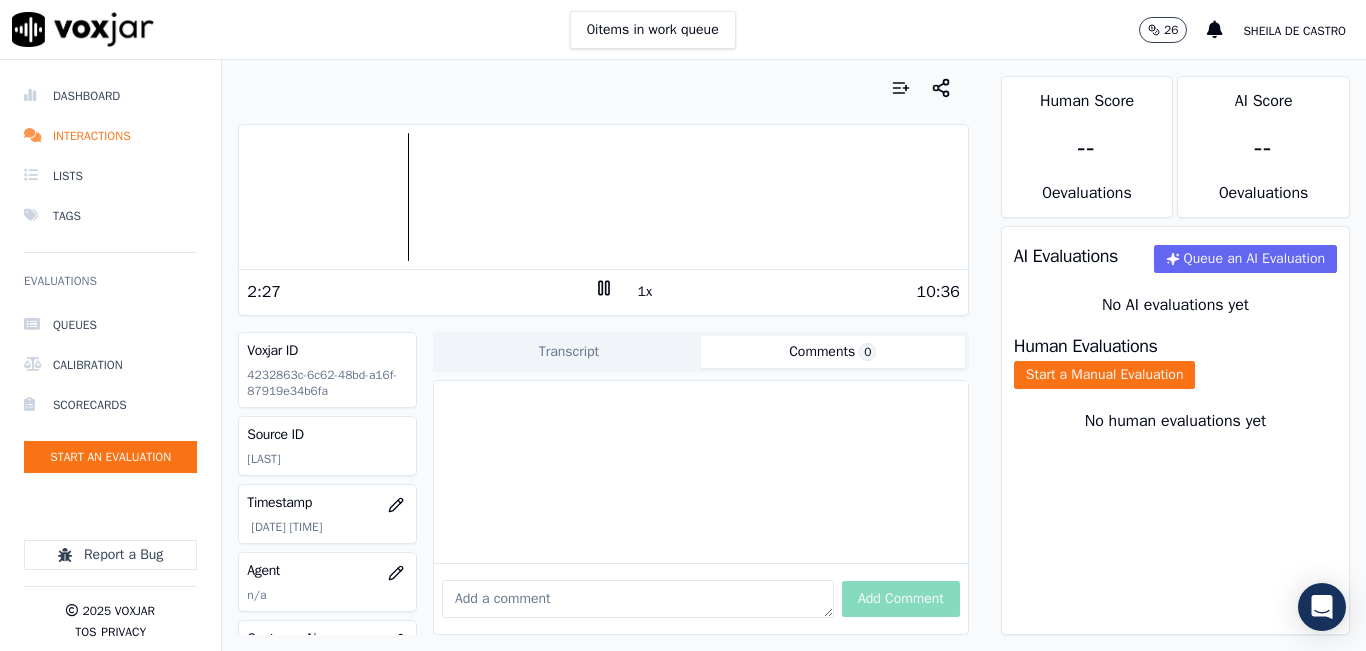type 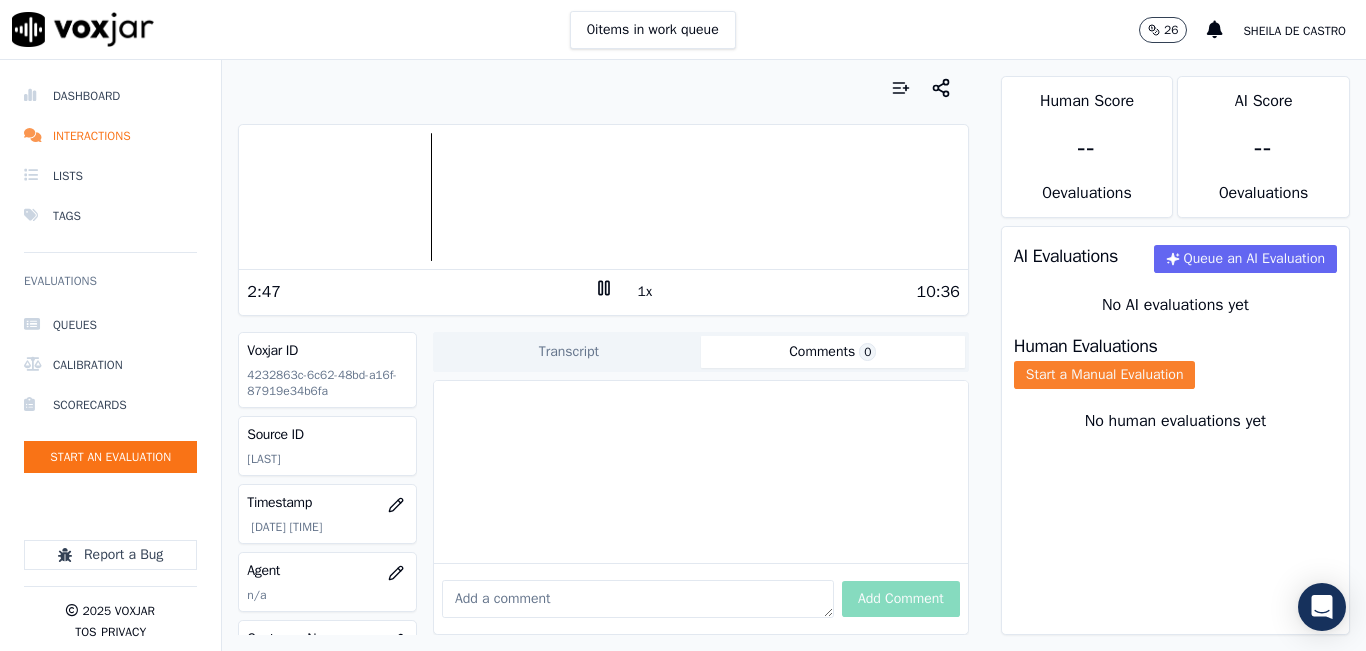 click on "Start a Manual Evaluation" 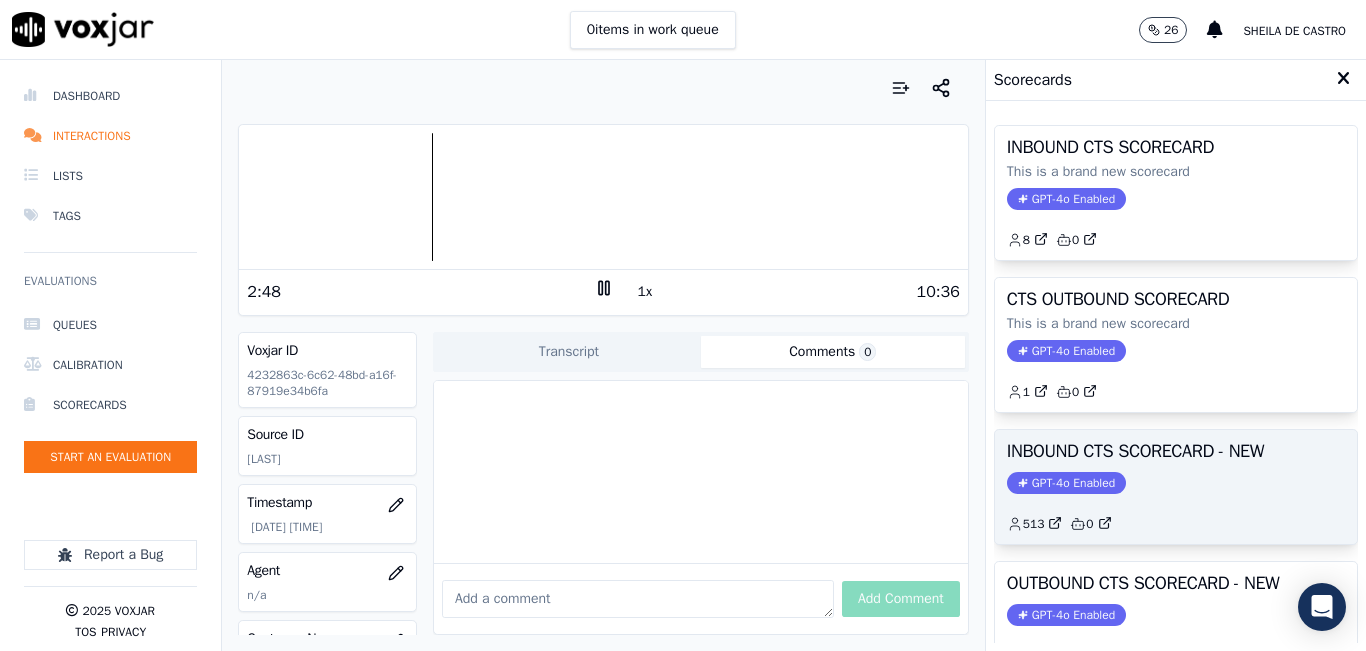 click on "INBOUND CTS SCORECARD - NEW" at bounding box center [1176, 451] 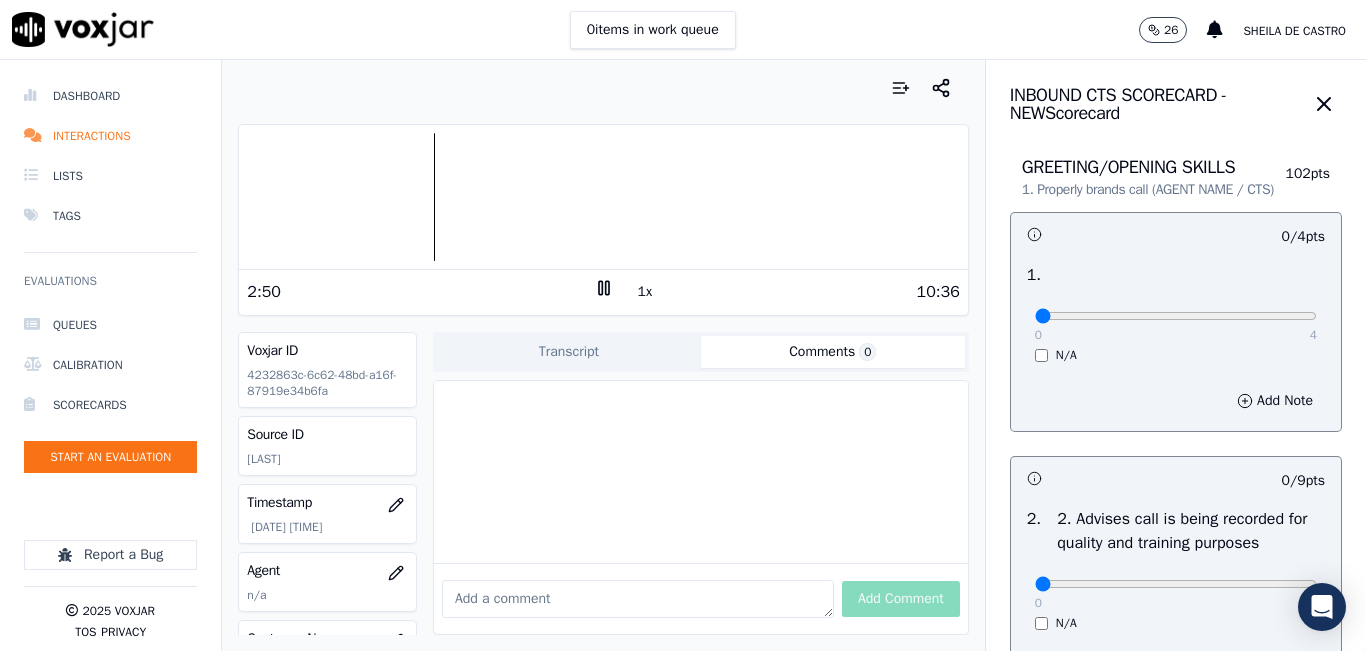 click on "0   4" at bounding box center [1176, 315] 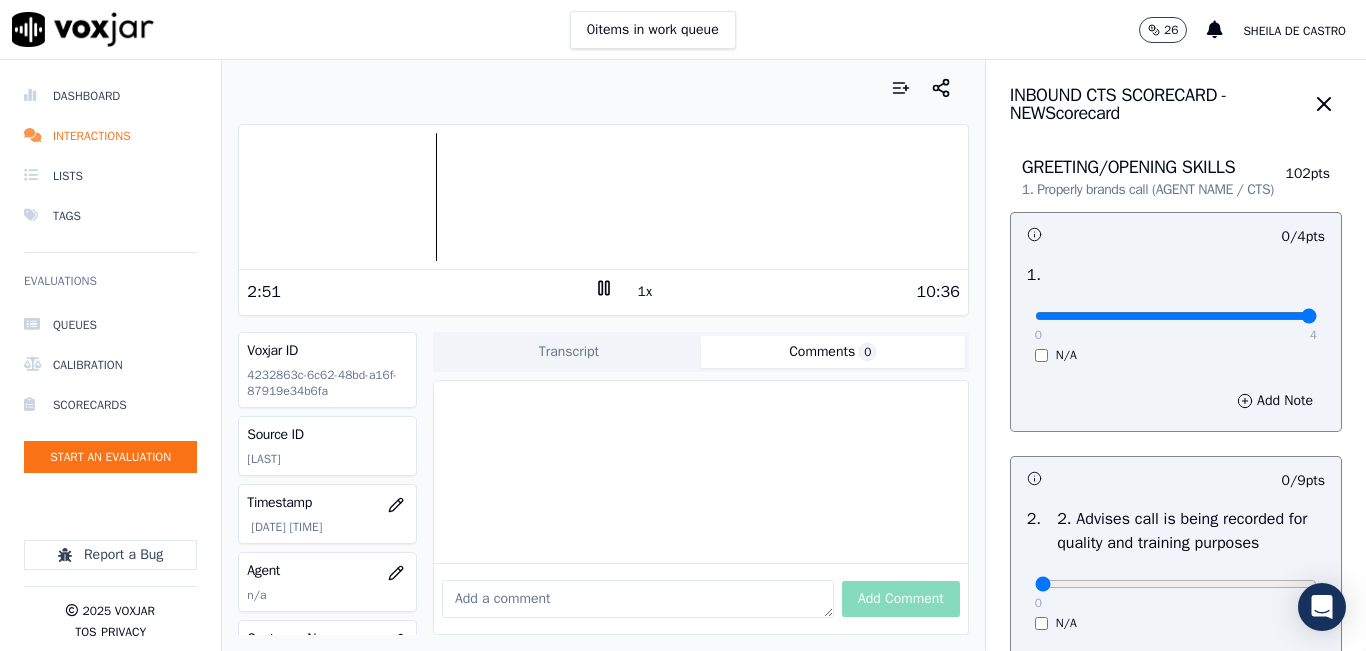 type on "4" 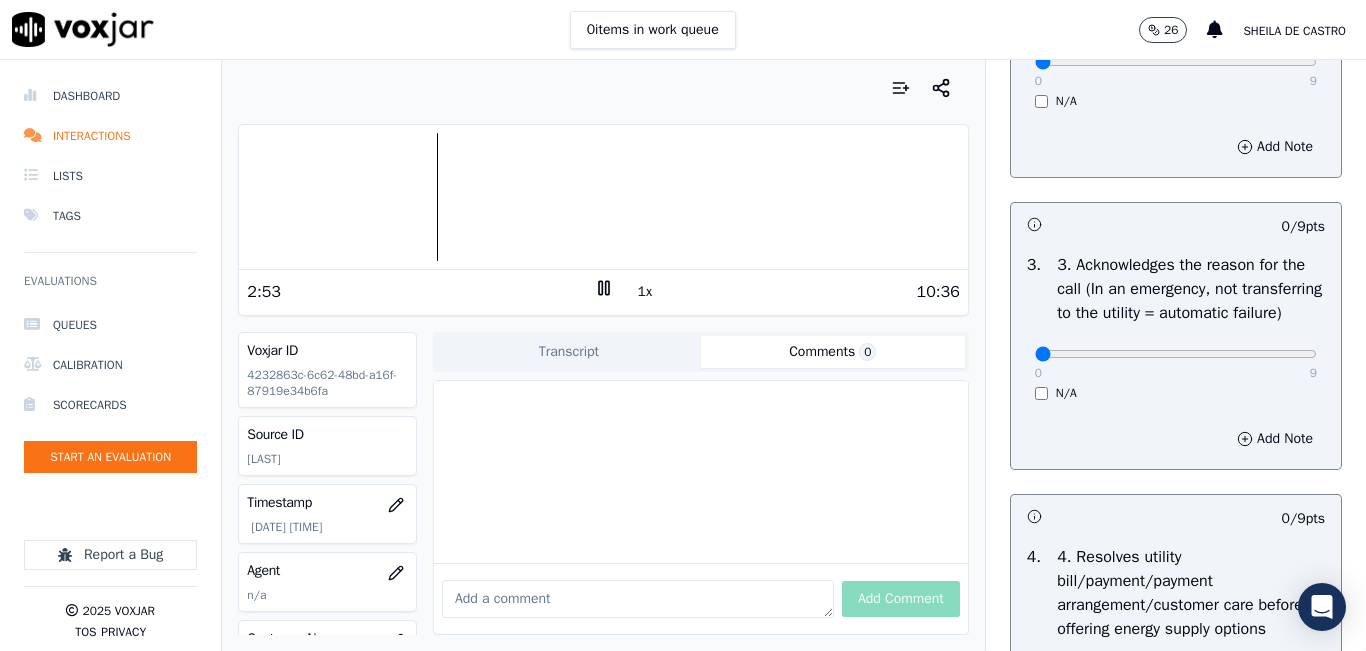 scroll, scrollTop: 400, scrollLeft: 0, axis: vertical 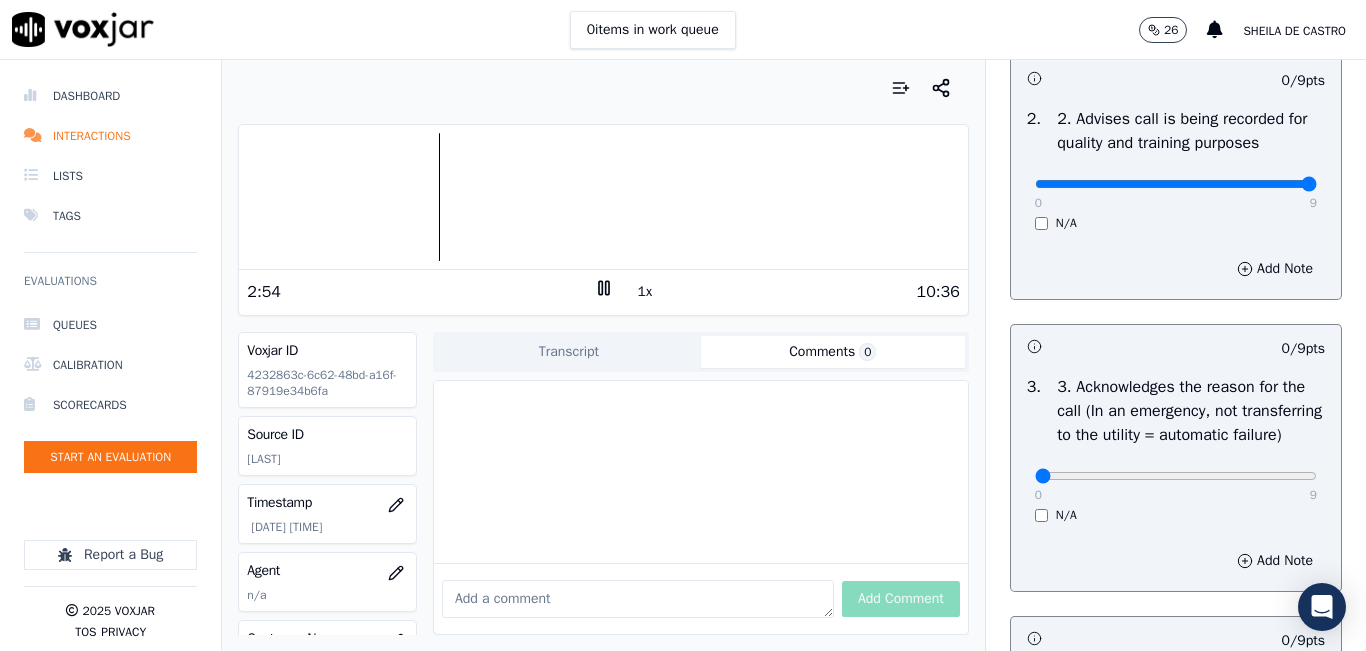 type on "9" 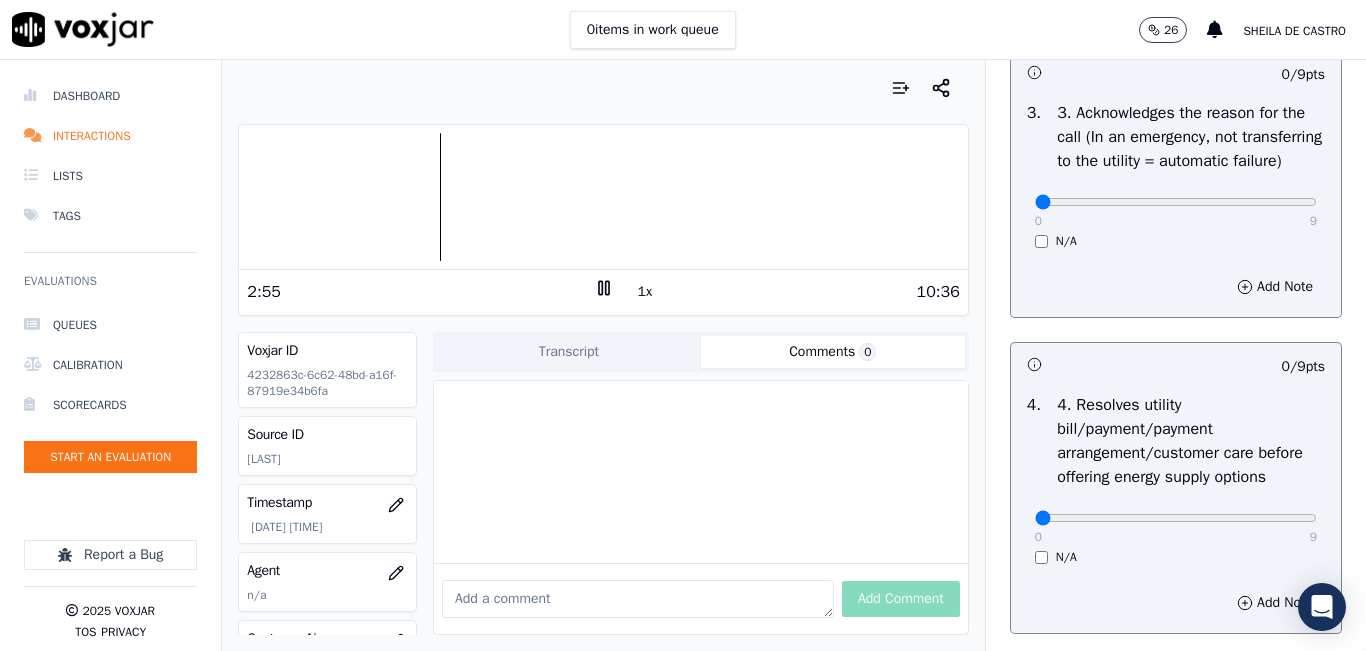 scroll, scrollTop: 700, scrollLeft: 0, axis: vertical 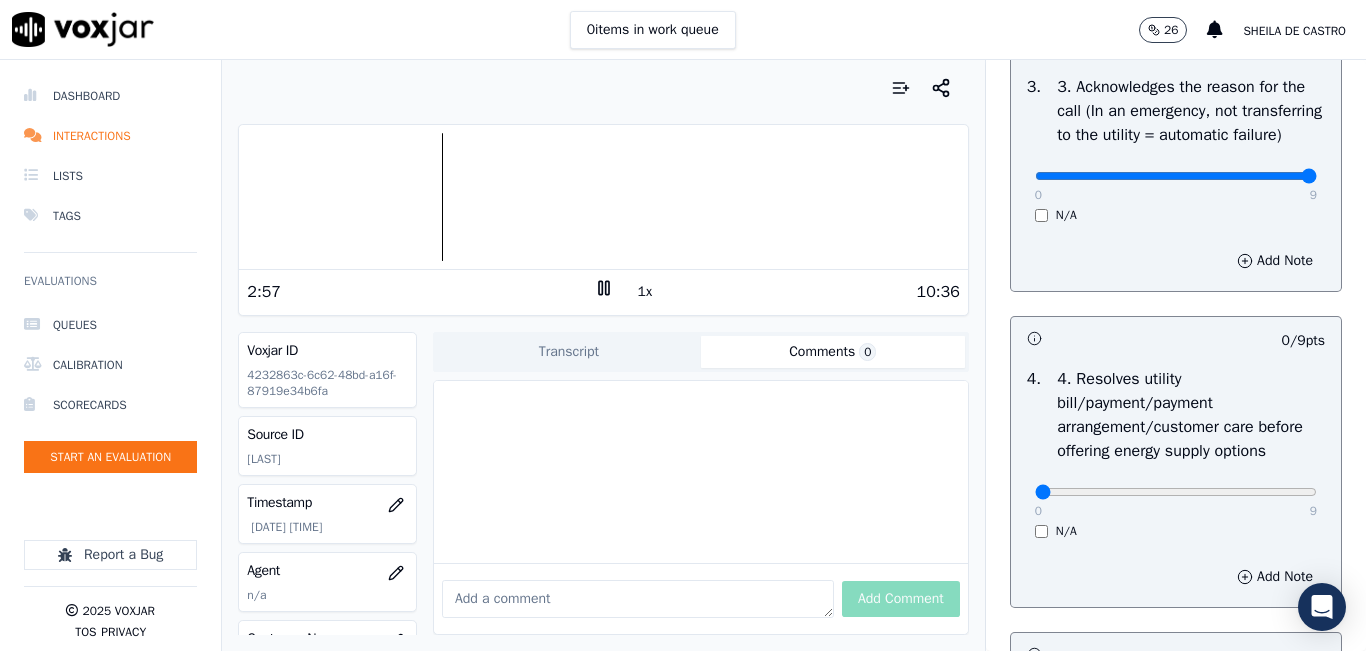 type on "9" 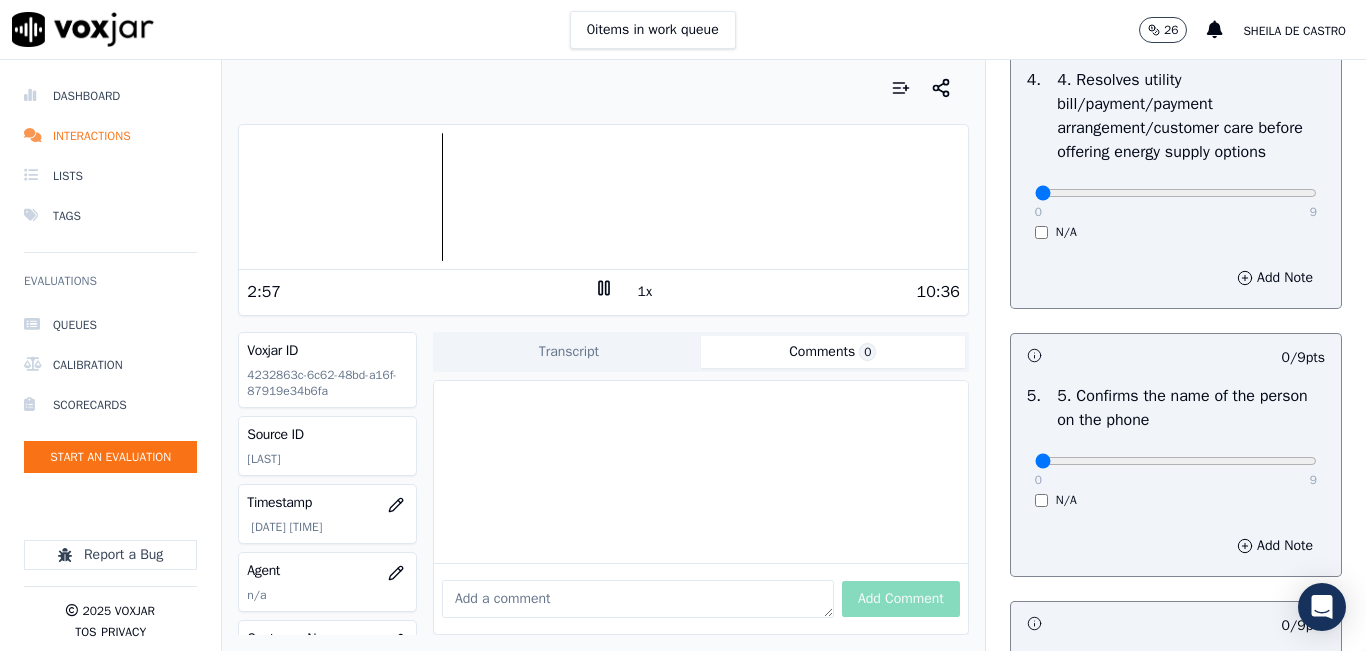 scroll, scrollTop: 1000, scrollLeft: 0, axis: vertical 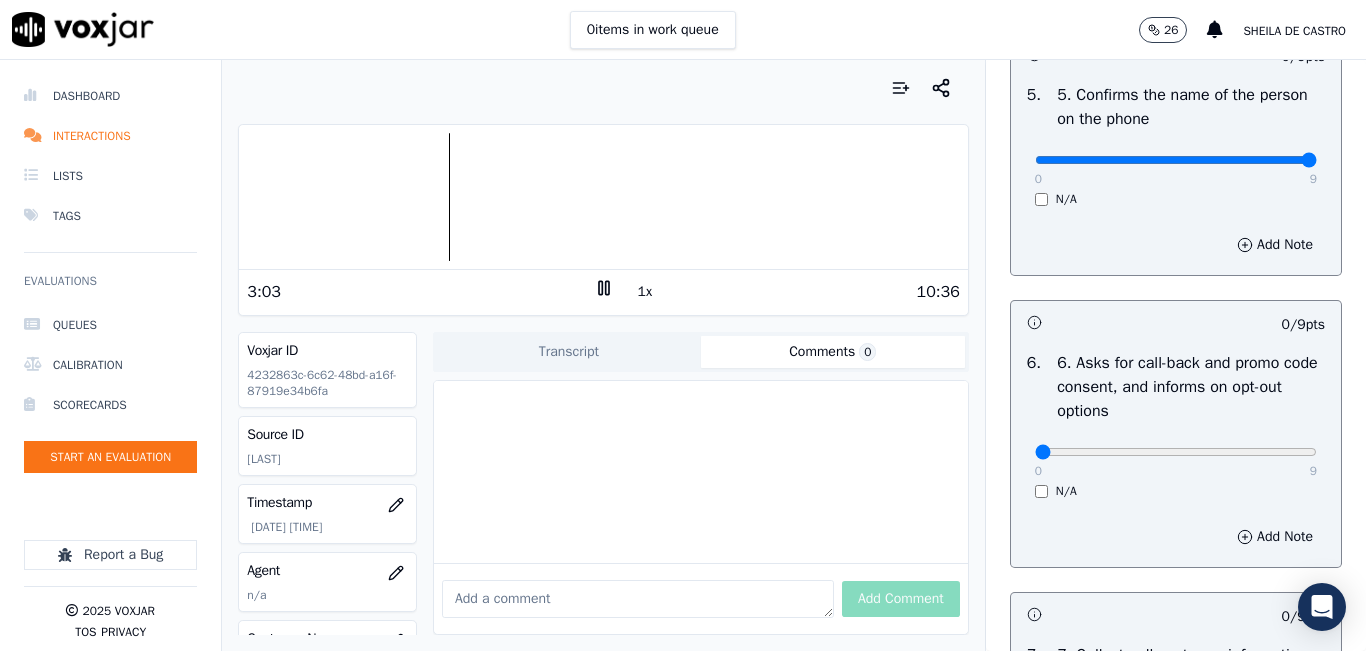 type on "9" 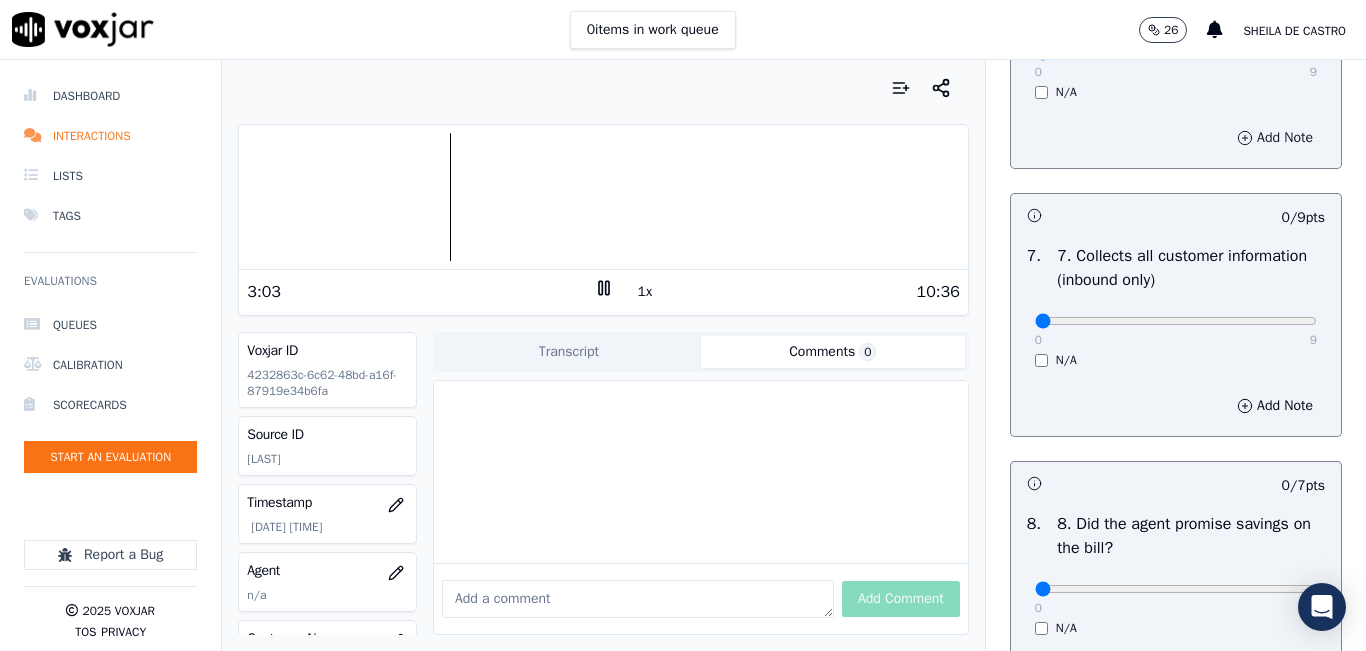 scroll, scrollTop: 1700, scrollLeft: 0, axis: vertical 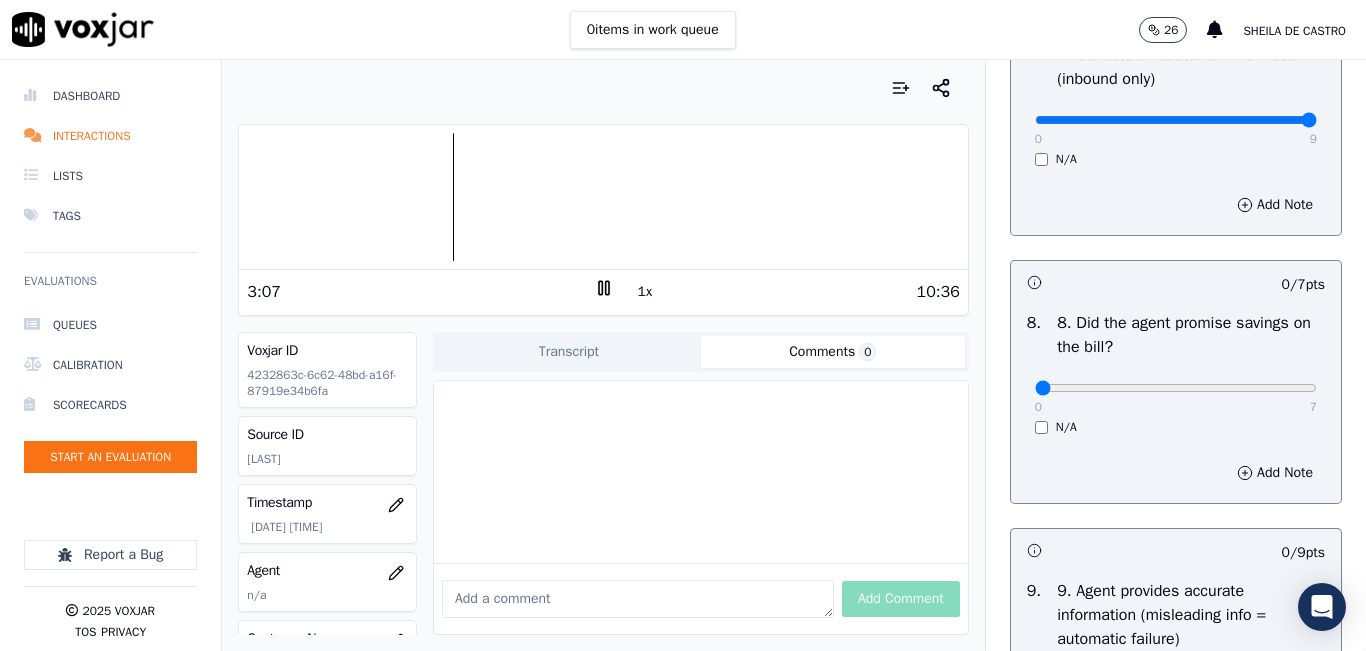 type on "9" 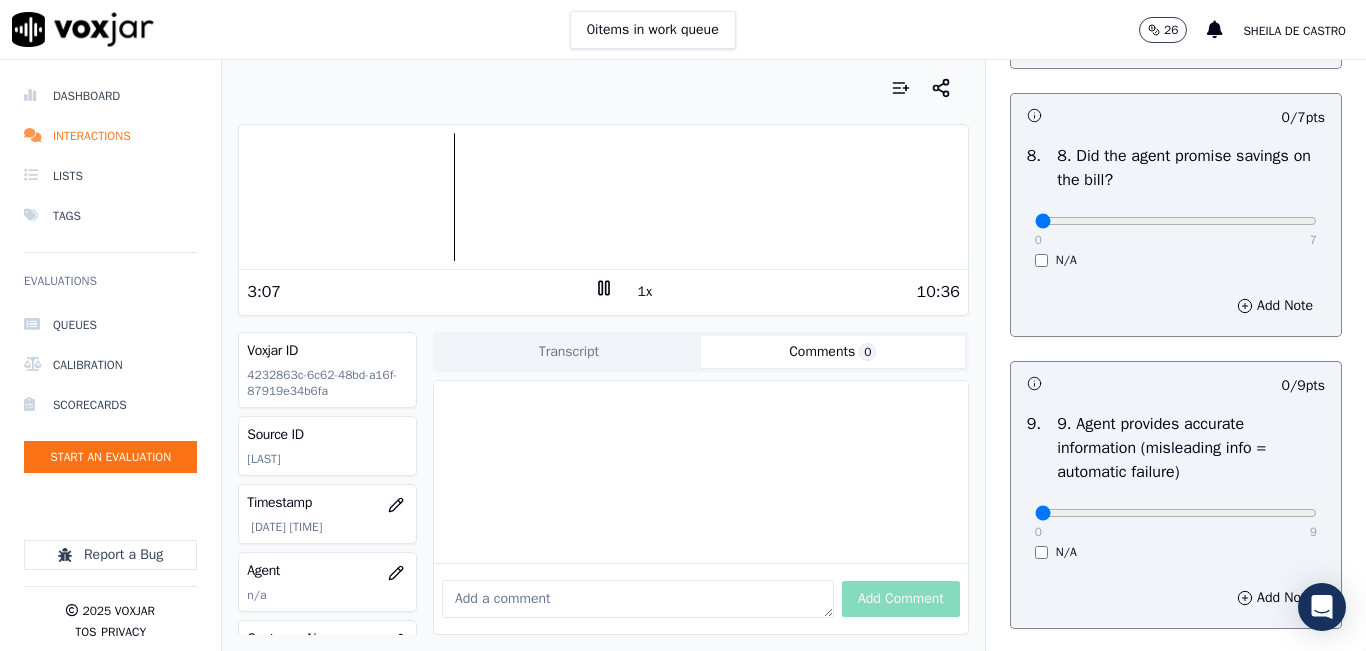 scroll, scrollTop: 2100, scrollLeft: 0, axis: vertical 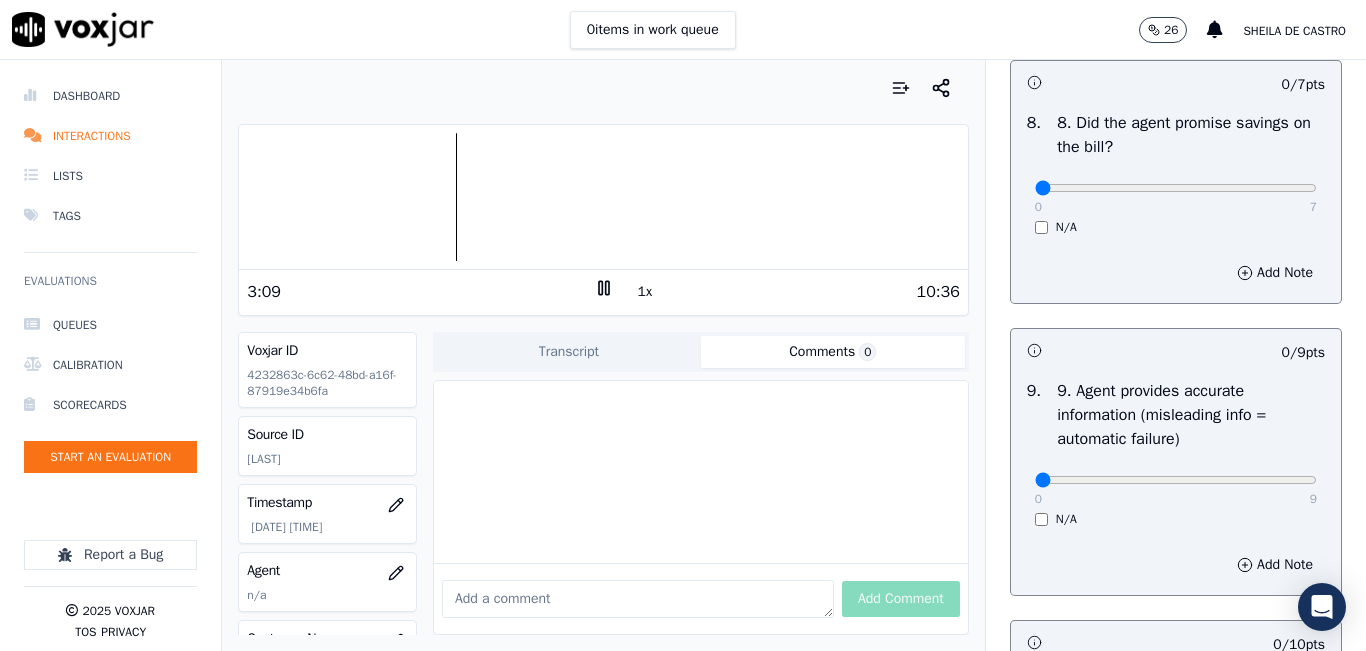 click on "N/A" at bounding box center [1176, 227] 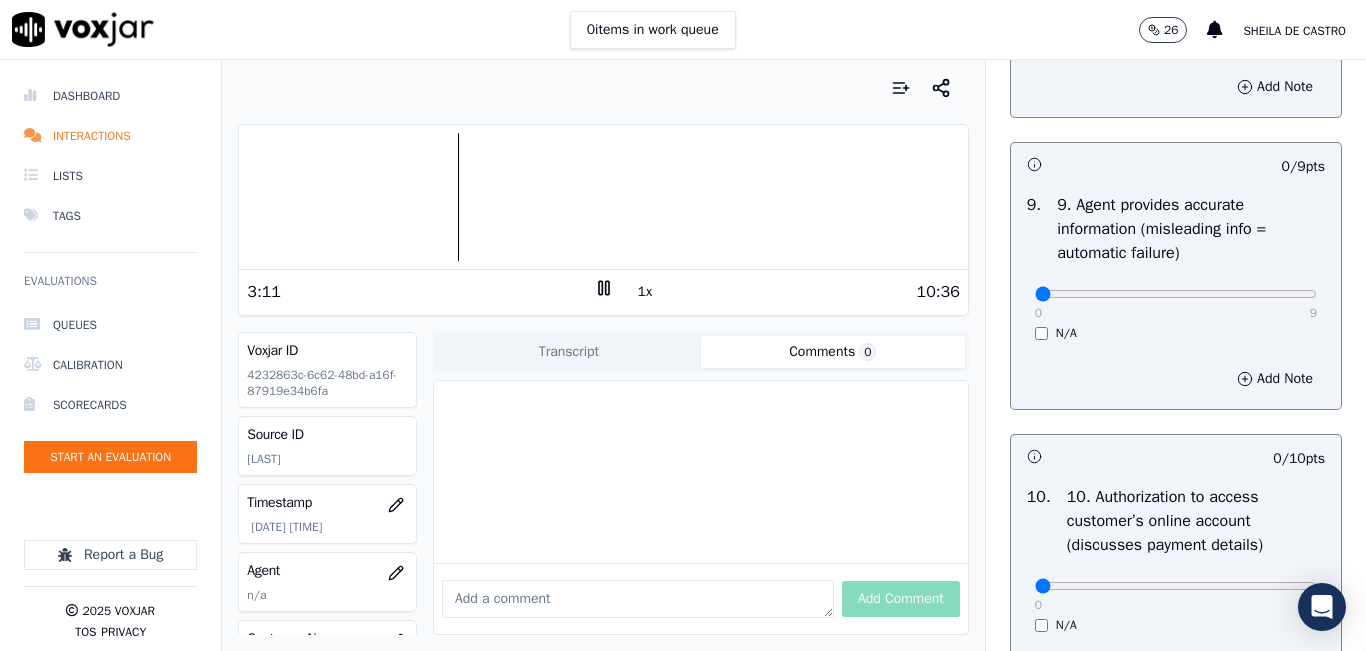 scroll, scrollTop: 2300, scrollLeft: 0, axis: vertical 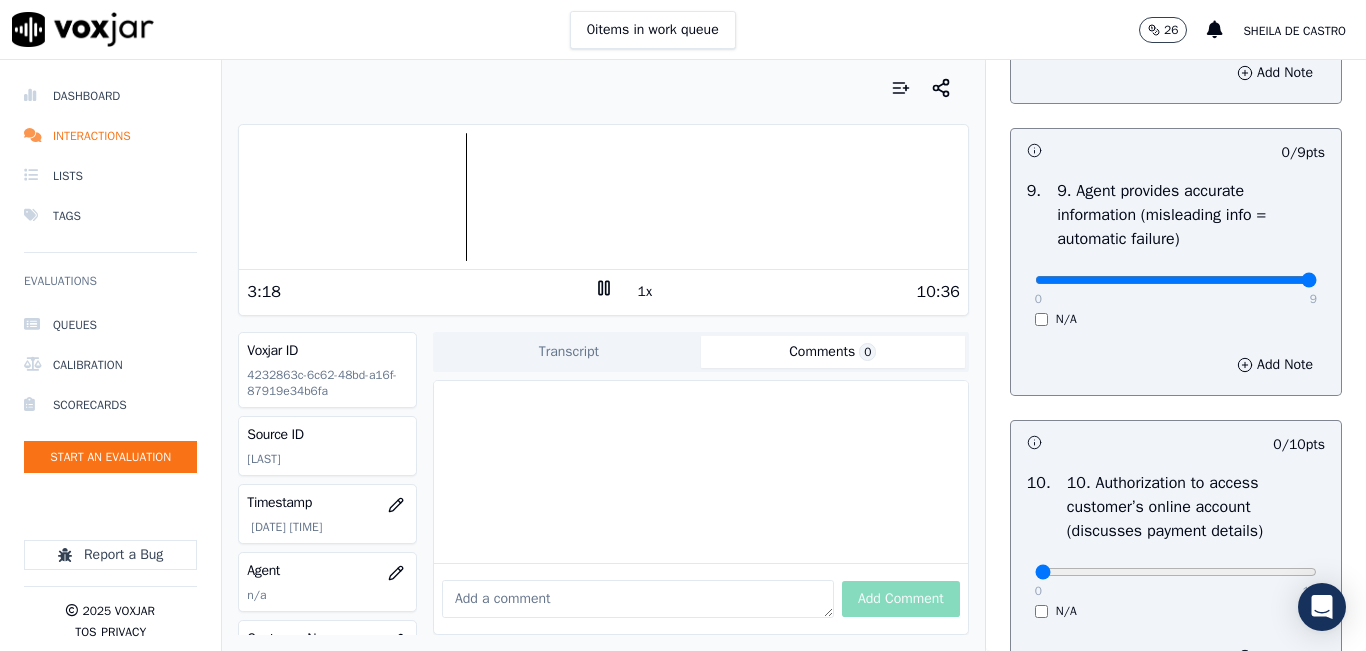 type on "9" 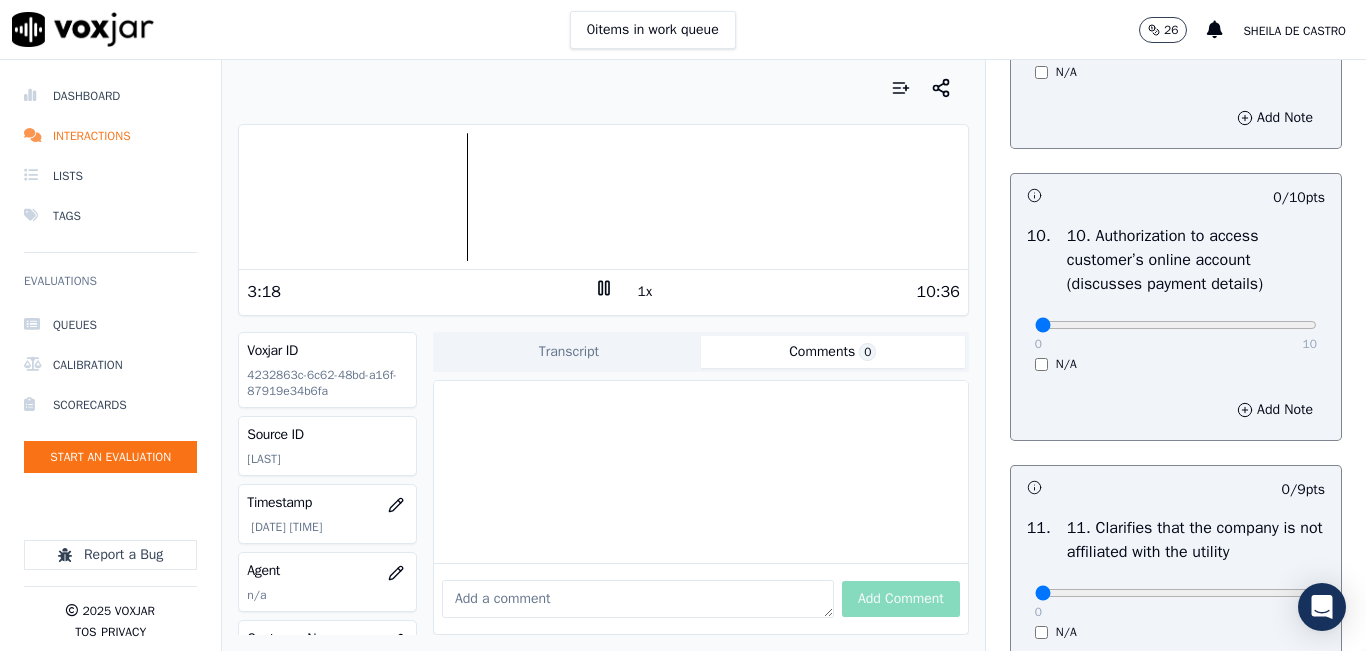 scroll, scrollTop: 2600, scrollLeft: 0, axis: vertical 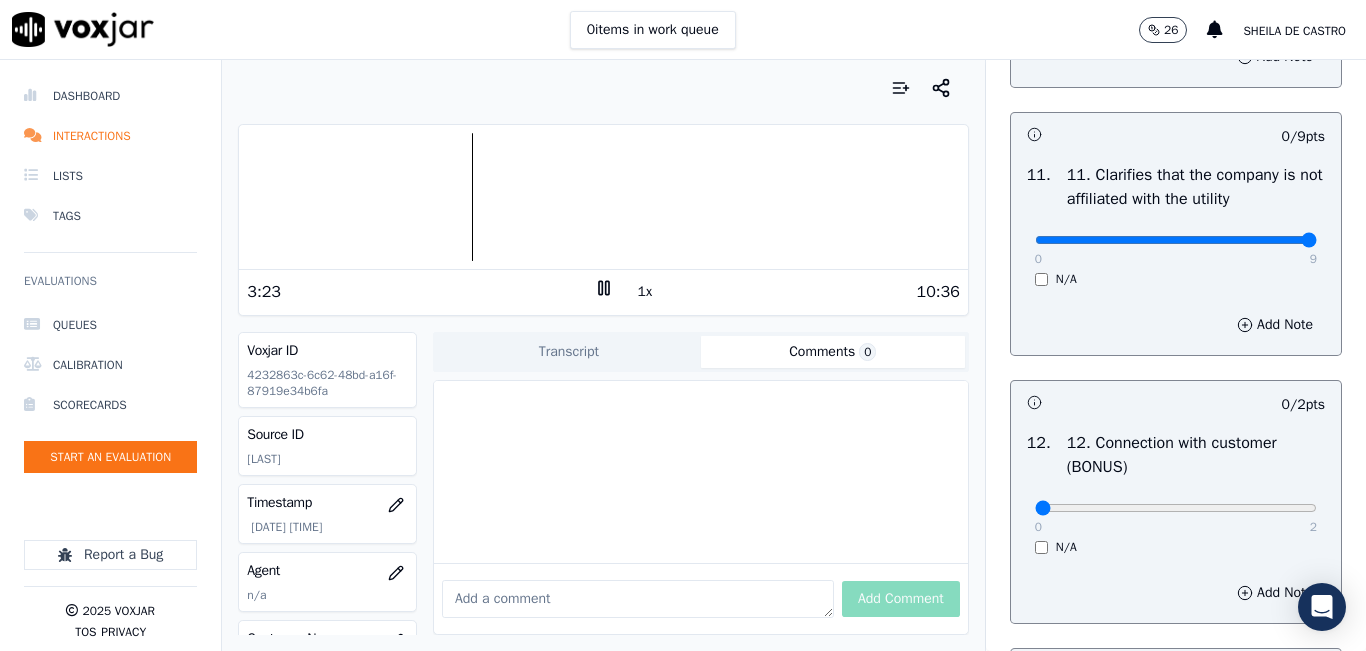 type on "9" 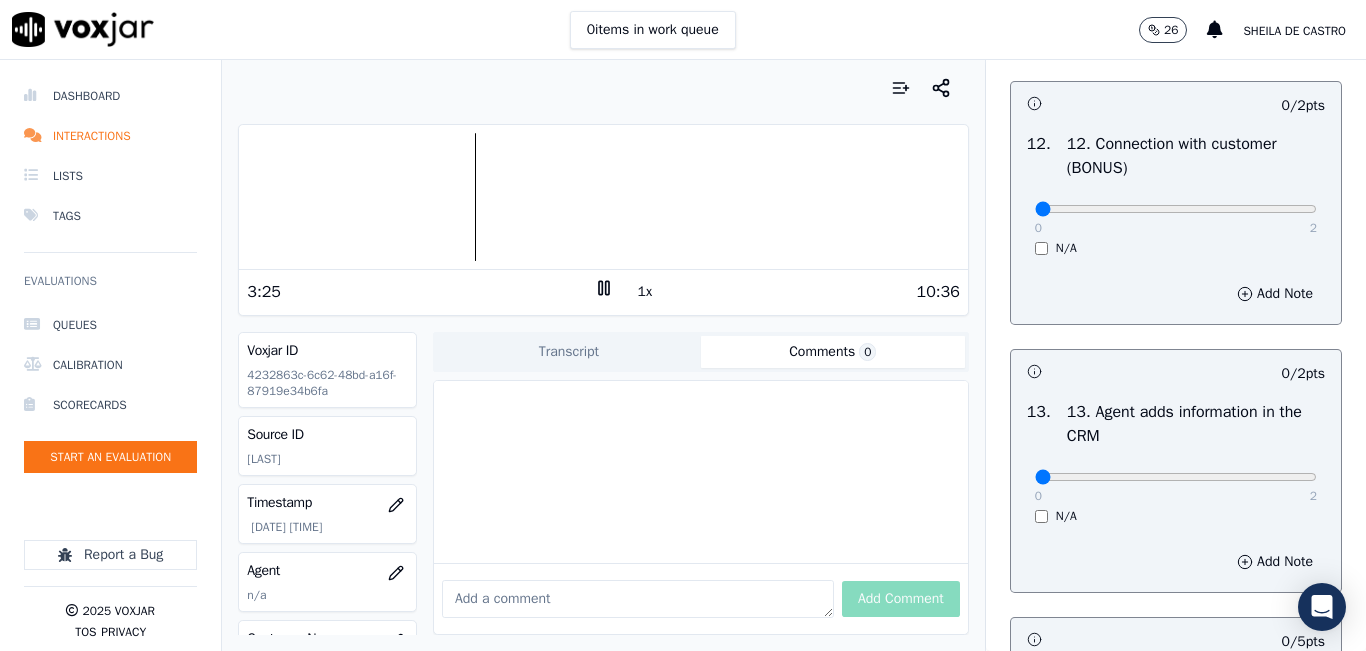 scroll, scrollTop: 3200, scrollLeft: 0, axis: vertical 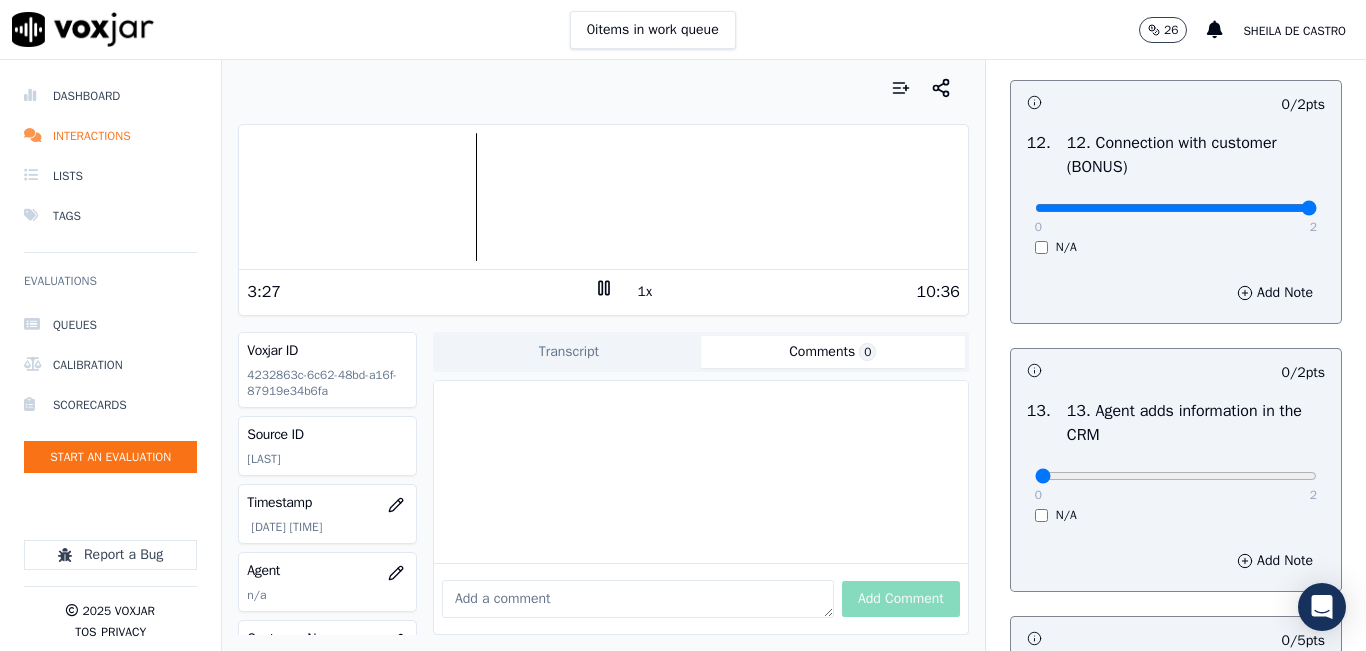 type on "2" 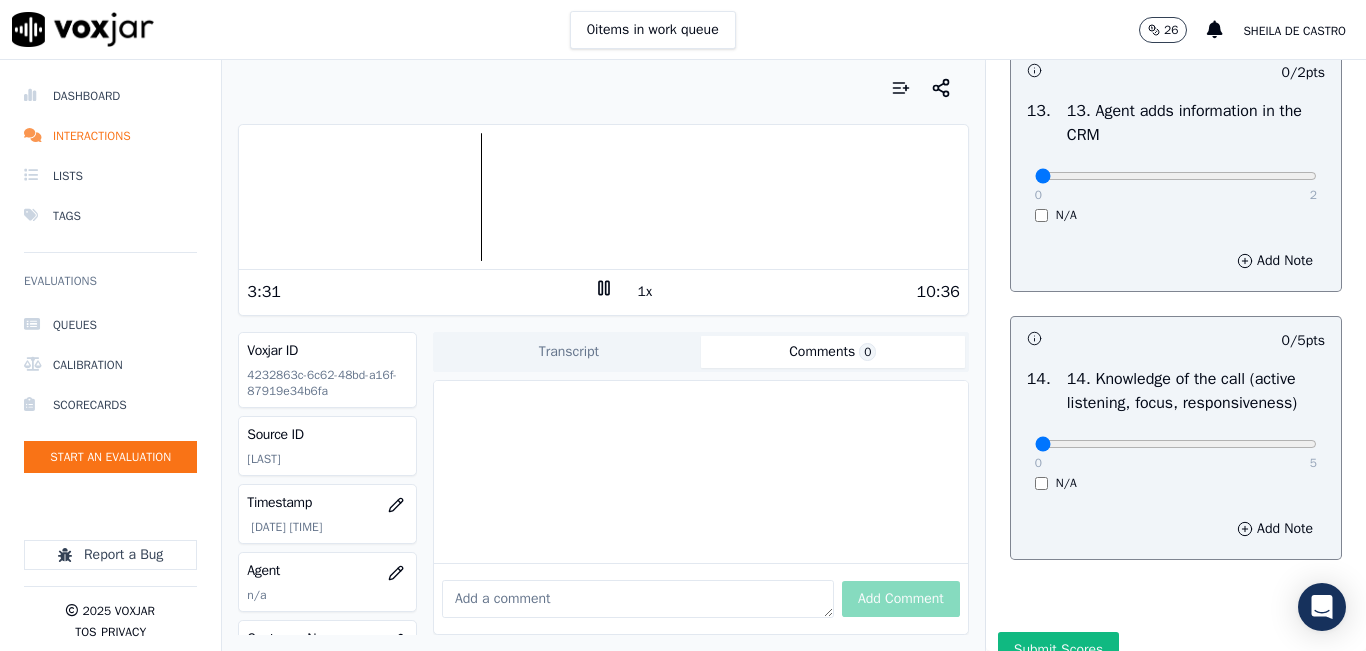 scroll, scrollTop: 3400, scrollLeft: 0, axis: vertical 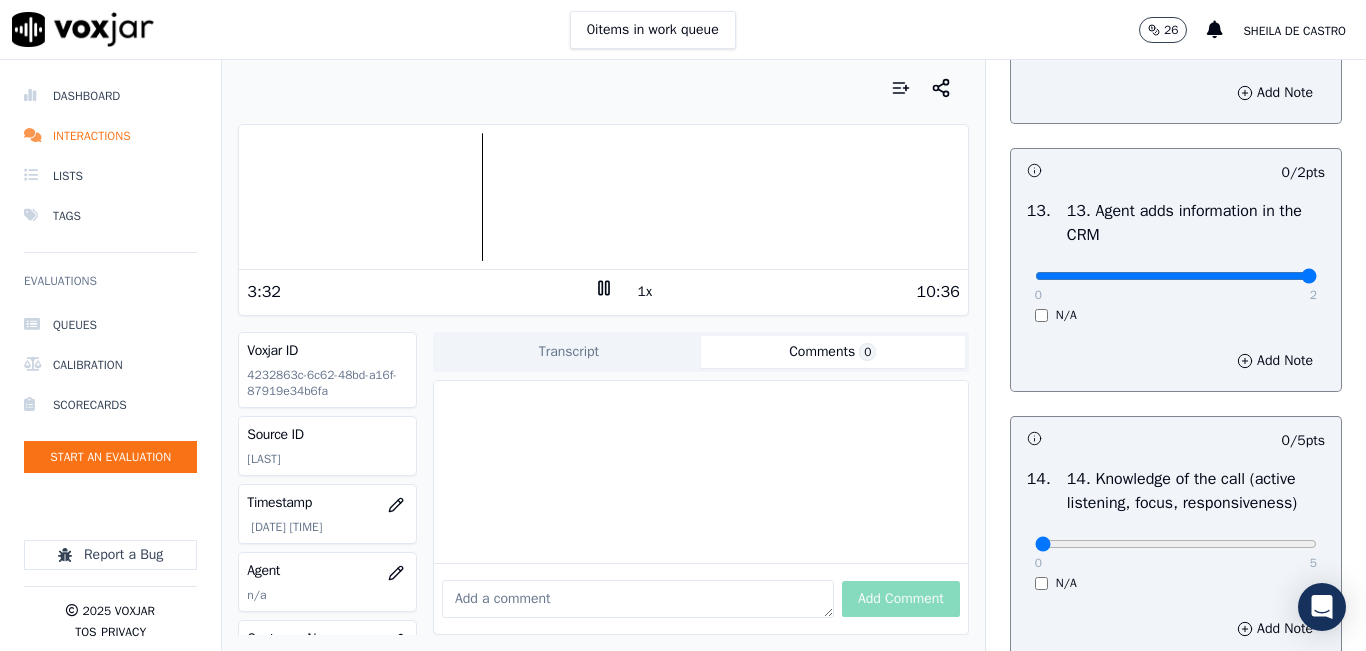 type on "2" 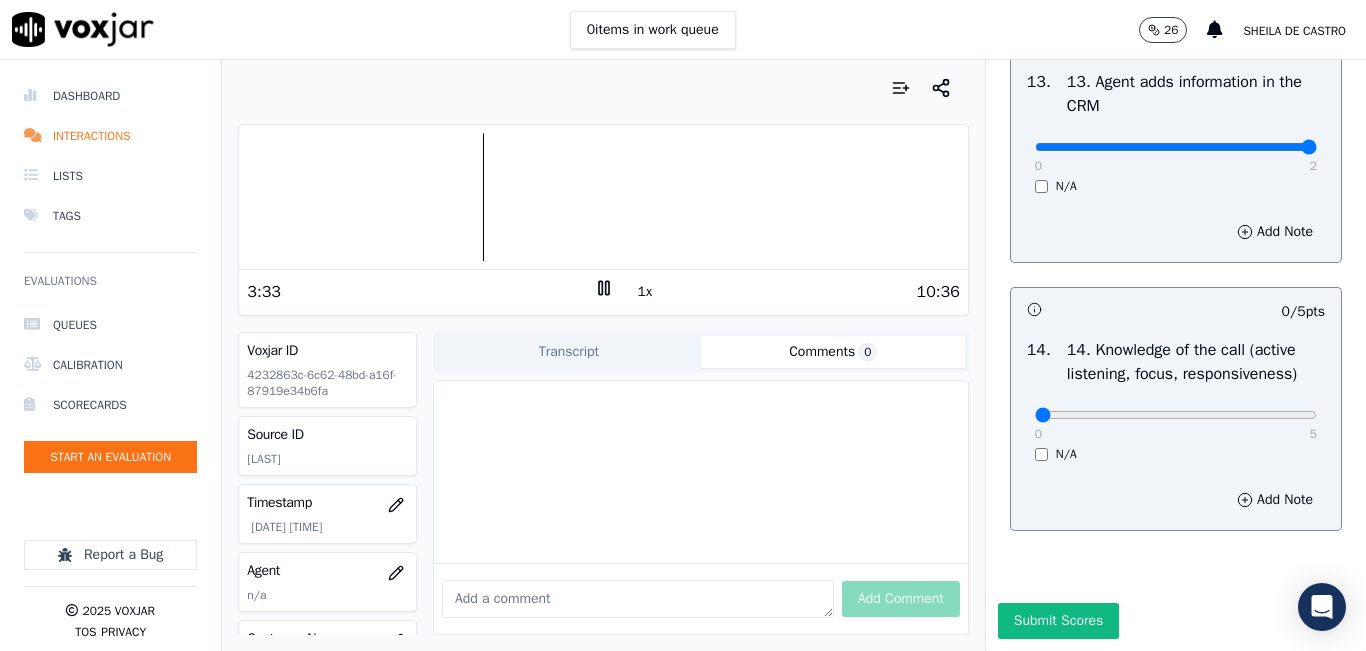 scroll, scrollTop: 3642, scrollLeft: 0, axis: vertical 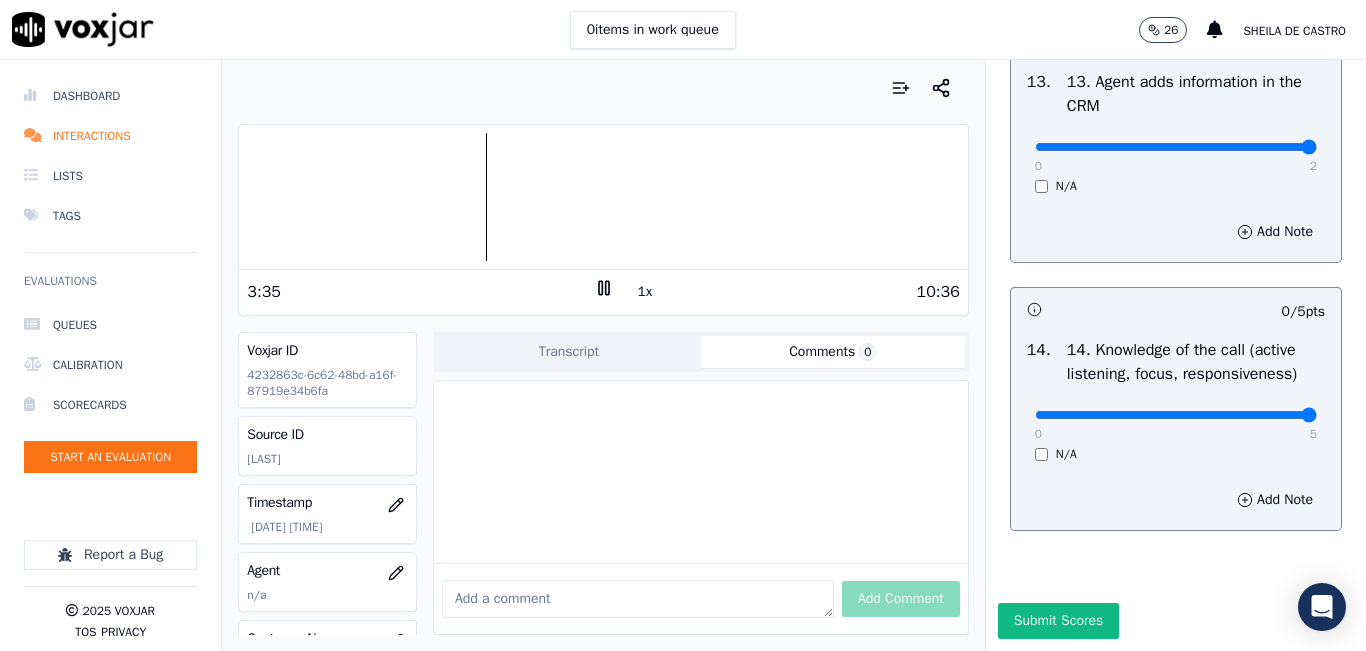 type on "5" 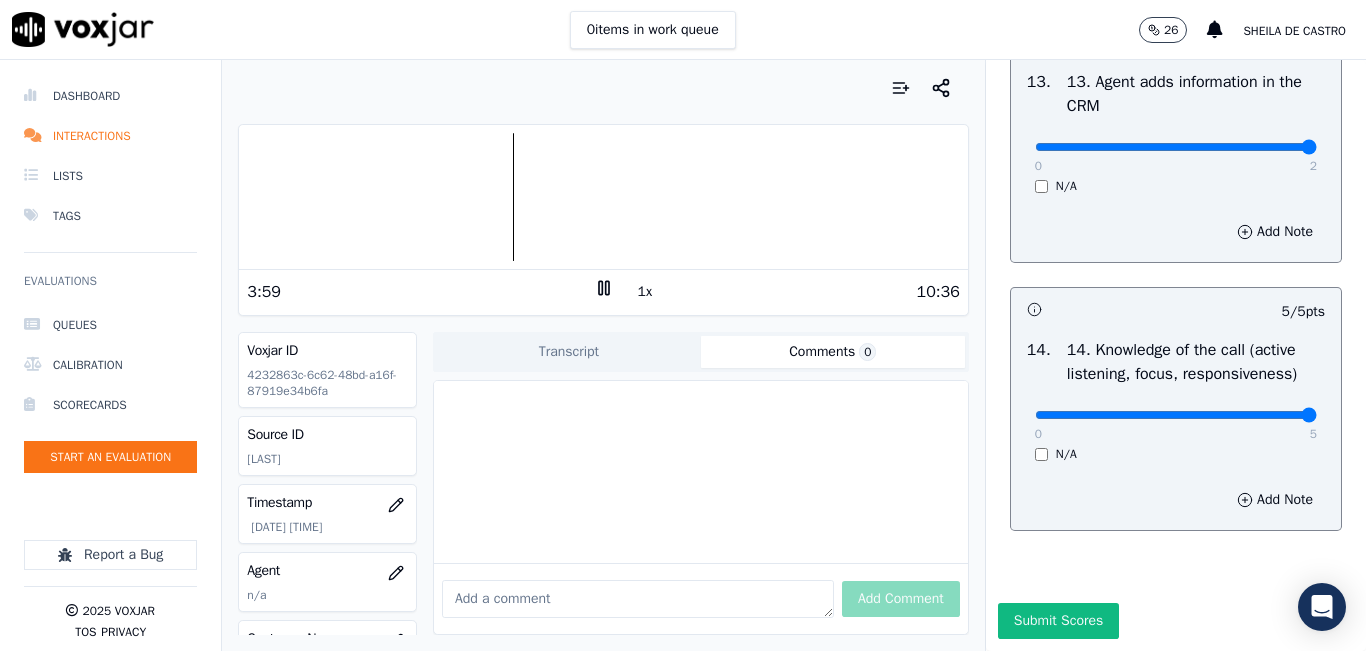 click on "Submit Scores" at bounding box center [1058, 621] 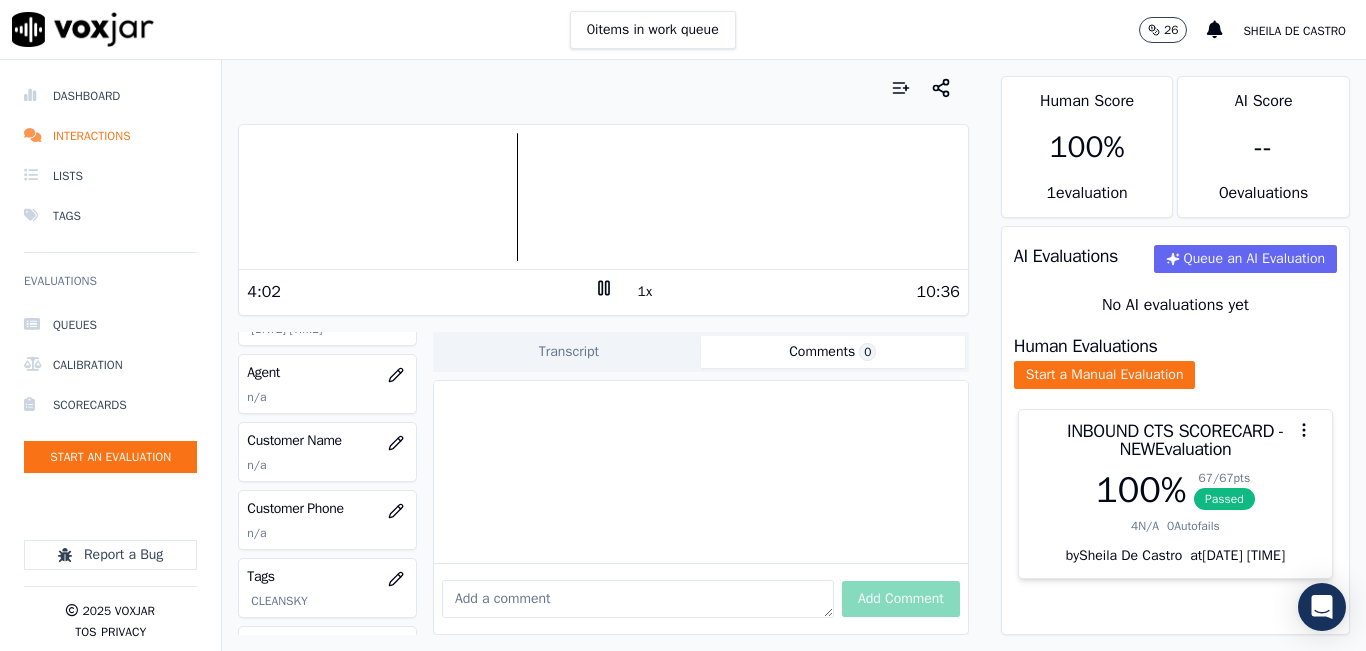 scroll, scrollTop: 200, scrollLeft: 0, axis: vertical 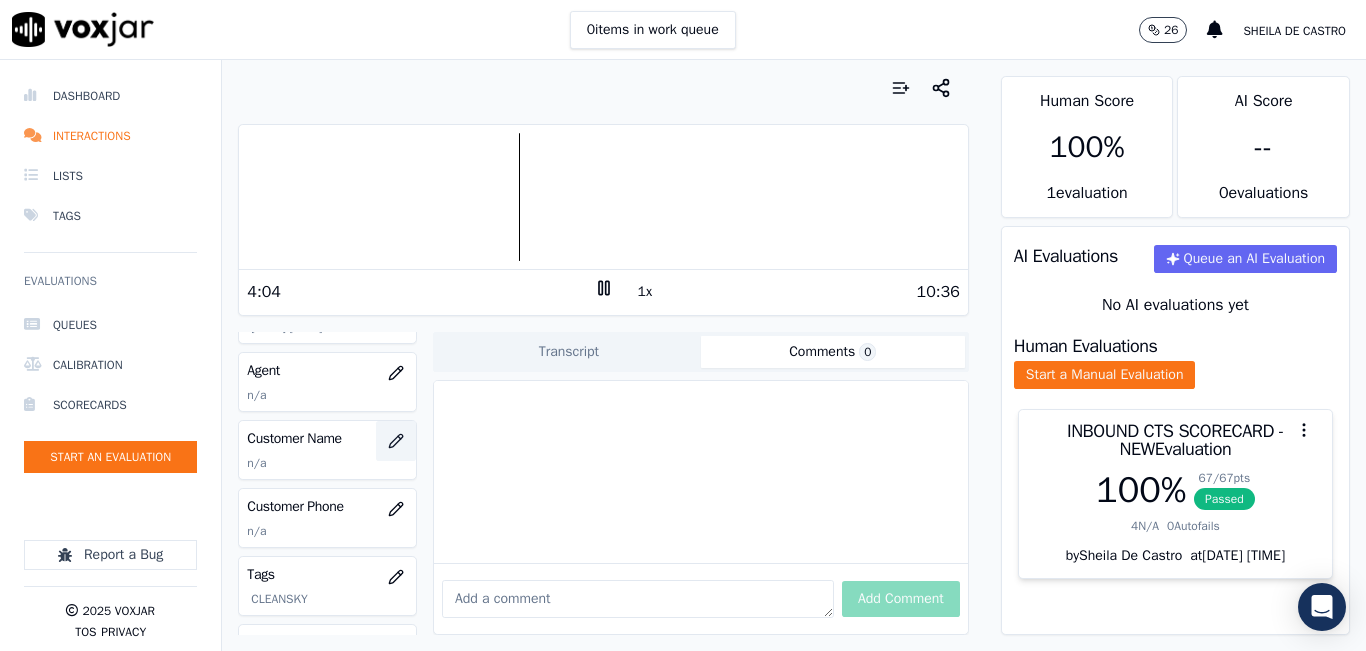 click 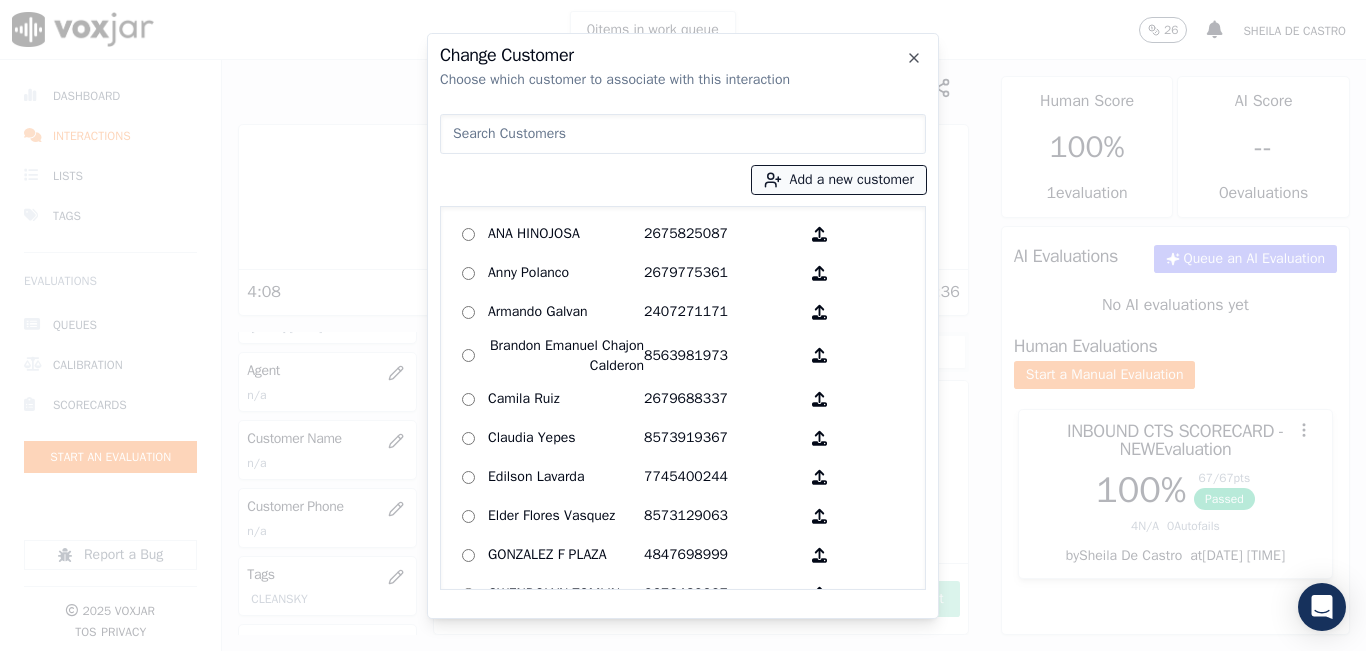 click on "Add a new customer" at bounding box center [839, 180] 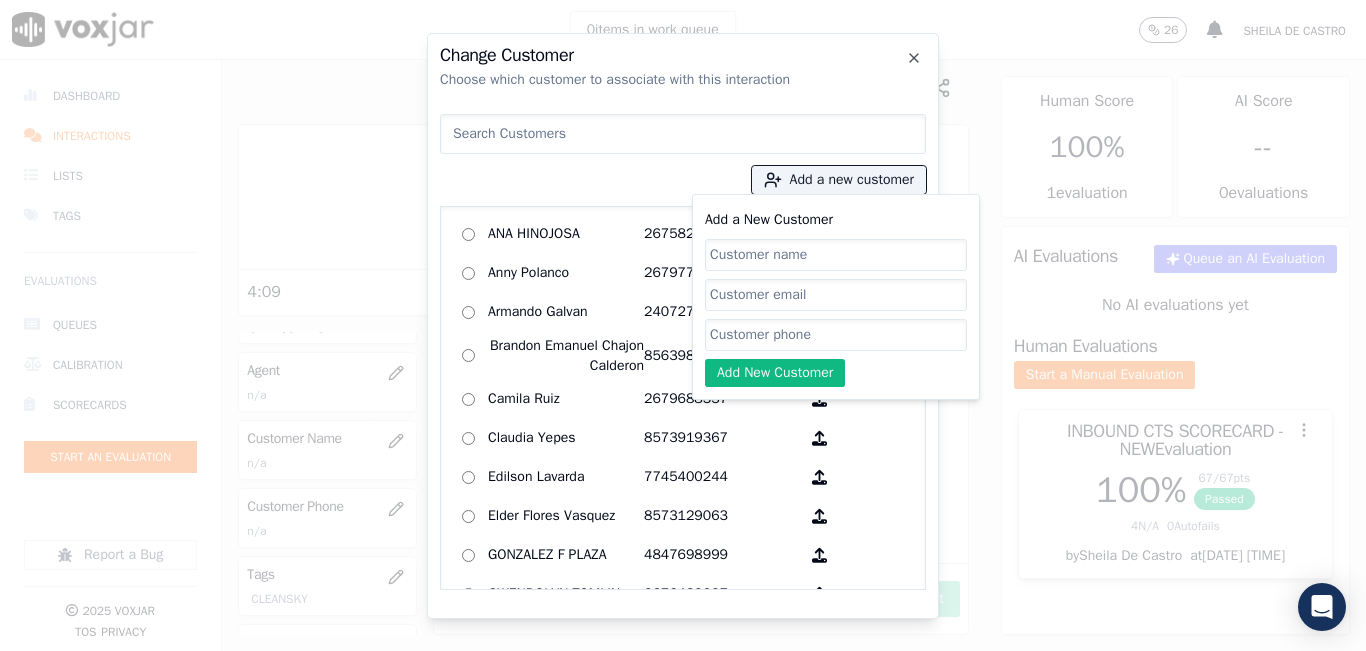 click on "Add a New Customer" 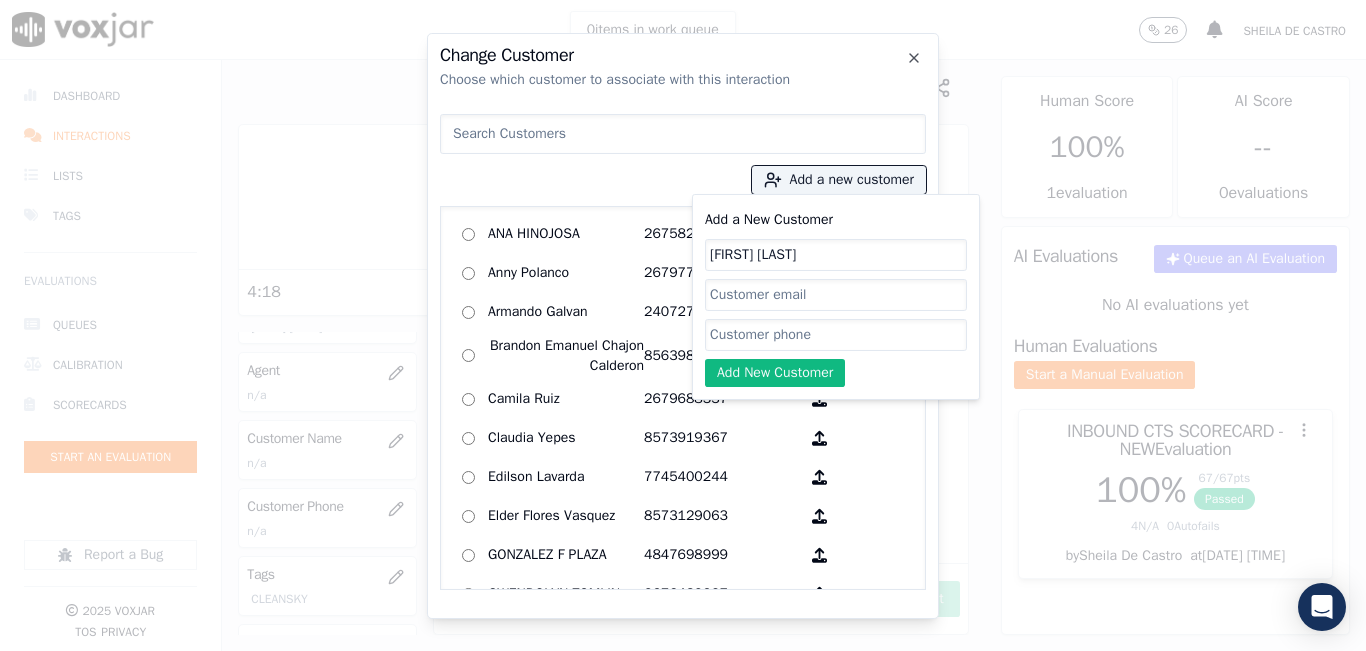 type on "Alberto Vasquez" 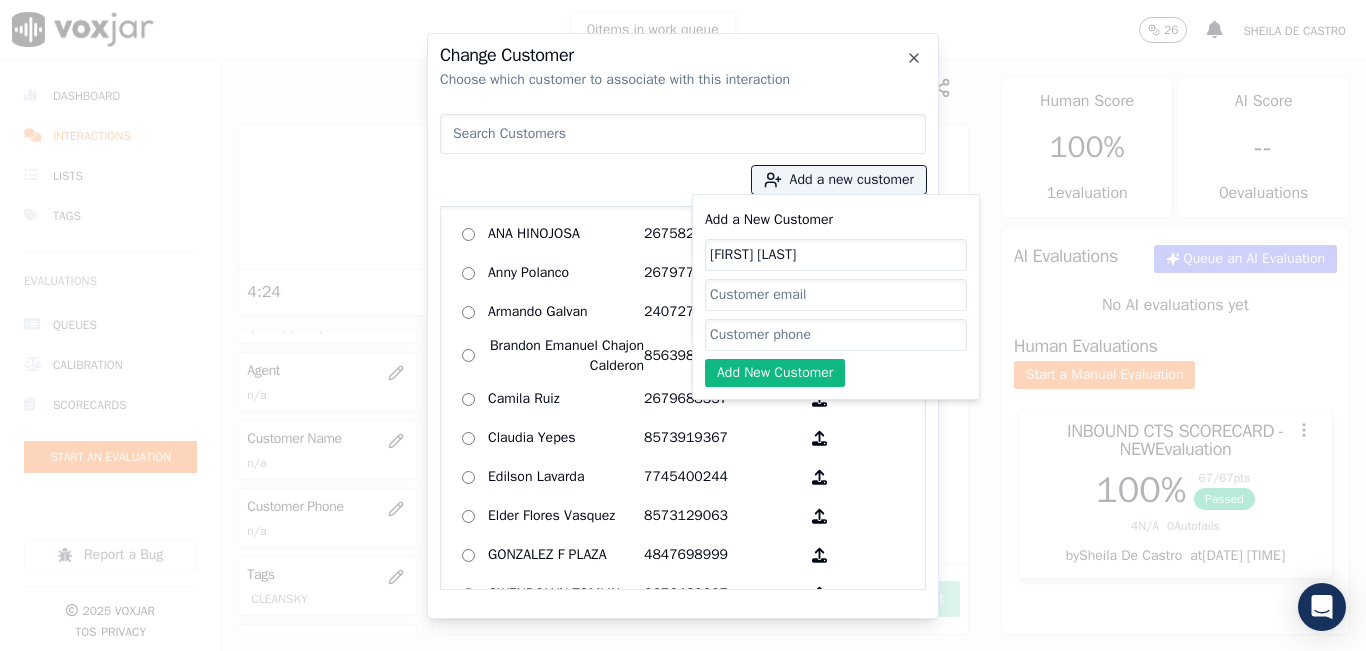 click on "Add a New Customer" 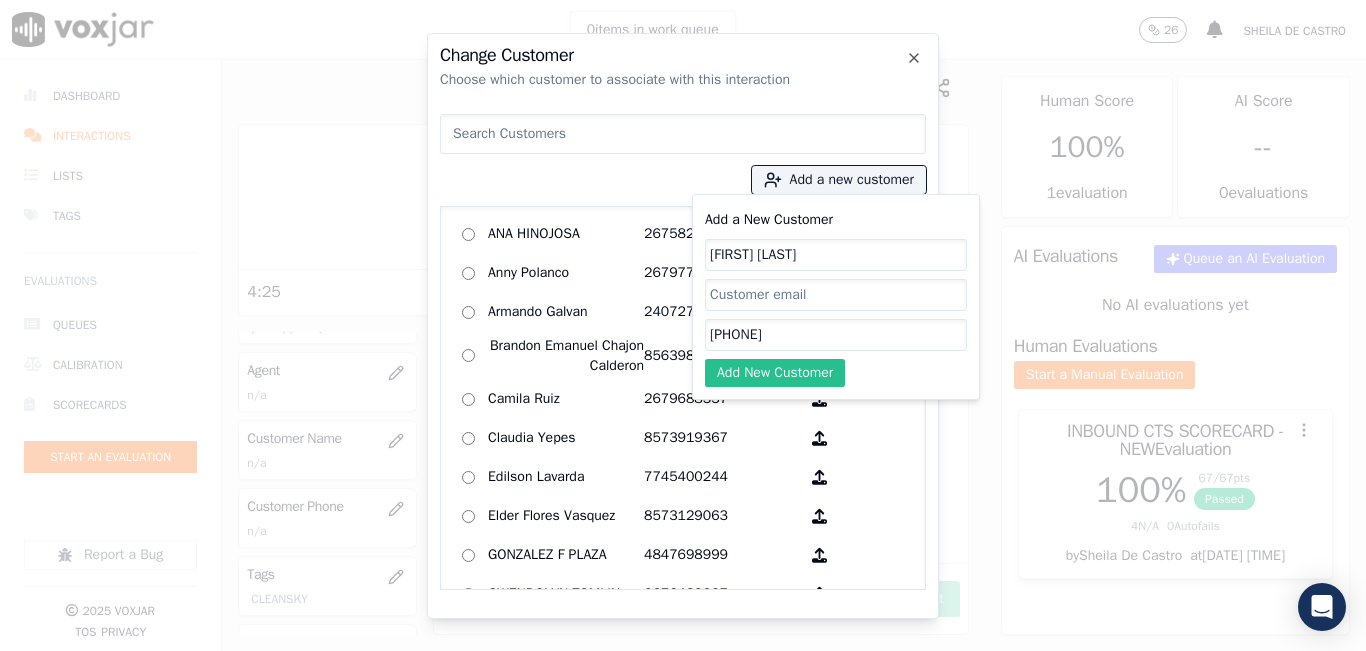type on "2012452881" 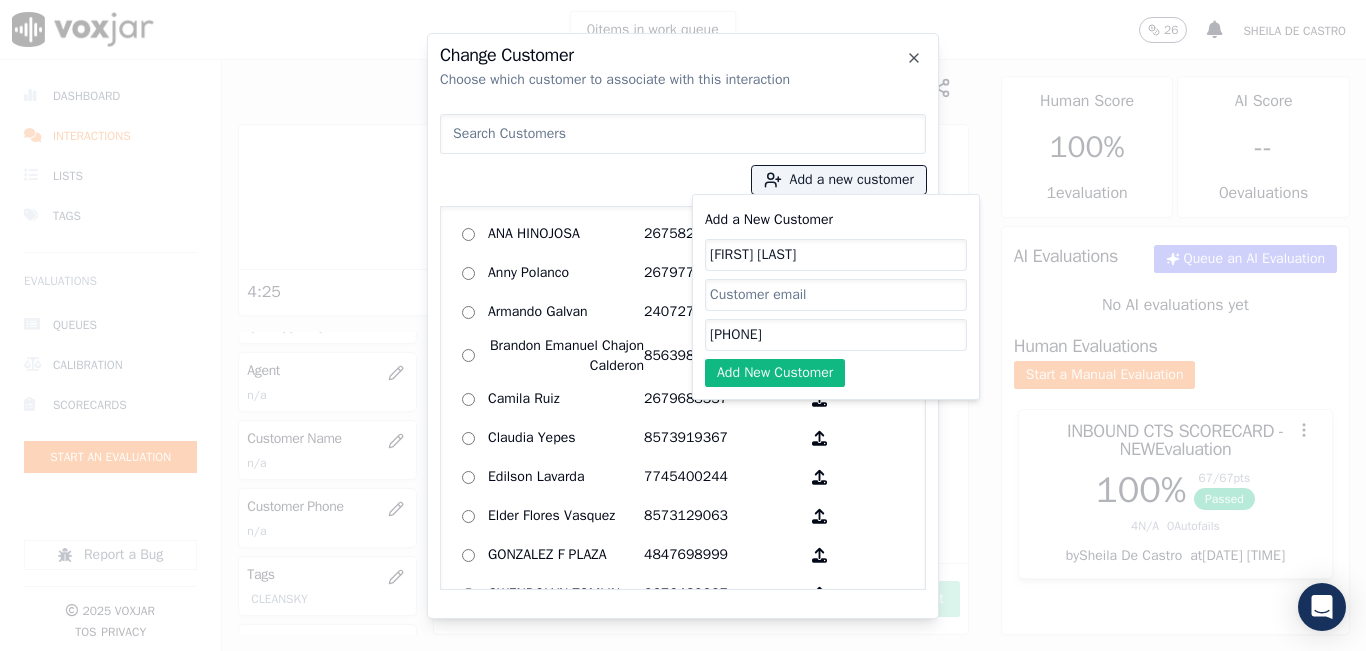 click on "Add New Customer" 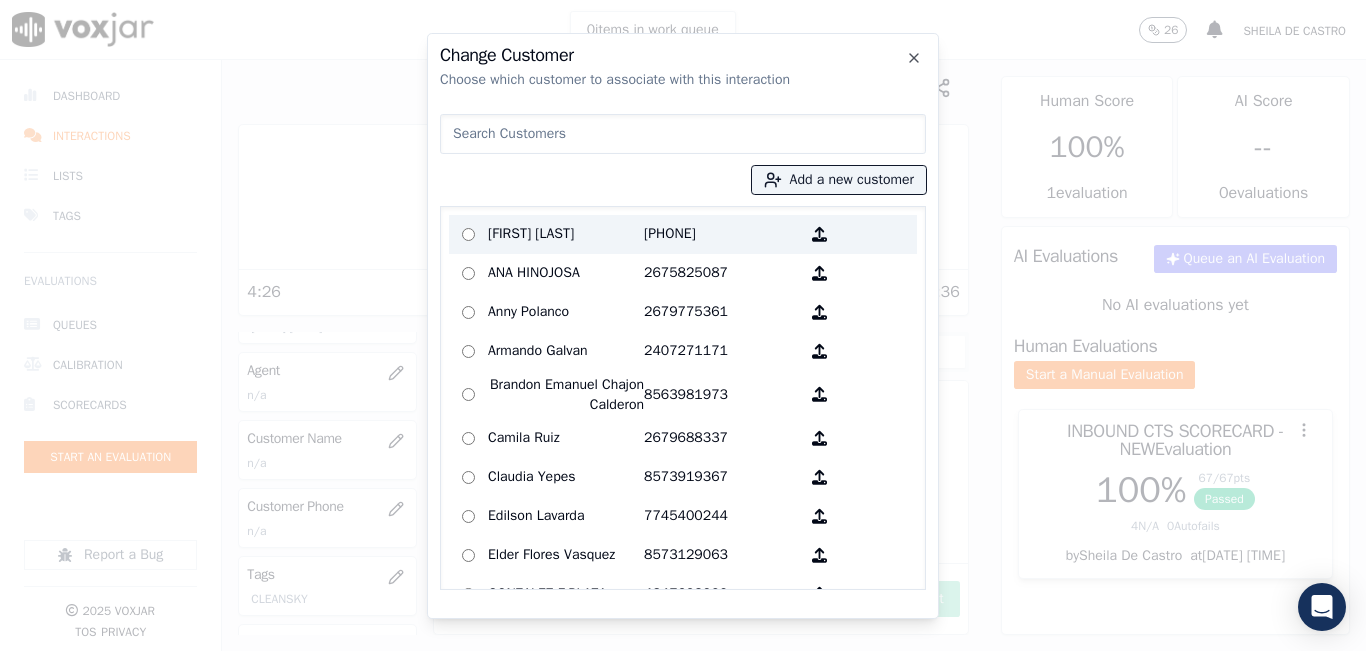 click on "Alberto Vasquez" at bounding box center [566, 234] 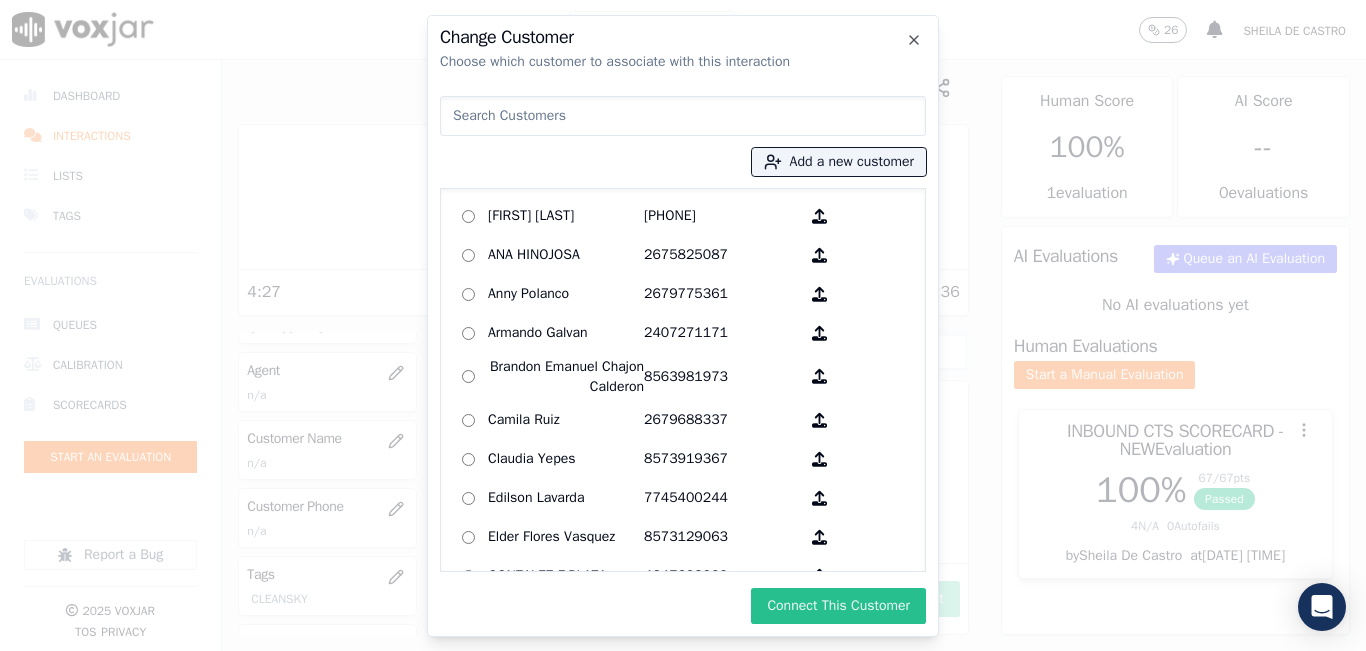 click on "Connect This Customer" at bounding box center [838, 606] 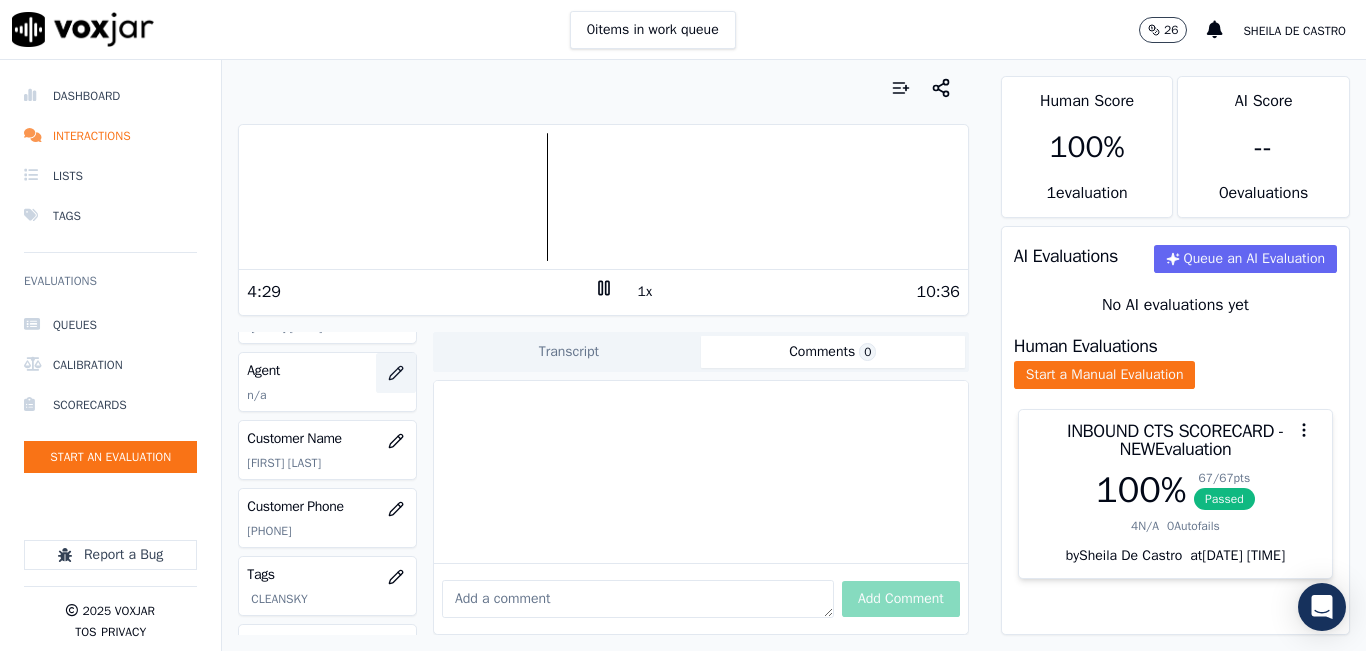 click at bounding box center (396, 373) 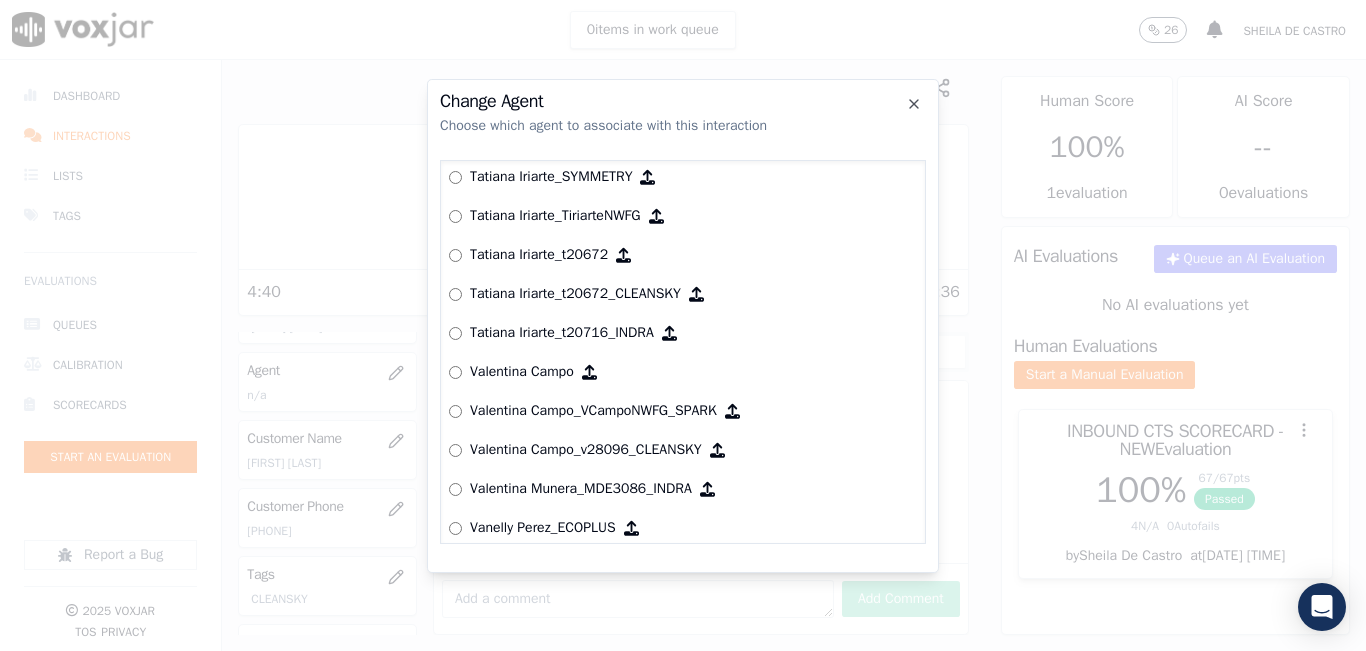 scroll, scrollTop: 8197, scrollLeft: 0, axis: vertical 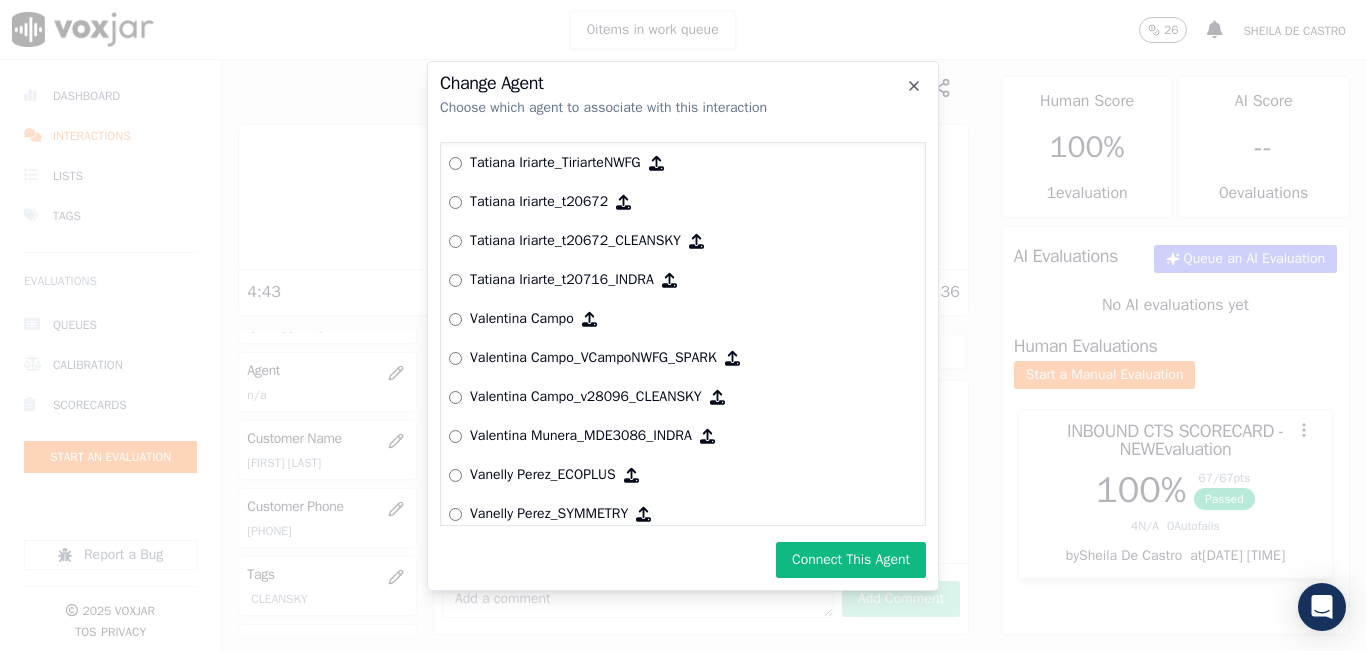 drag, startPoint x: 873, startPoint y: 568, endPoint x: 871, endPoint y: 554, distance: 14.142136 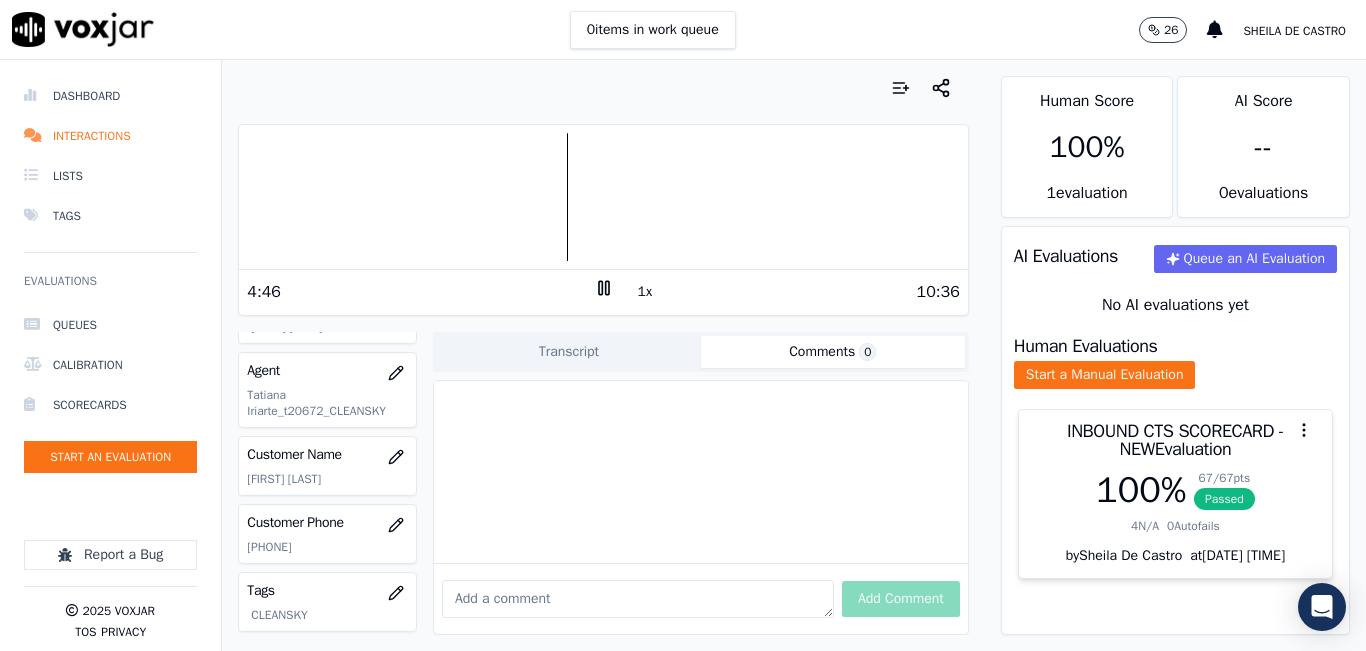 click 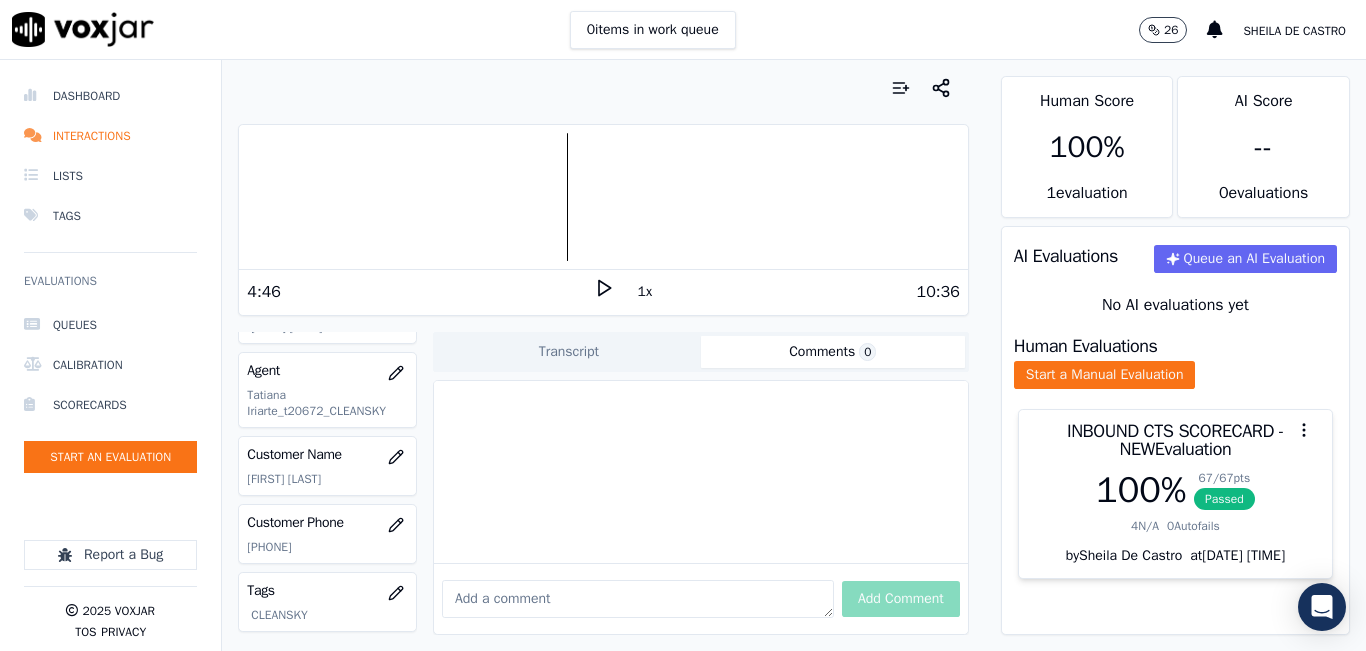 click 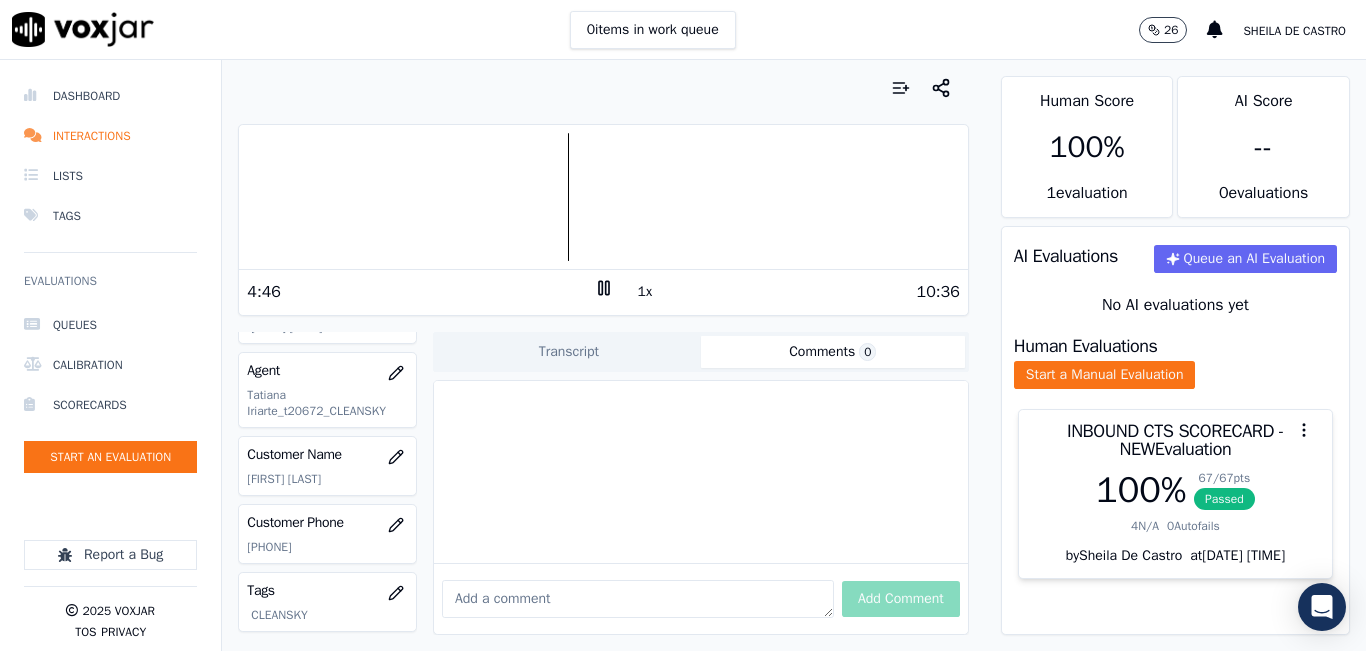 click 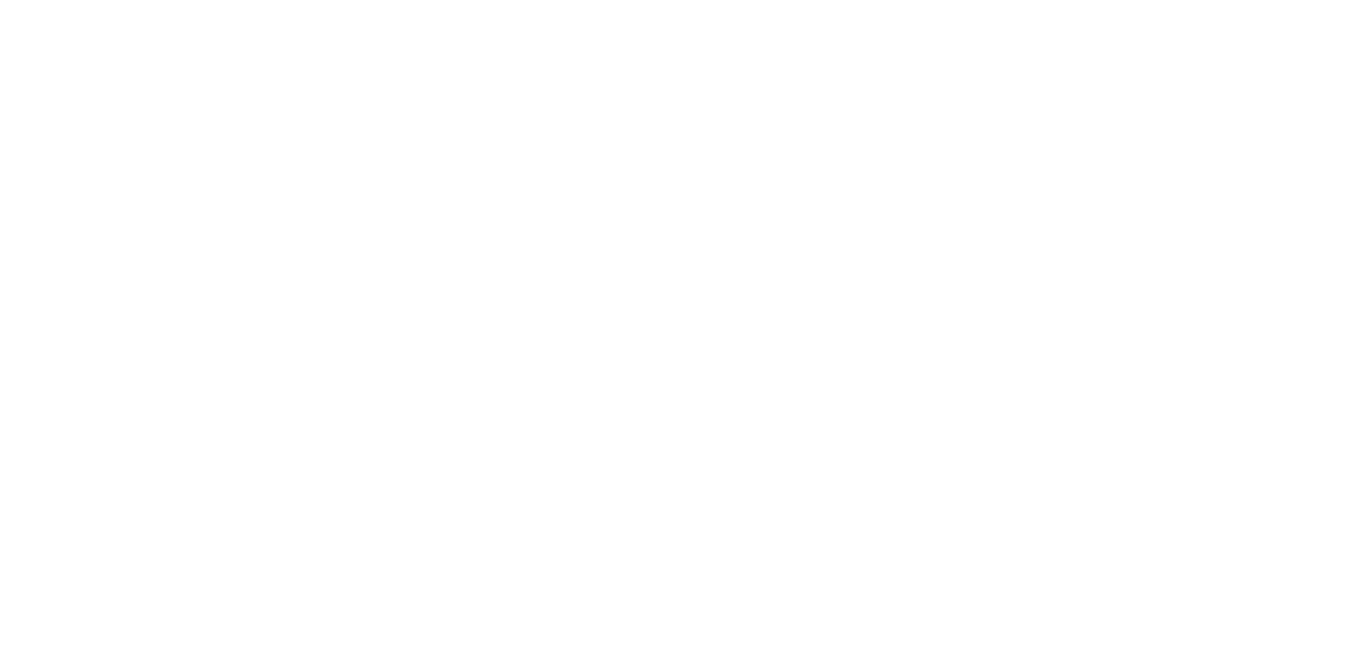 scroll, scrollTop: 0, scrollLeft: 0, axis: both 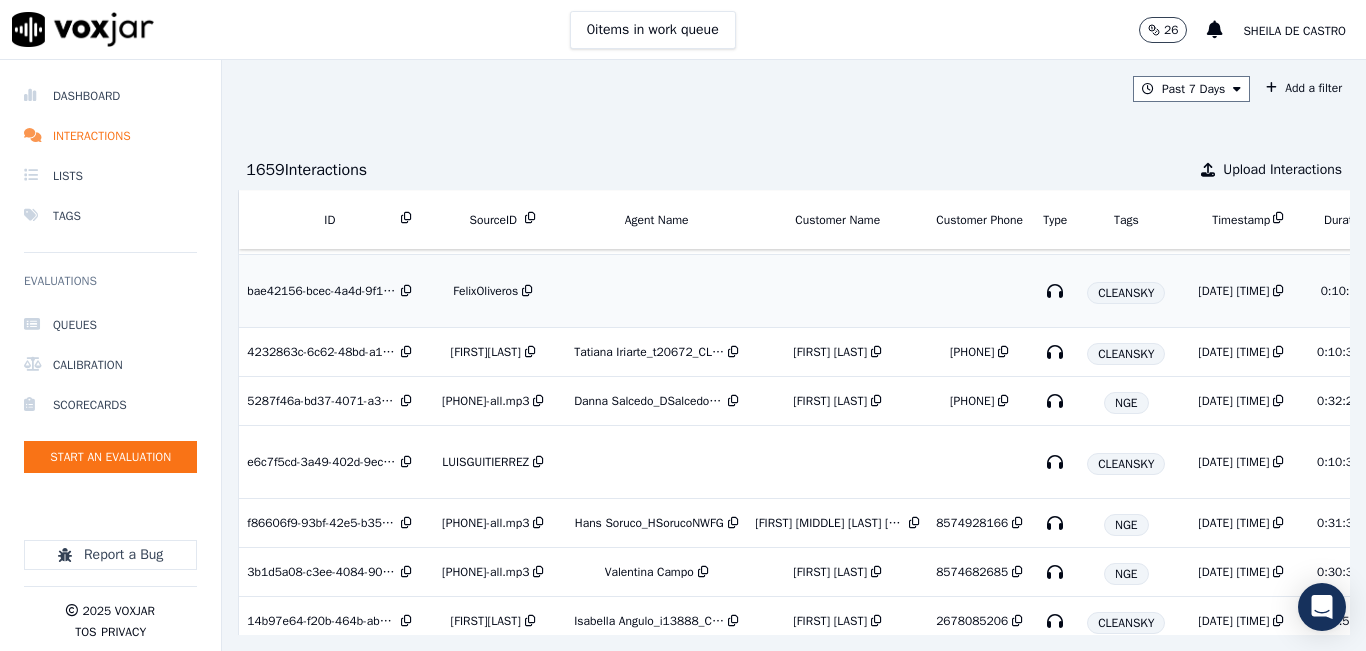 click on "FelixOliveros" at bounding box center (485, 291) 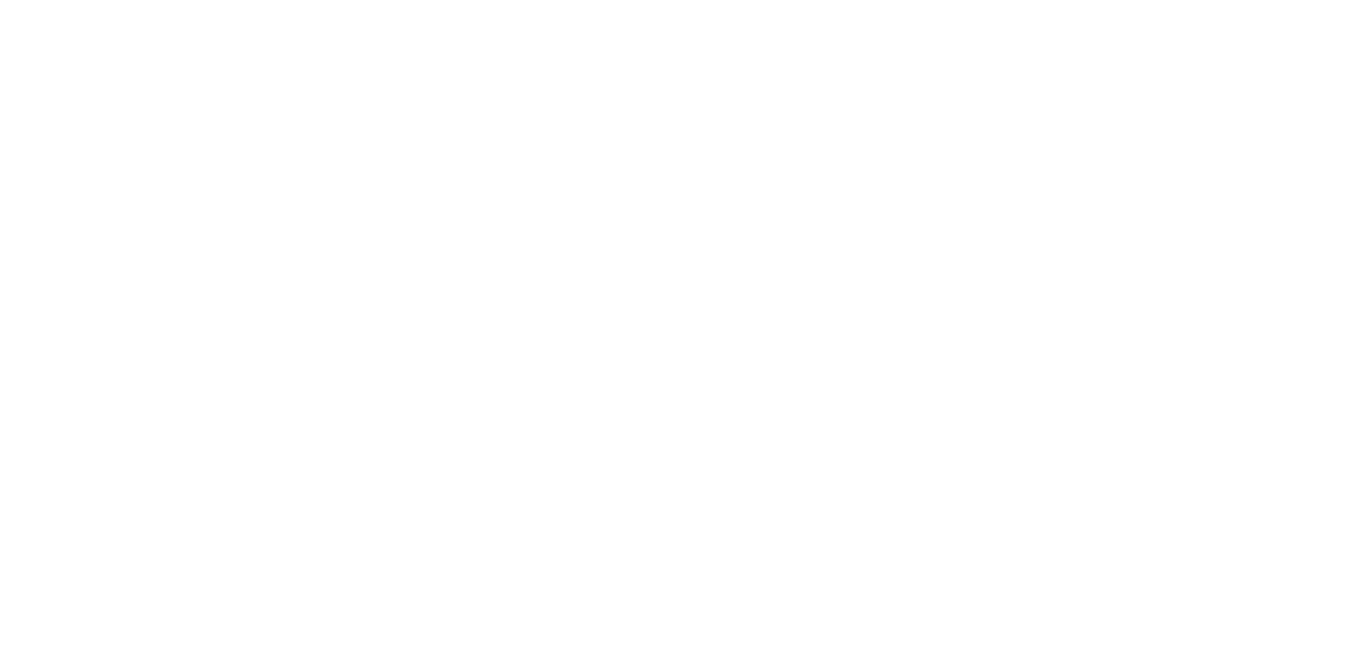 scroll, scrollTop: 0, scrollLeft: 0, axis: both 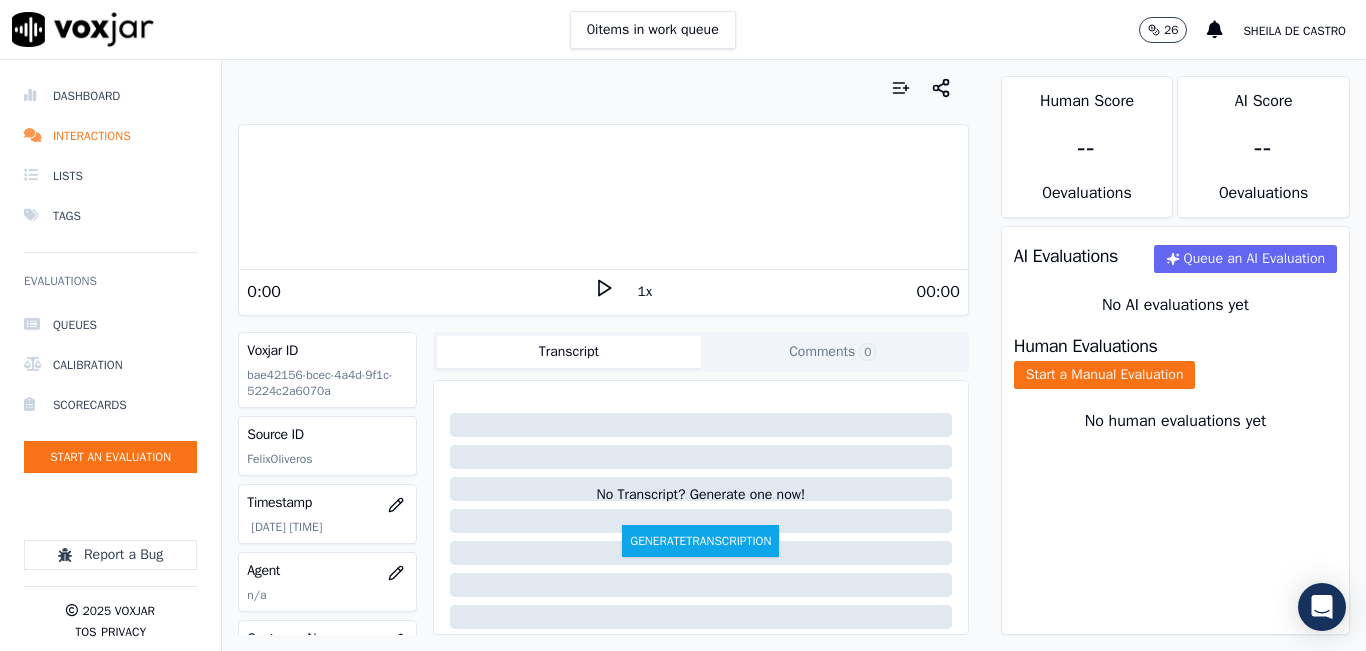 click on "0  items in work queue     26         Sheila De Castro" at bounding box center (683, 30) 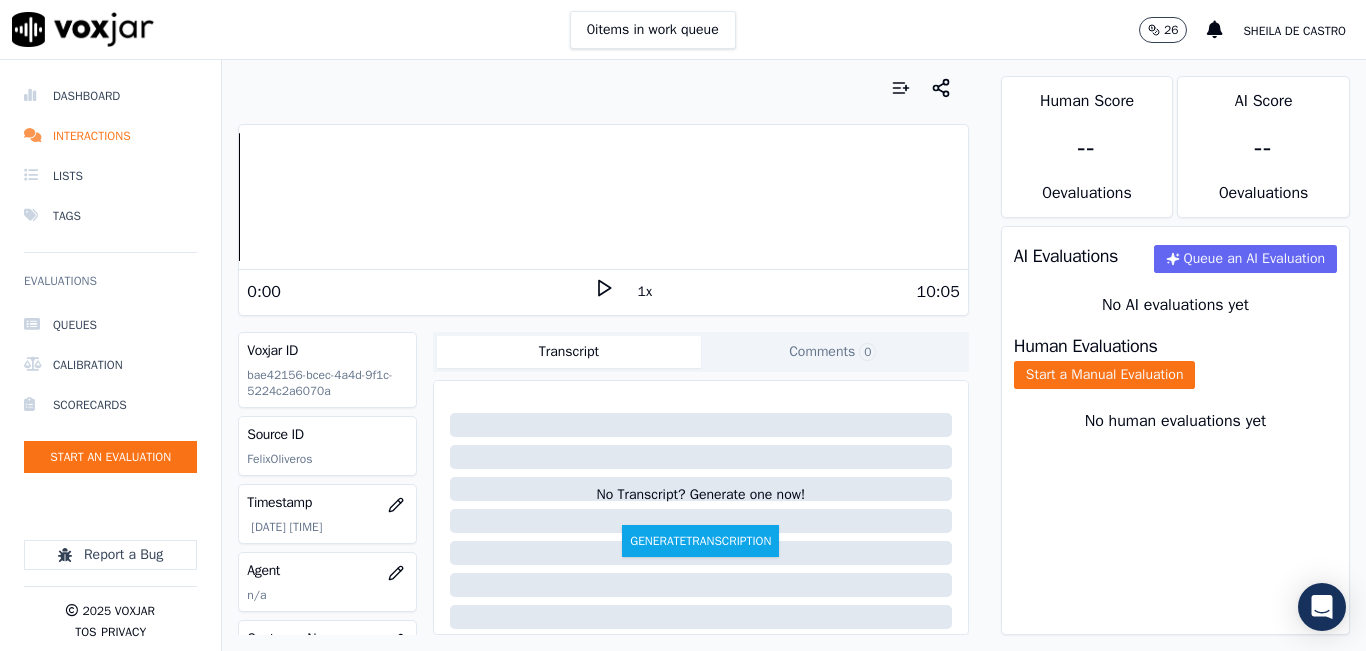 click 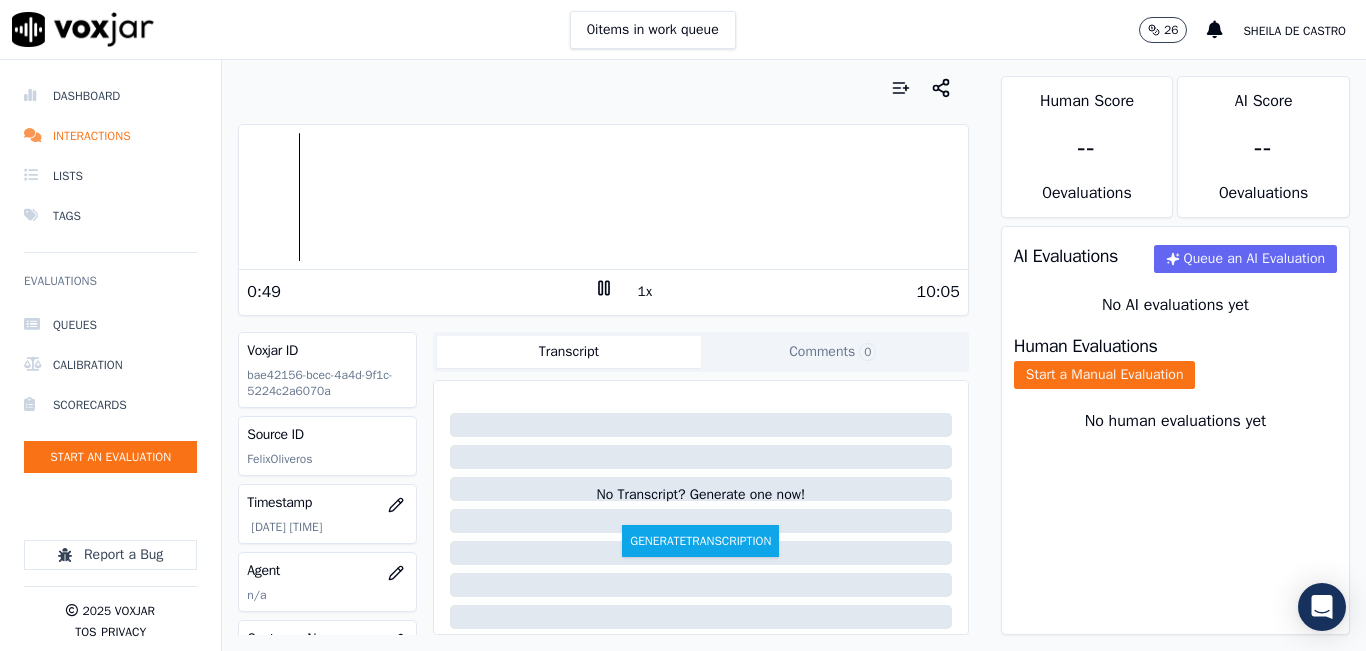 click on "Comments  0" 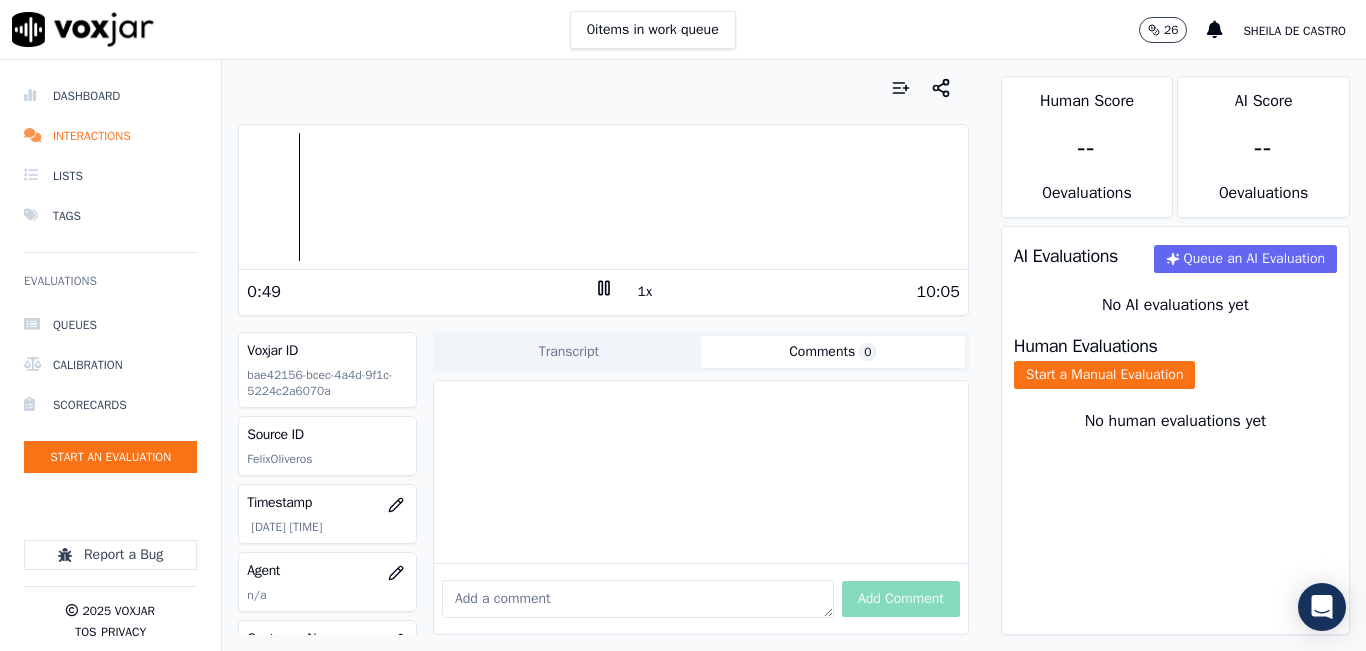 click at bounding box center [638, 599] 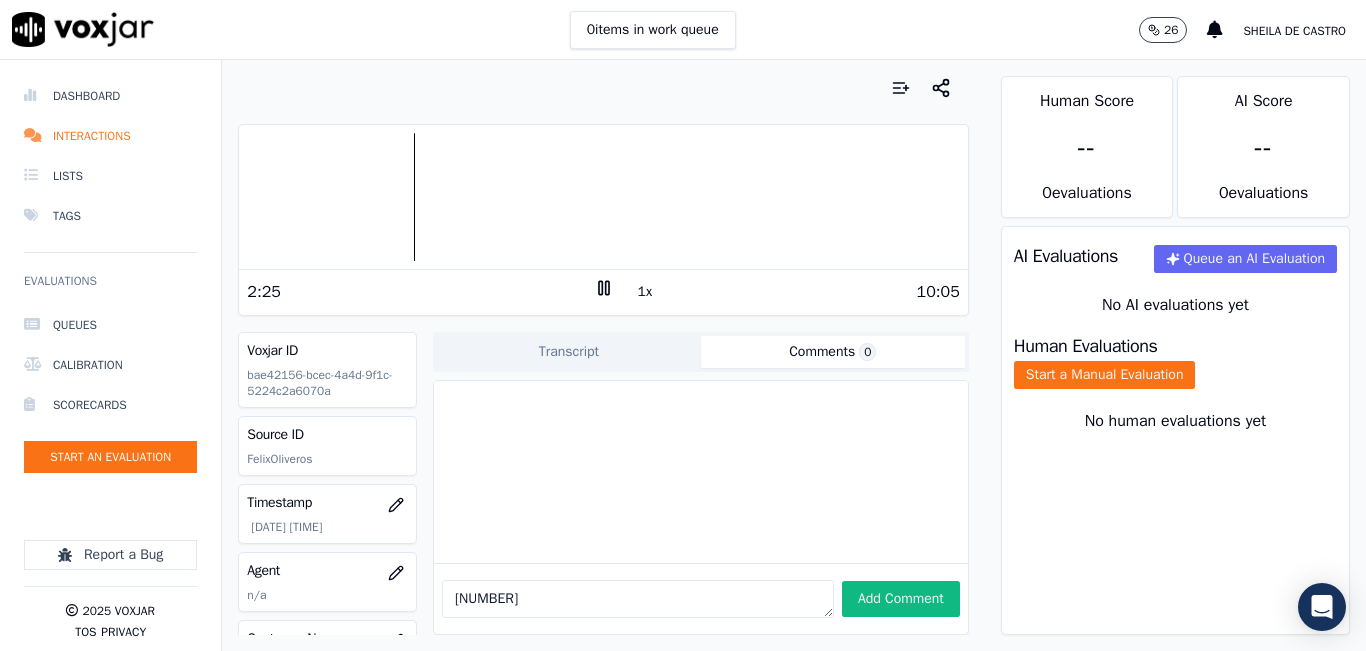 type on "2012799523" 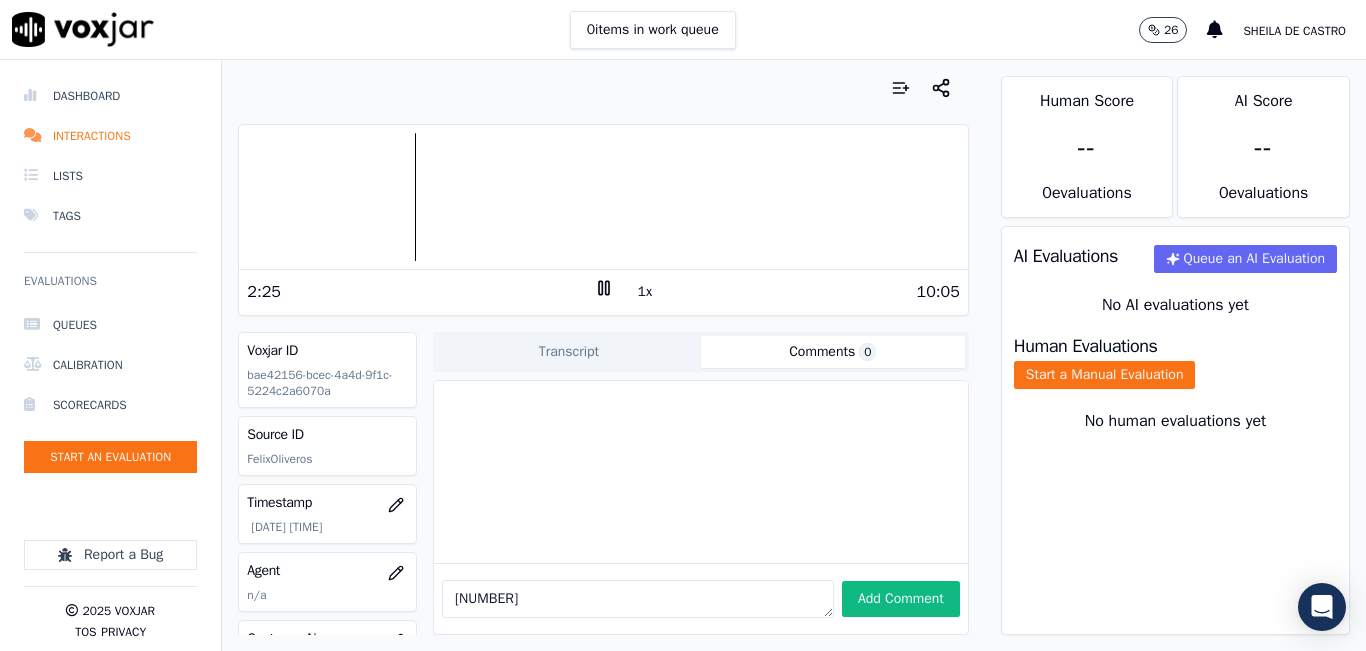 click 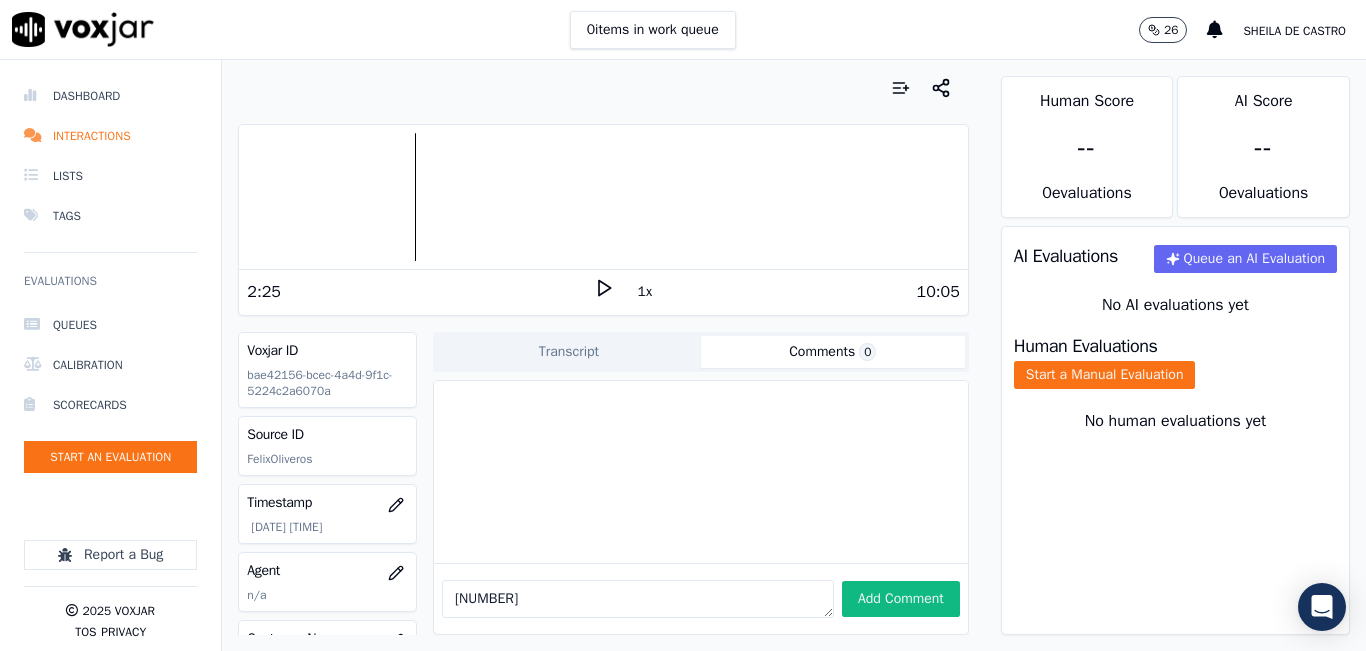 click on "2012799523" at bounding box center (638, 599) 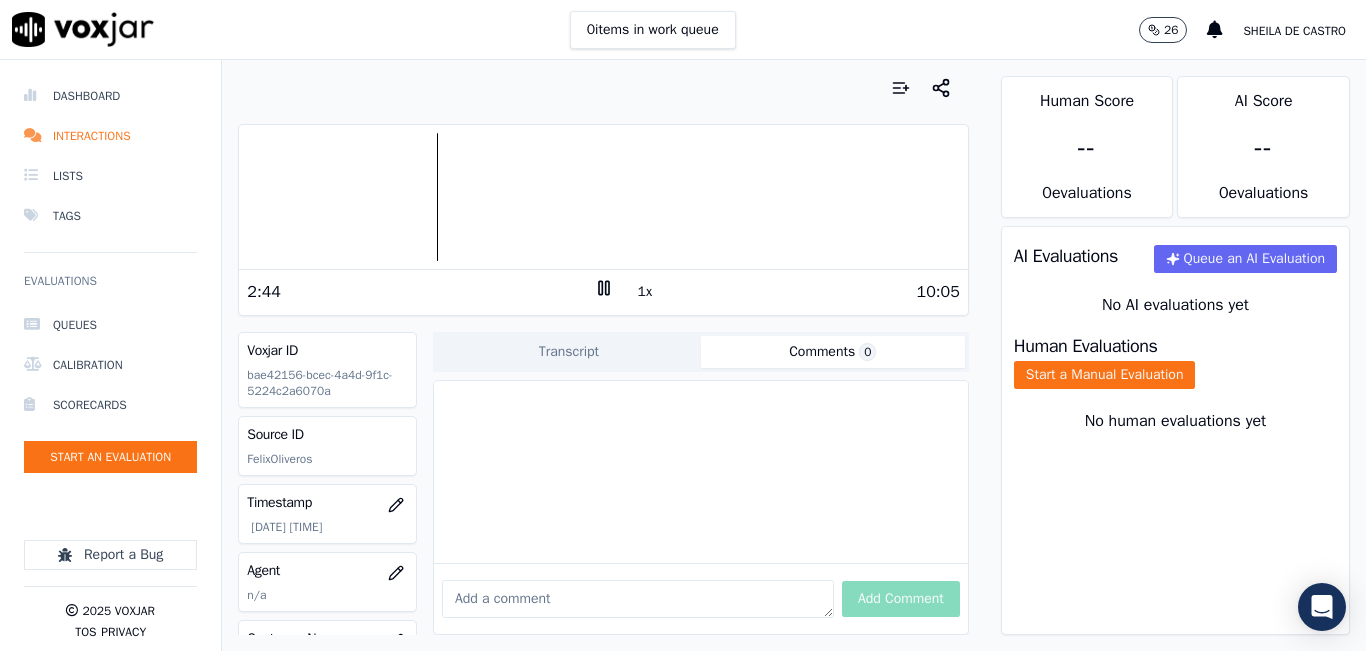 type 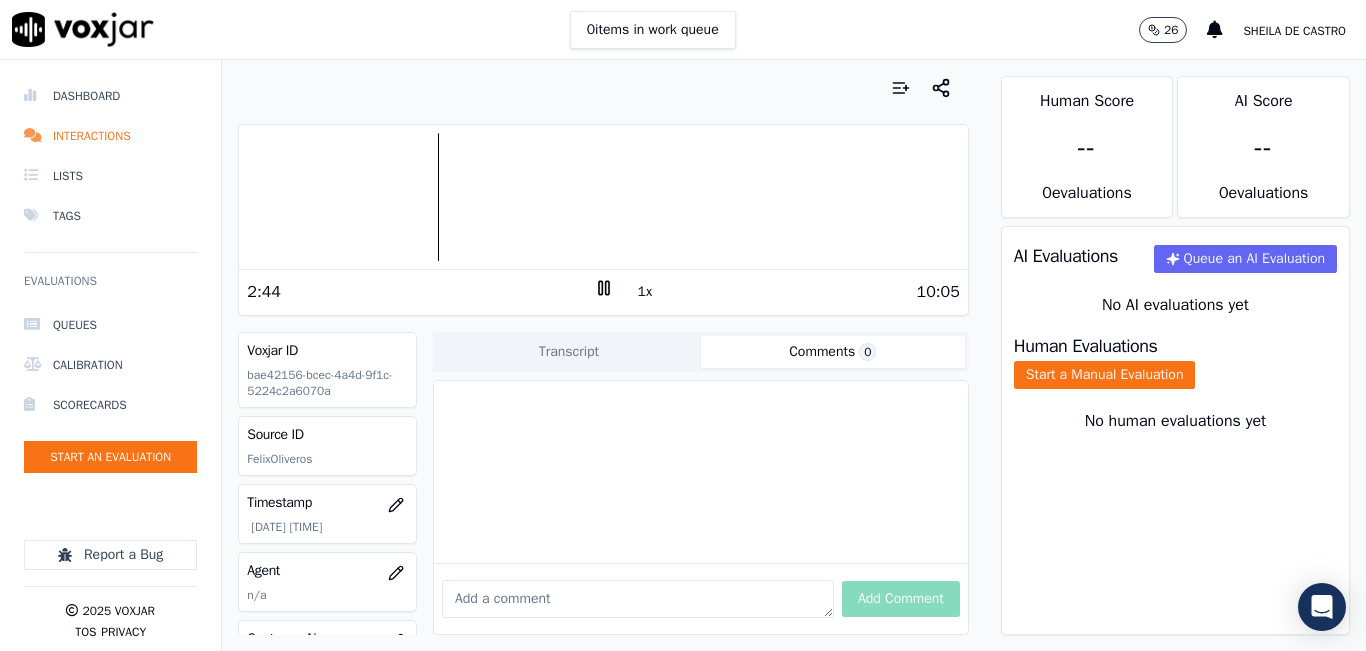 click 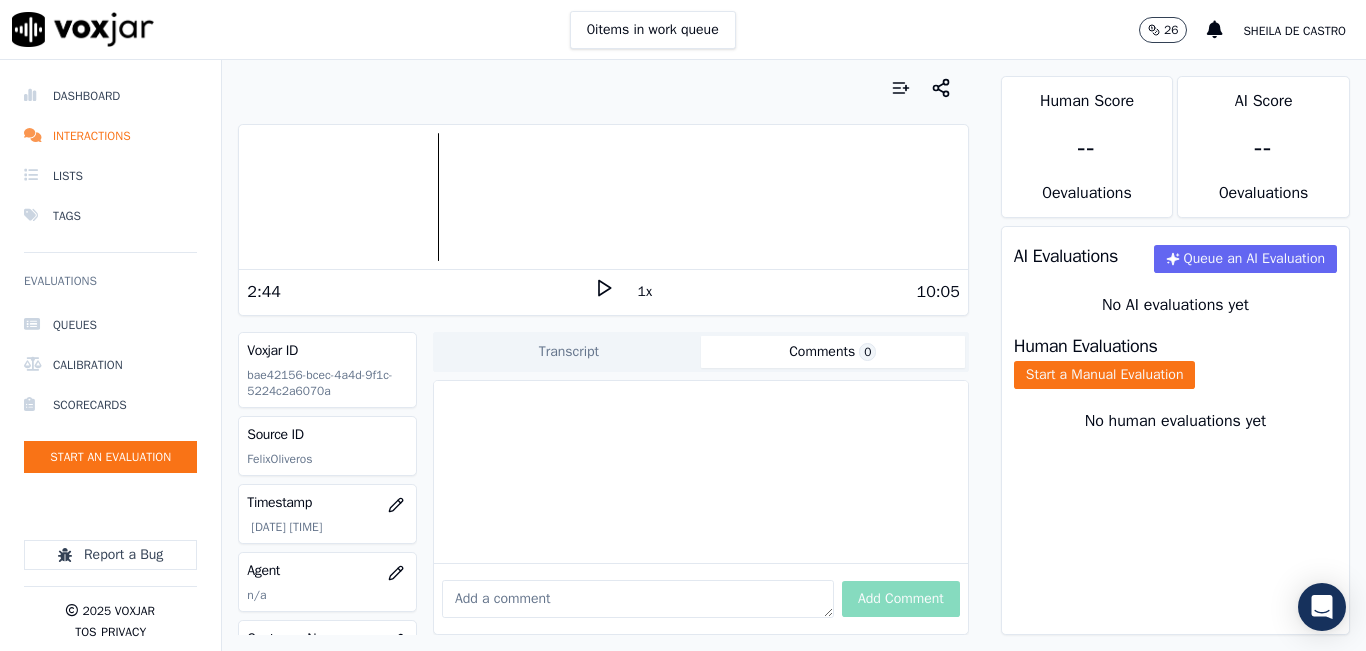 click 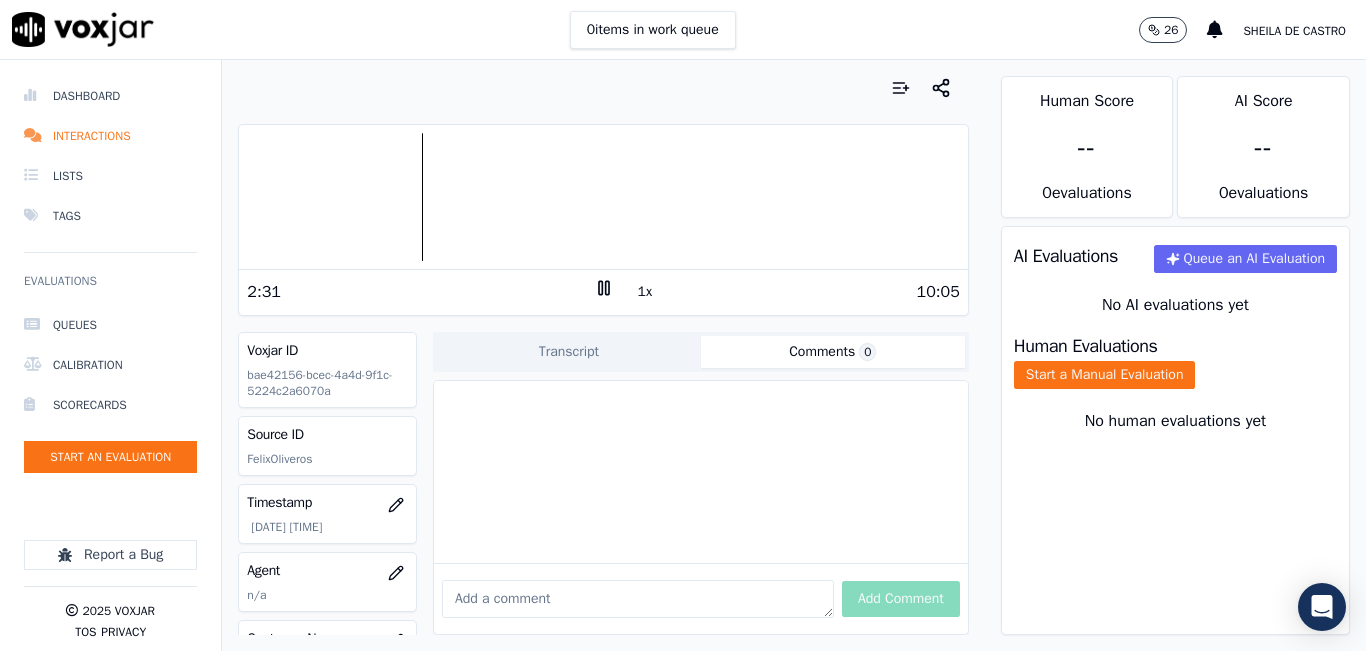 click at bounding box center [603, 197] 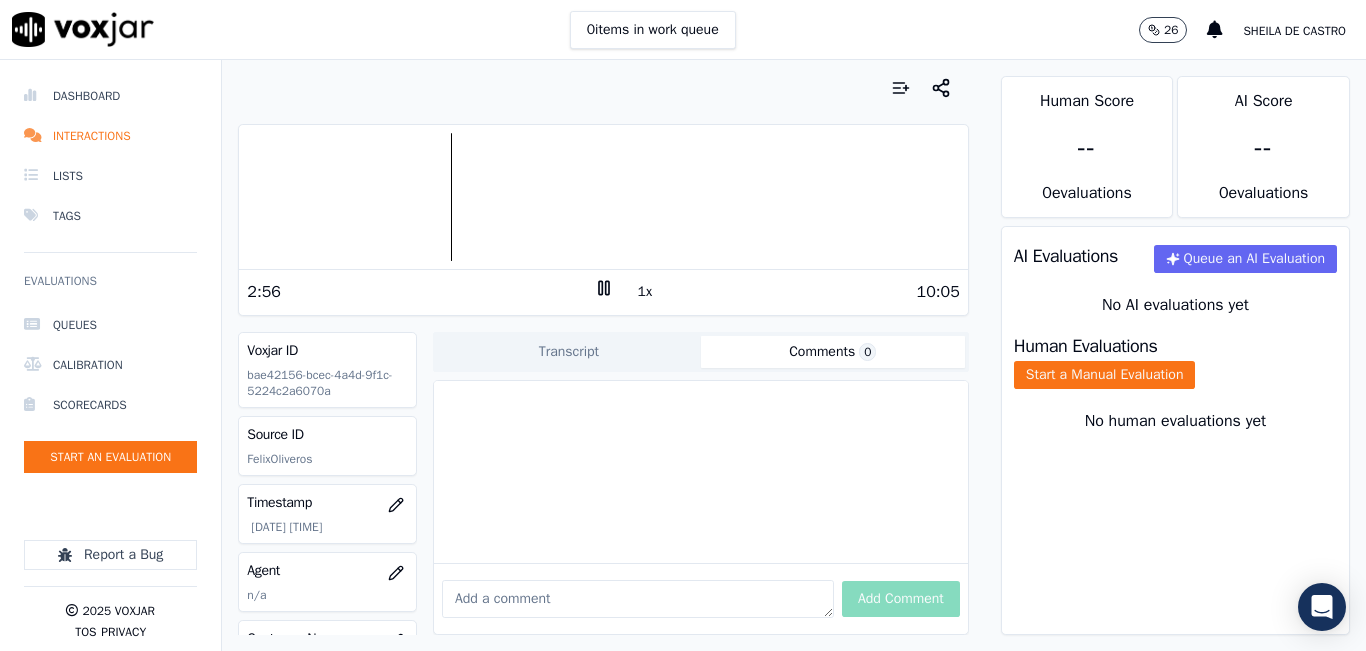 click 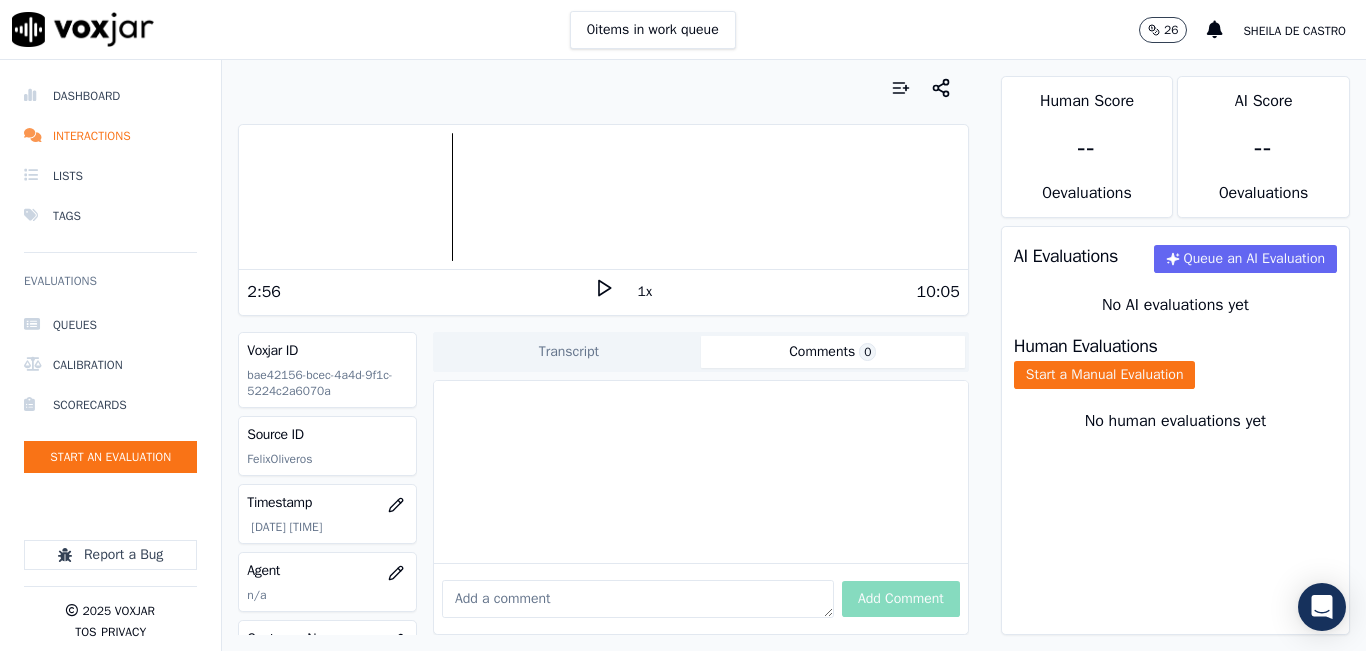 click 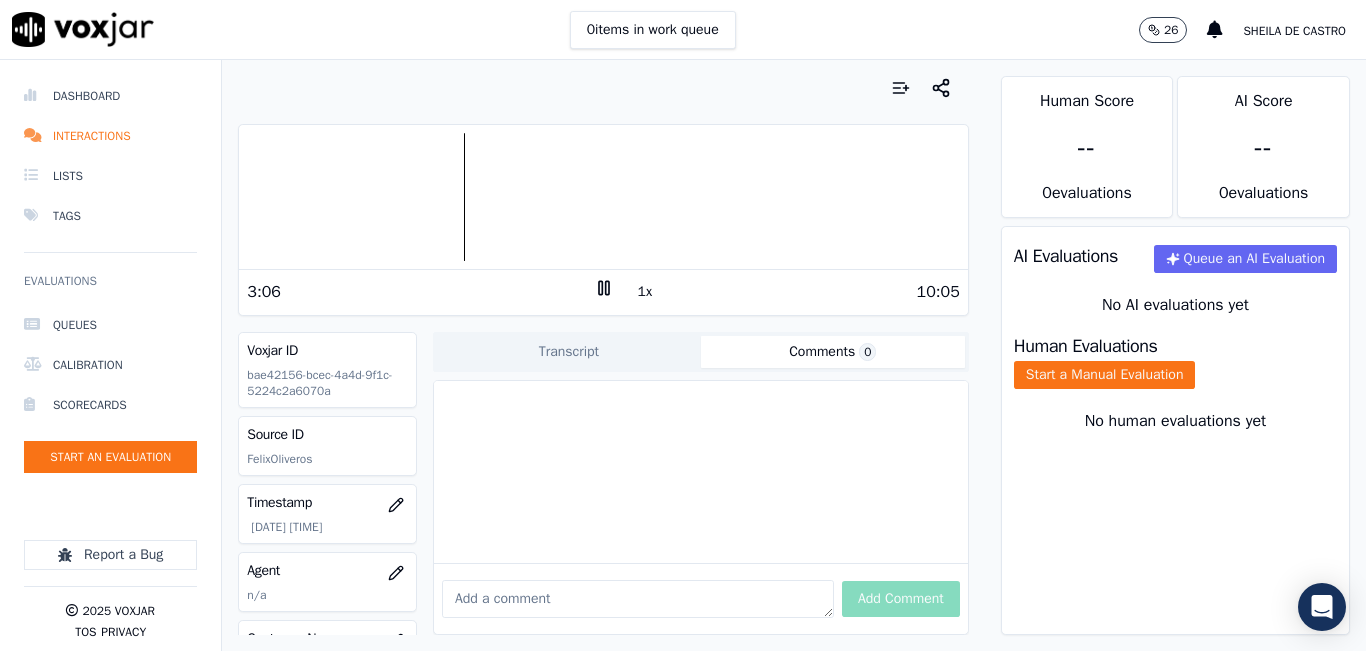 click 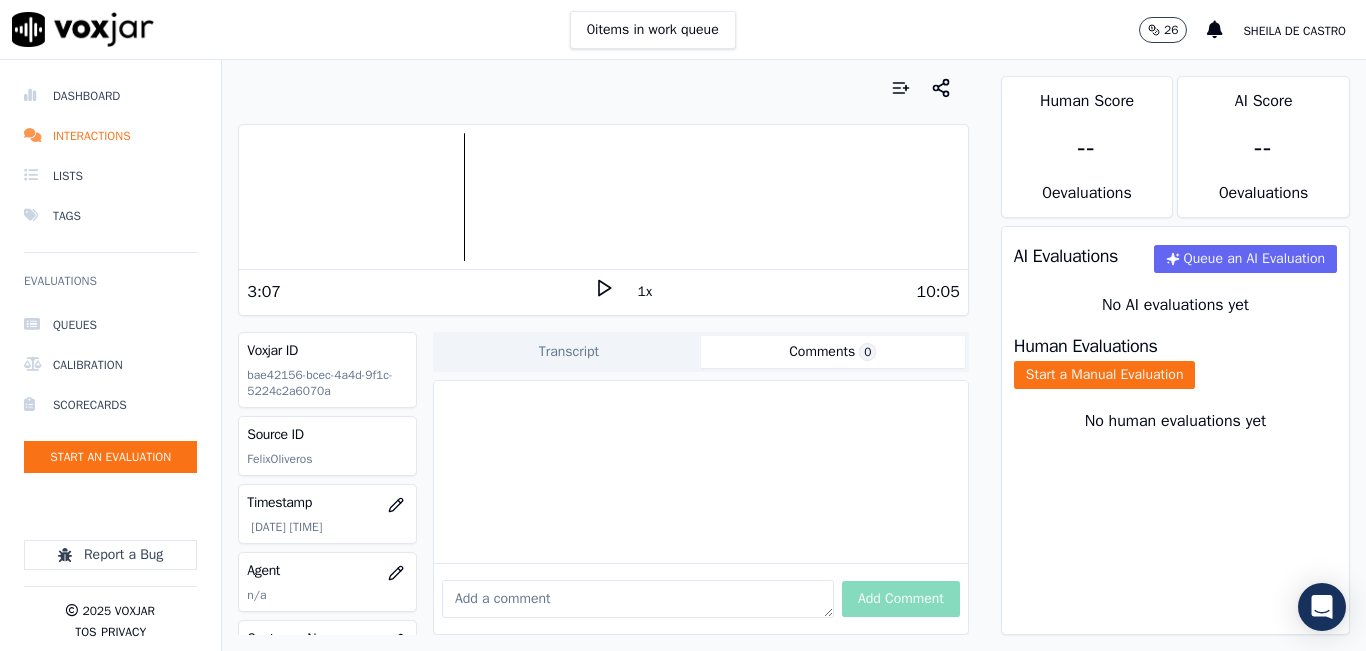 click 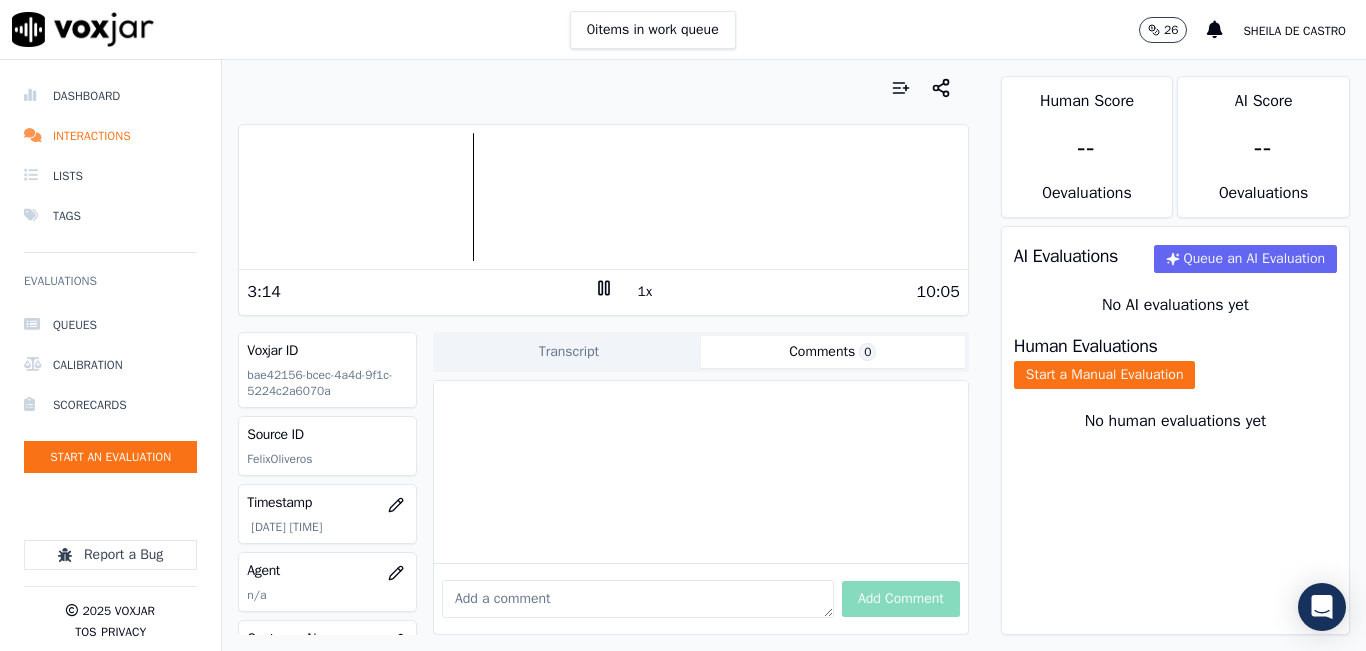 click 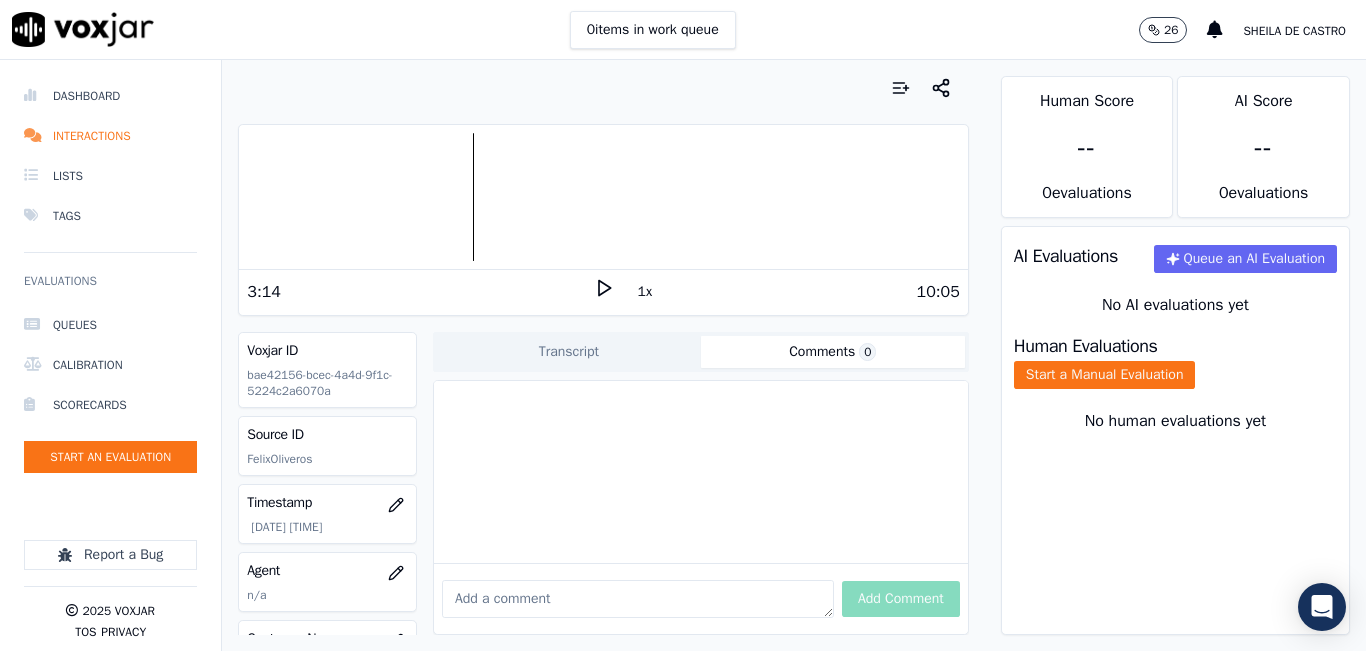 click 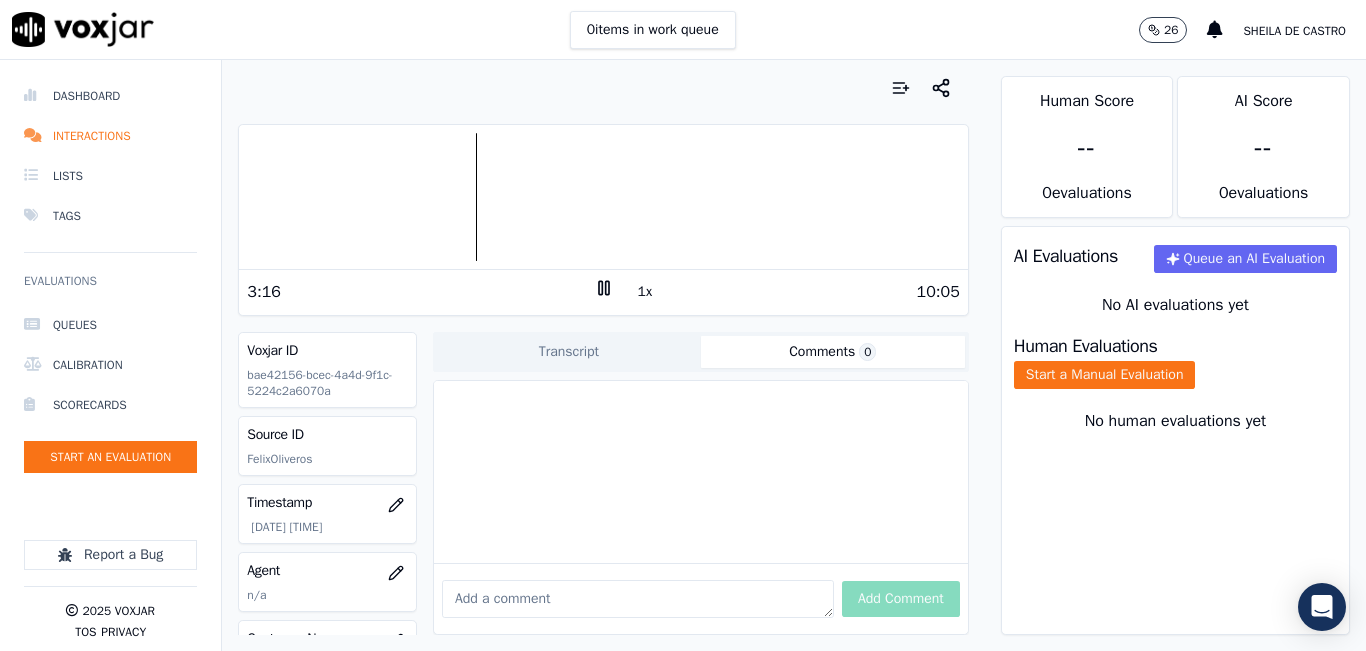 click 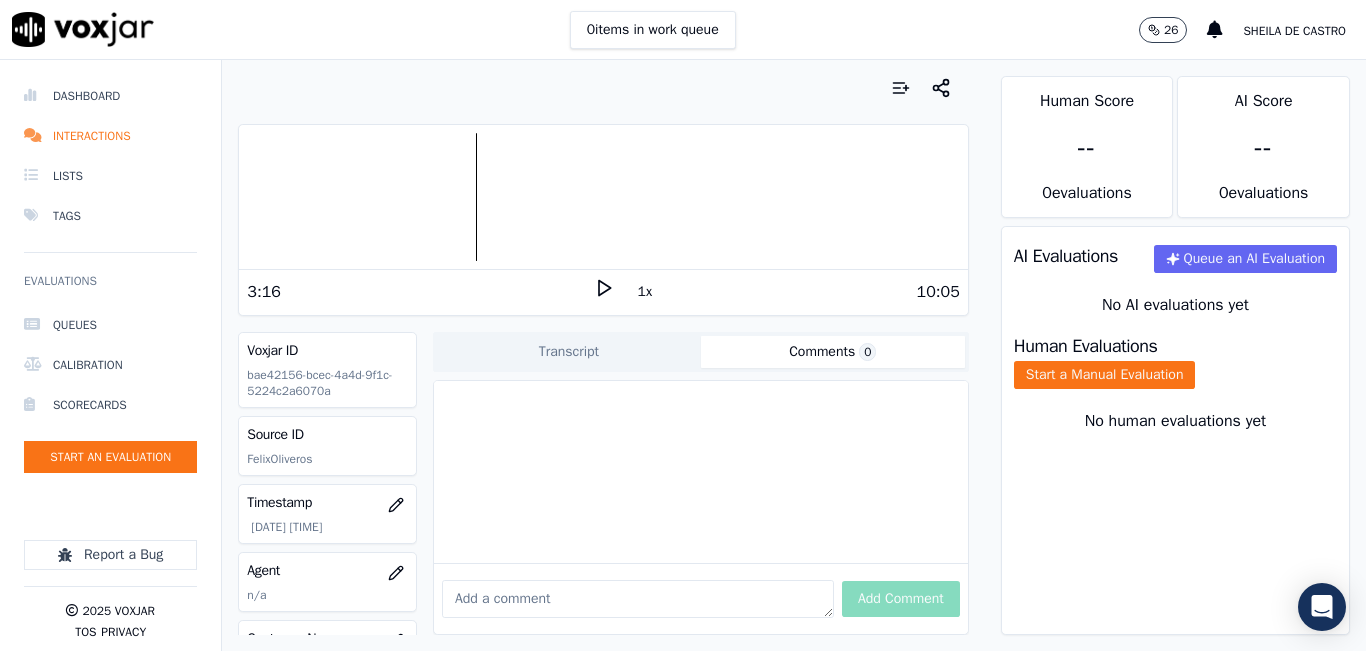 click on "Human Evaluations   Start a Manual Evaluation" at bounding box center (1175, 363) 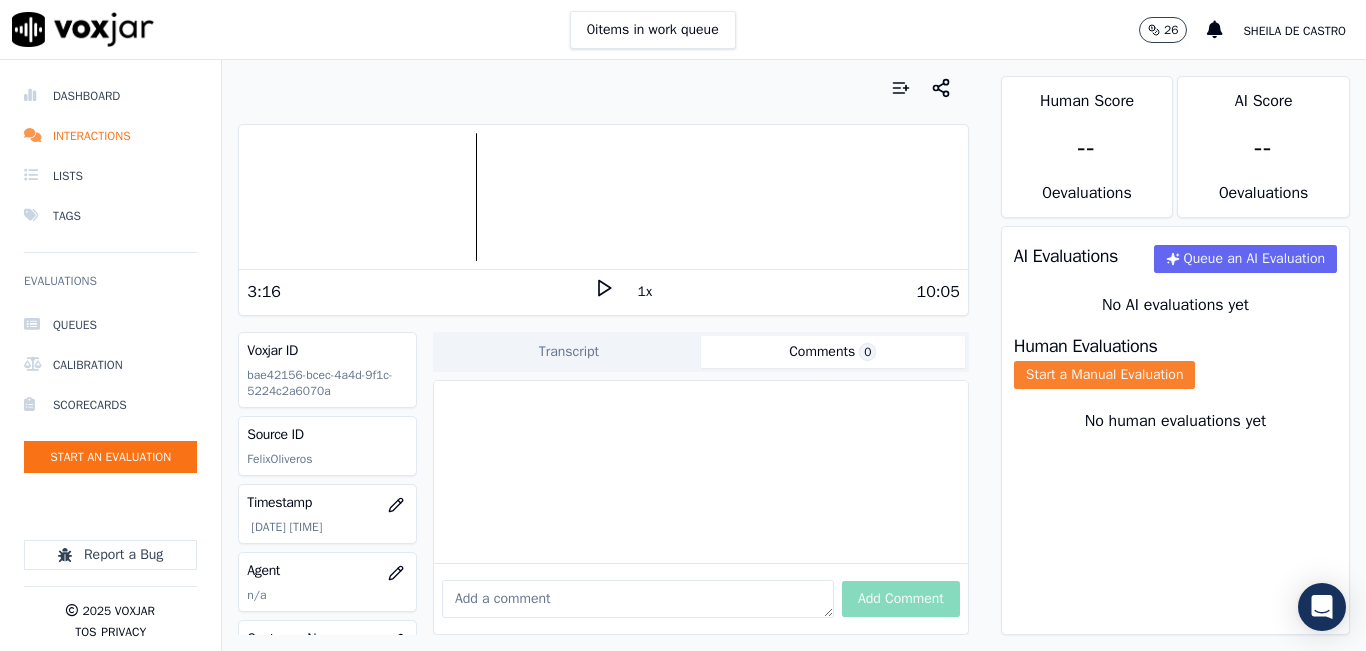 click on "Start a Manual Evaluation" 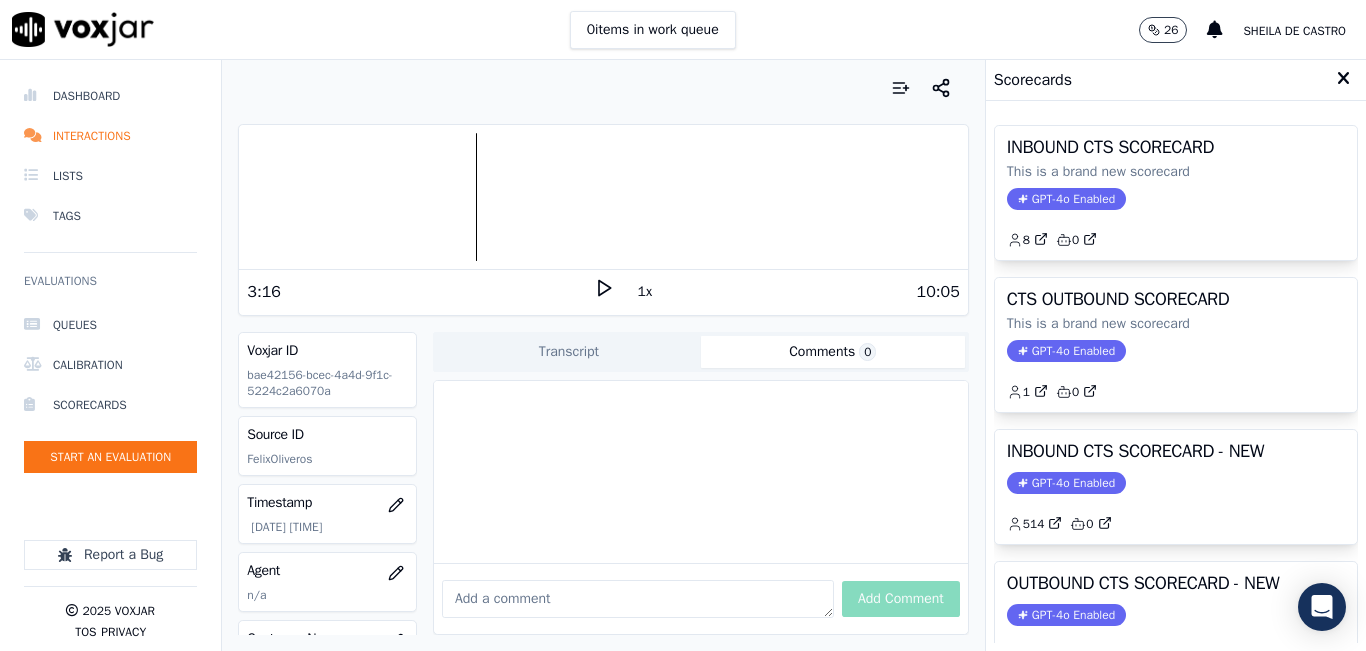 click on "GPT-4o Enabled" 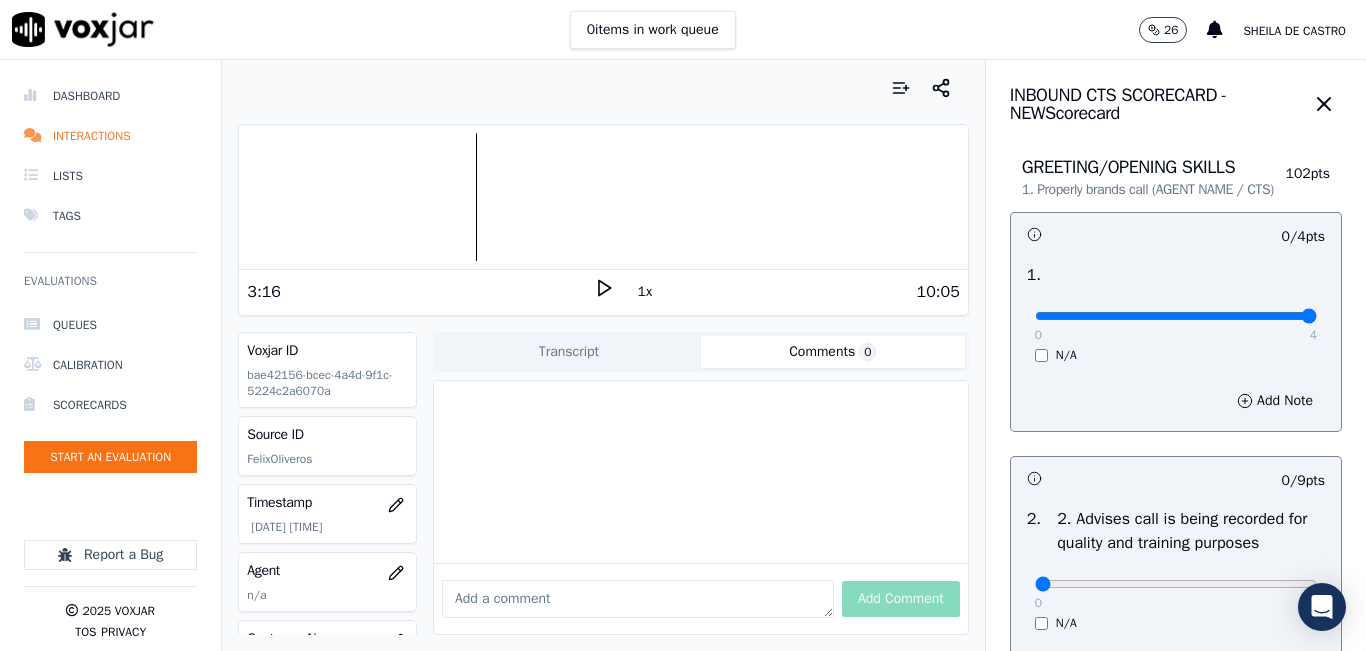 type on "4" 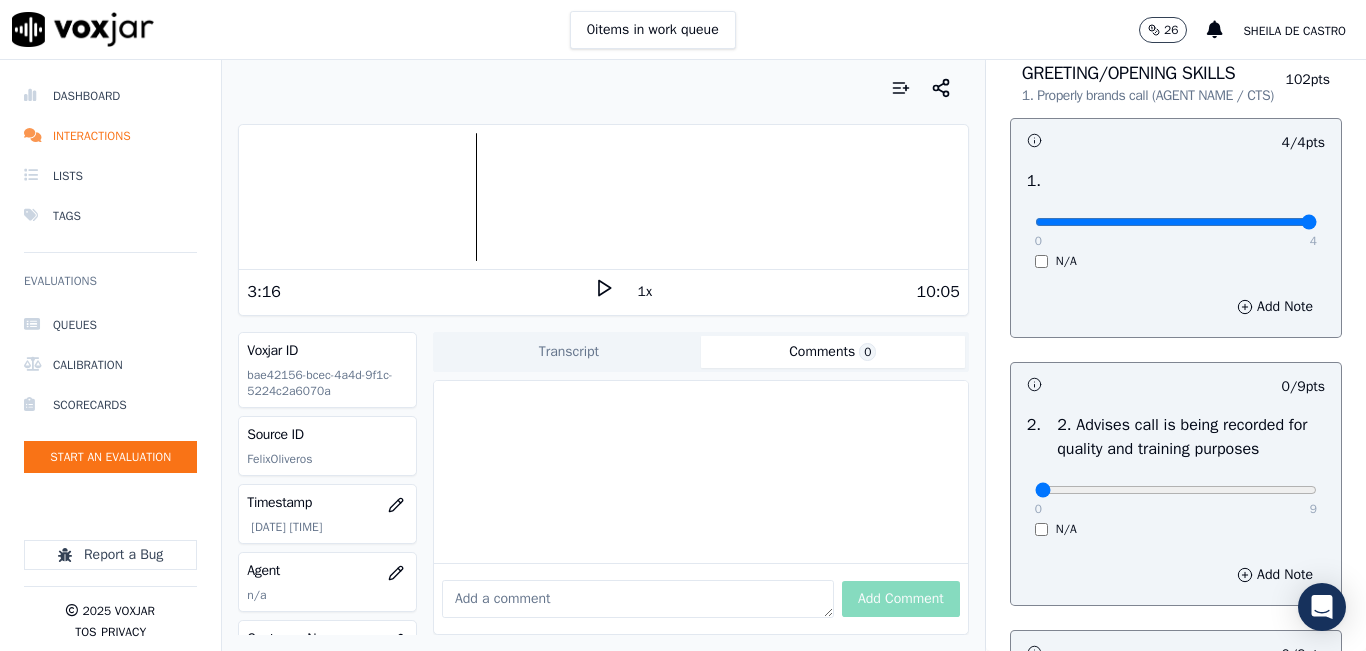 scroll, scrollTop: 300, scrollLeft: 0, axis: vertical 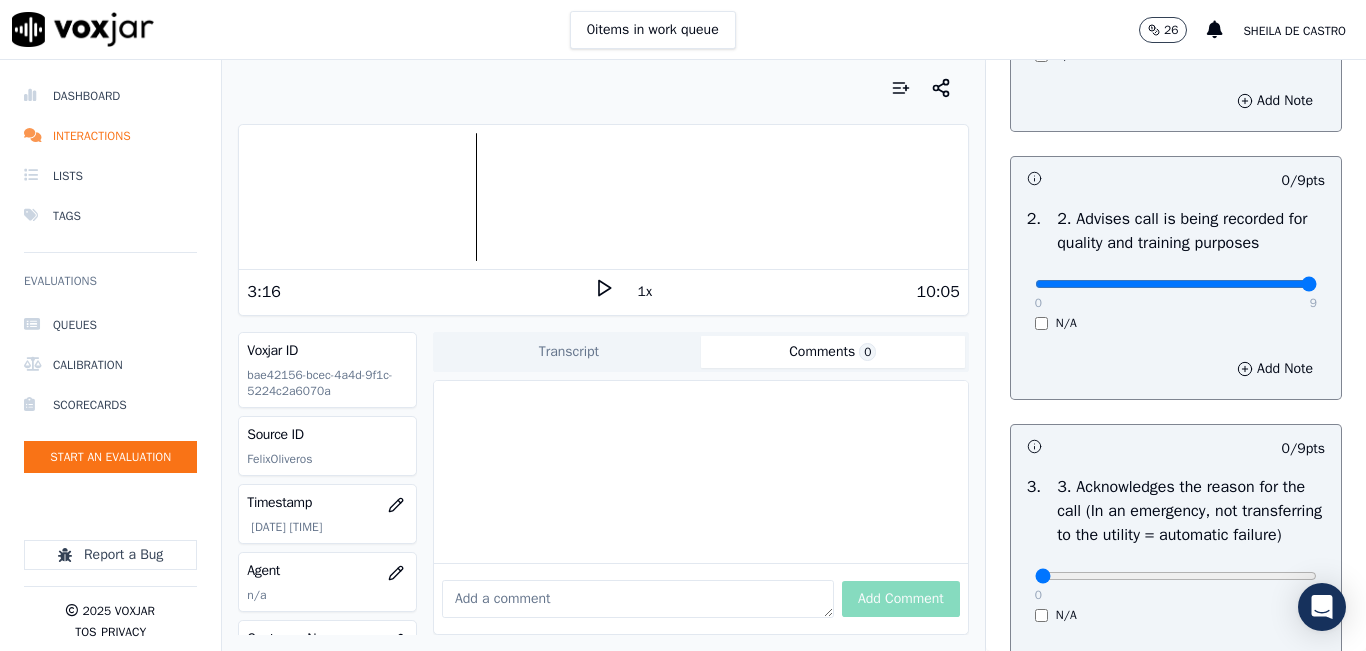 type on "9" 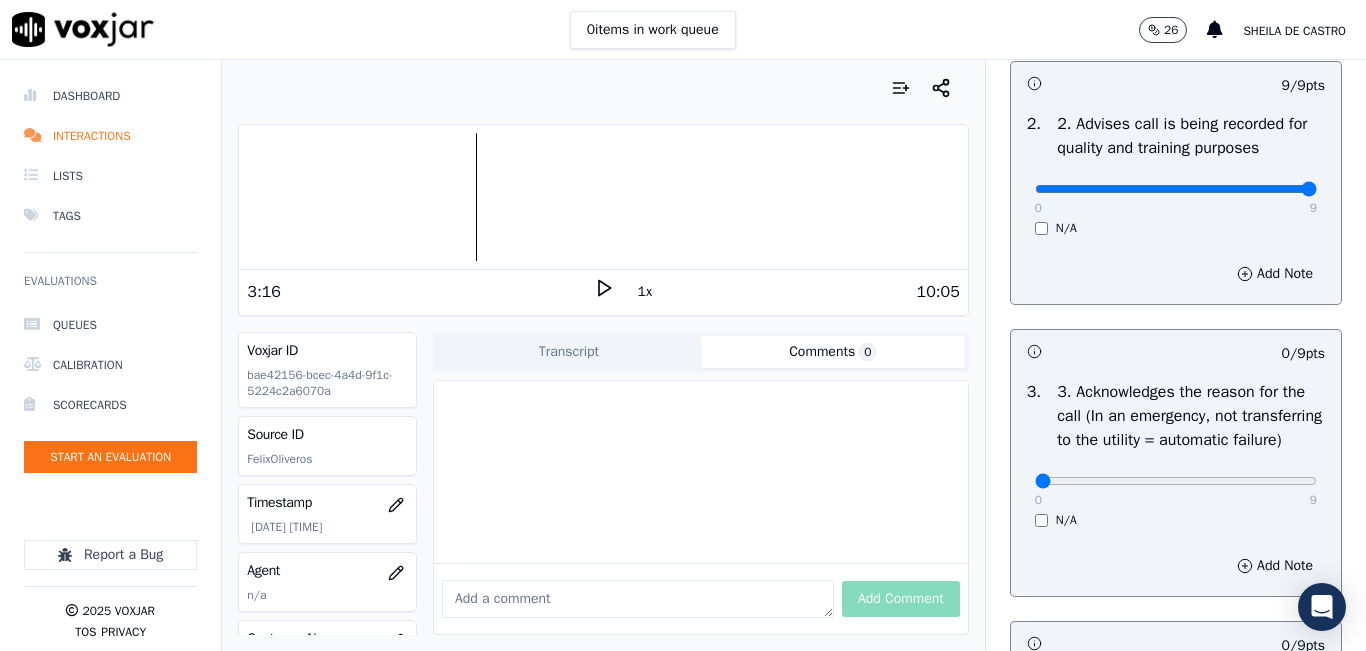 scroll, scrollTop: 500, scrollLeft: 0, axis: vertical 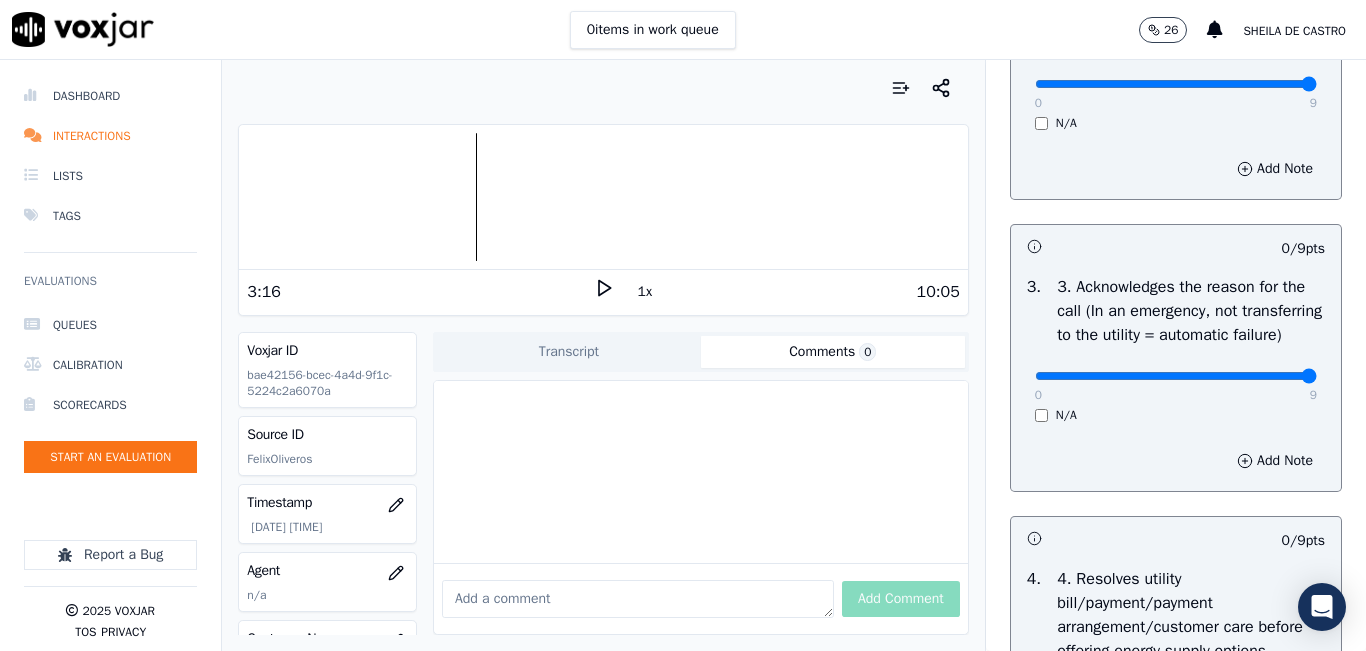type on "9" 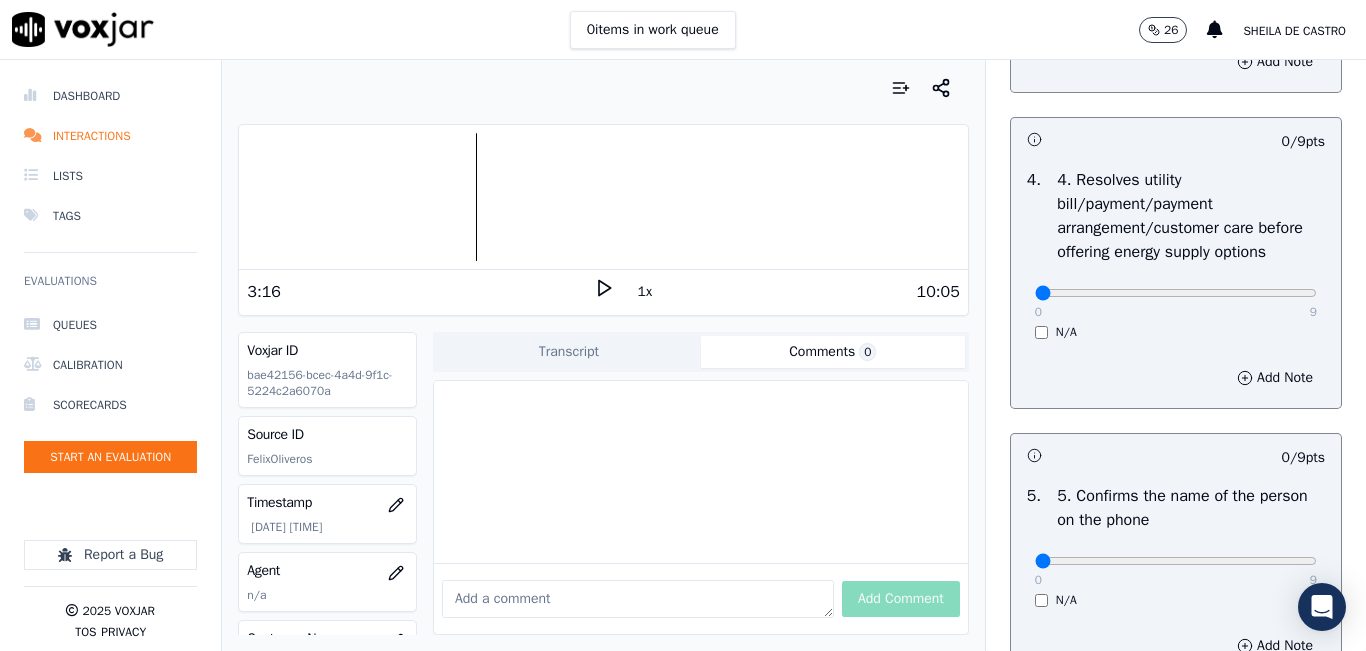 scroll, scrollTop: 900, scrollLeft: 0, axis: vertical 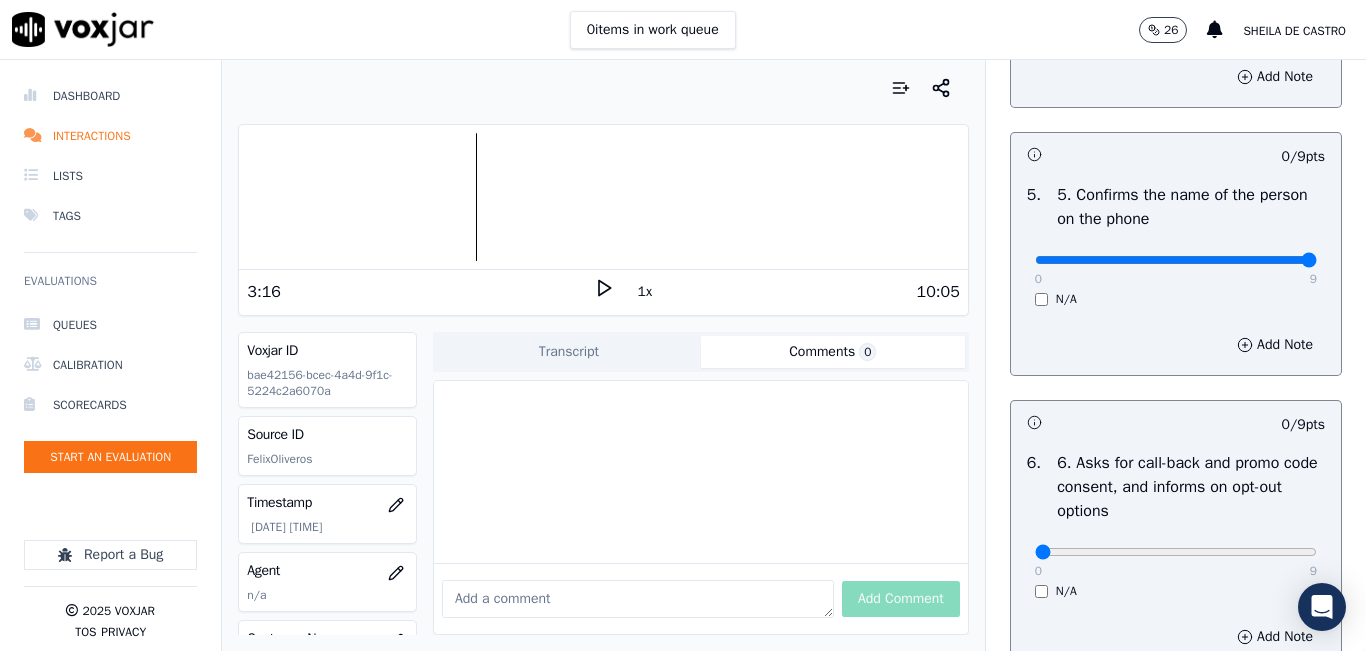 type on "9" 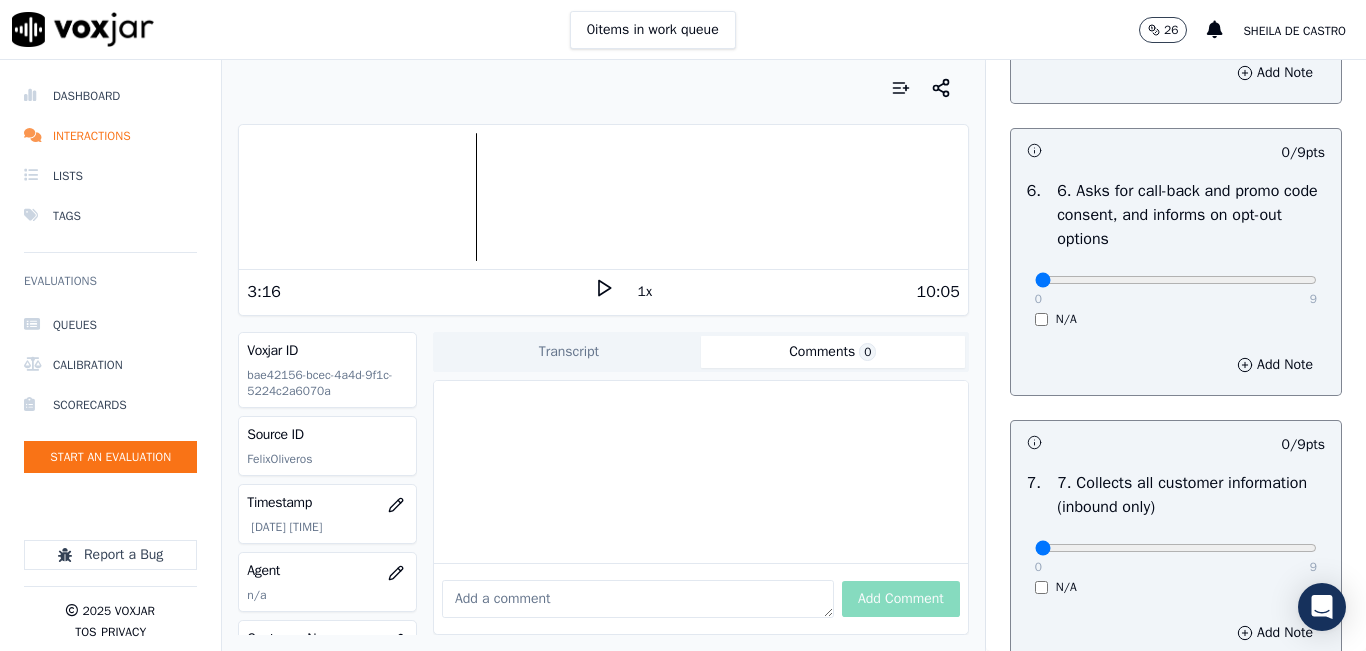 scroll, scrollTop: 1500, scrollLeft: 0, axis: vertical 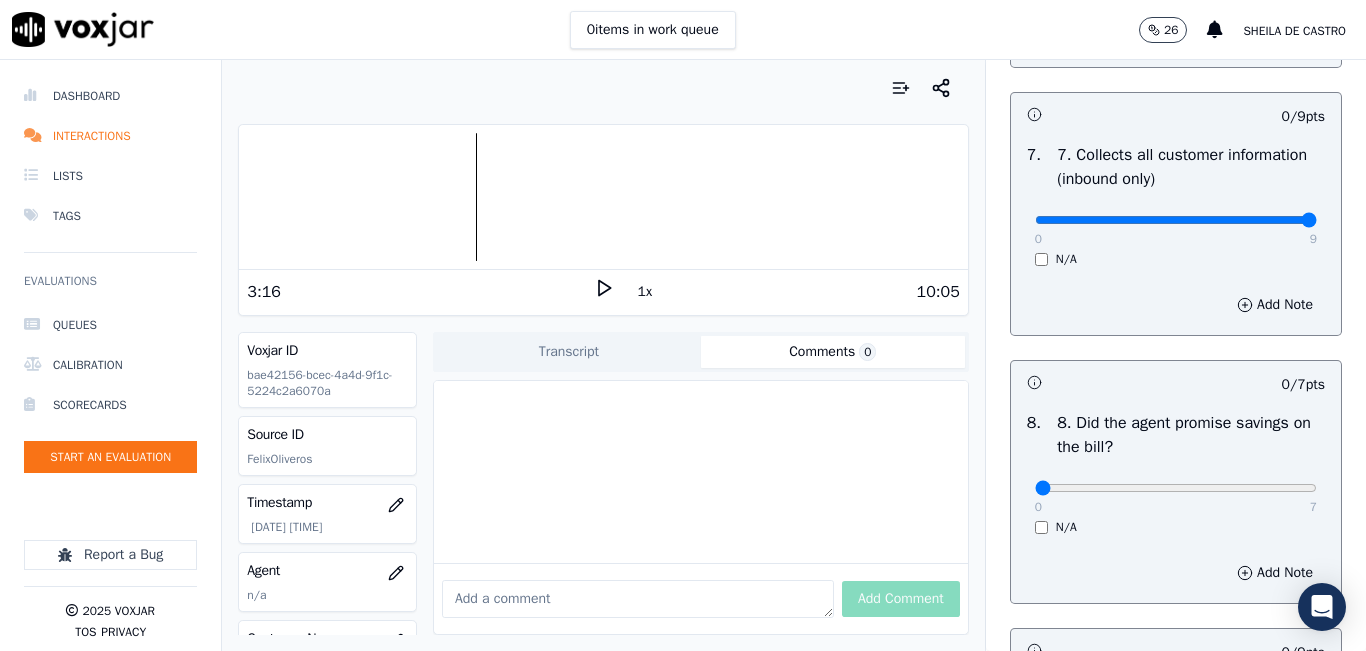 type on "9" 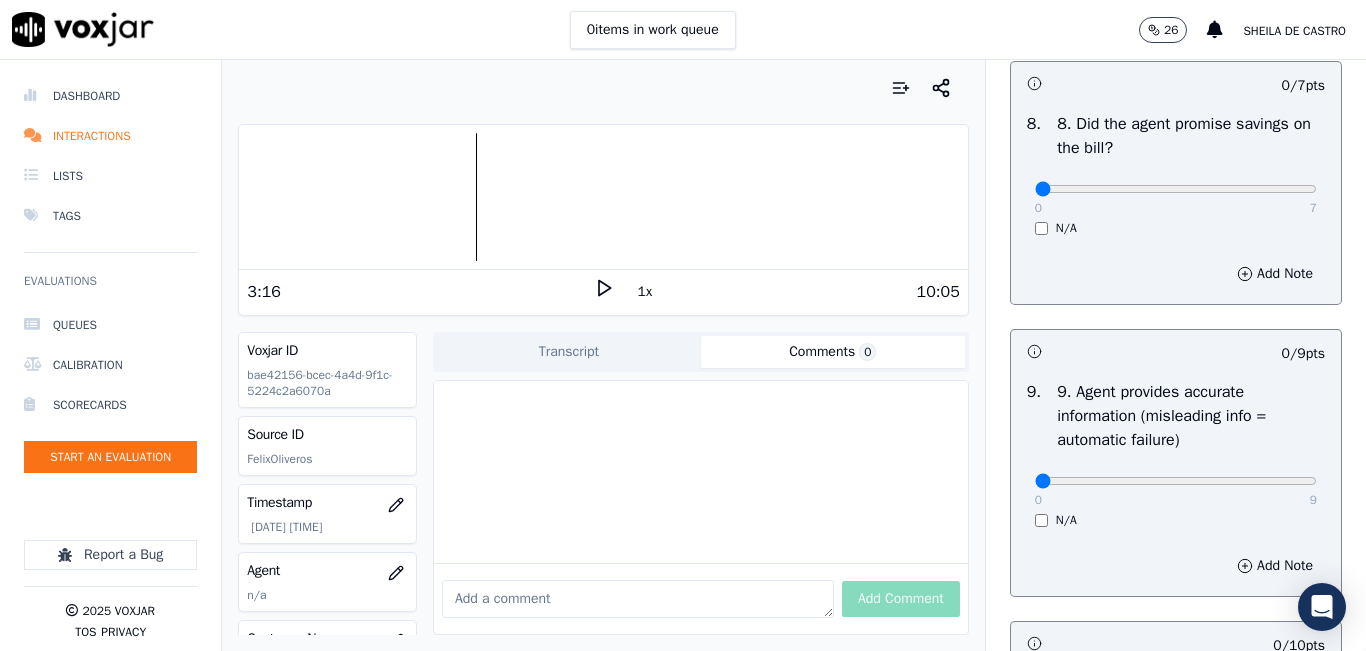 scroll, scrollTop: 2100, scrollLeft: 0, axis: vertical 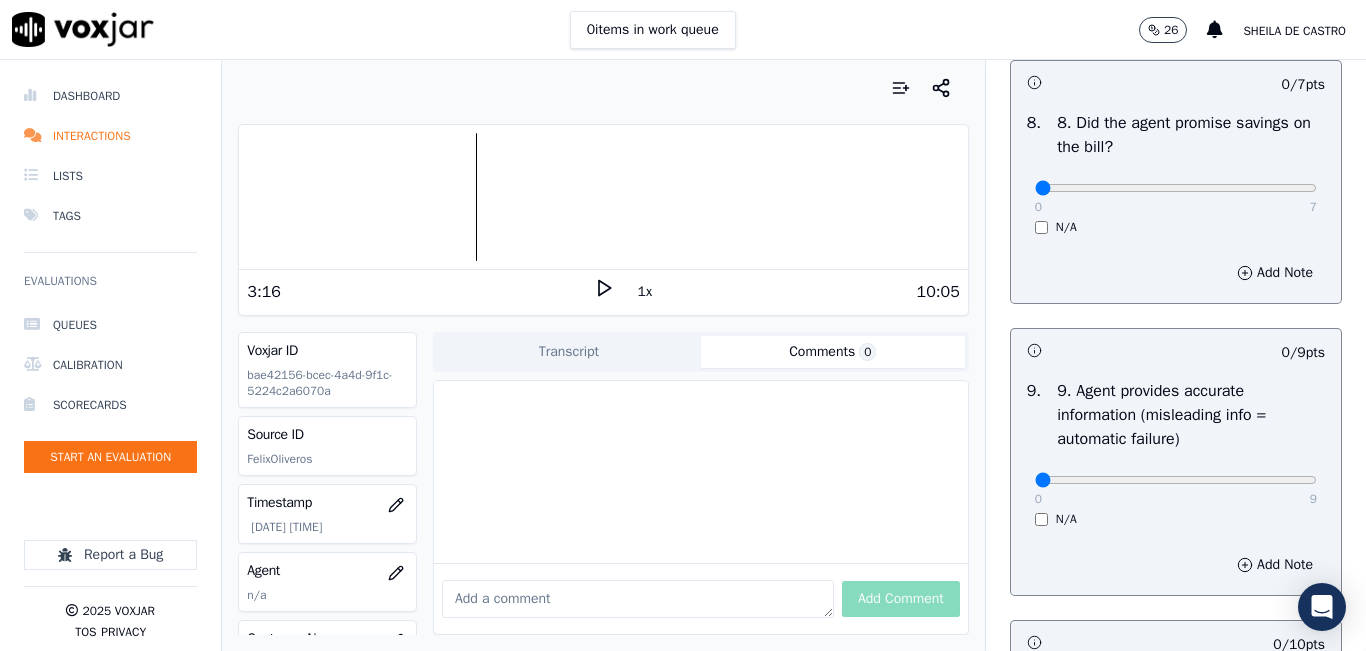click on "N/A" at bounding box center [1176, 227] 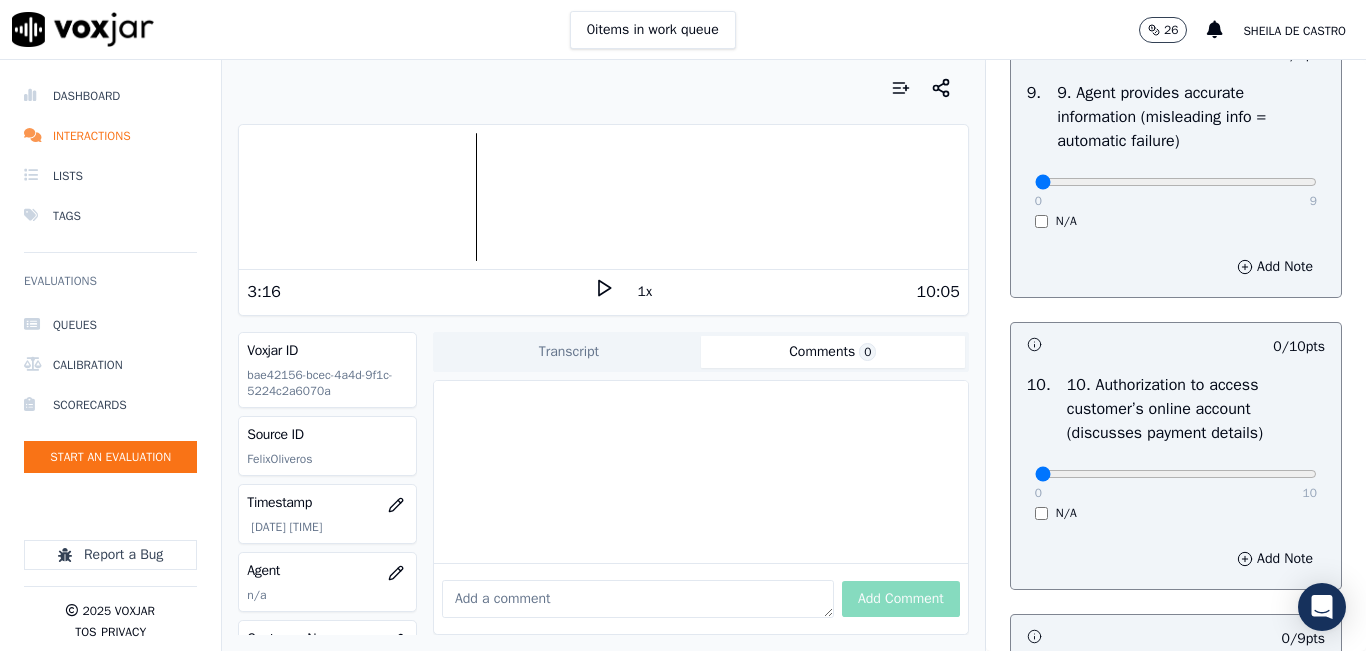 scroll, scrollTop: 2400, scrollLeft: 0, axis: vertical 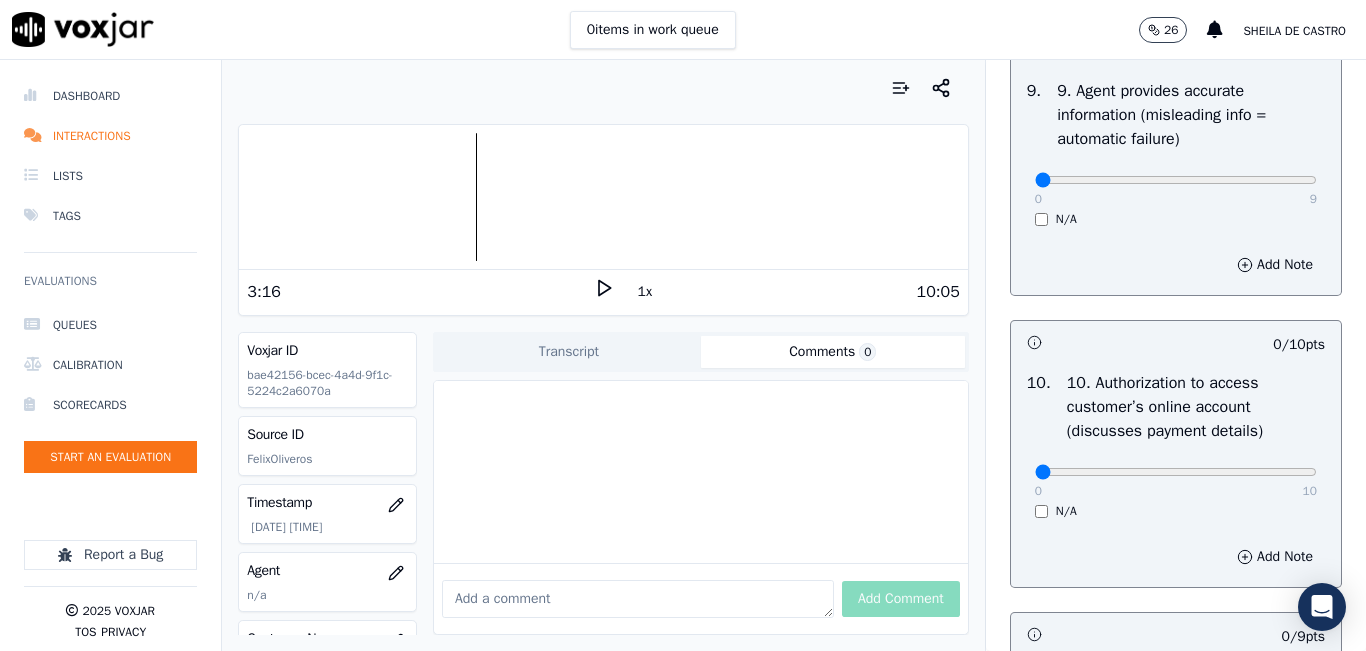 click on "0   9" at bounding box center [1176, 179] 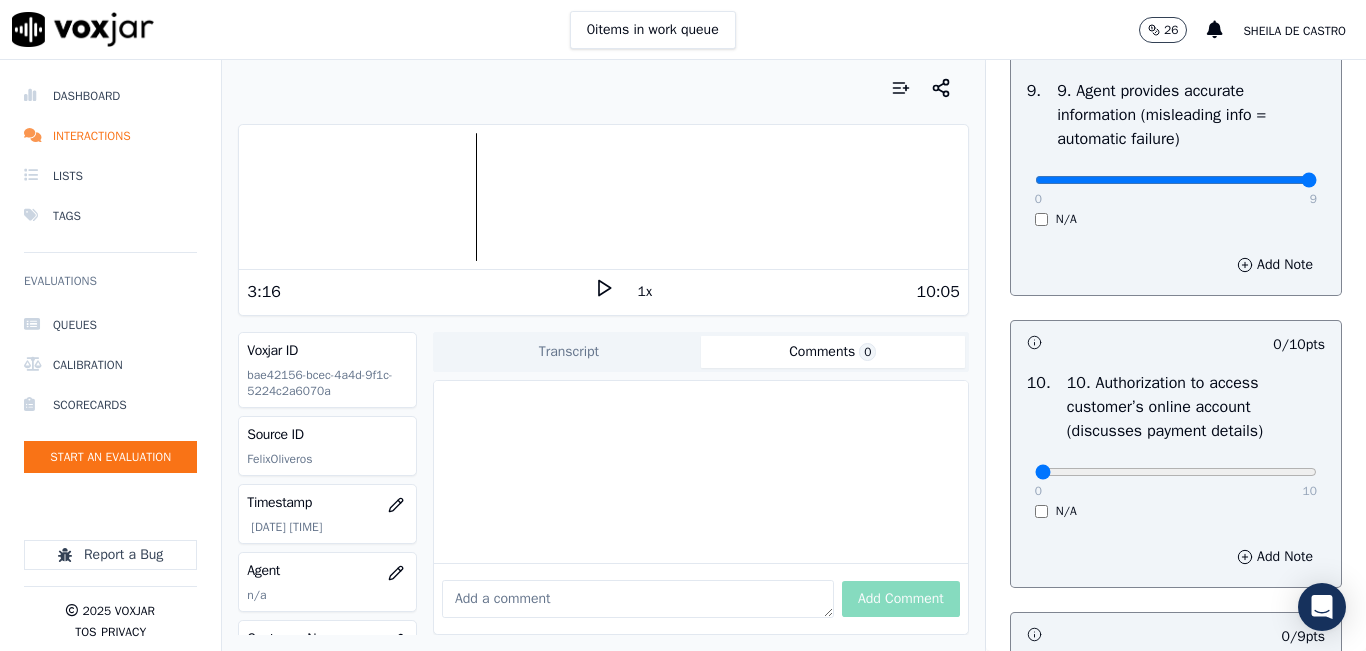 type on "9" 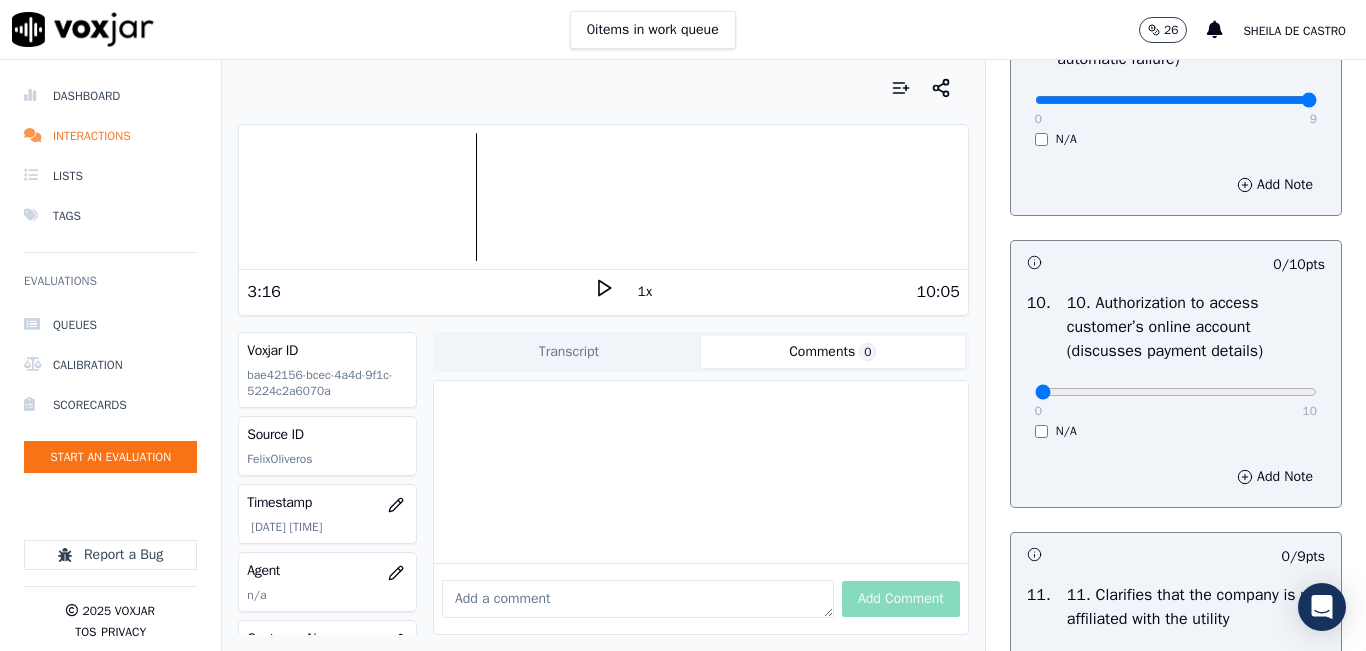scroll, scrollTop: 2600, scrollLeft: 0, axis: vertical 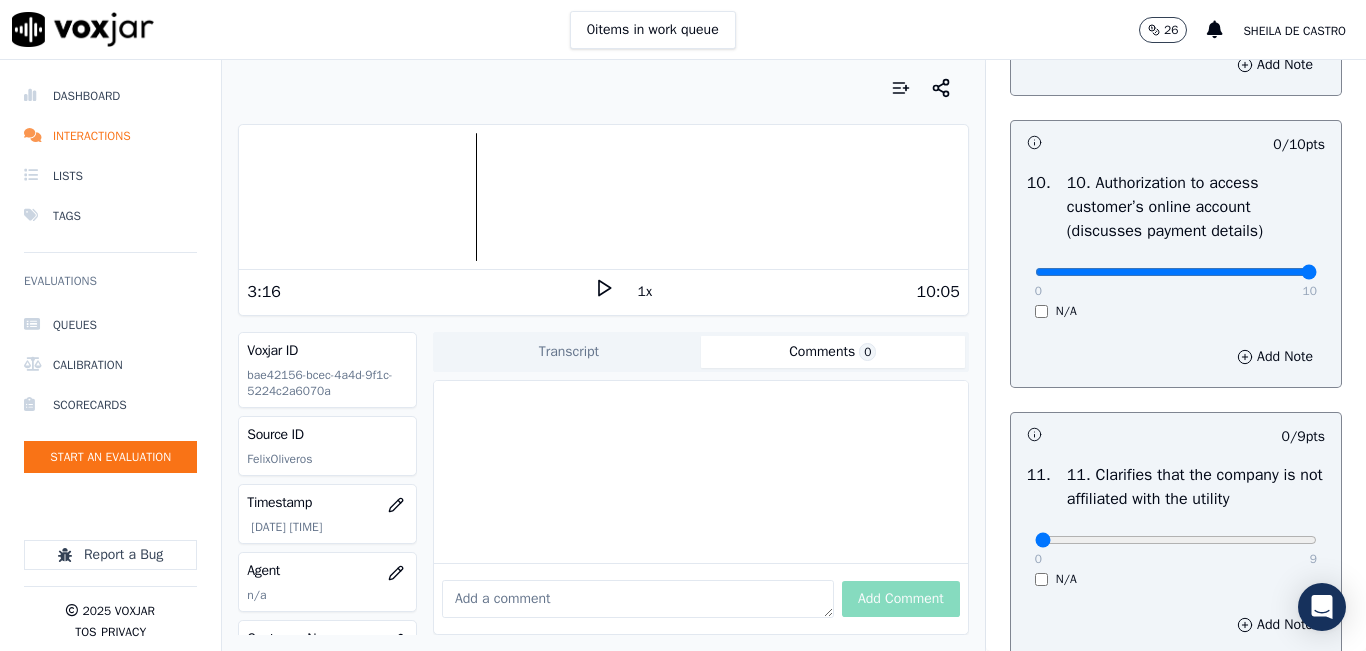 click at bounding box center [1176, -2284] 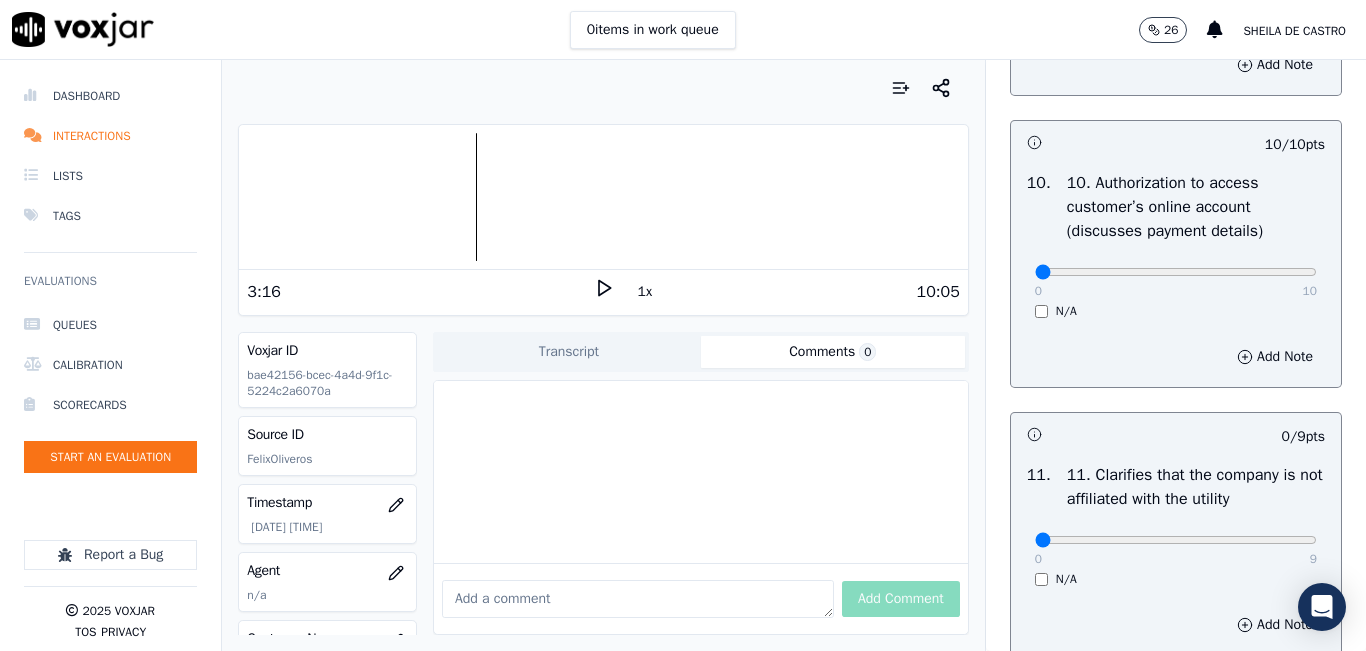 drag, startPoint x: 1173, startPoint y: 367, endPoint x: 999, endPoint y: 406, distance: 178.31714 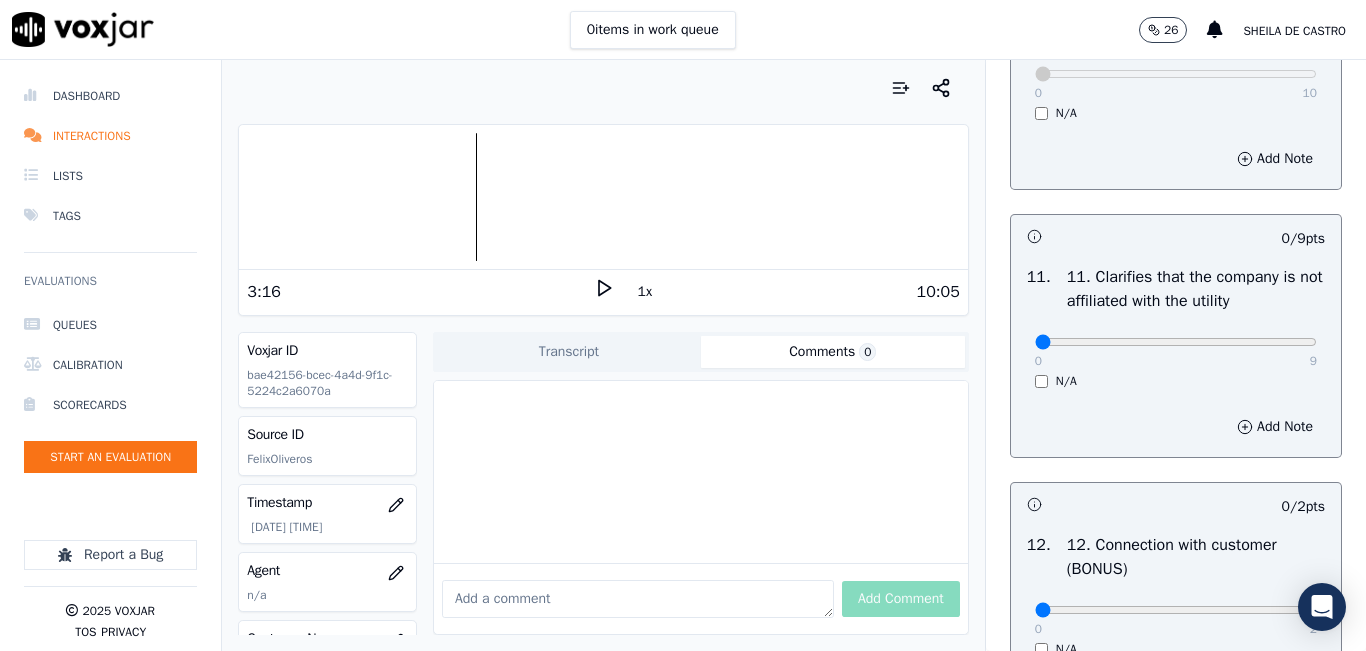 scroll, scrollTop: 2800, scrollLeft: 0, axis: vertical 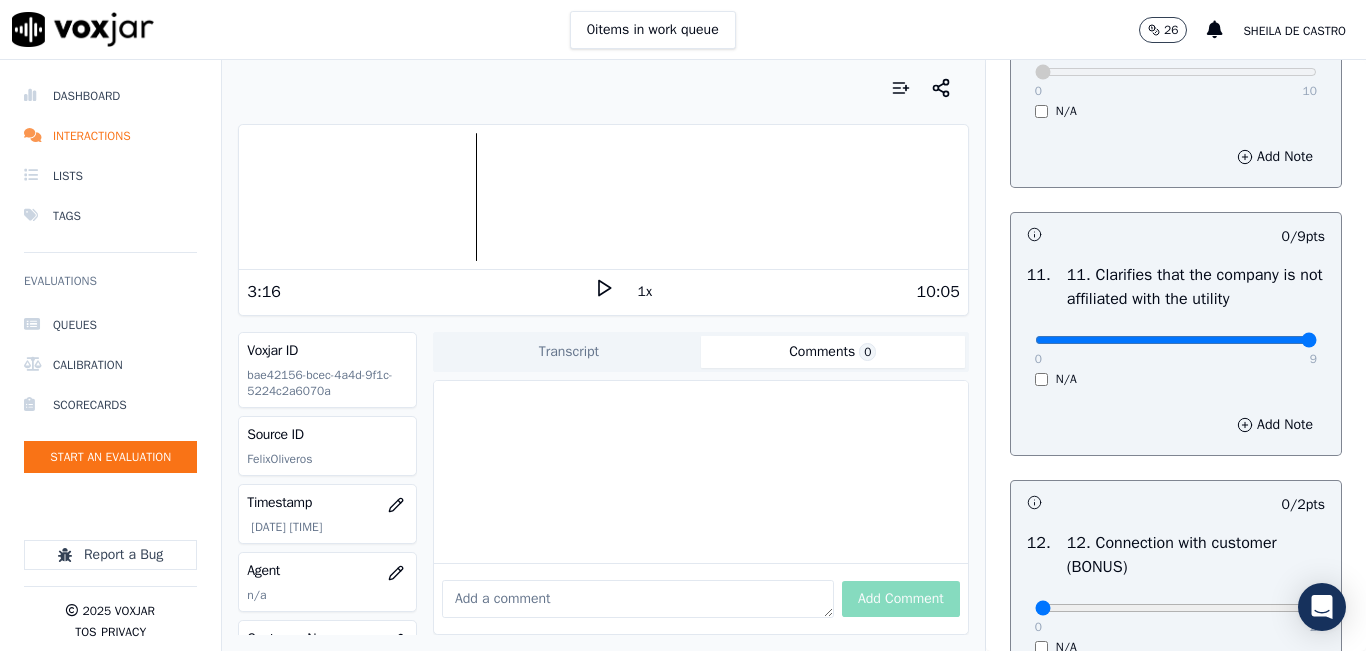 type on "9" 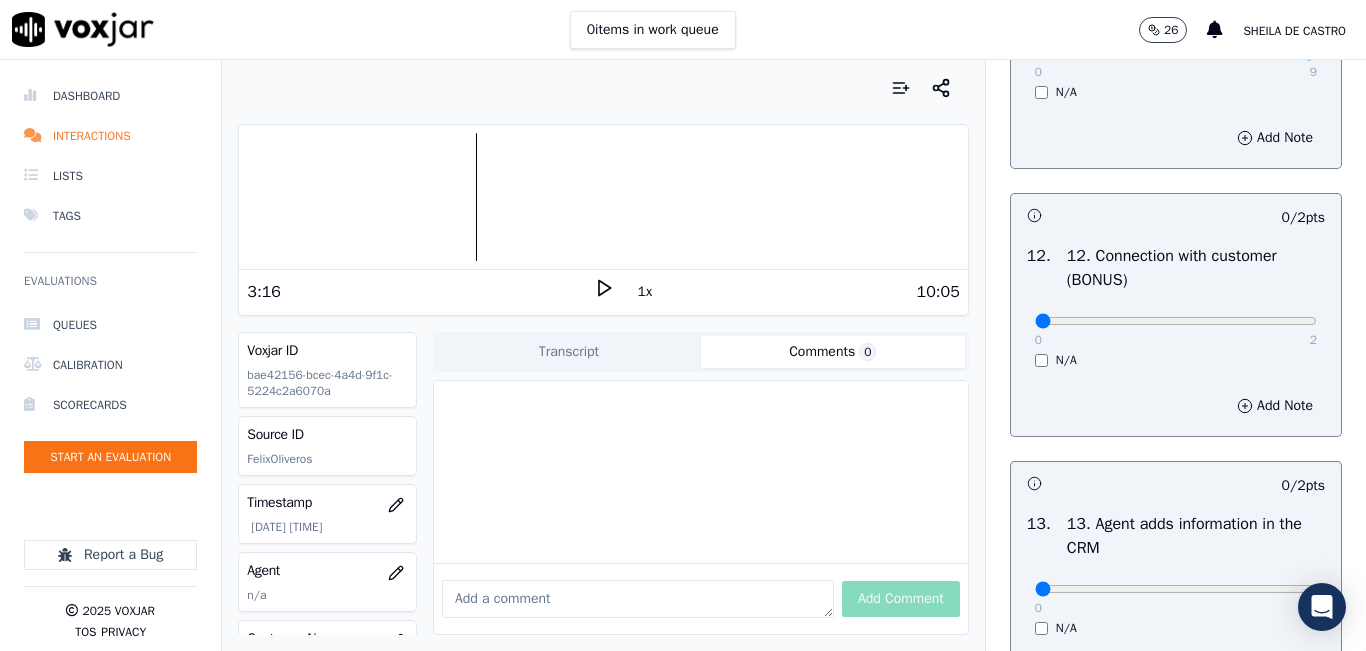 scroll, scrollTop: 3100, scrollLeft: 0, axis: vertical 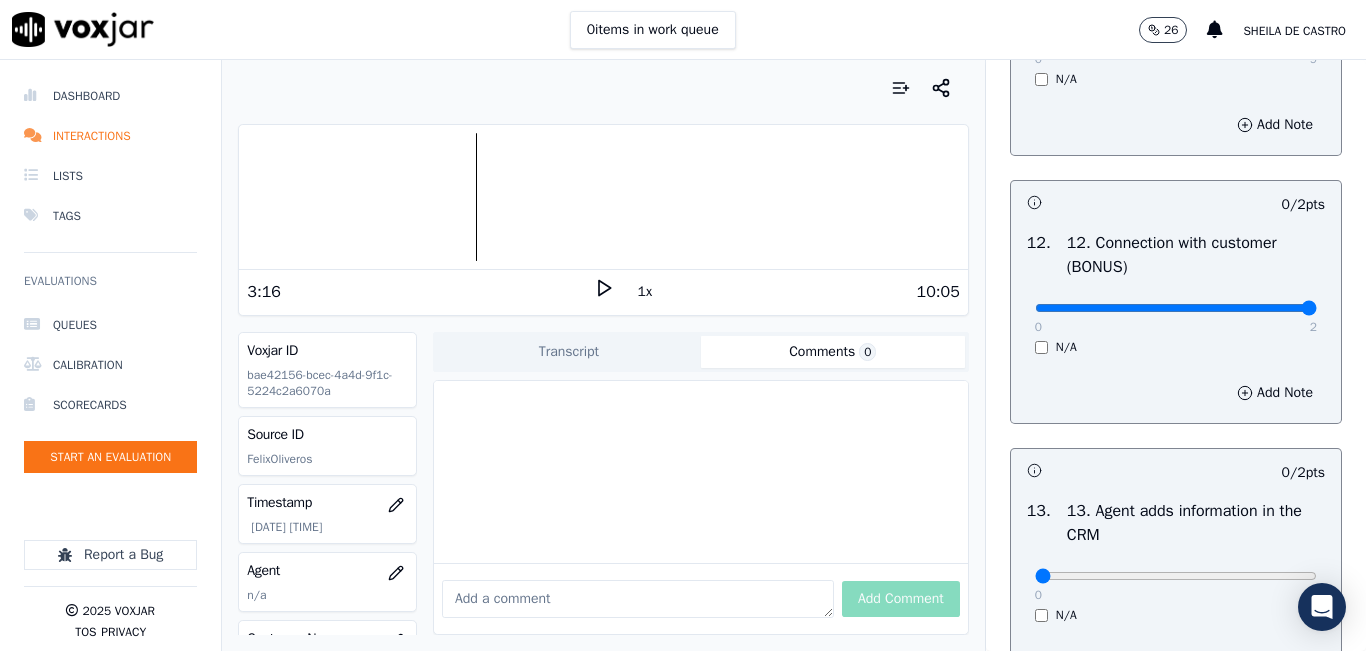 type on "2" 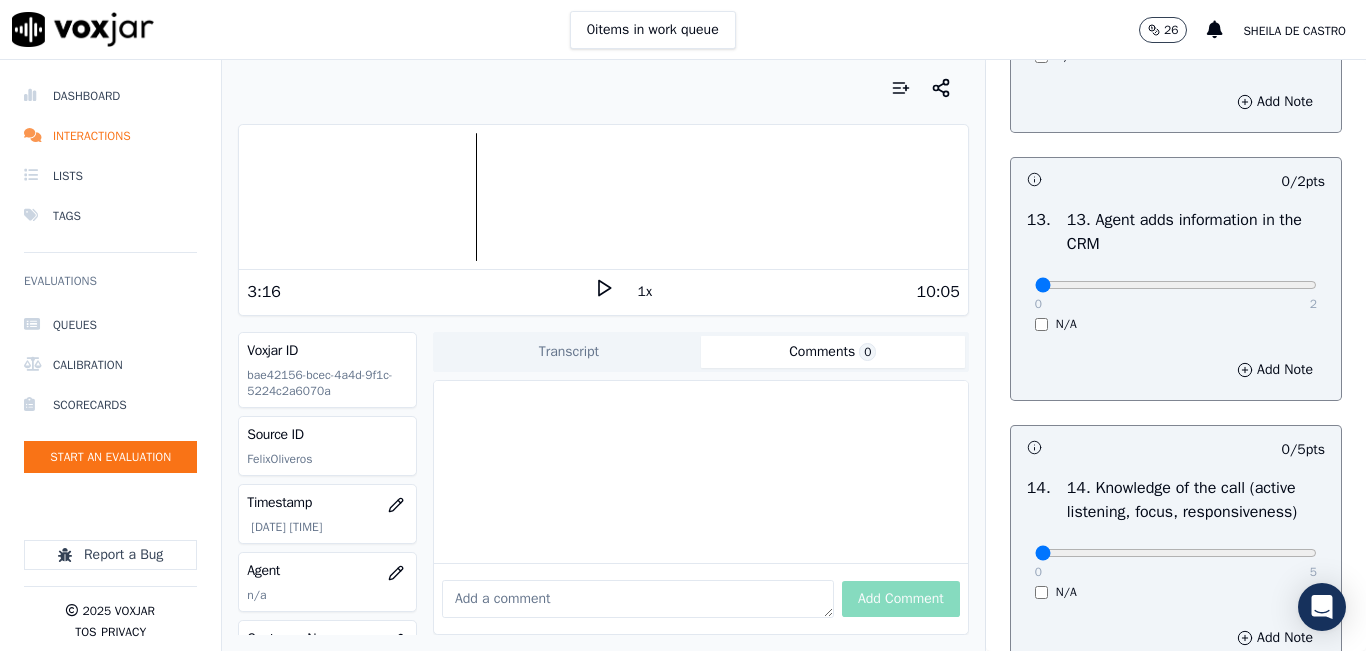 scroll, scrollTop: 3400, scrollLeft: 0, axis: vertical 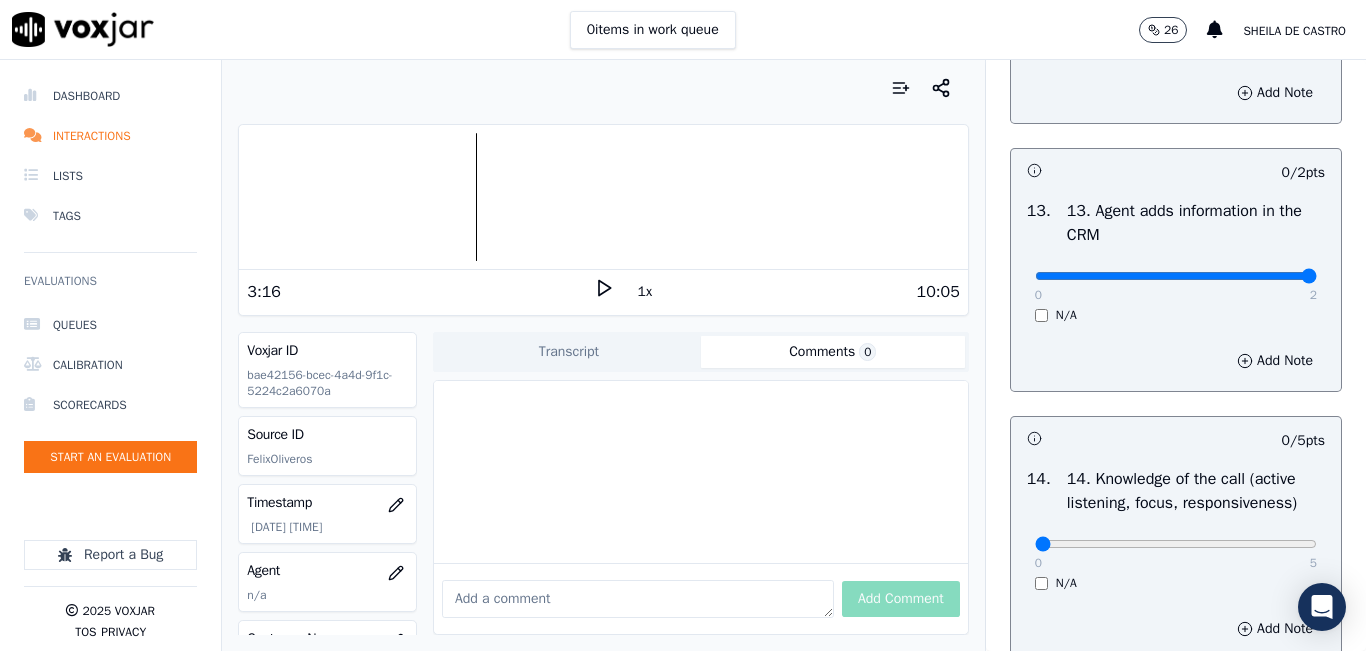type on "2" 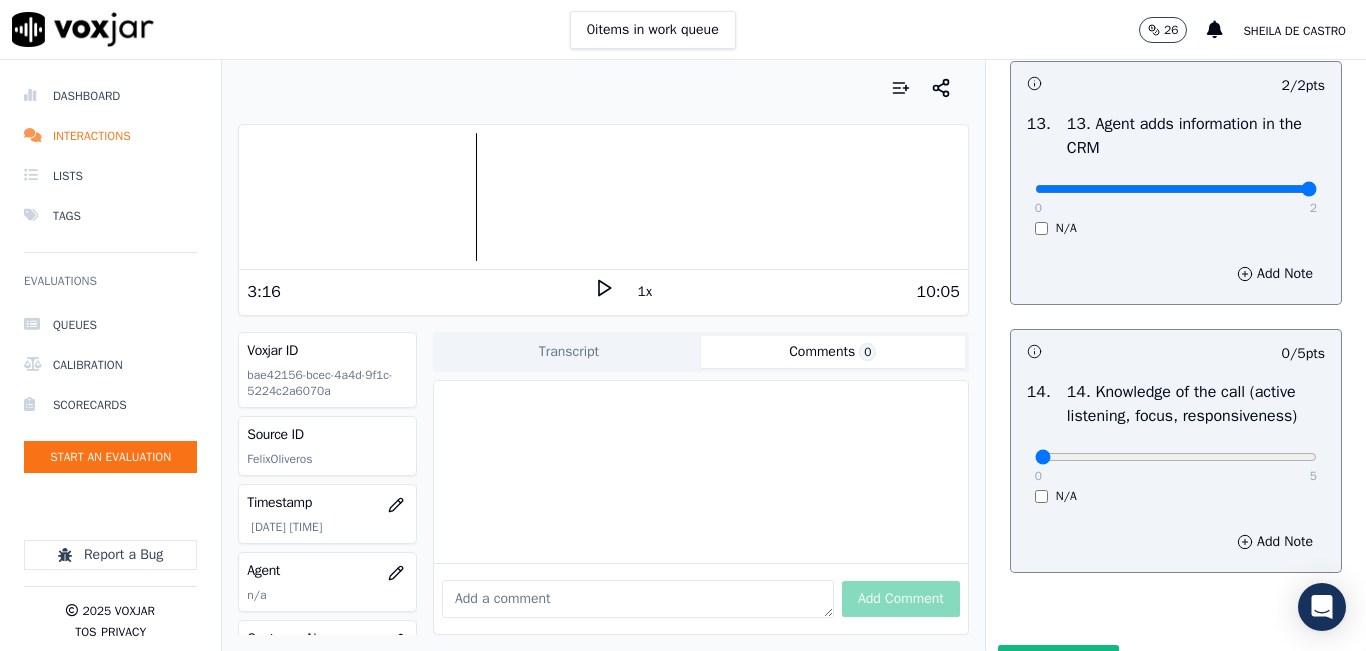 scroll, scrollTop: 3600, scrollLeft: 0, axis: vertical 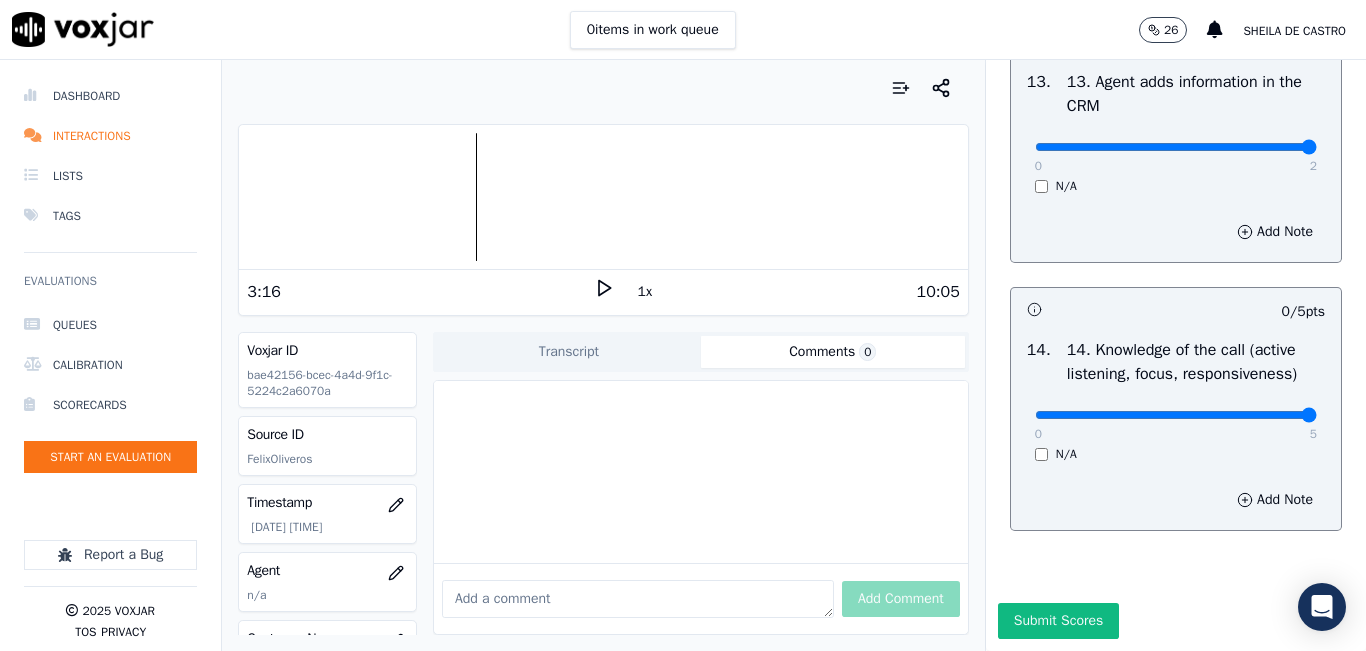 type on "5" 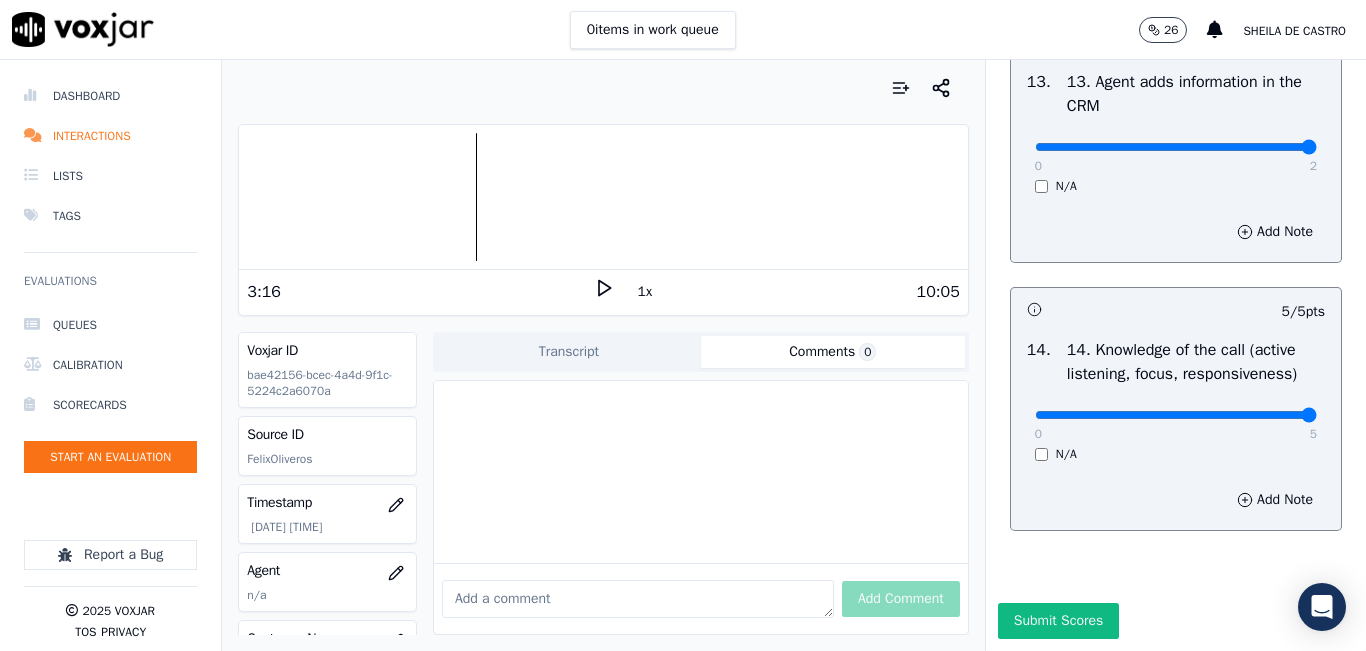 scroll, scrollTop: 3642, scrollLeft: 0, axis: vertical 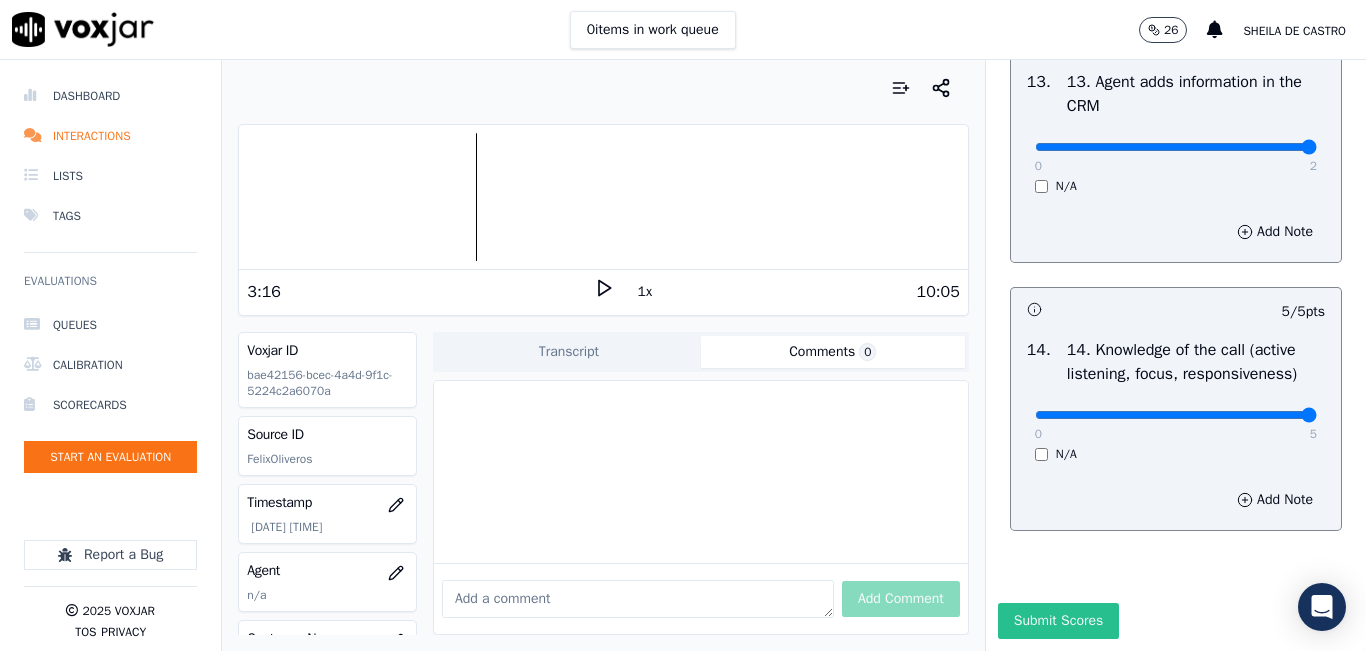 click on "Submit Scores" at bounding box center (1058, 621) 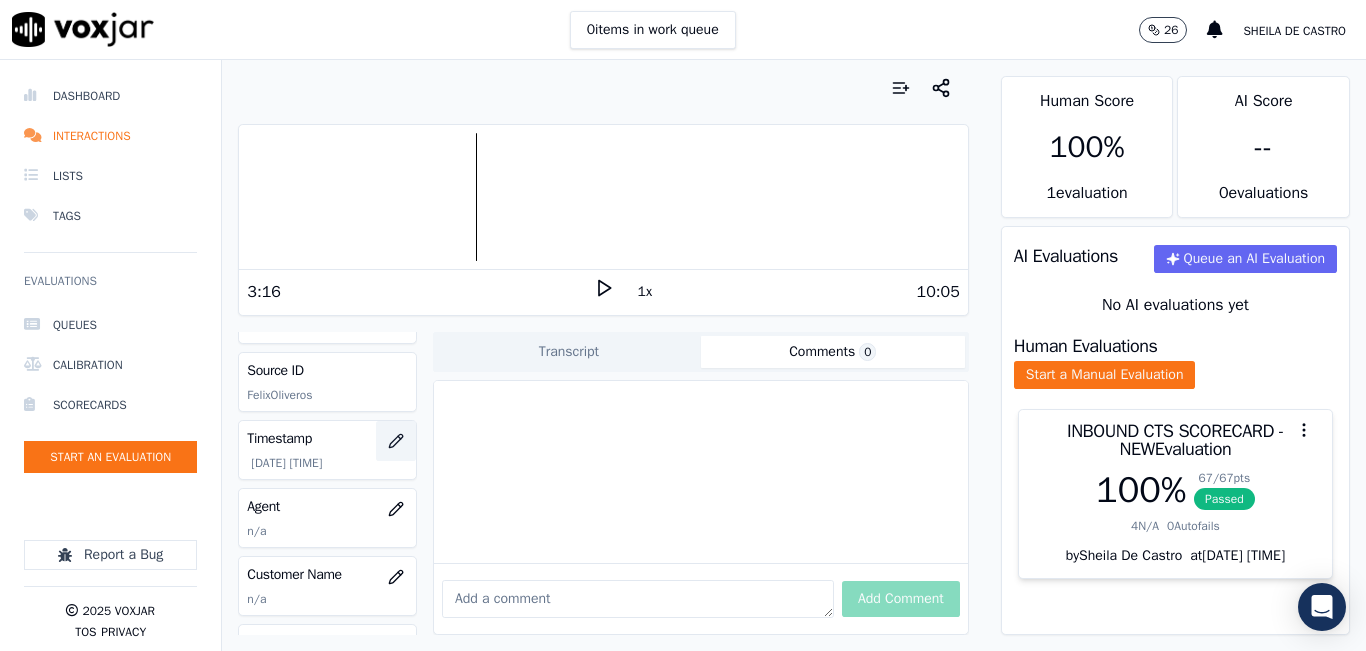 scroll, scrollTop: 100, scrollLeft: 0, axis: vertical 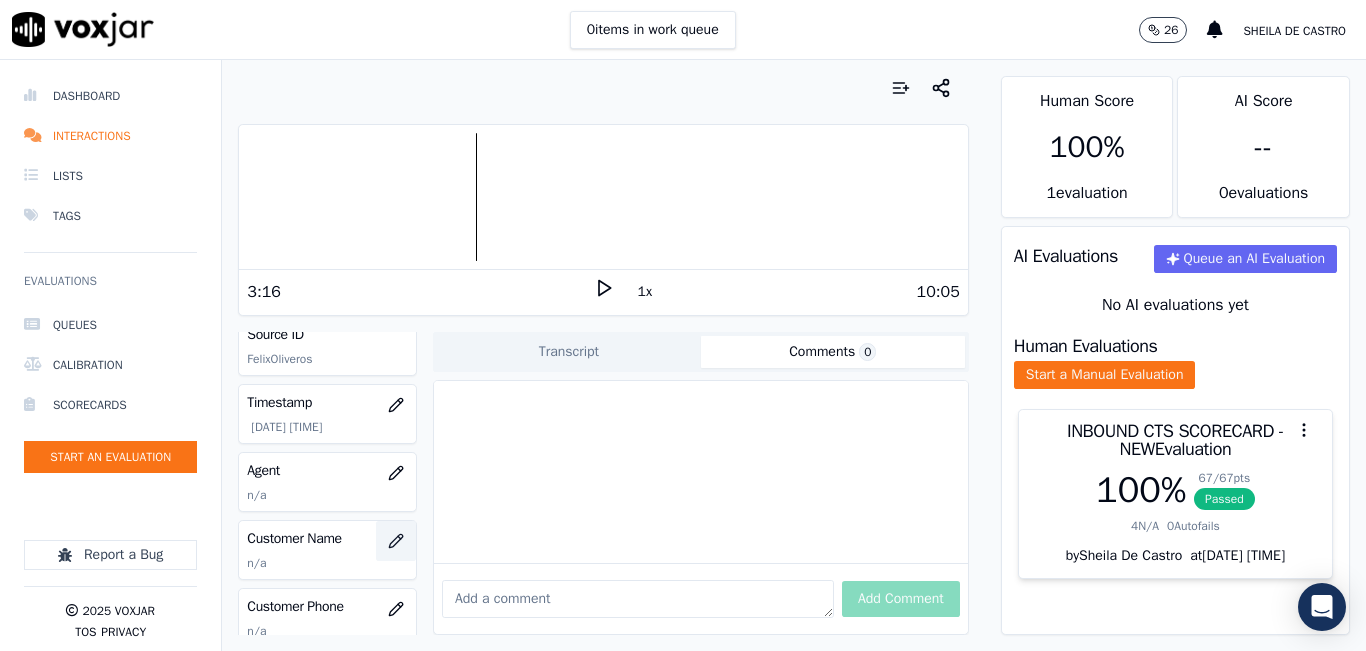 click 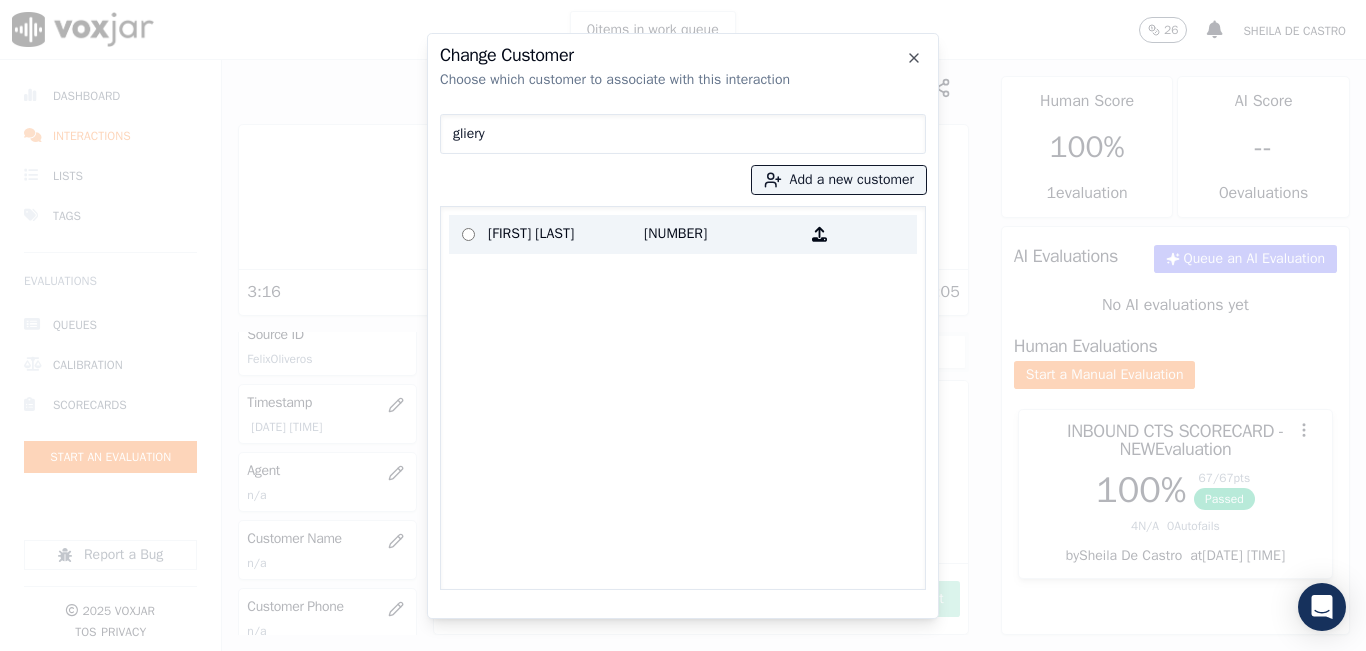 type on "gliery" 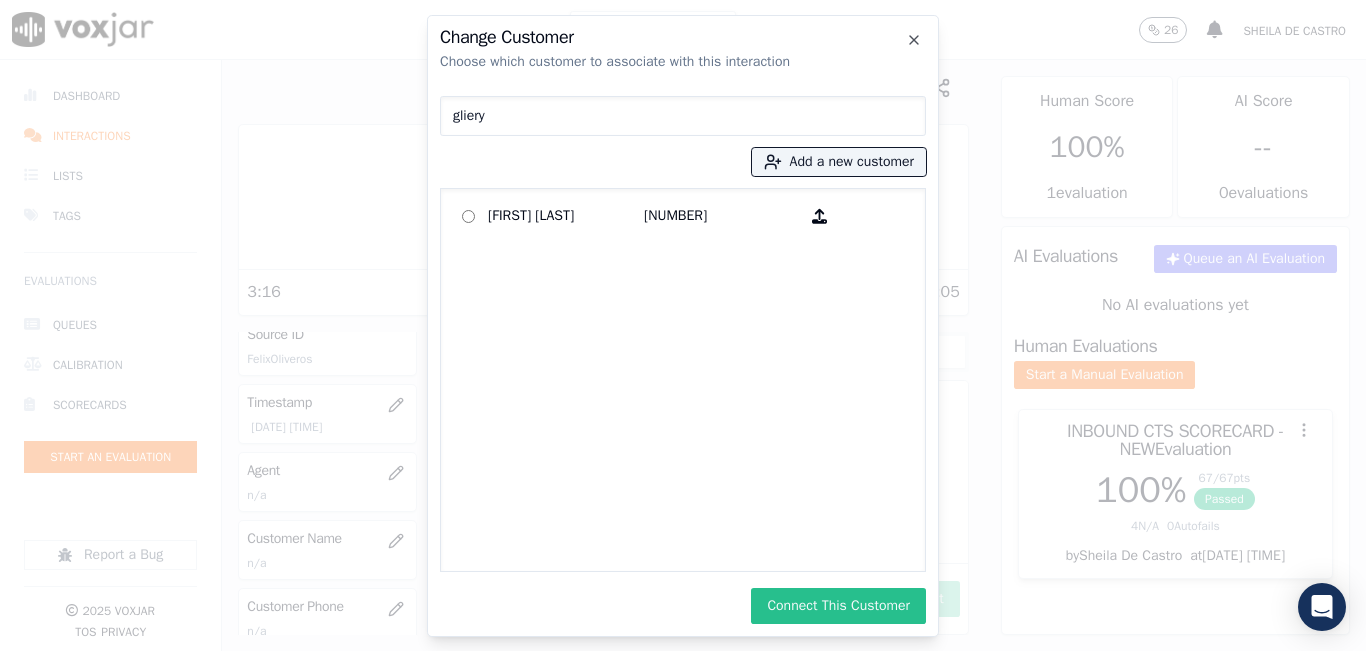 click on "Connect This Customer" at bounding box center (838, 606) 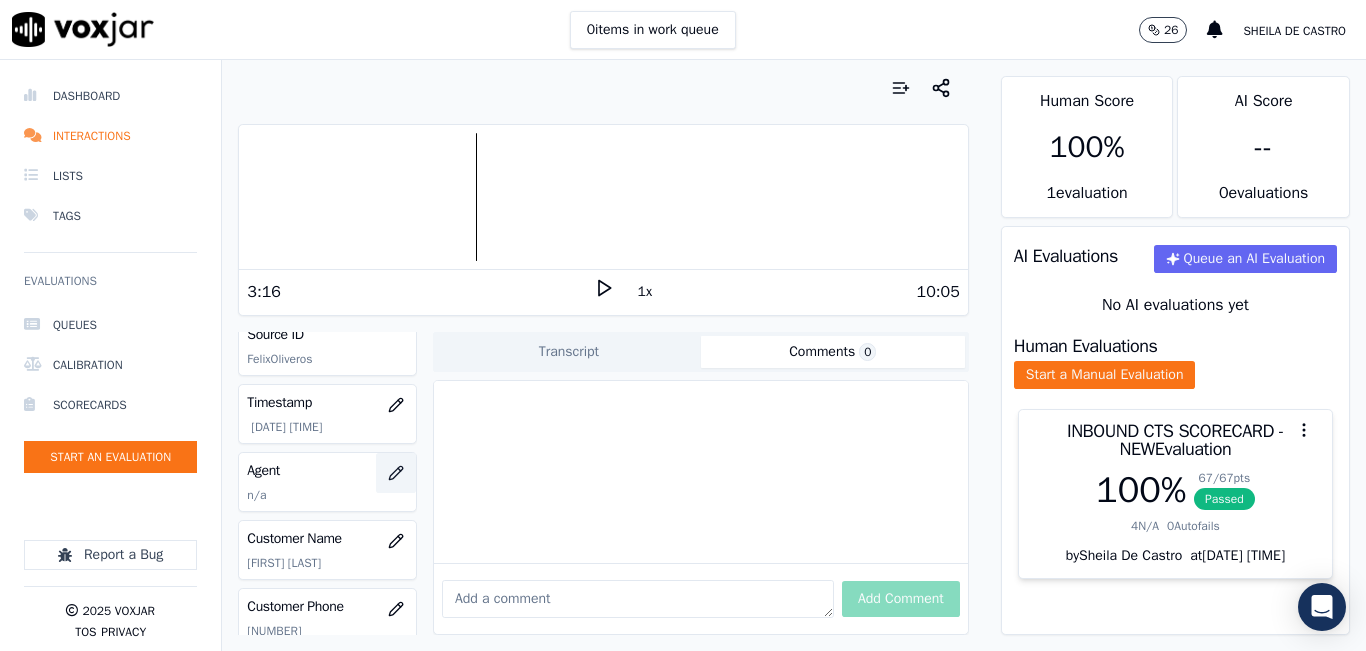 click at bounding box center (396, 473) 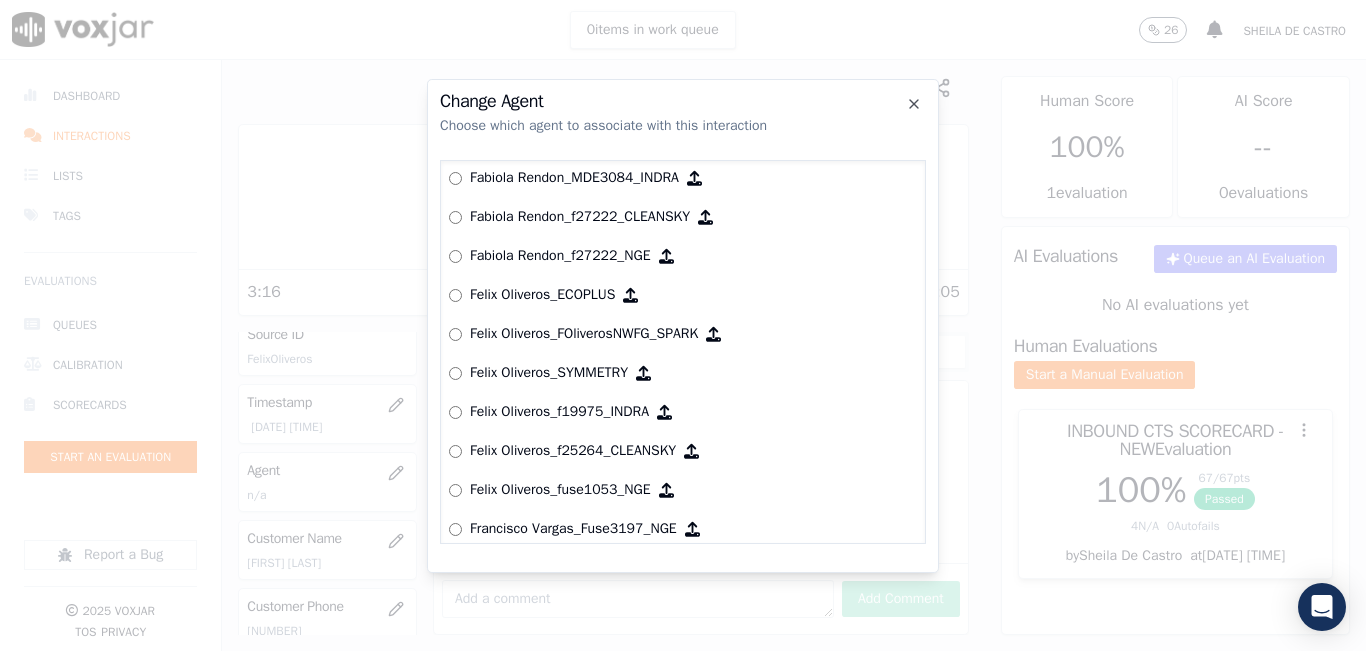 scroll, scrollTop: 2822, scrollLeft: 0, axis: vertical 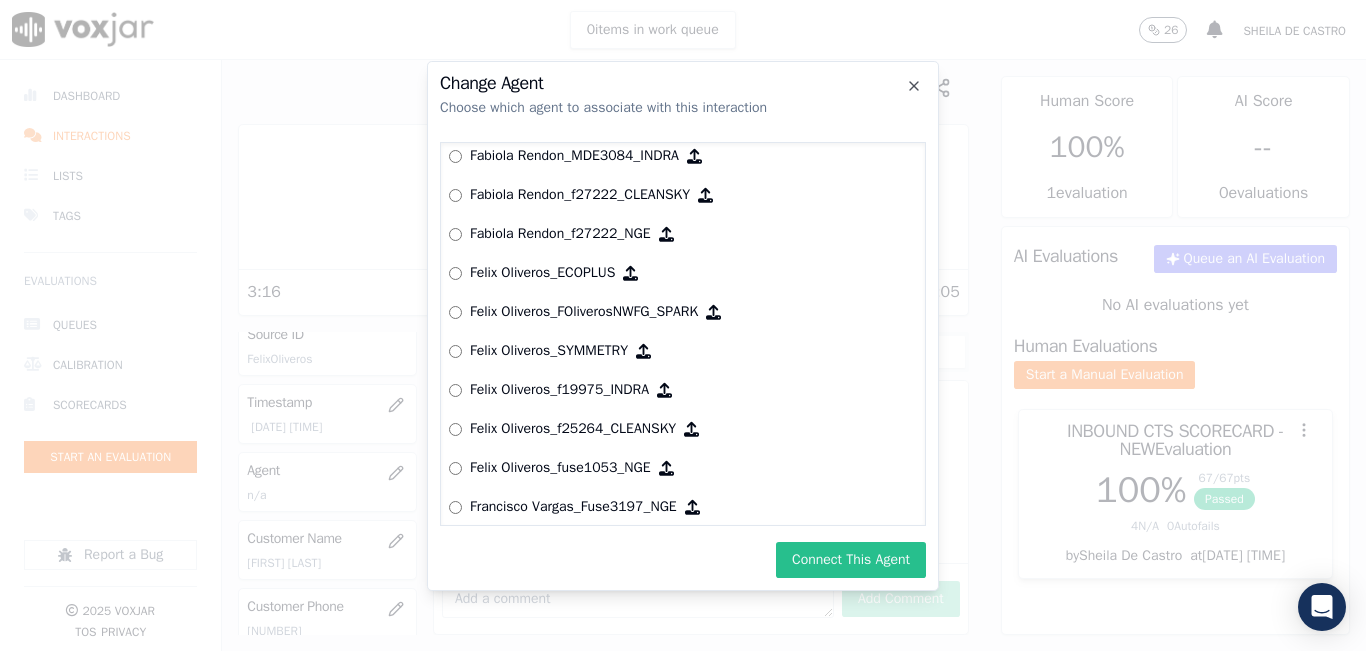 click on "Connect This Agent" at bounding box center [851, 560] 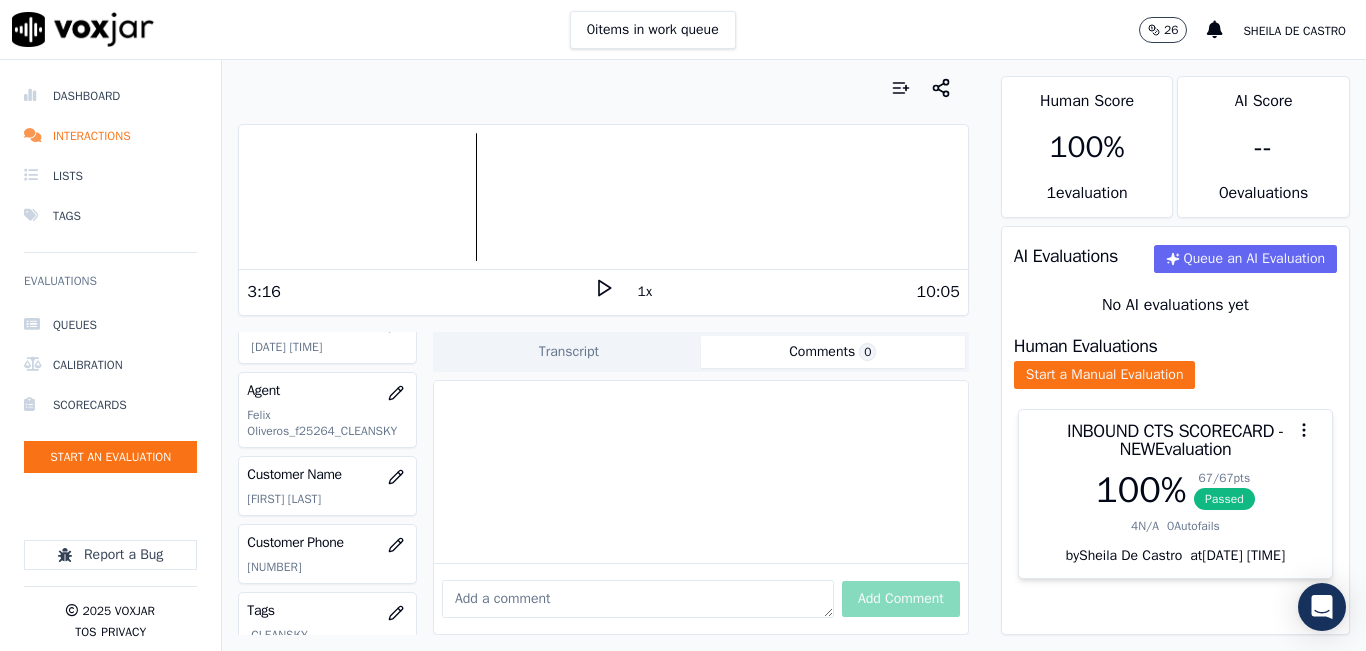scroll, scrollTop: 178, scrollLeft: 0, axis: vertical 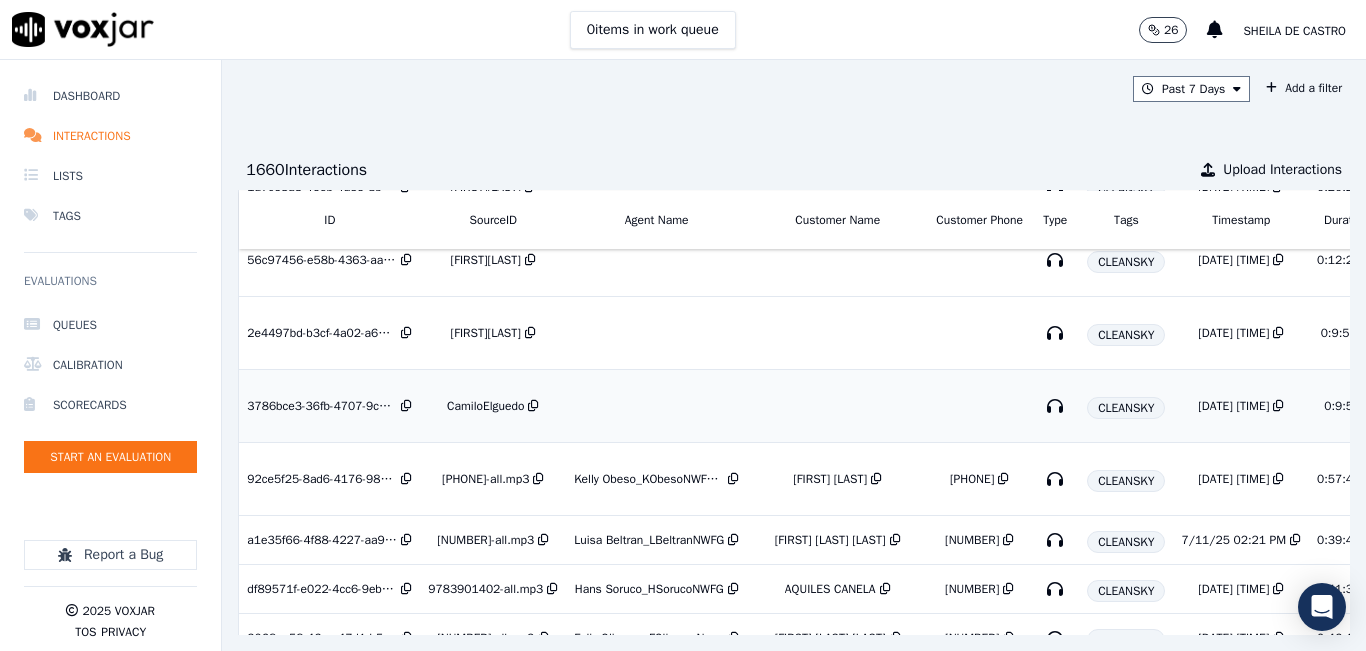 click on "CamiloElguedo" at bounding box center [485, 406] 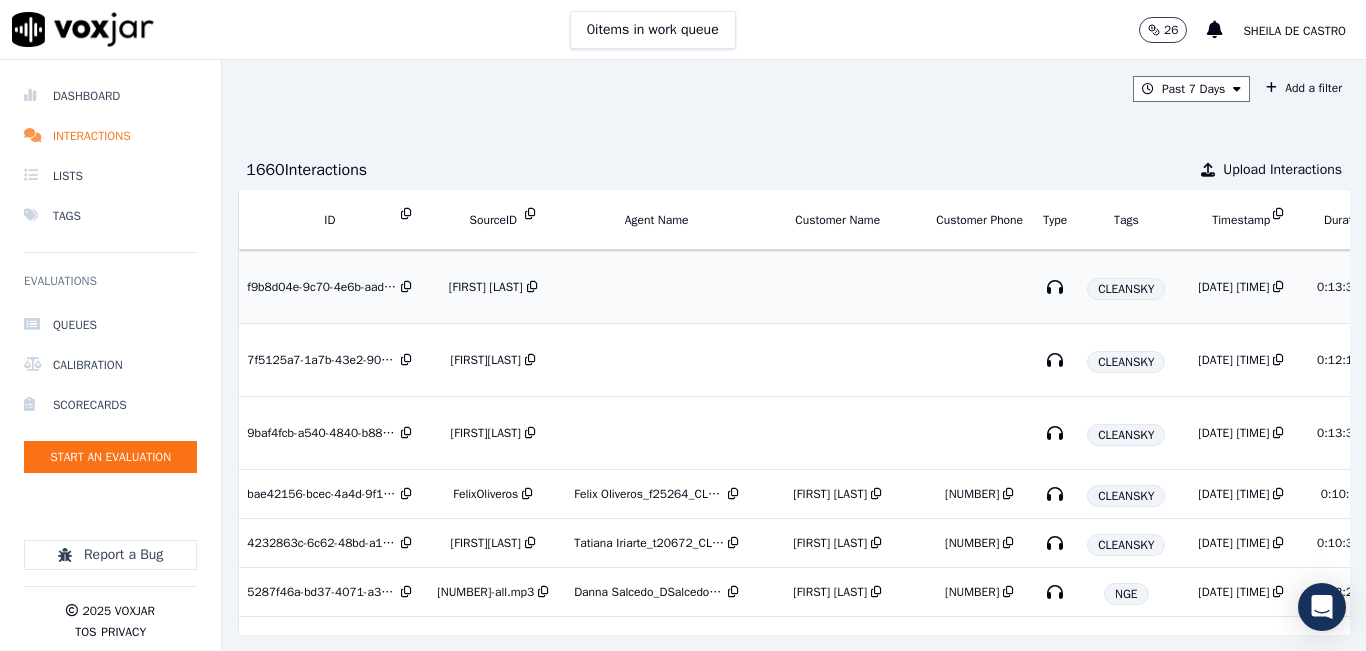 scroll, scrollTop: 1597, scrollLeft: 0, axis: vertical 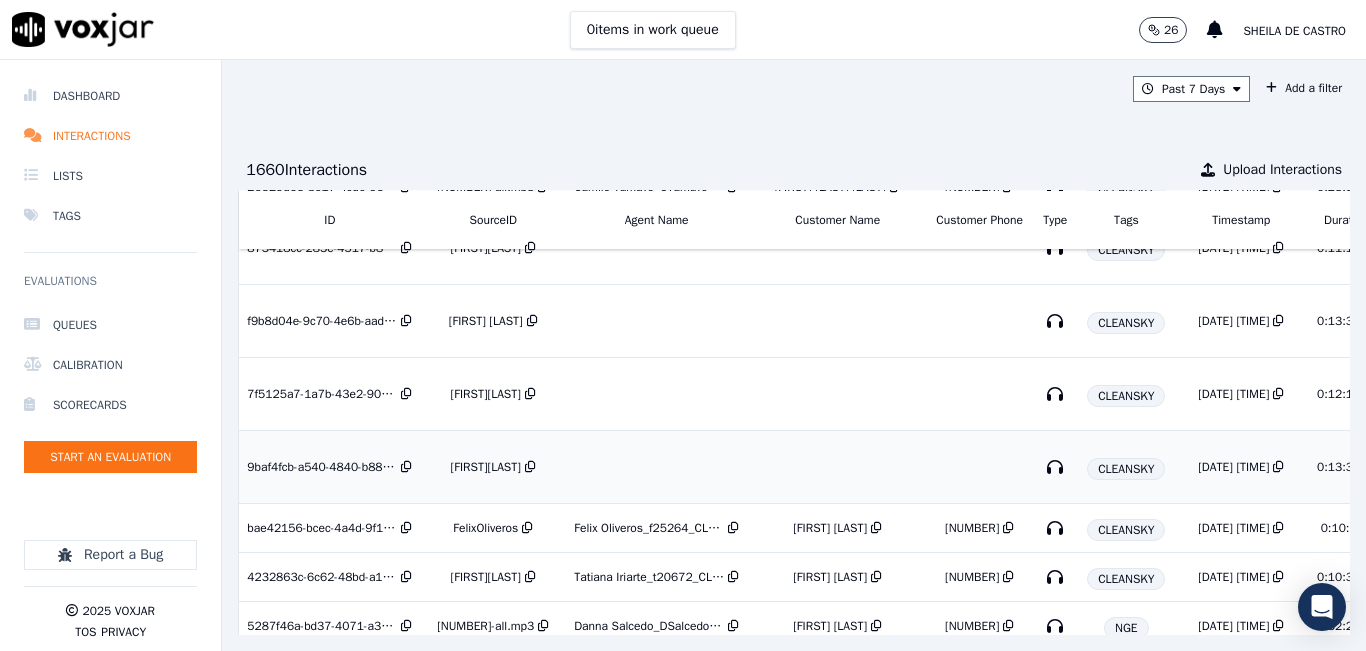 click on "[FIRST][LAST]" at bounding box center [486, 467] 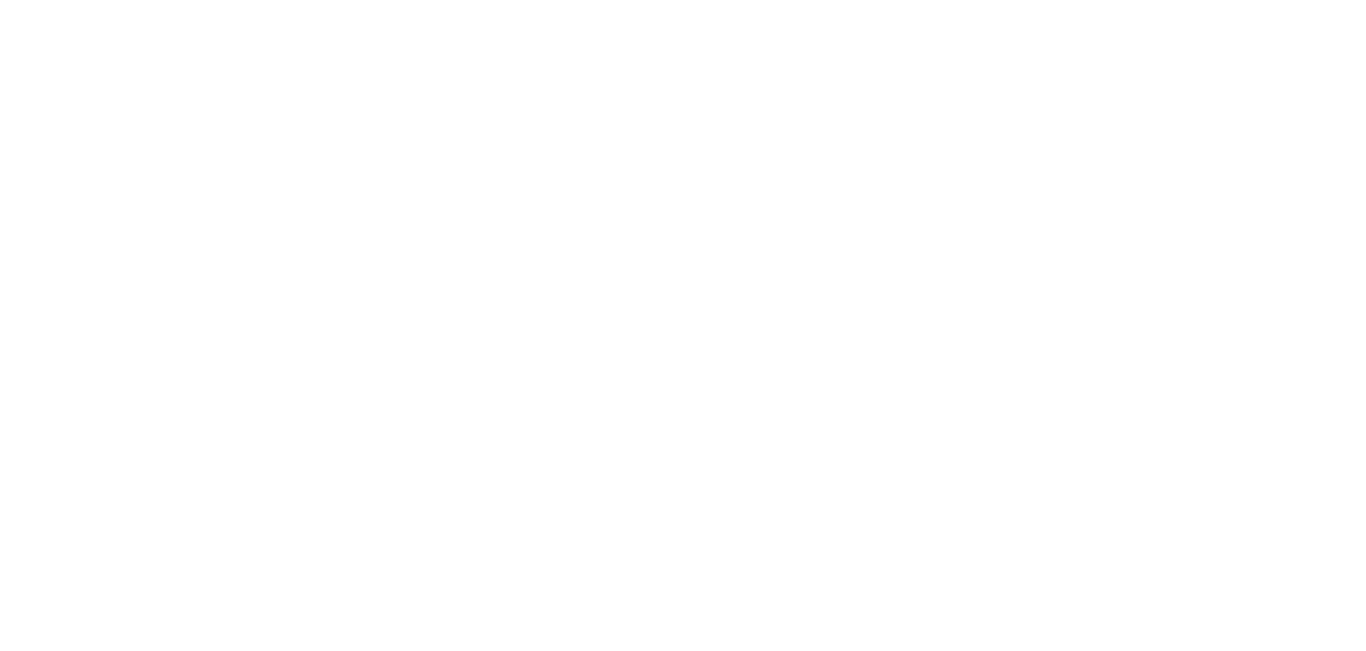 scroll, scrollTop: 0, scrollLeft: 0, axis: both 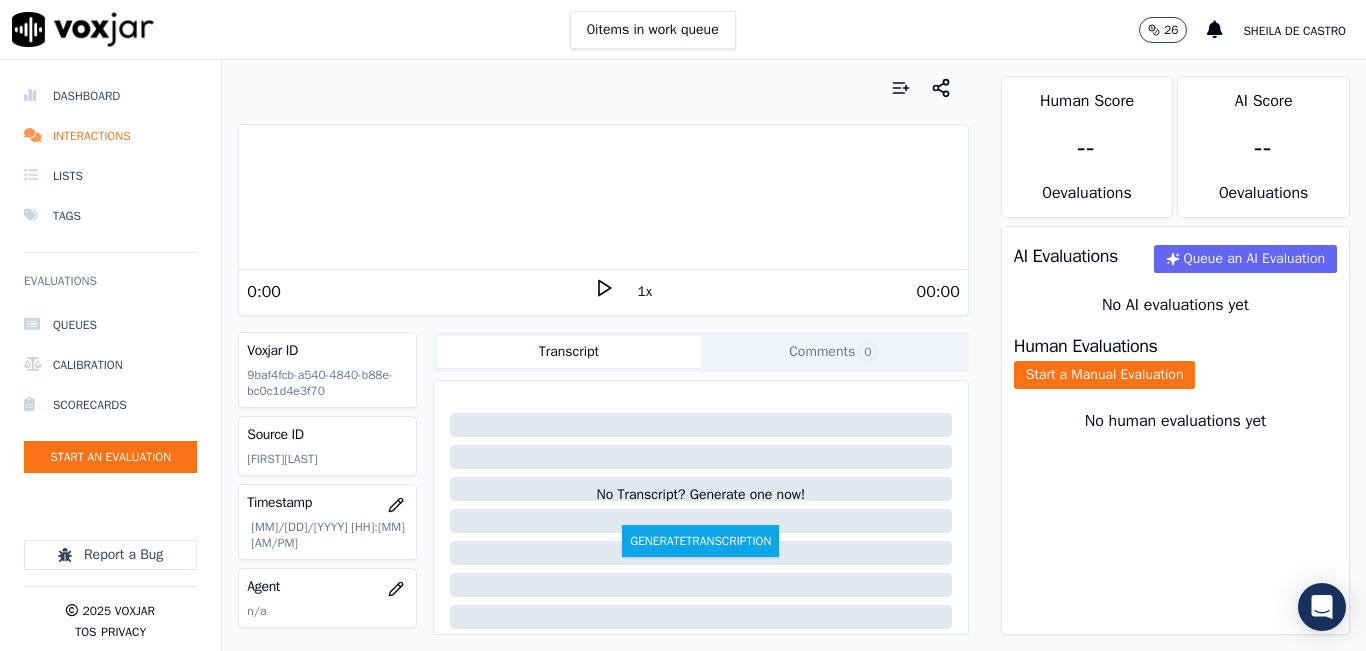 click on "0  items in work queue     26         Sheila De Castro" at bounding box center (683, 30) 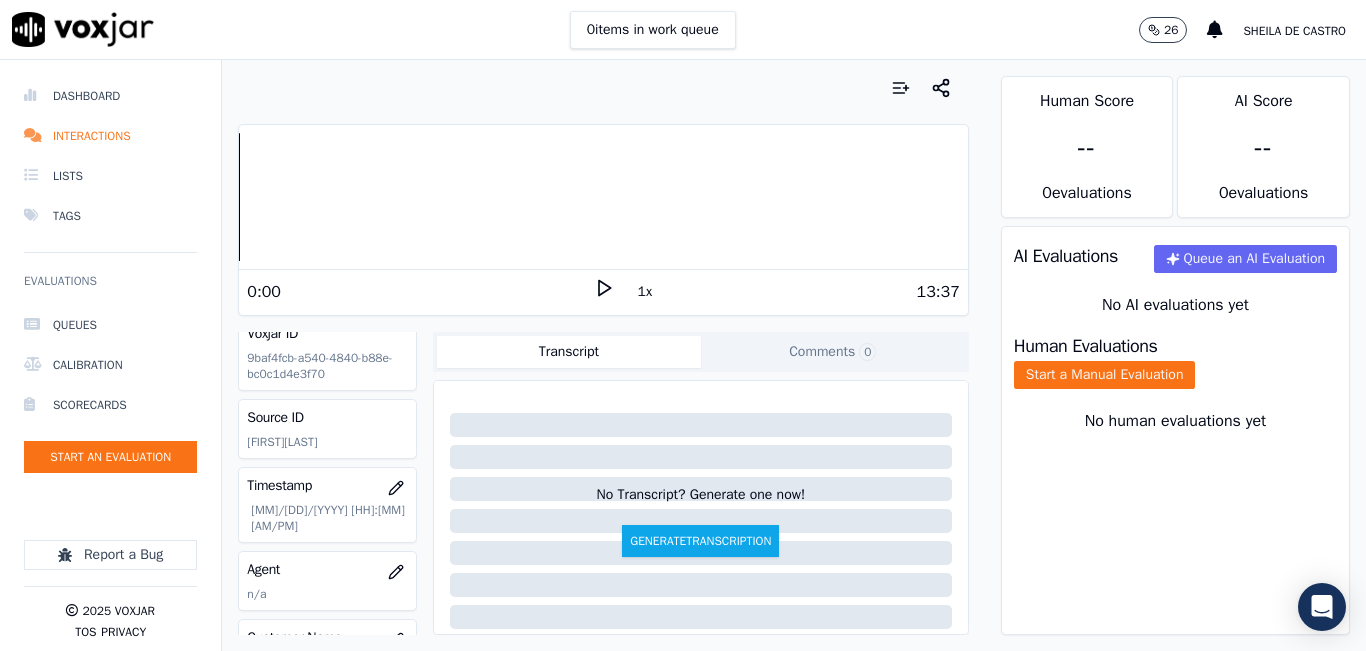 scroll, scrollTop: 0, scrollLeft: 0, axis: both 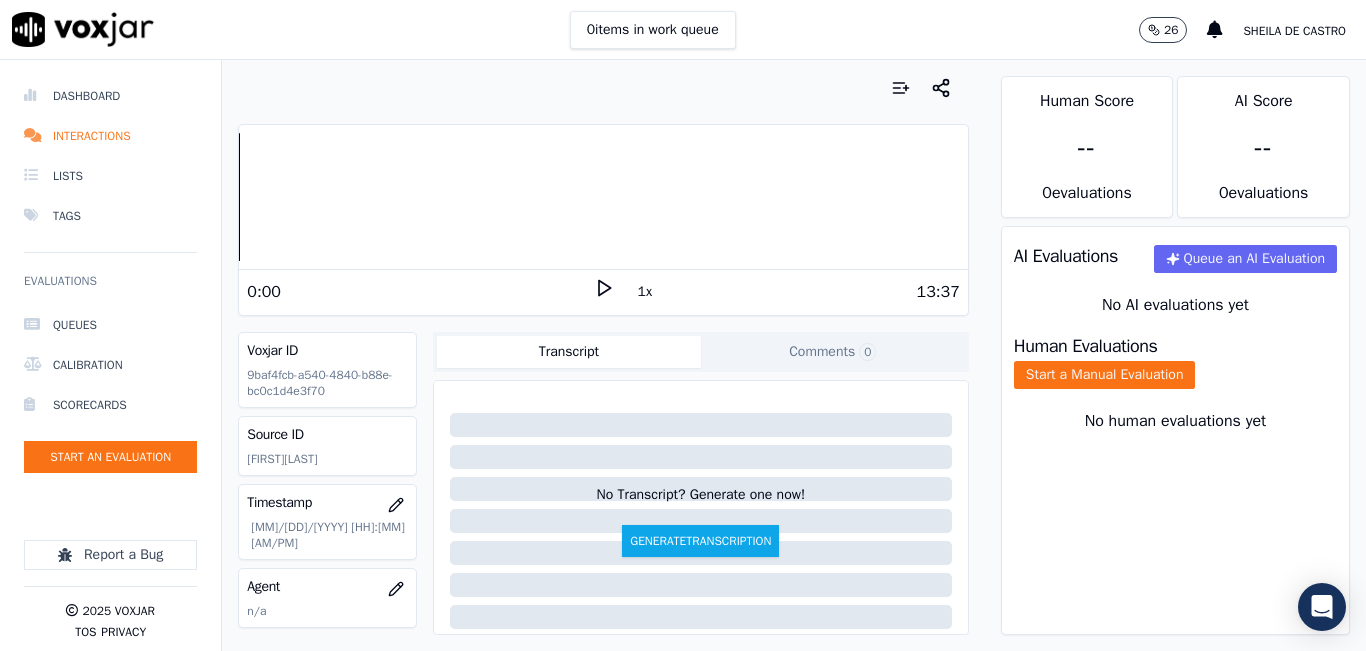 click 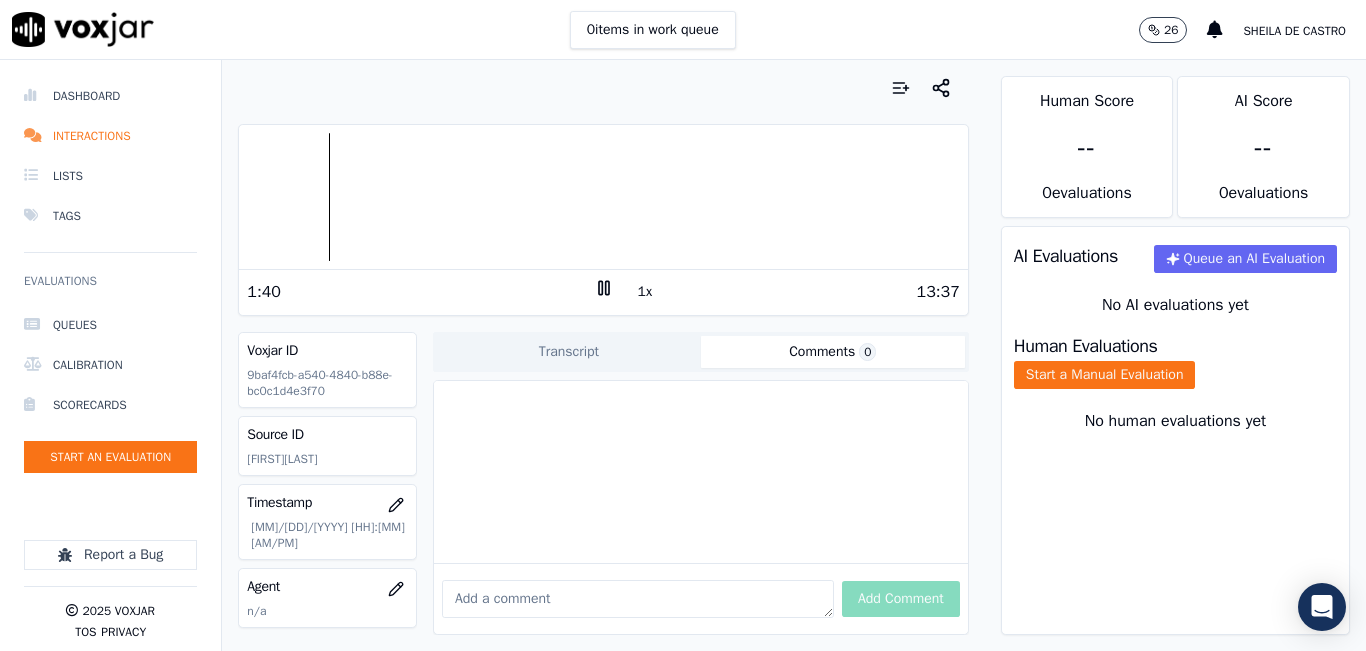 click on "Comments  0" 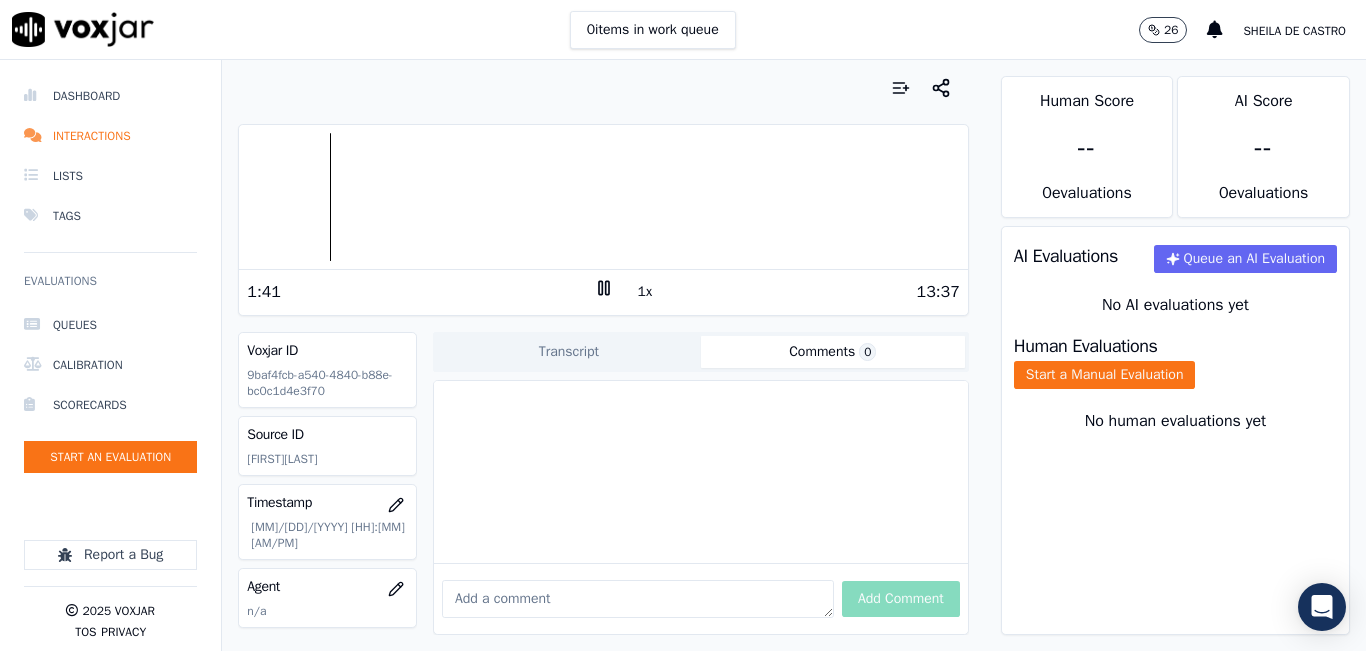 click on "Add Comment" at bounding box center [701, 598] 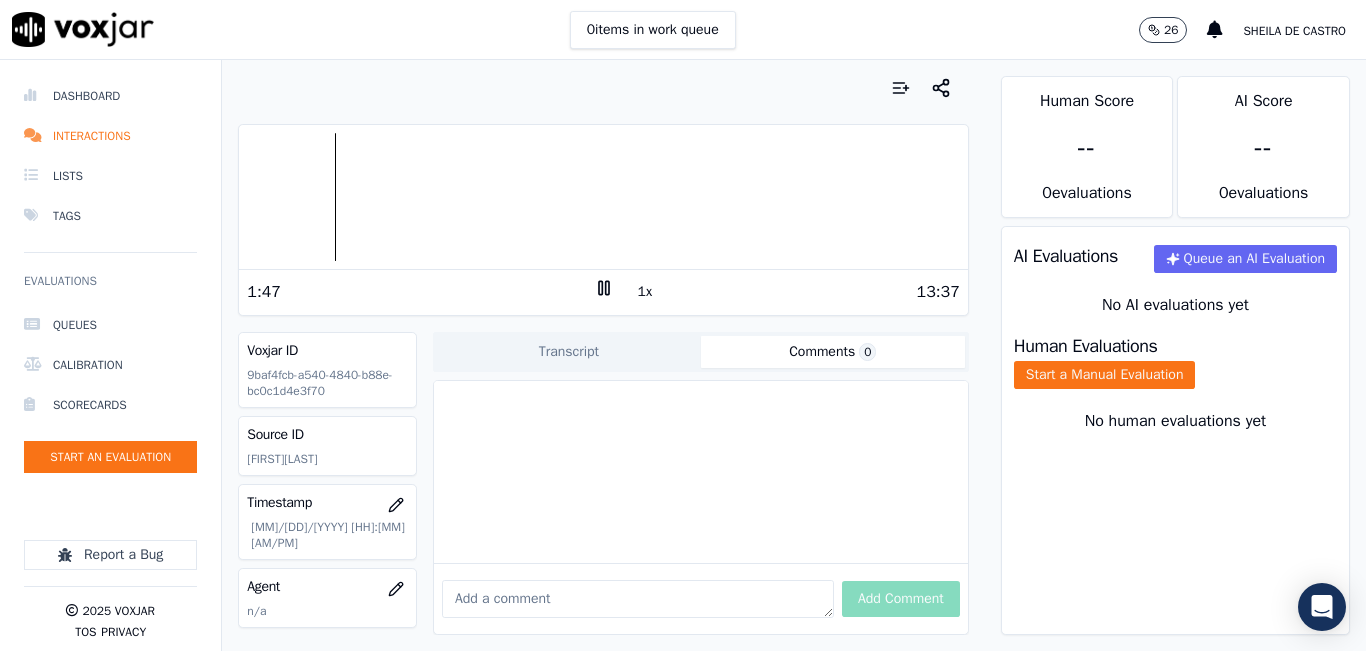 click on "1x" at bounding box center [604, 291] 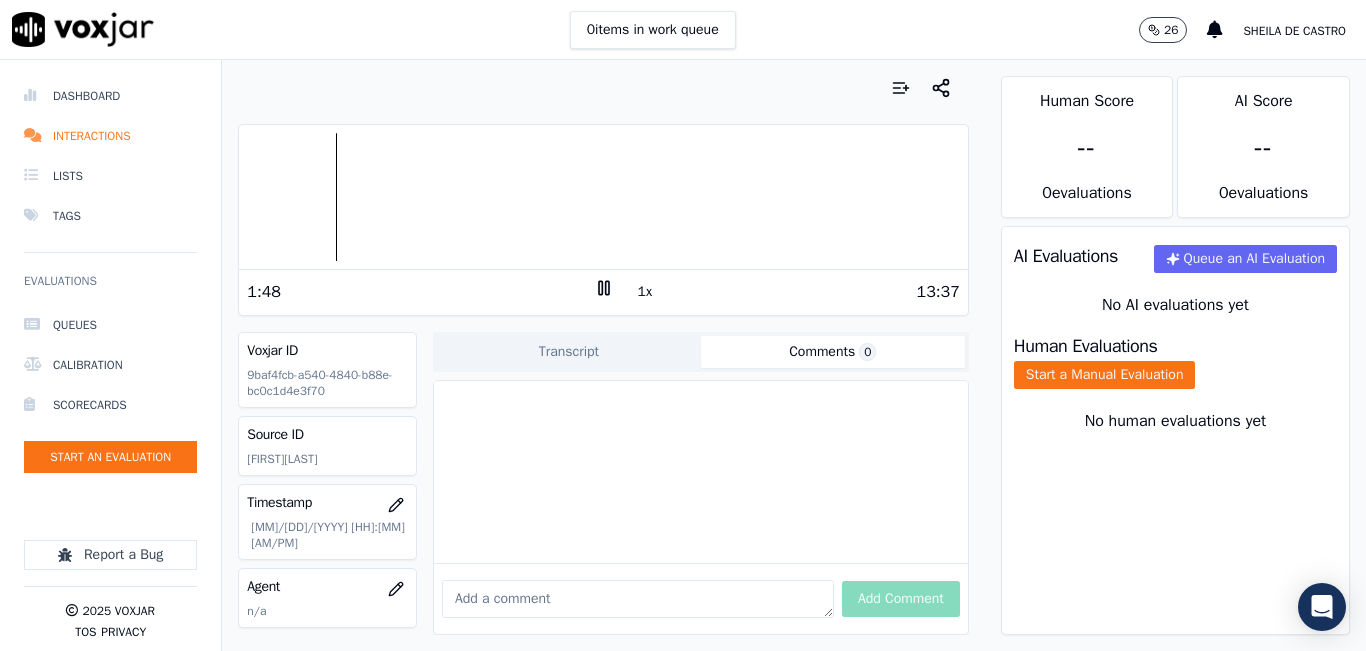 click 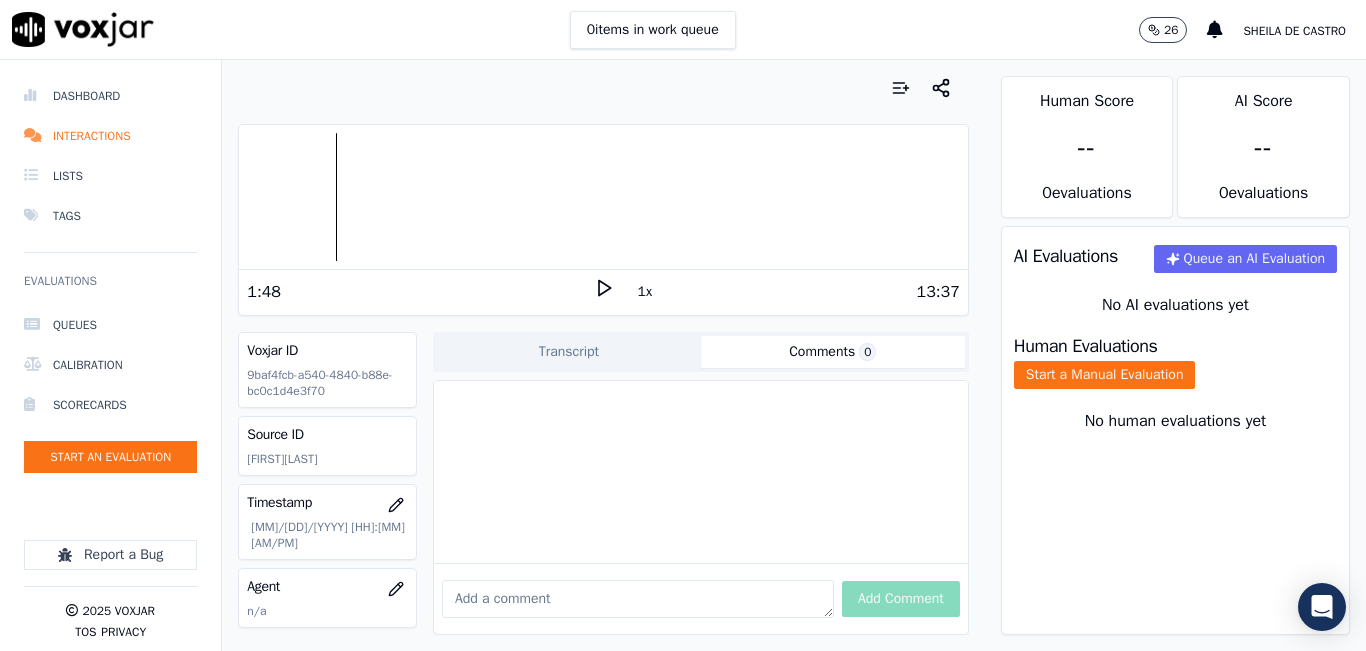 click on "[MIN]:[SEC]     [NUM]x   [HH]:[MM] [AM/PM]" at bounding box center [603, 291] 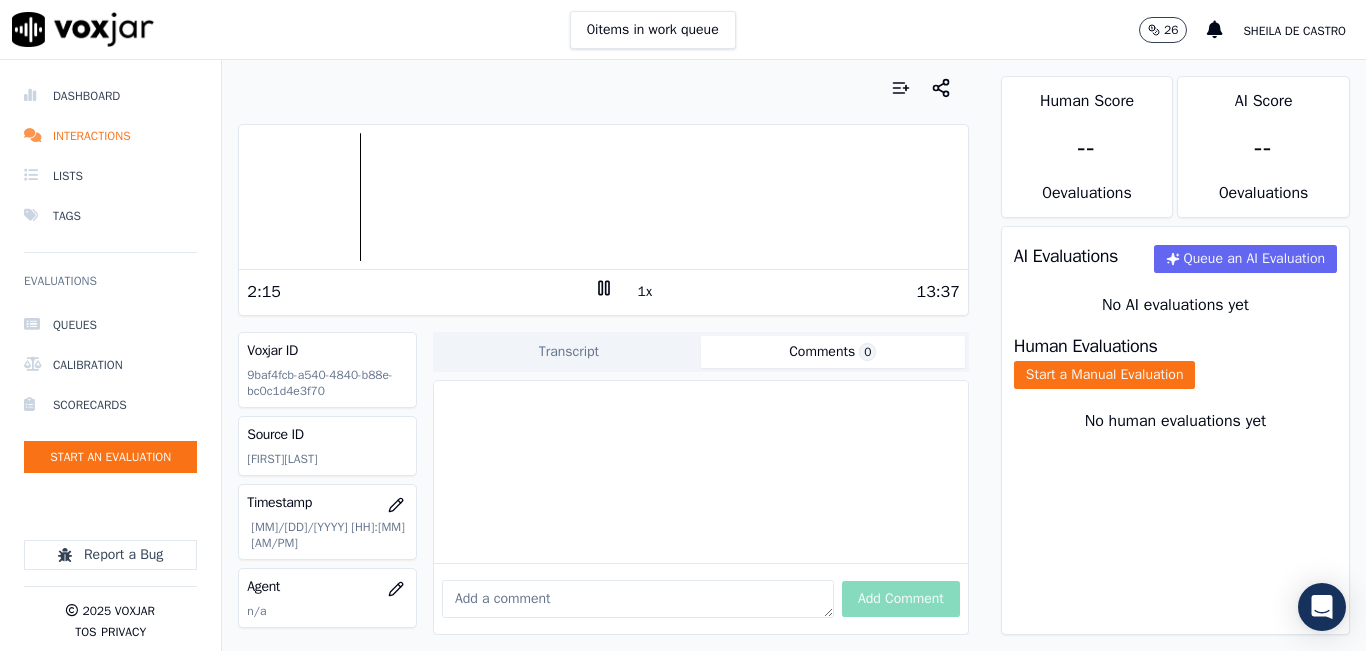 click at bounding box center (638, 599) 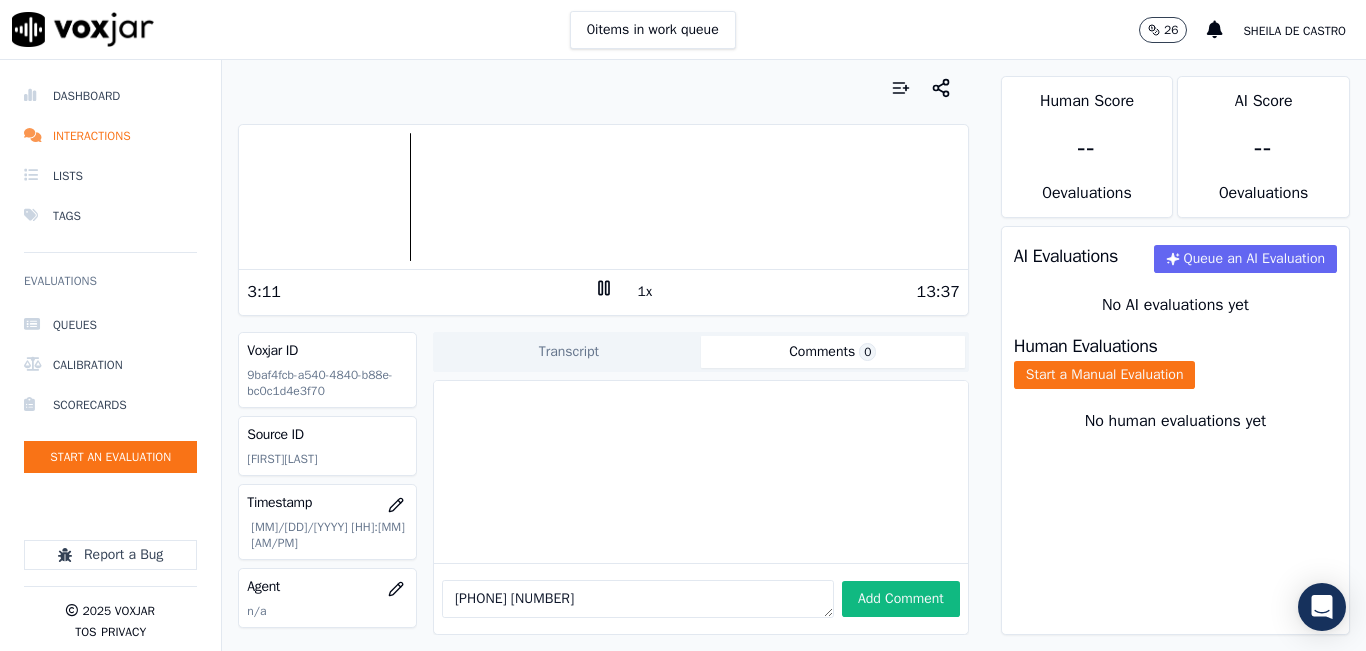 click at bounding box center (603, 197) 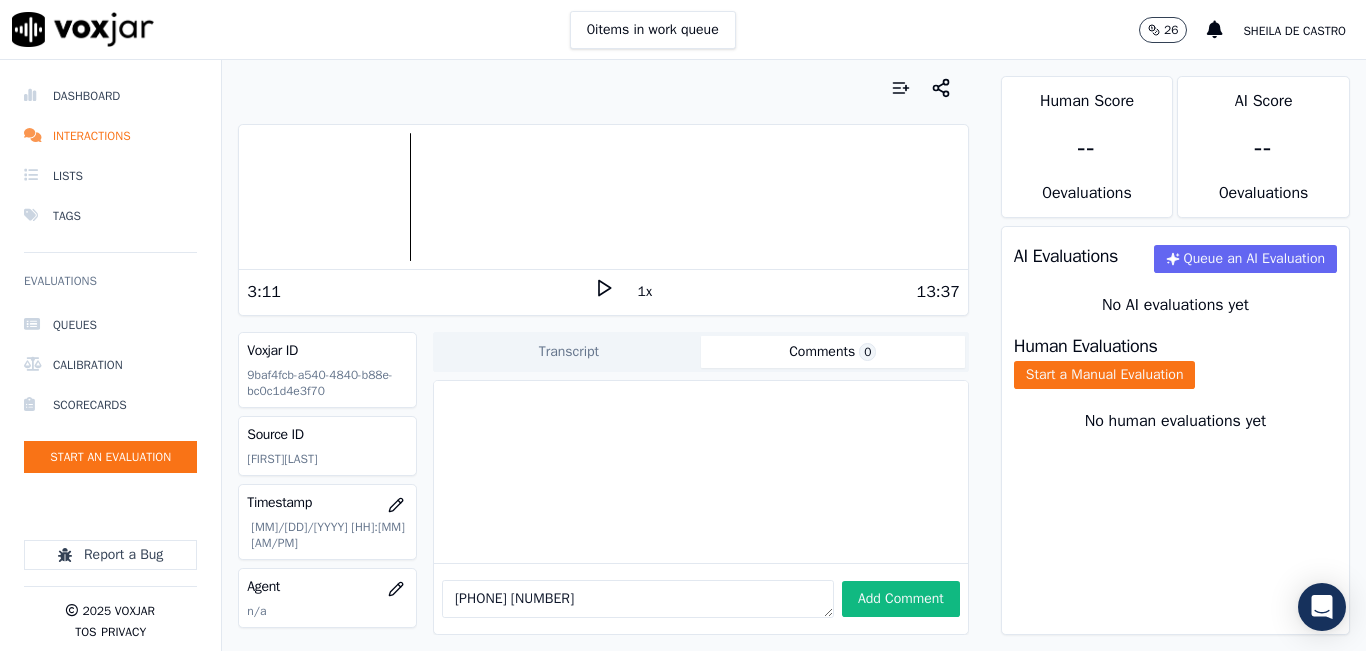 click on "[PHONE] [NUMBER]" at bounding box center (638, 599) 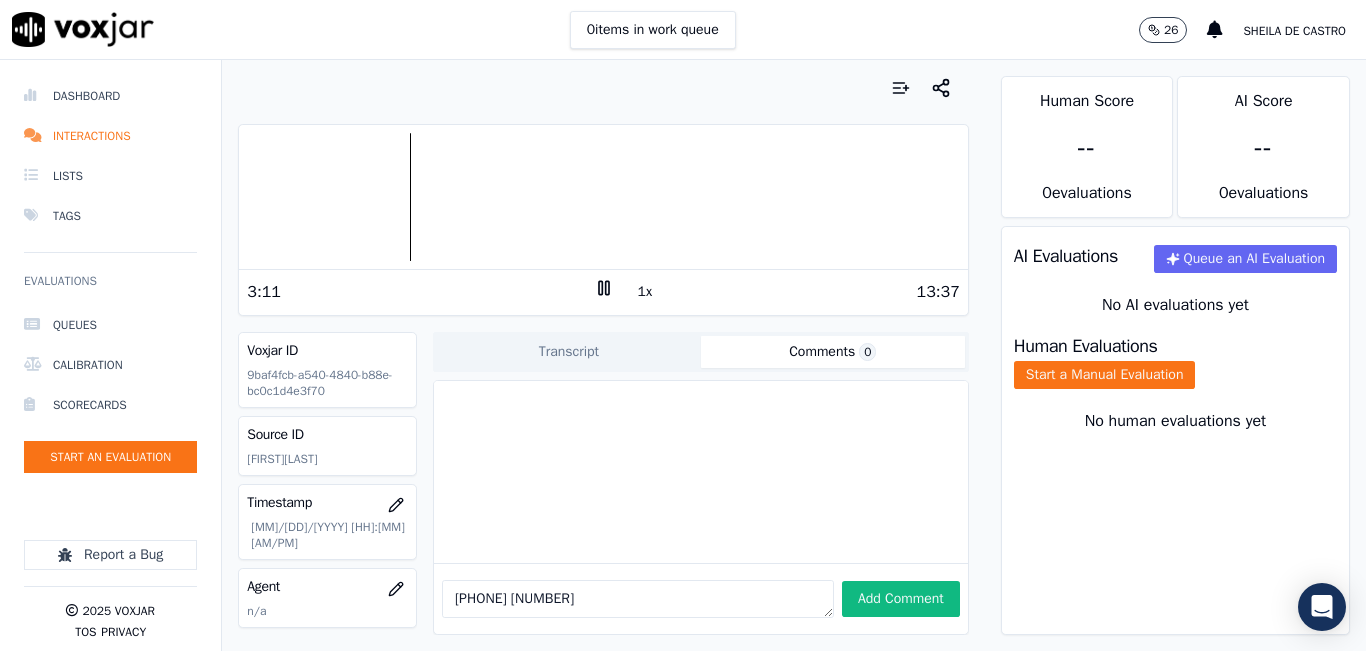 click 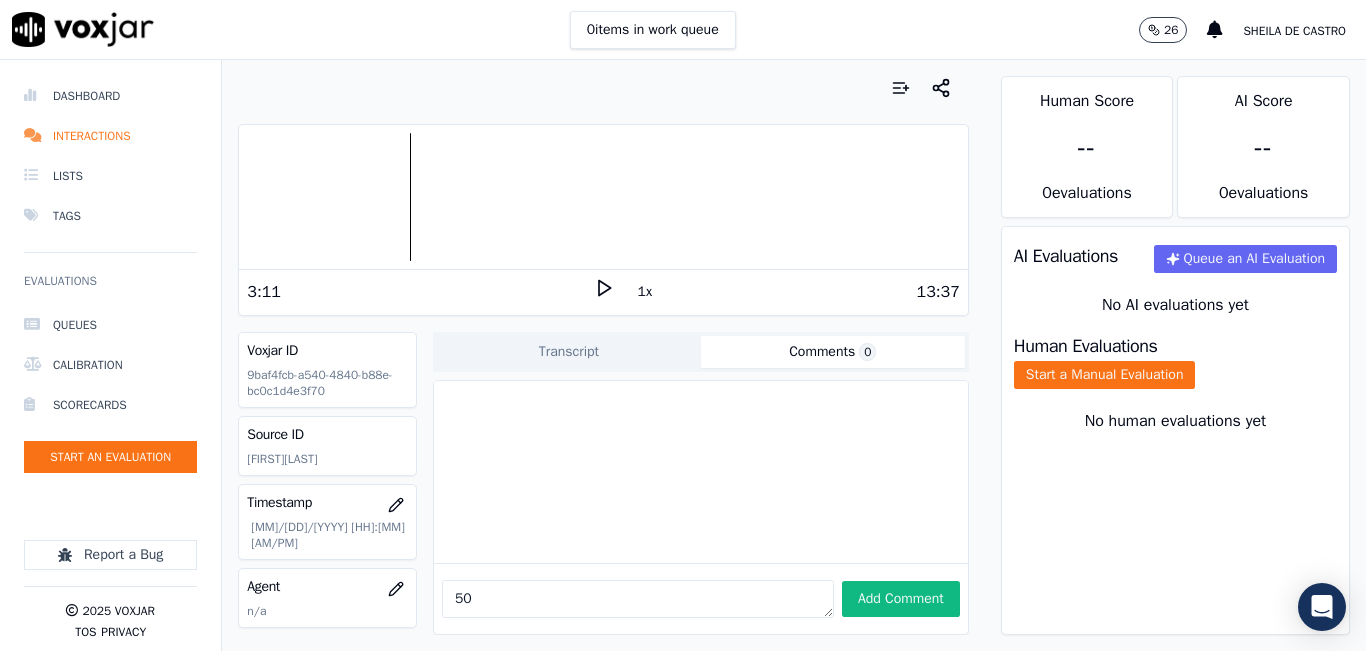 type on "5" 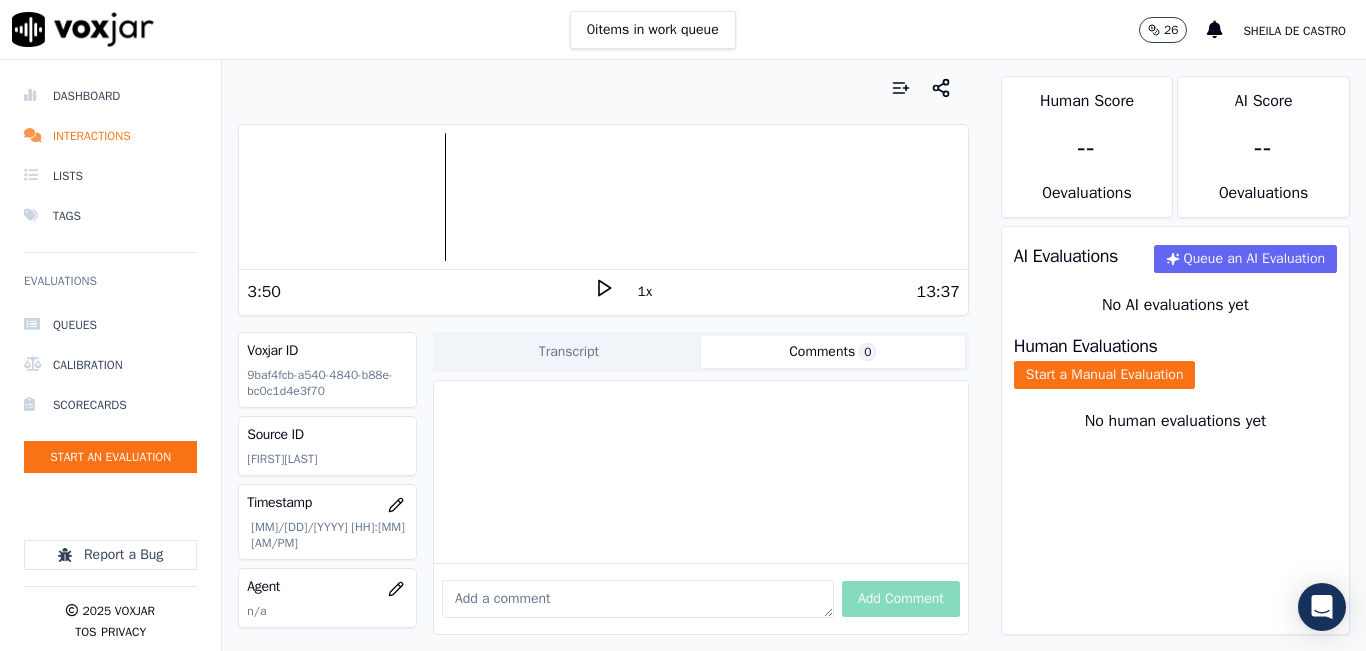type 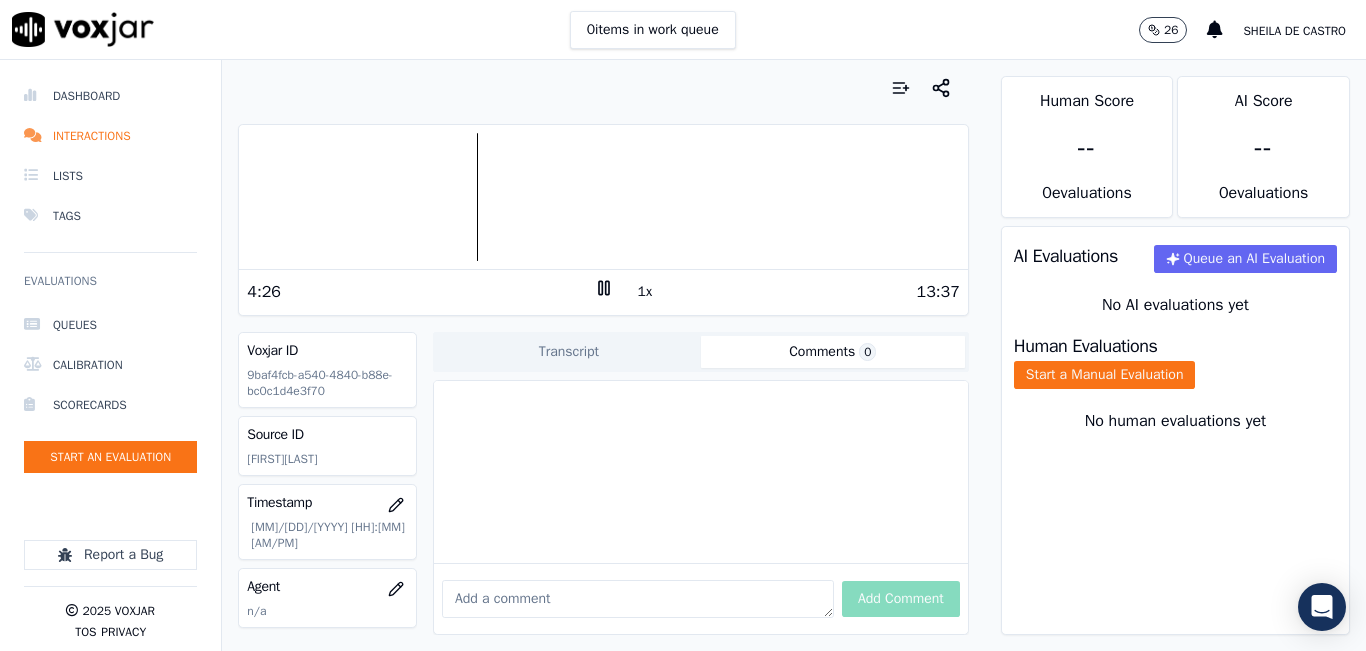 click 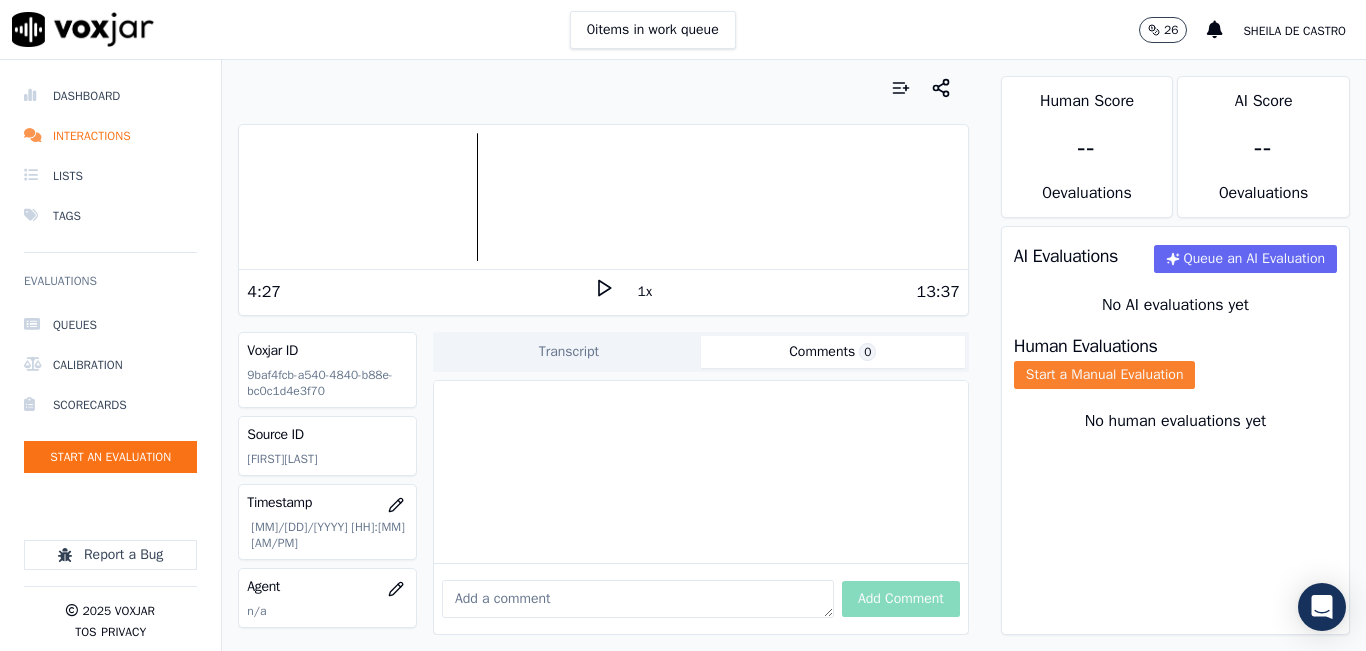 click on "Start a Manual Evaluation" 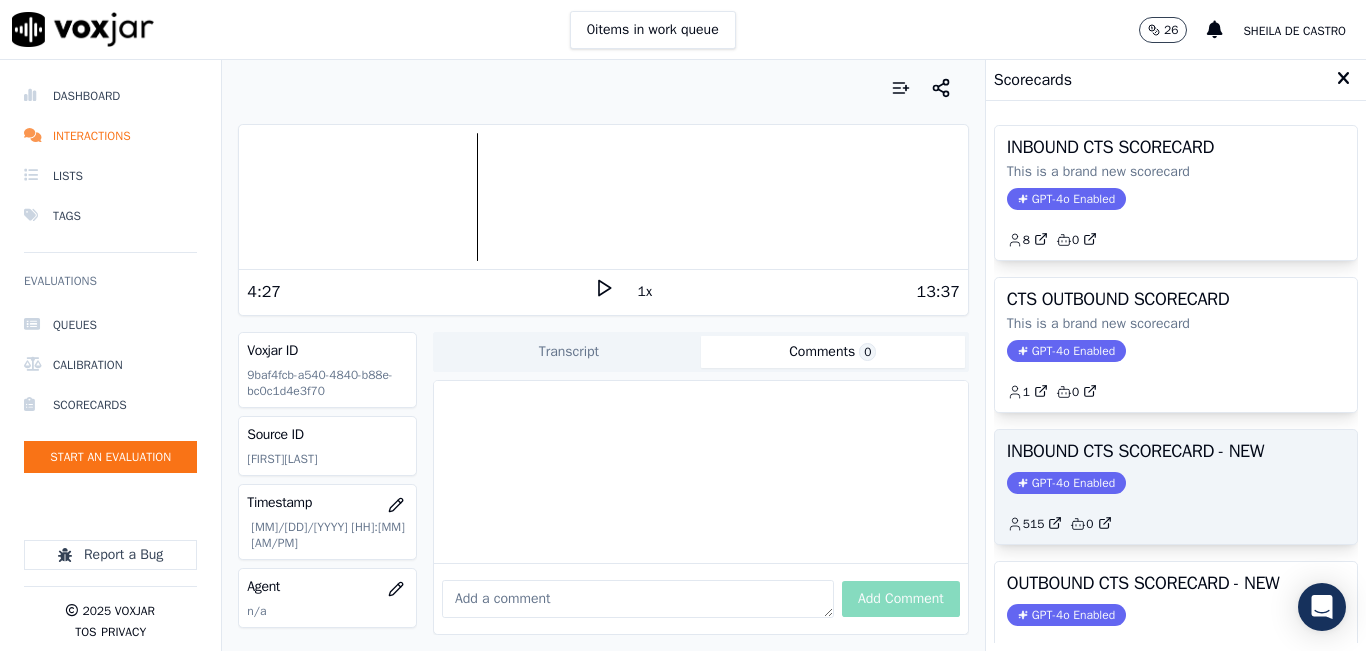 click on "INBOUND CTS SCORECARD - NEW" at bounding box center (1176, 451) 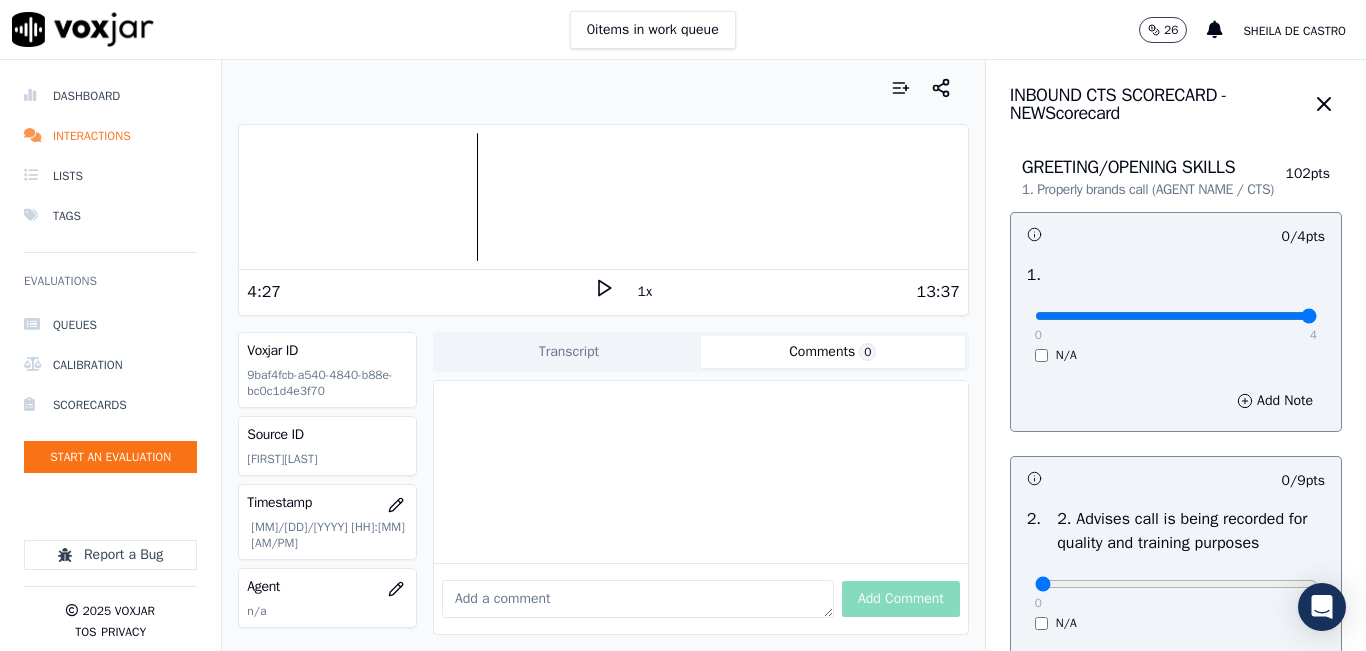type on "4" 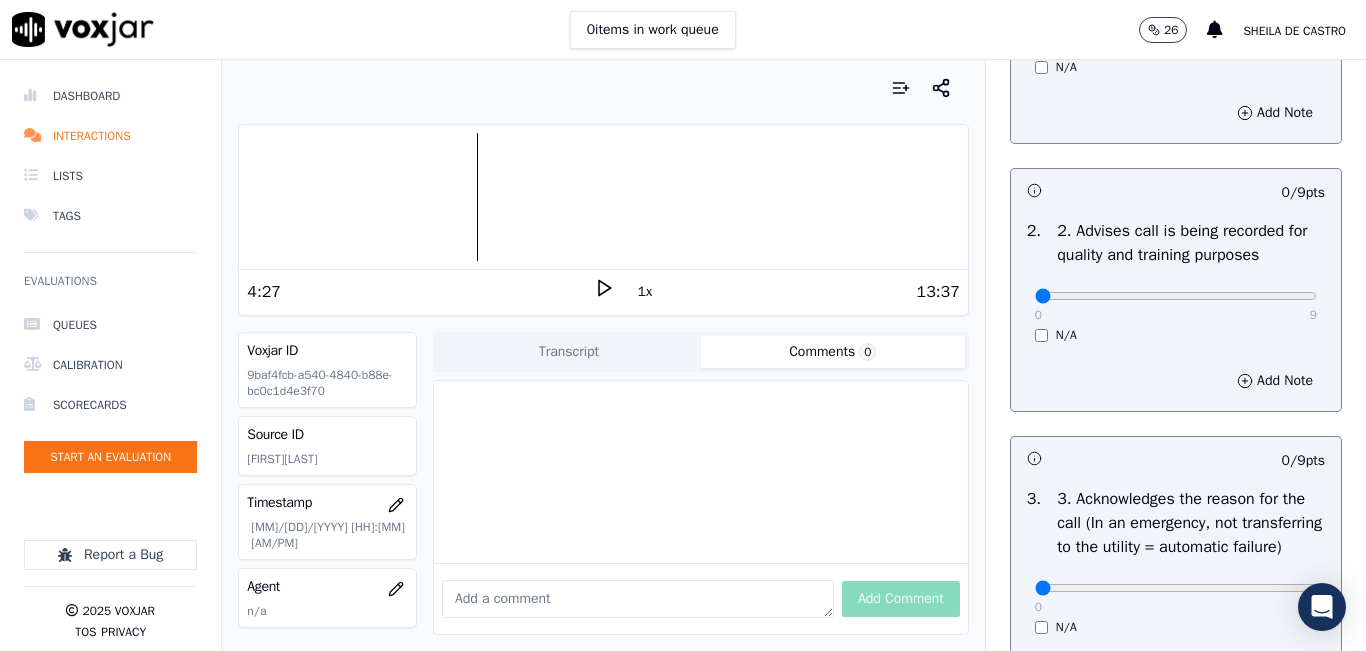 scroll, scrollTop: 300, scrollLeft: 0, axis: vertical 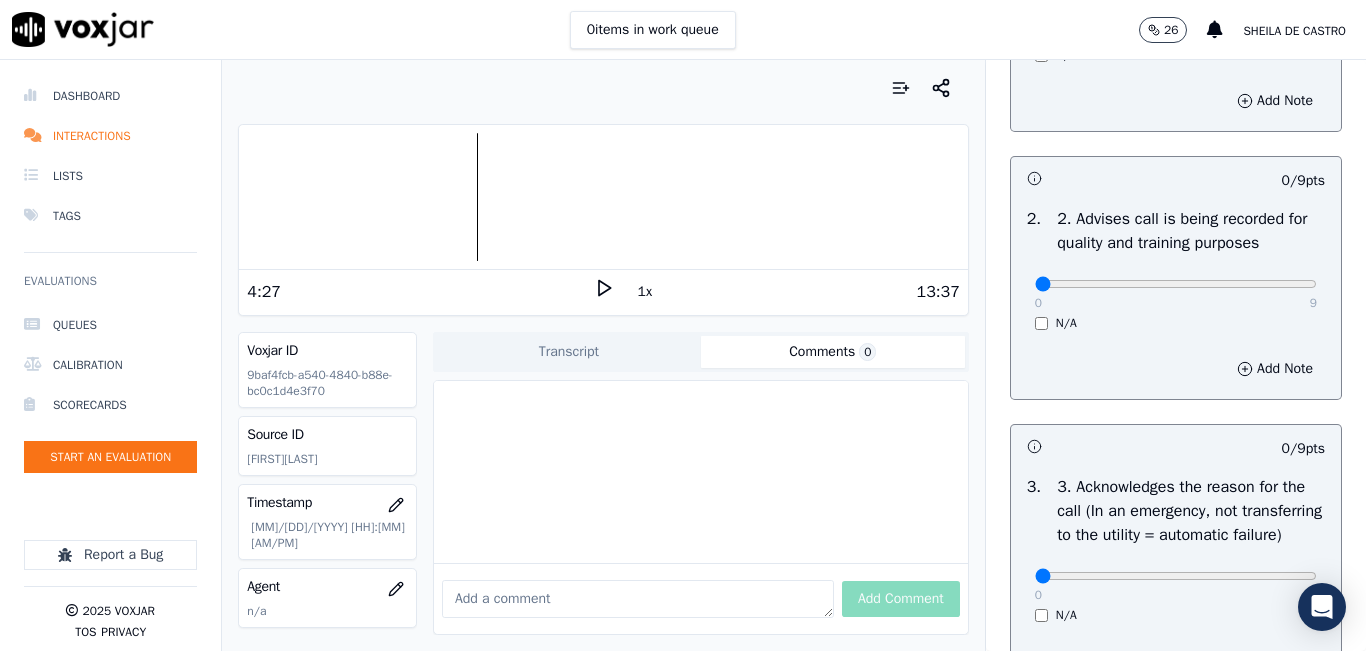 drag, startPoint x: 1259, startPoint y: 293, endPoint x: 1257, endPoint y: 325, distance: 32.06244 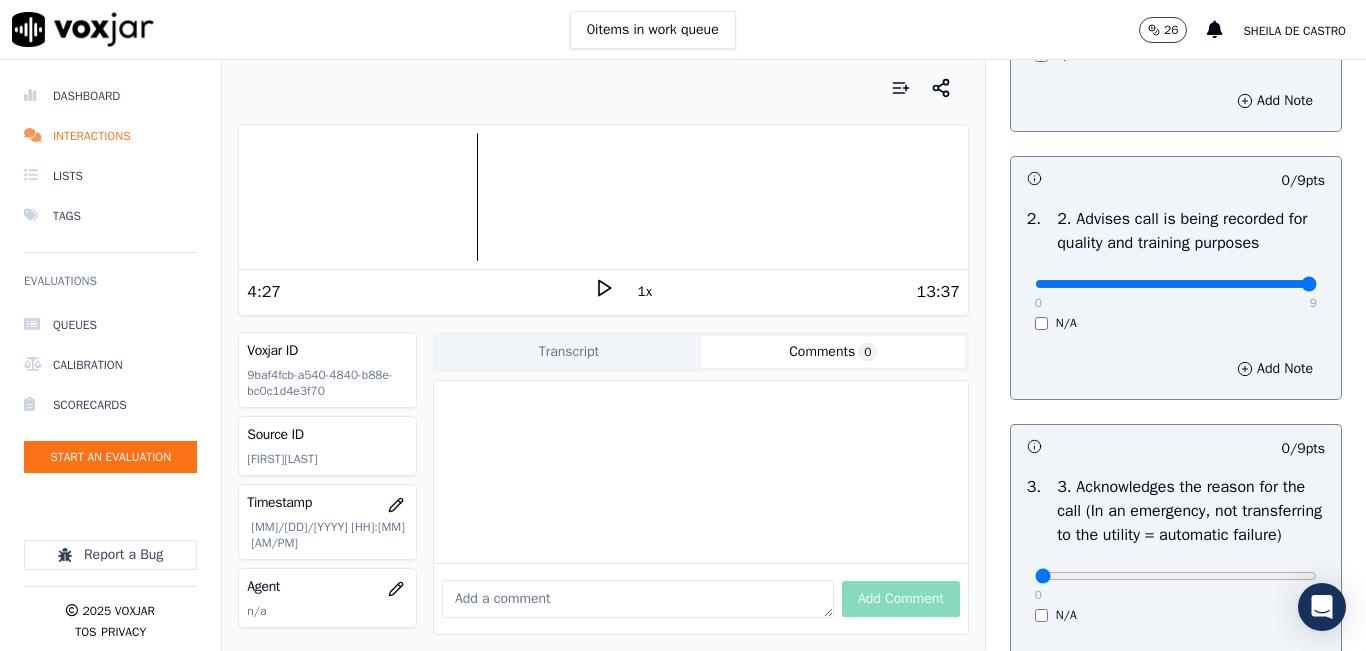 type on "9" 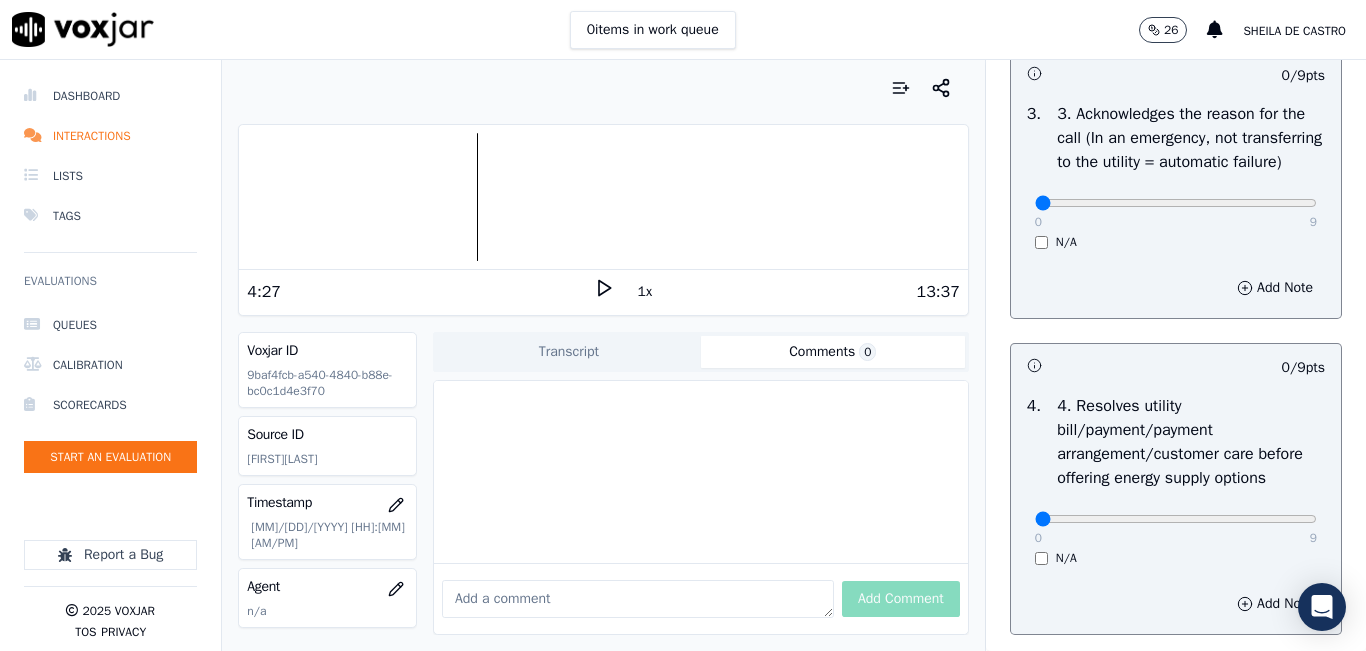 scroll, scrollTop: 700, scrollLeft: 0, axis: vertical 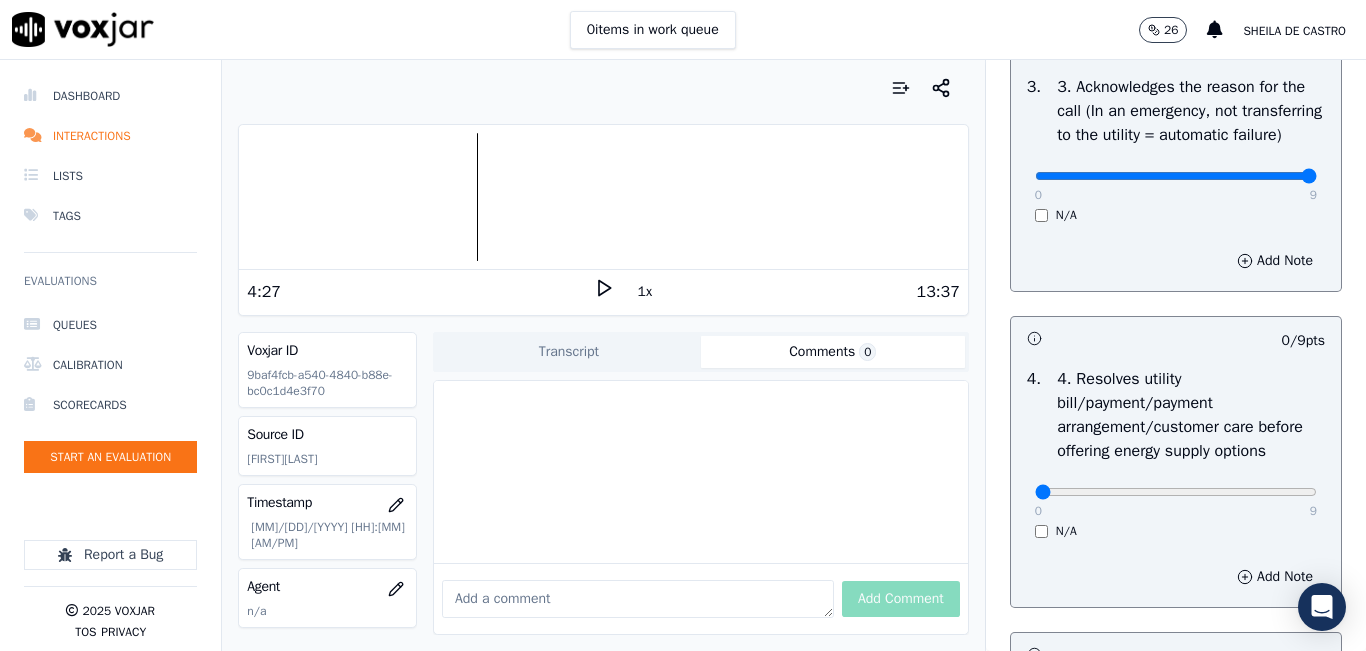 type on "9" 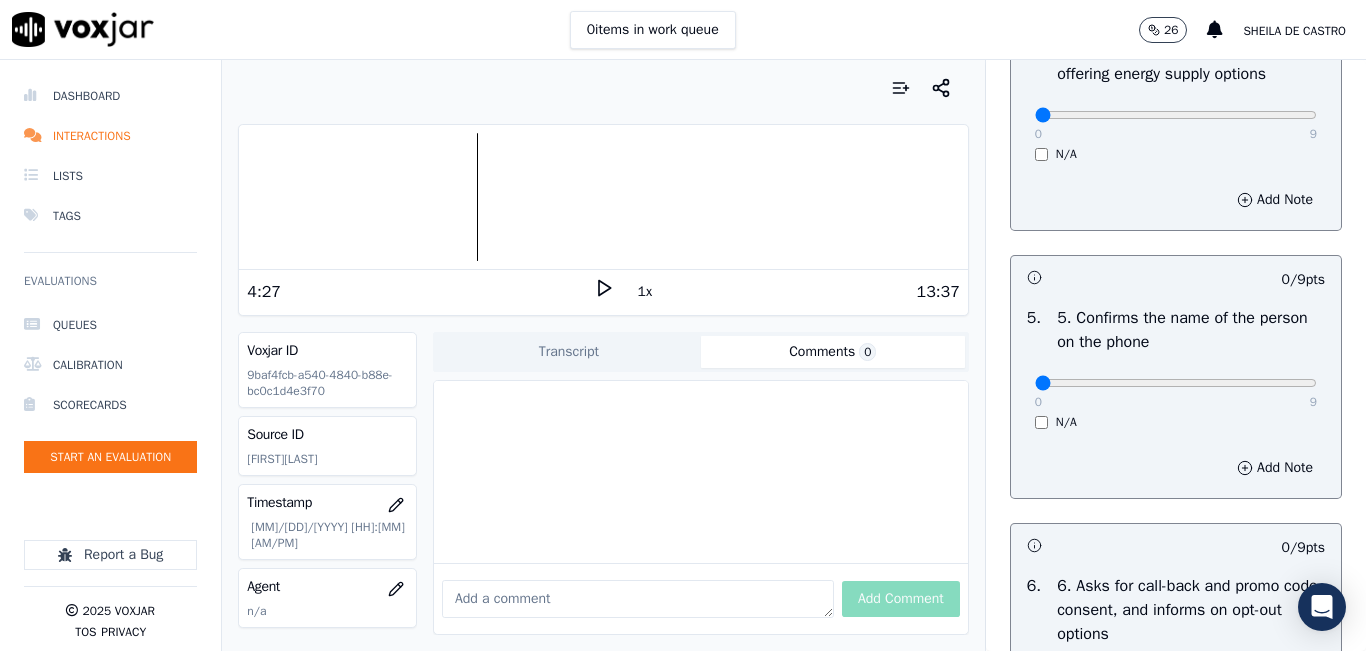scroll, scrollTop: 1100, scrollLeft: 0, axis: vertical 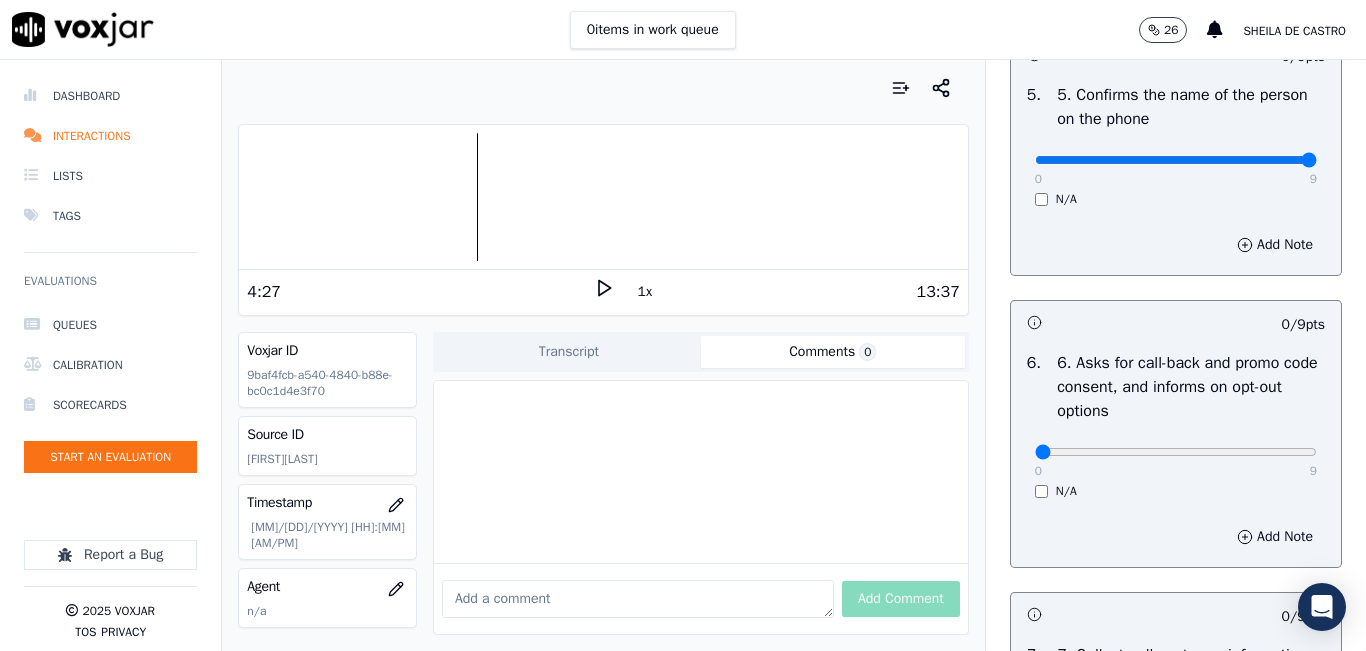 type on "9" 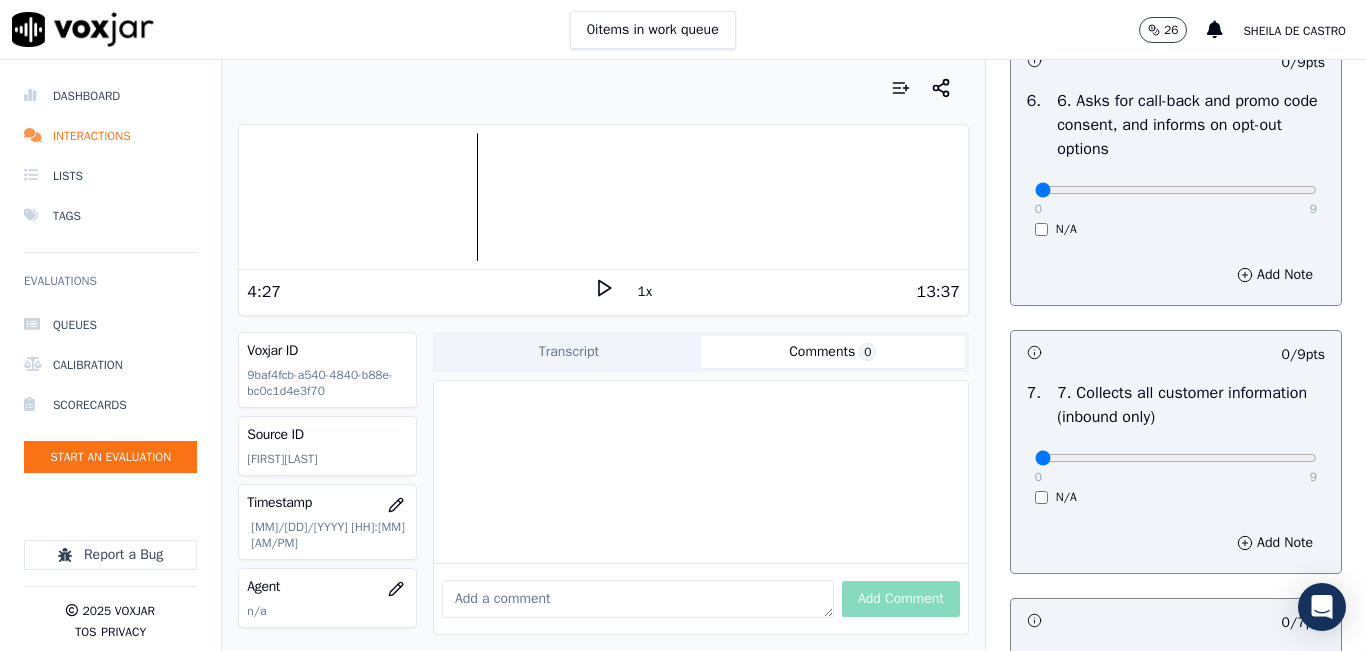 scroll, scrollTop: 1600, scrollLeft: 0, axis: vertical 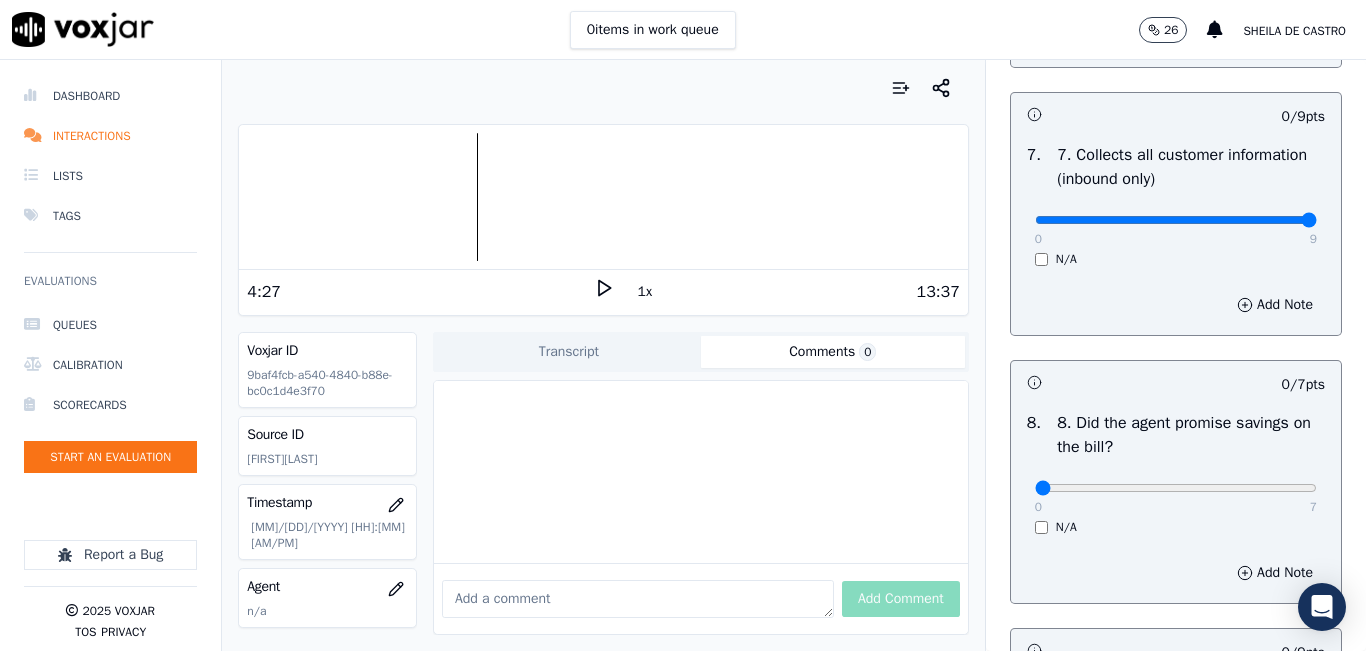 type on "9" 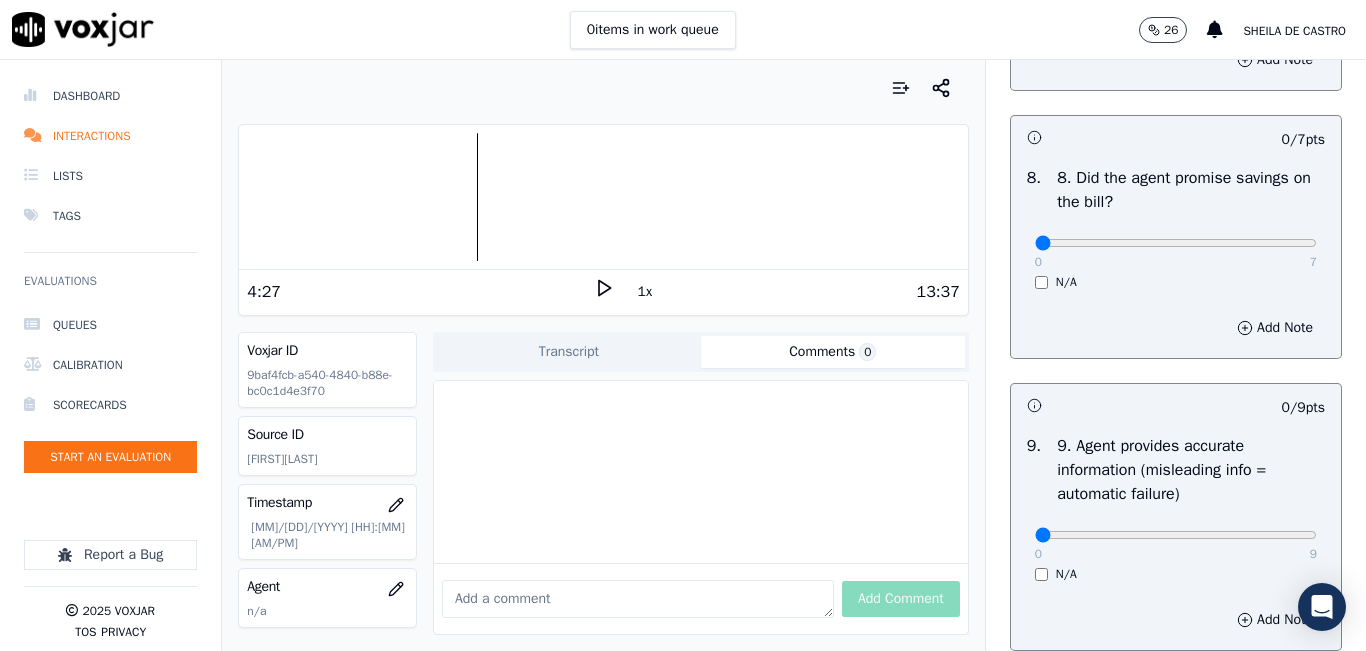 scroll, scrollTop: 2100, scrollLeft: 0, axis: vertical 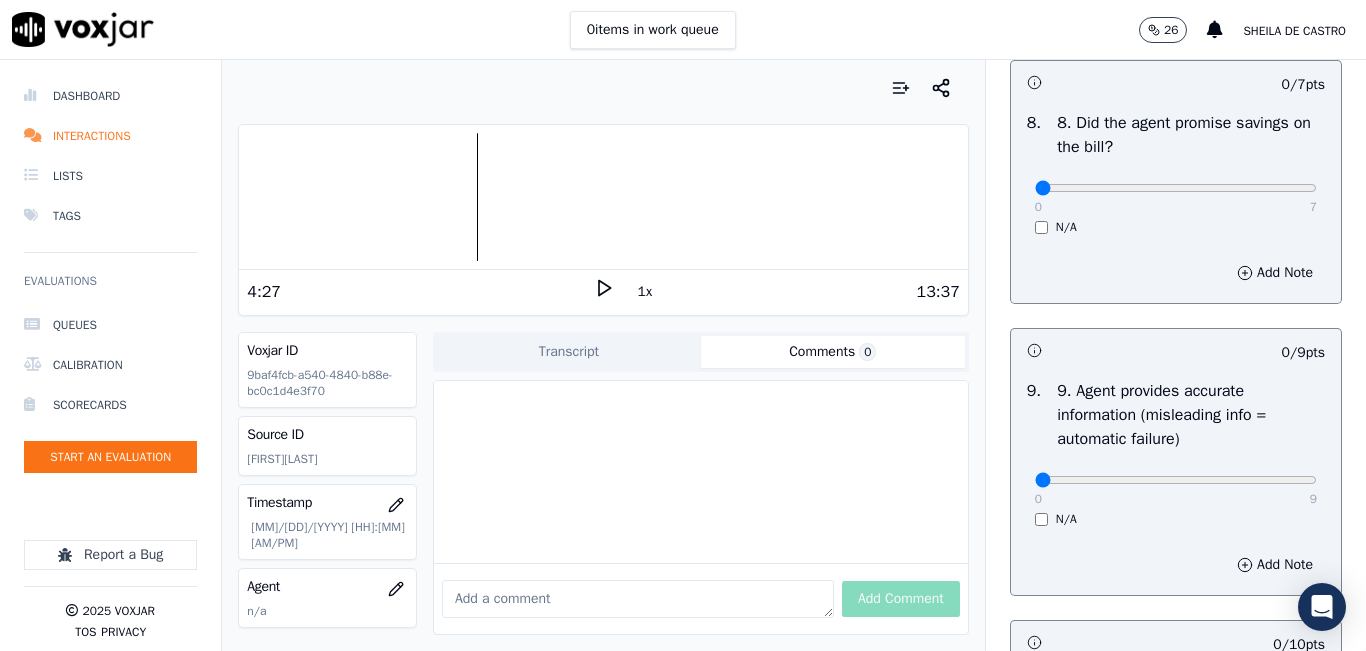 click on "0   7     N/A" at bounding box center [1176, 197] 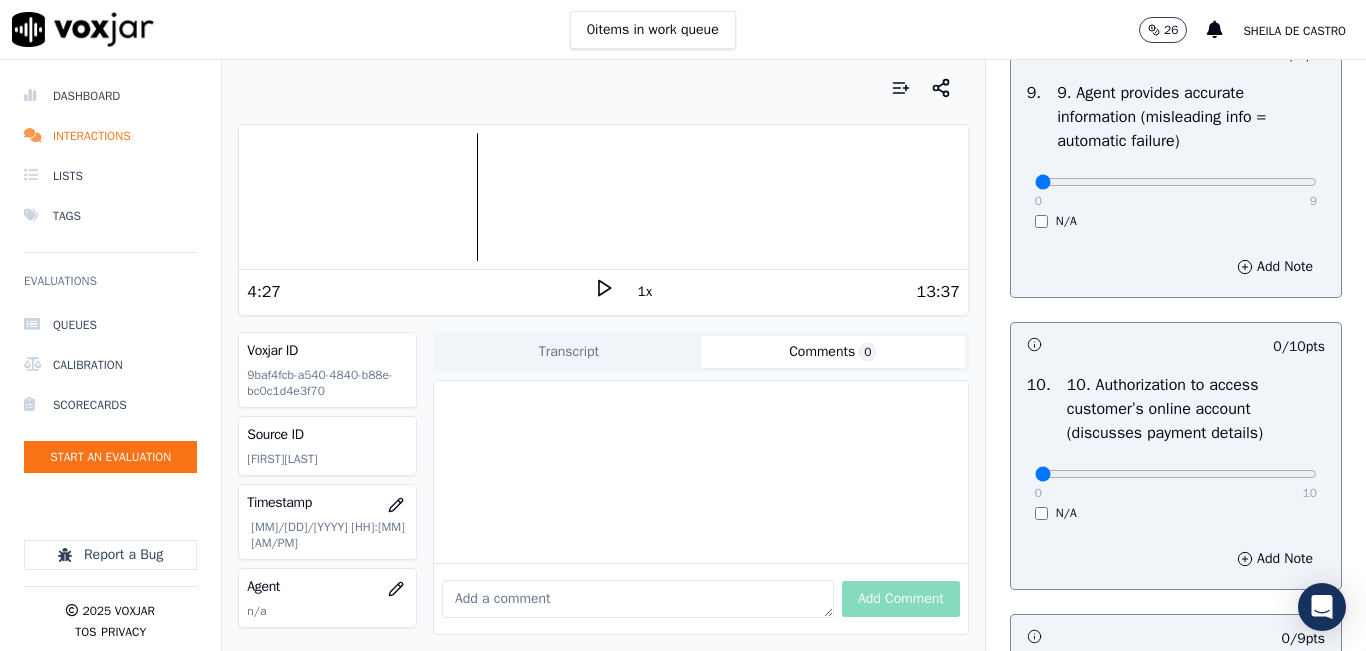 scroll, scrollTop: 2400, scrollLeft: 0, axis: vertical 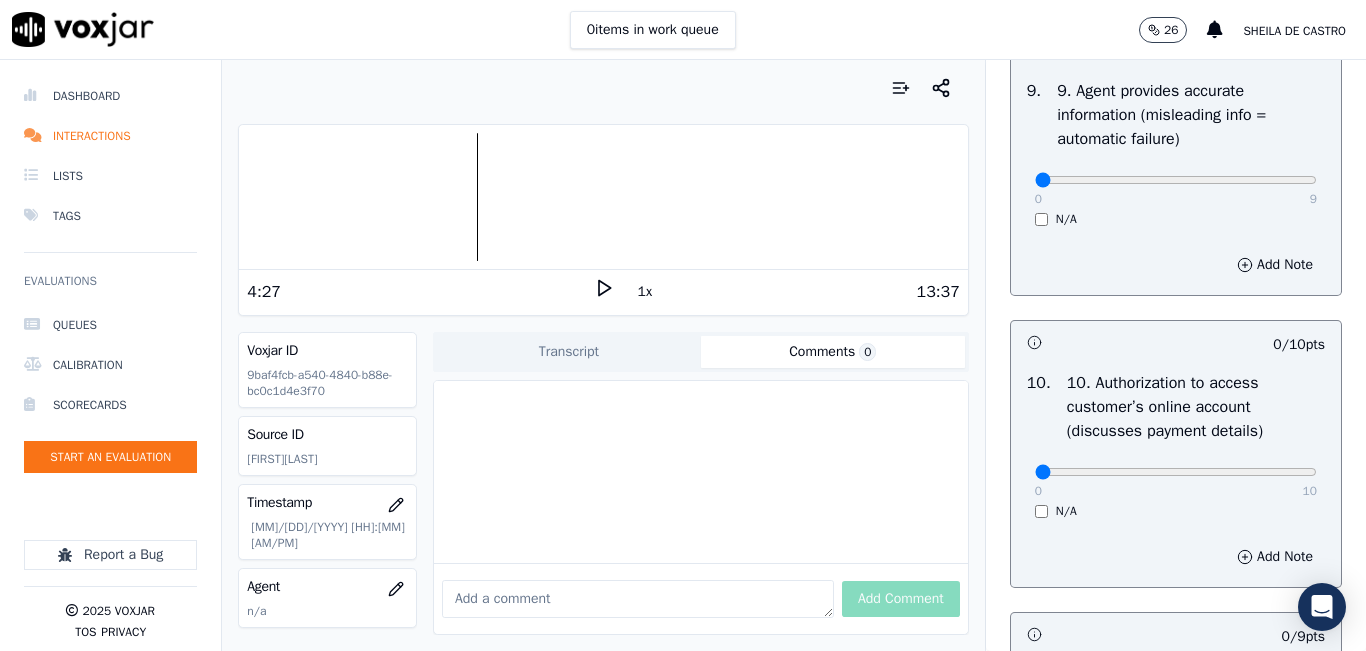 click on "0   9     N/A" at bounding box center [1176, 189] 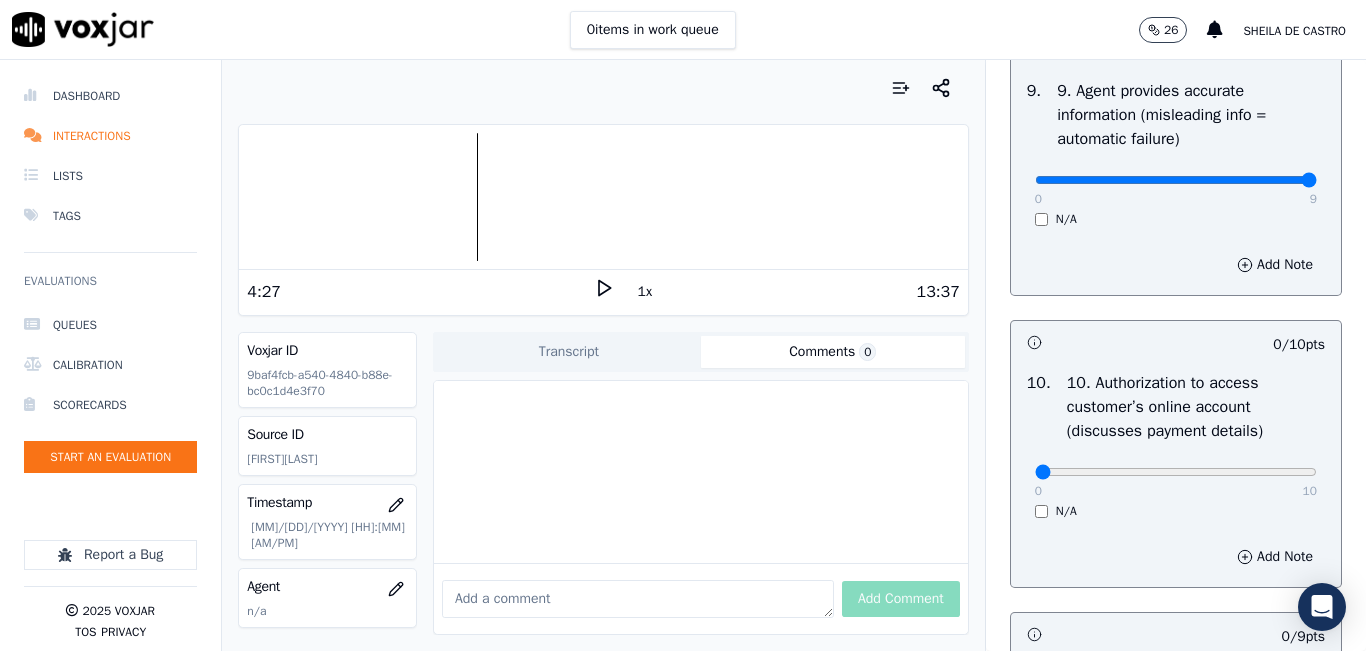 type on "9" 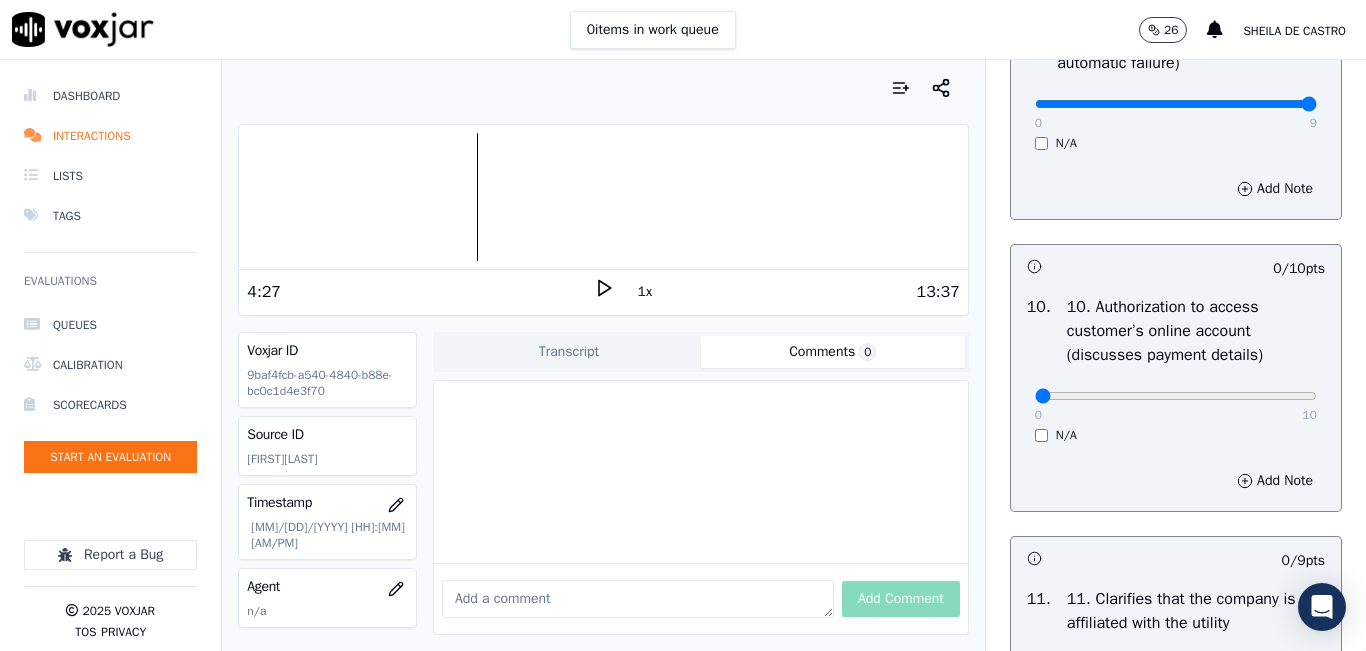 scroll, scrollTop: 2600, scrollLeft: 0, axis: vertical 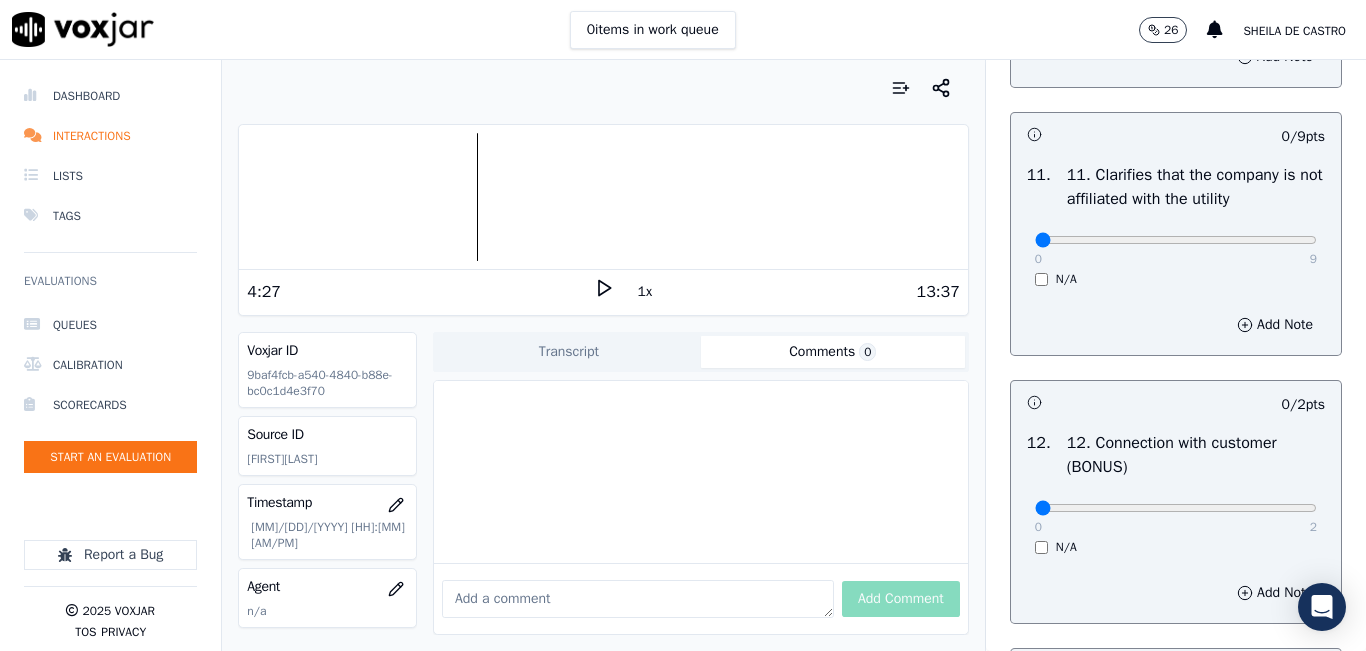 click on "0   9" at bounding box center (1176, 239) 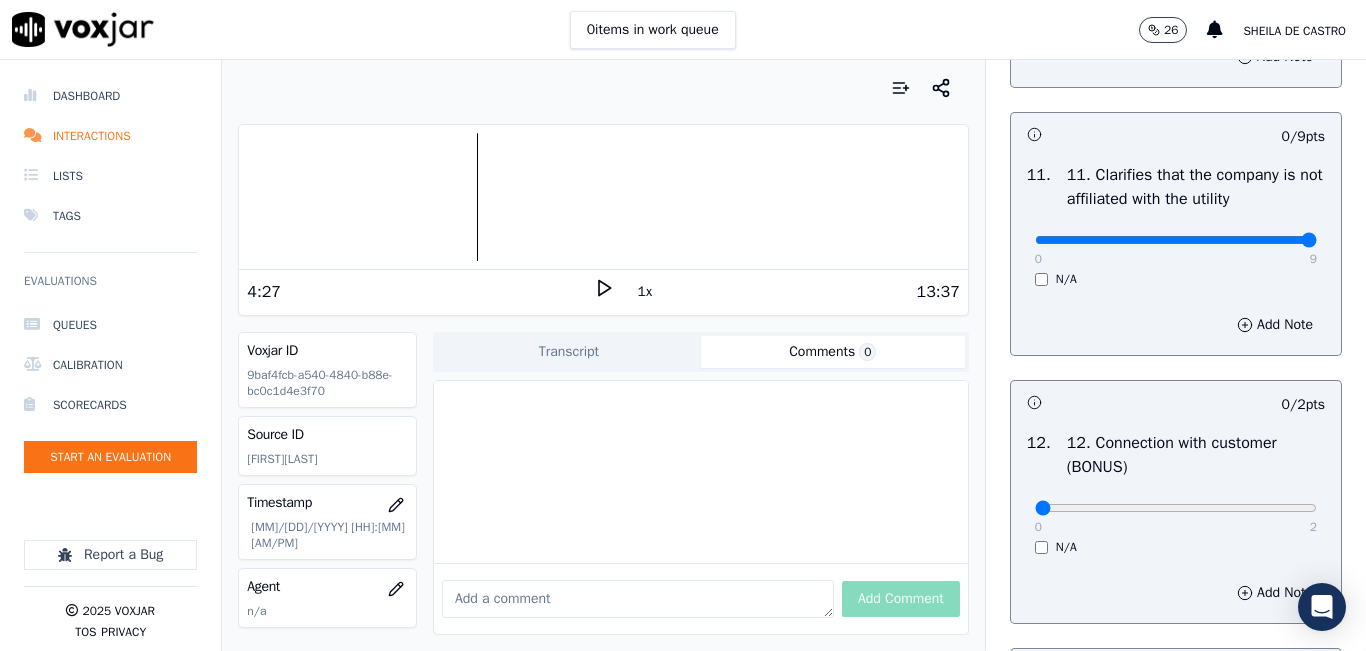 type on "9" 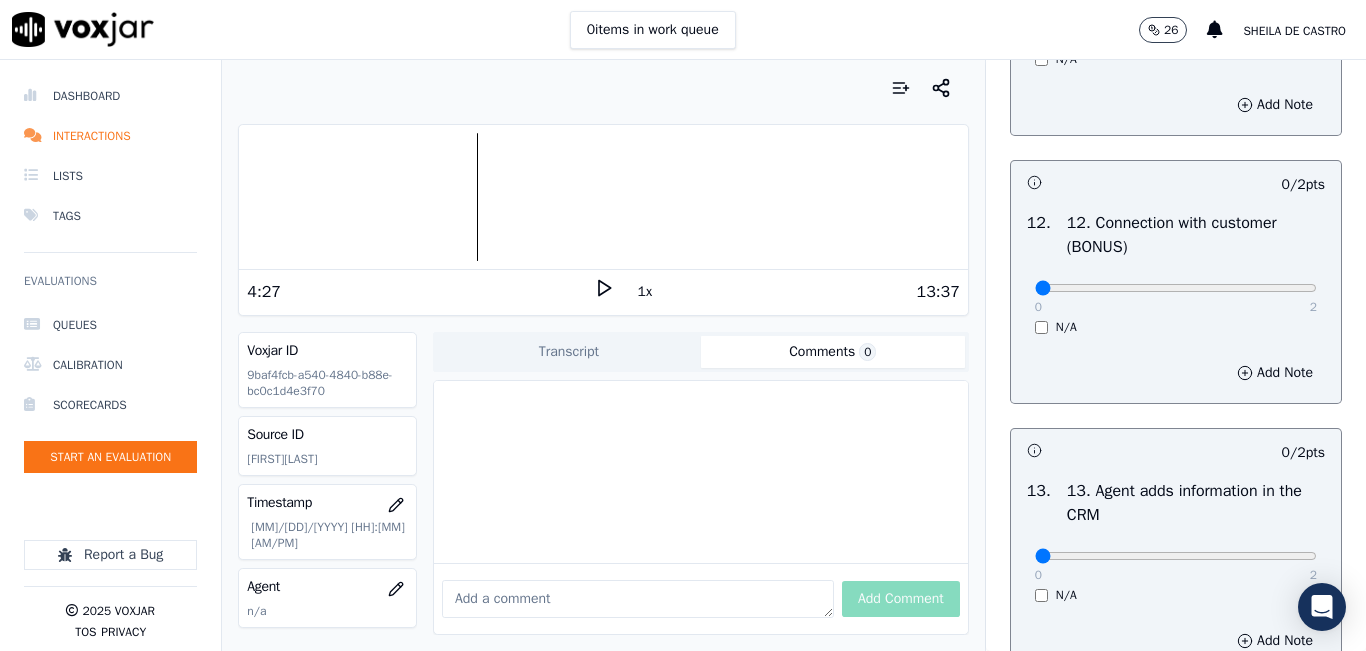 scroll, scrollTop: 3200, scrollLeft: 0, axis: vertical 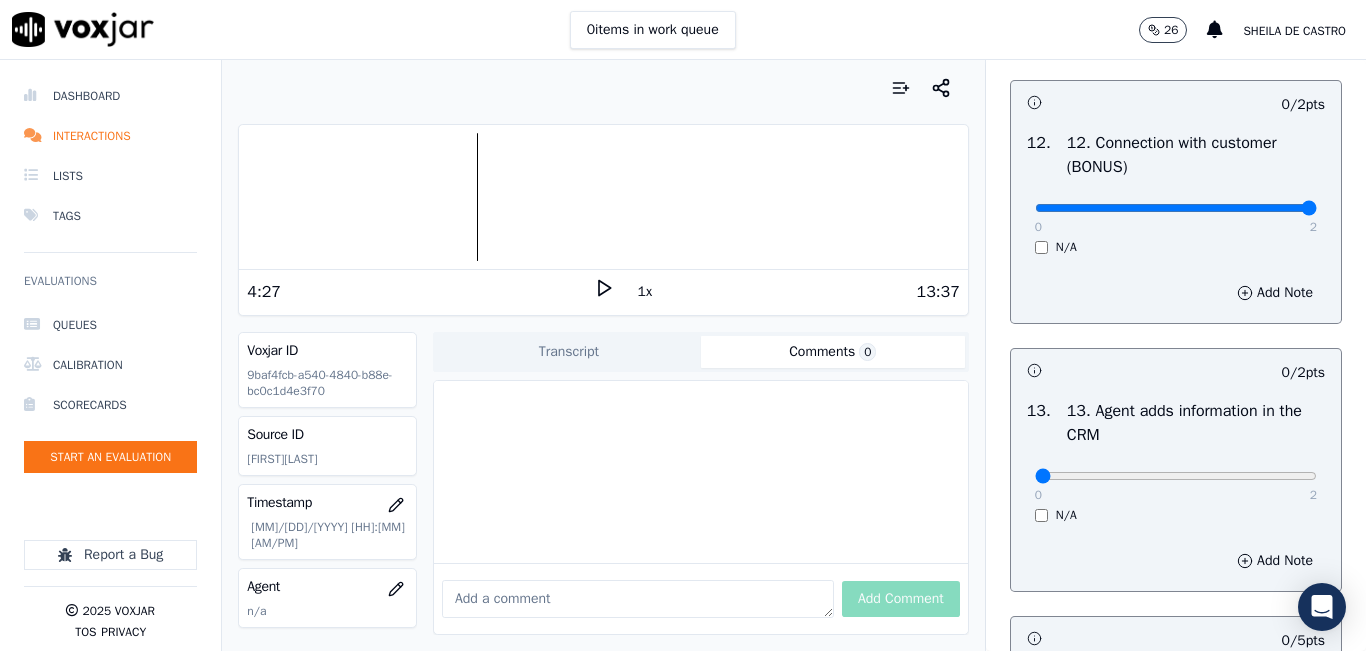 type on "2" 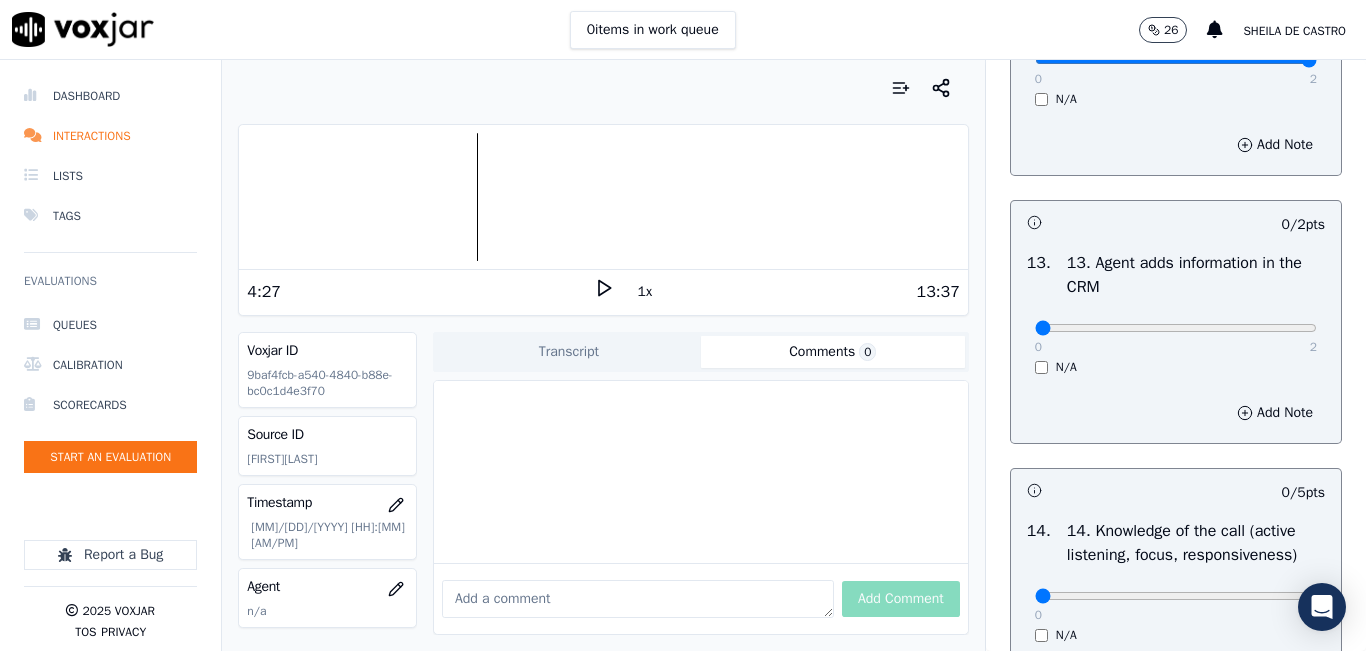 scroll, scrollTop: 3400, scrollLeft: 0, axis: vertical 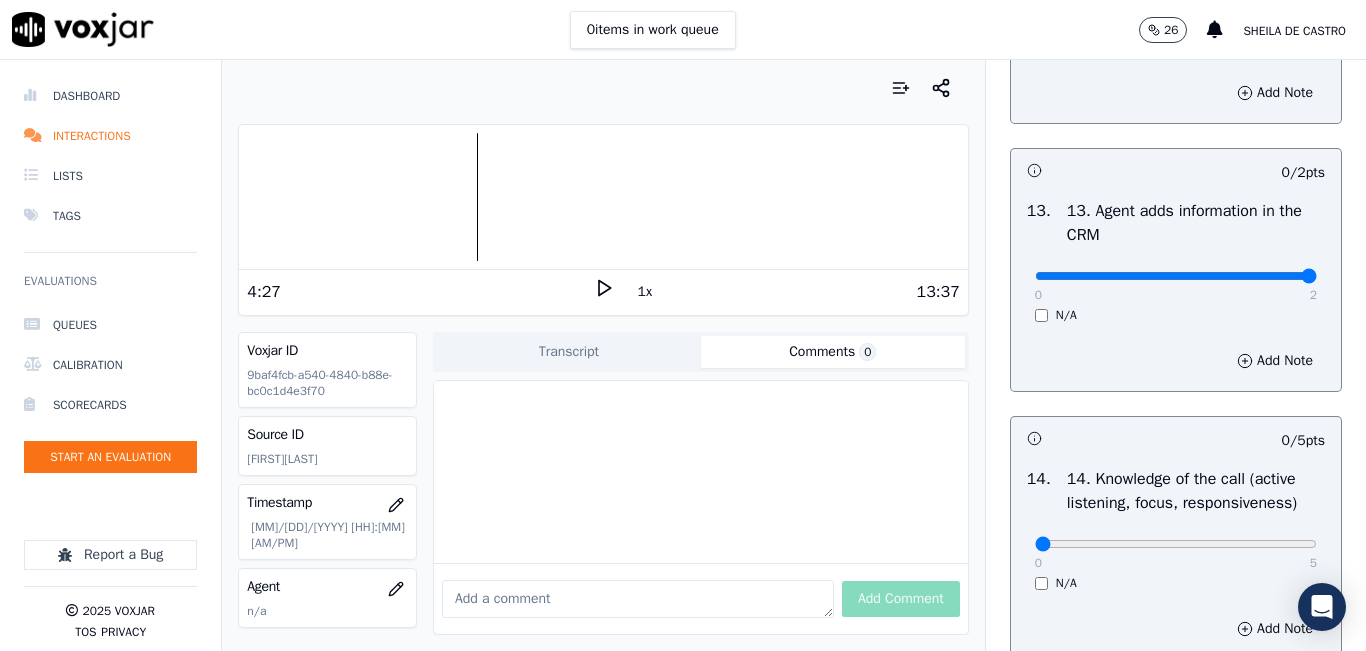 type on "2" 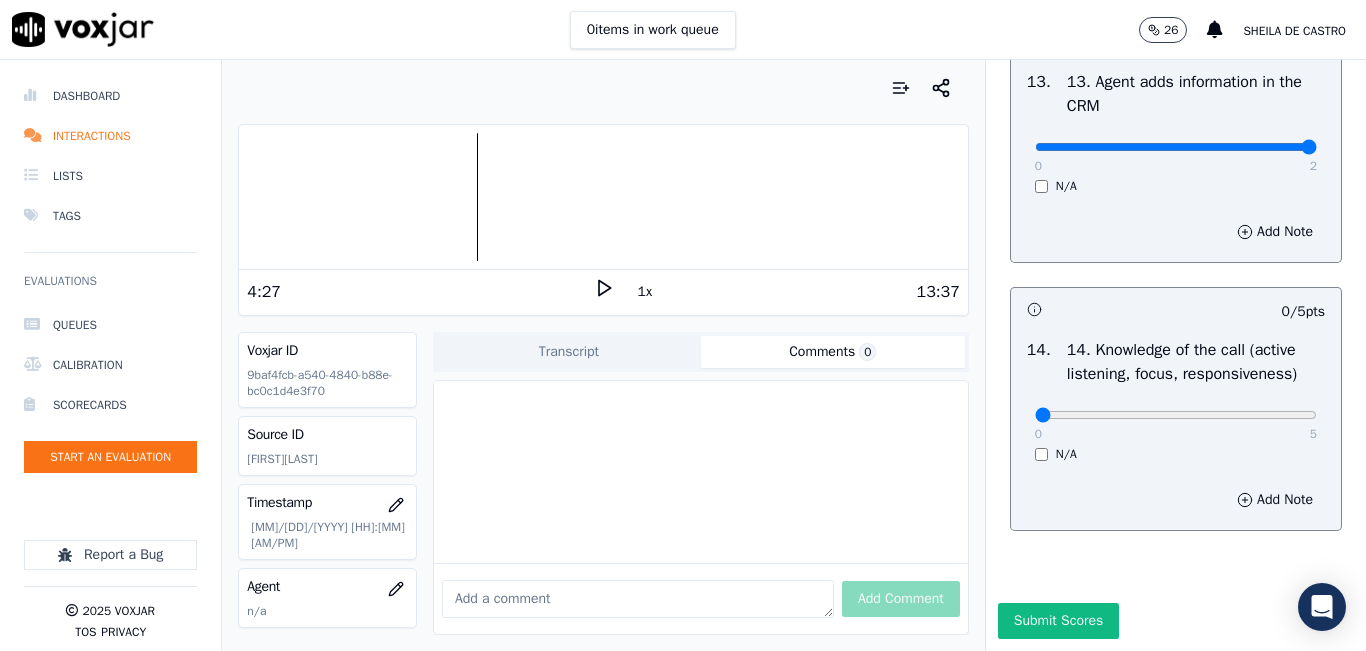 scroll, scrollTop: 3600, scrollLeft: 0, axis: vertical 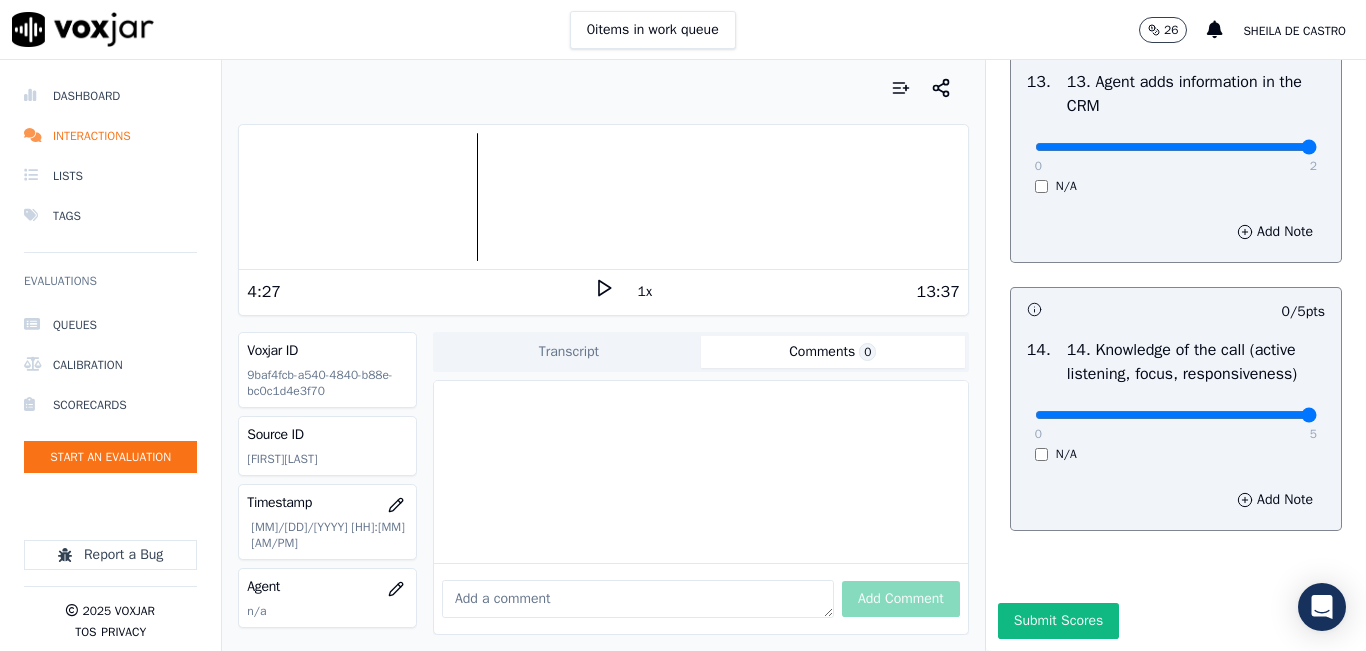 type on "5" 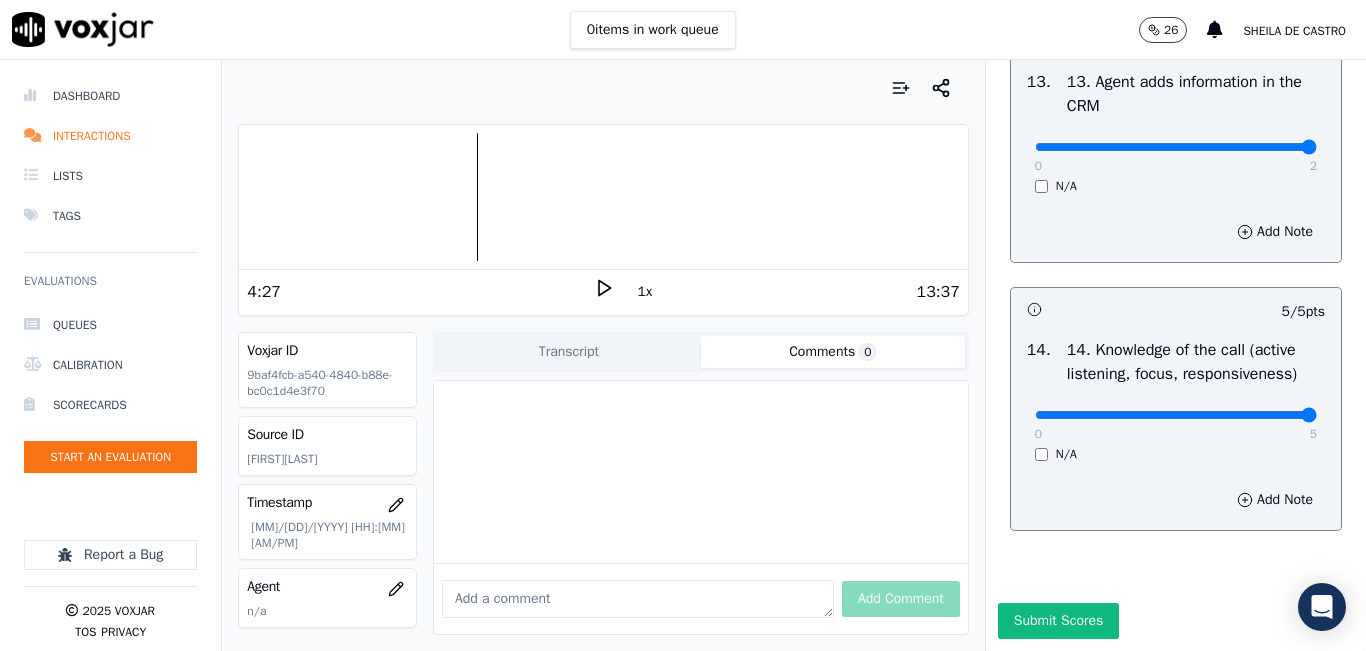 scroll, scrollTop: 3642, scrollLeft: 0, axis: vertical 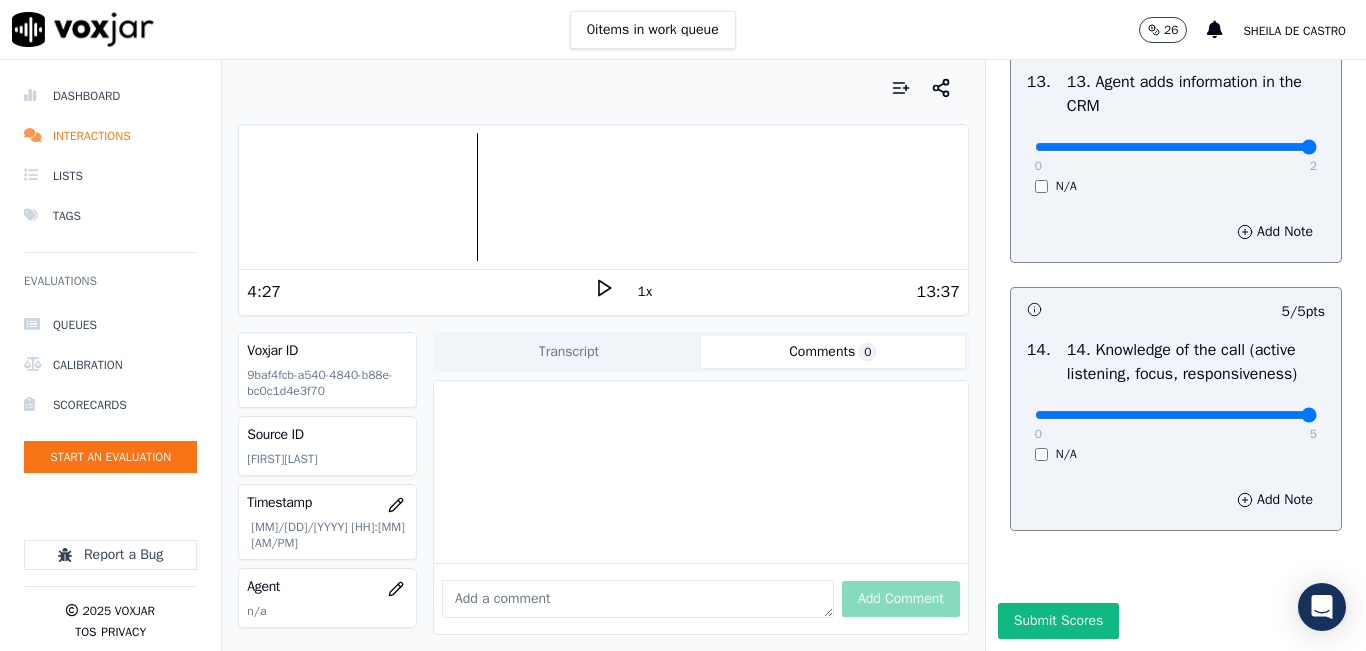 drag, startPoint x: 1025, startPoint y: 574, endPoint x: 1034, endPoint y: 546, distance: 29.410883 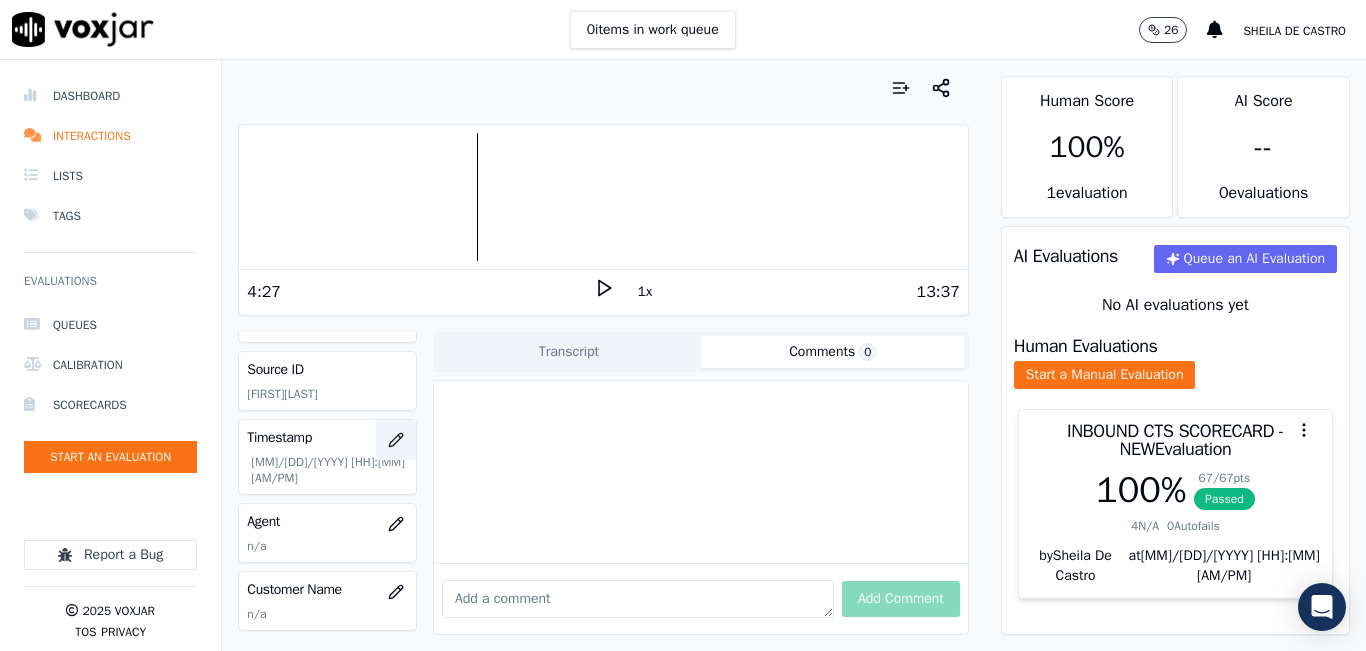 scroll, scrollTop: 100, scrollLeft: 0, axis: vertical 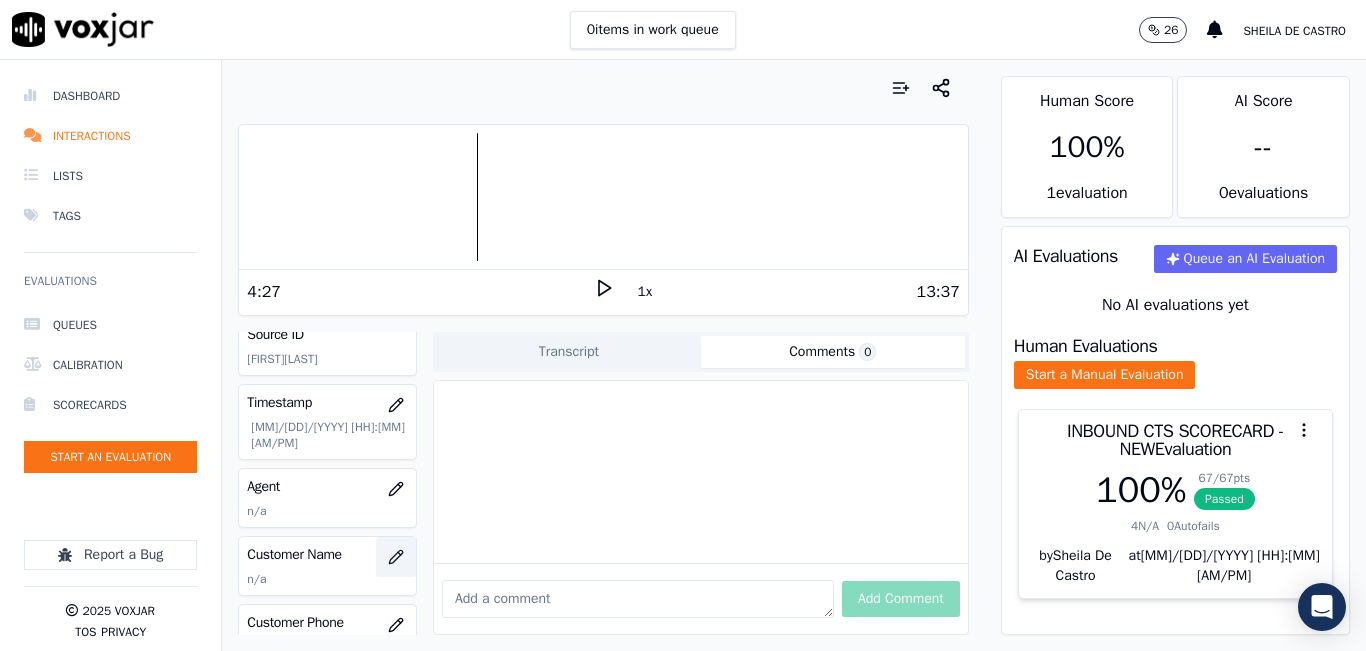 click at bounding box center [396, 557] 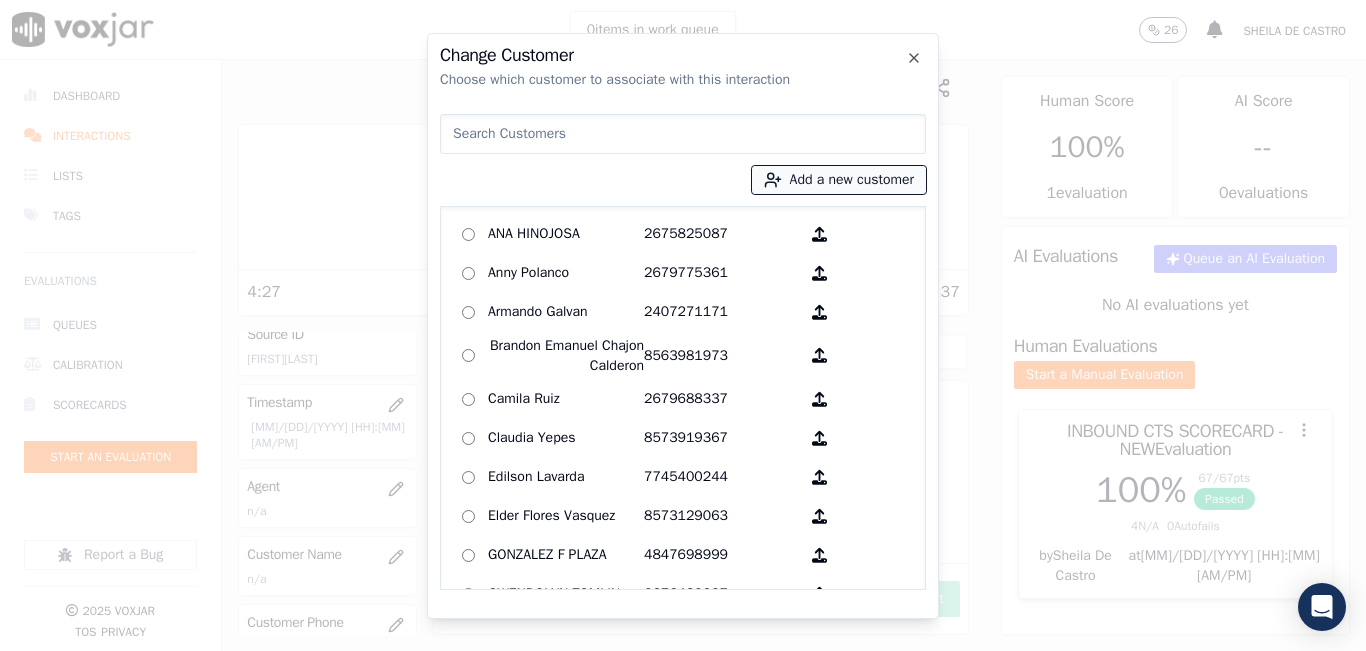 click on "Add a new customer" at bounding box center [839, 180] 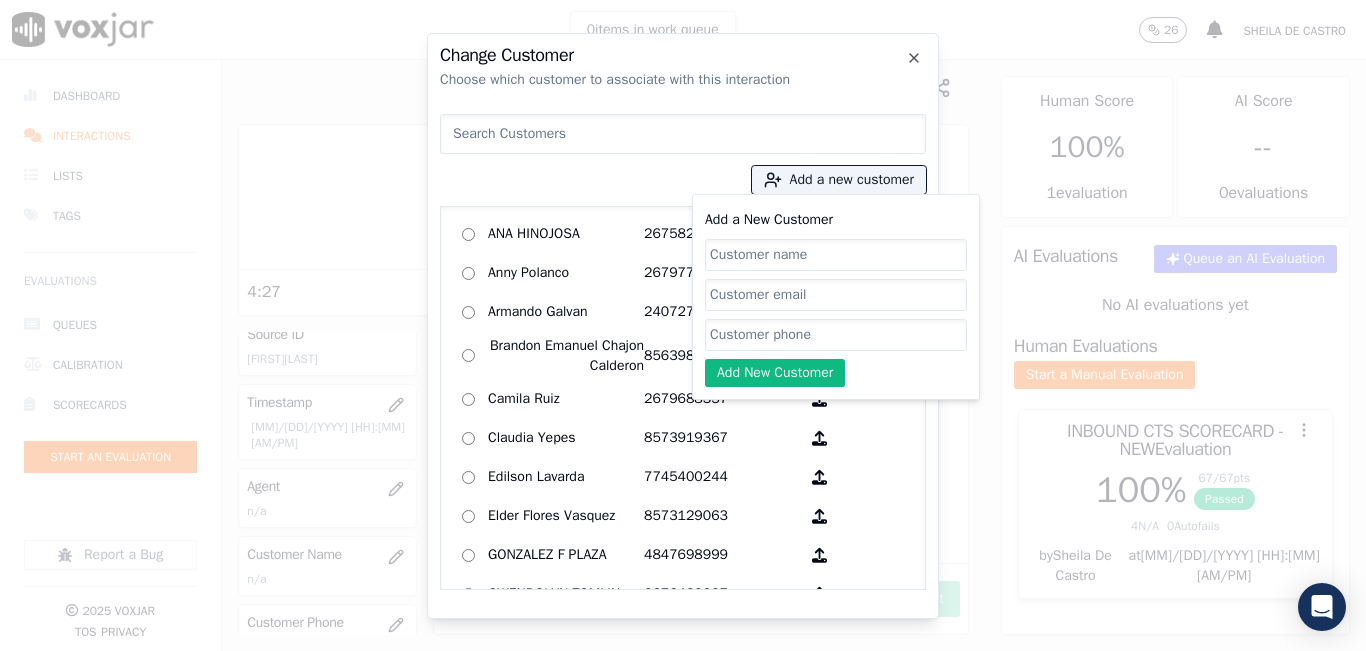 click on "Add a New Customer" 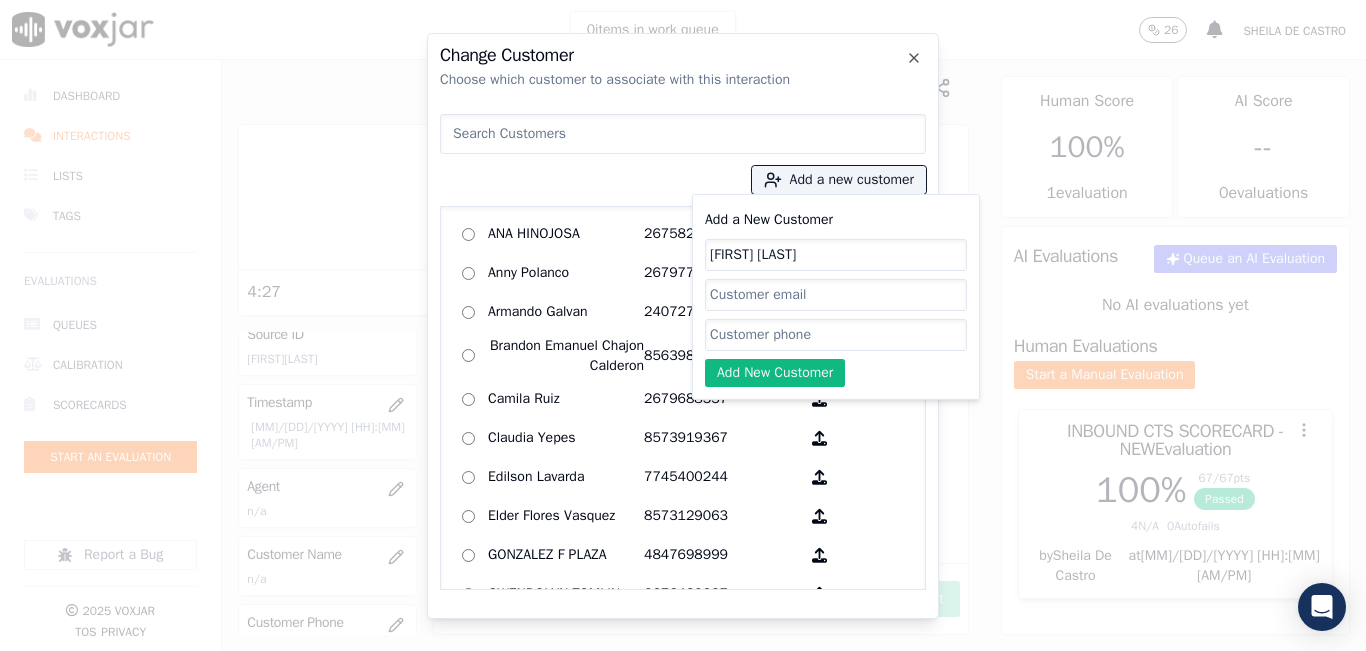 type on "[FIRST] [LAST]" 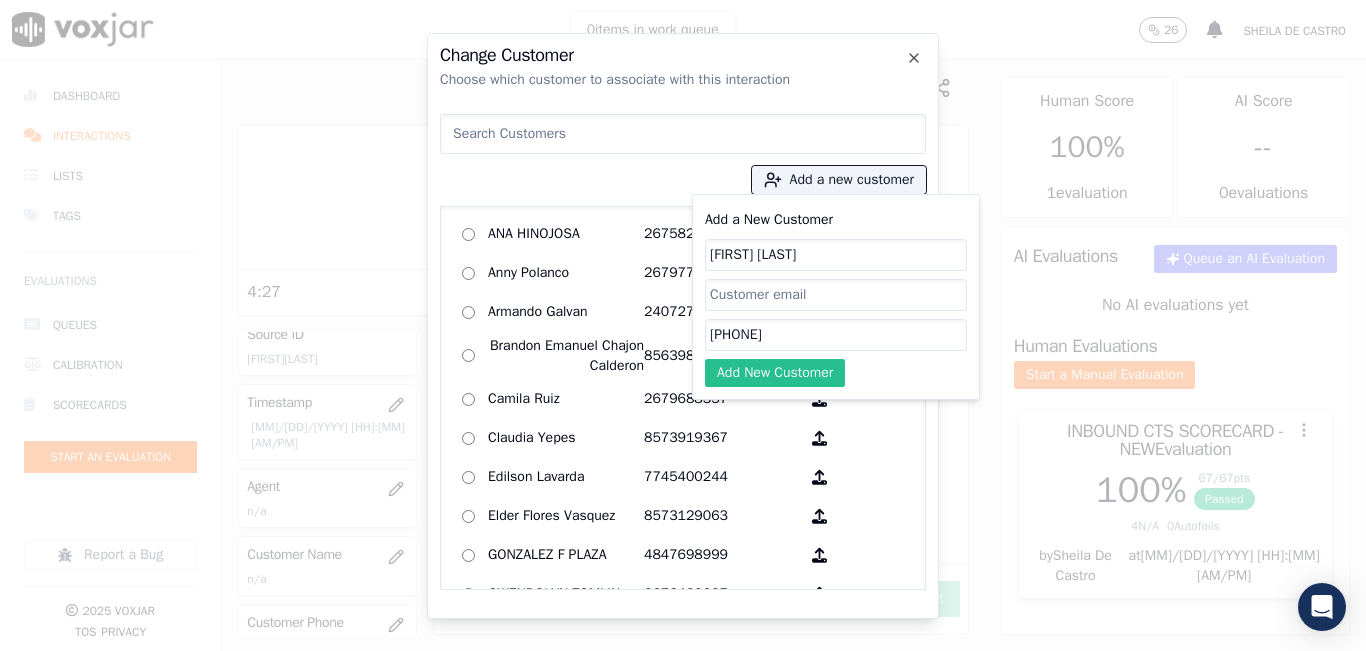 type on "[PHONE]" 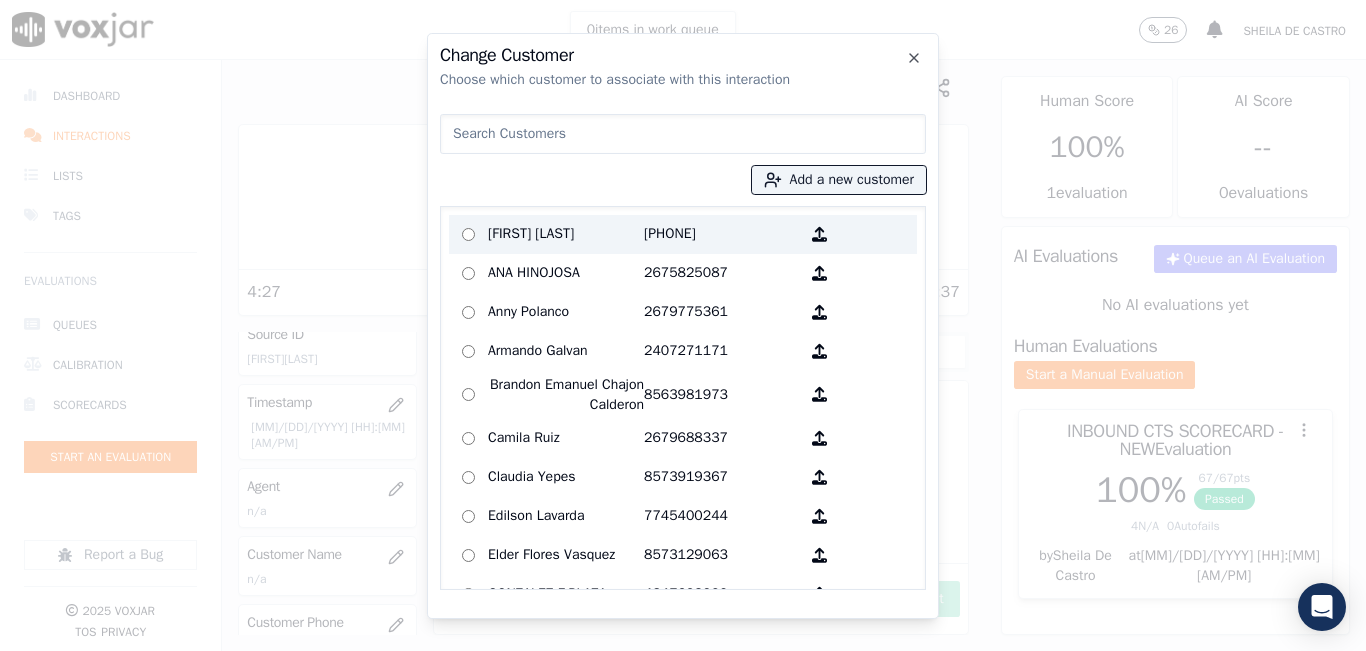click on "[PHONE]" at bounding box center (722, 234) 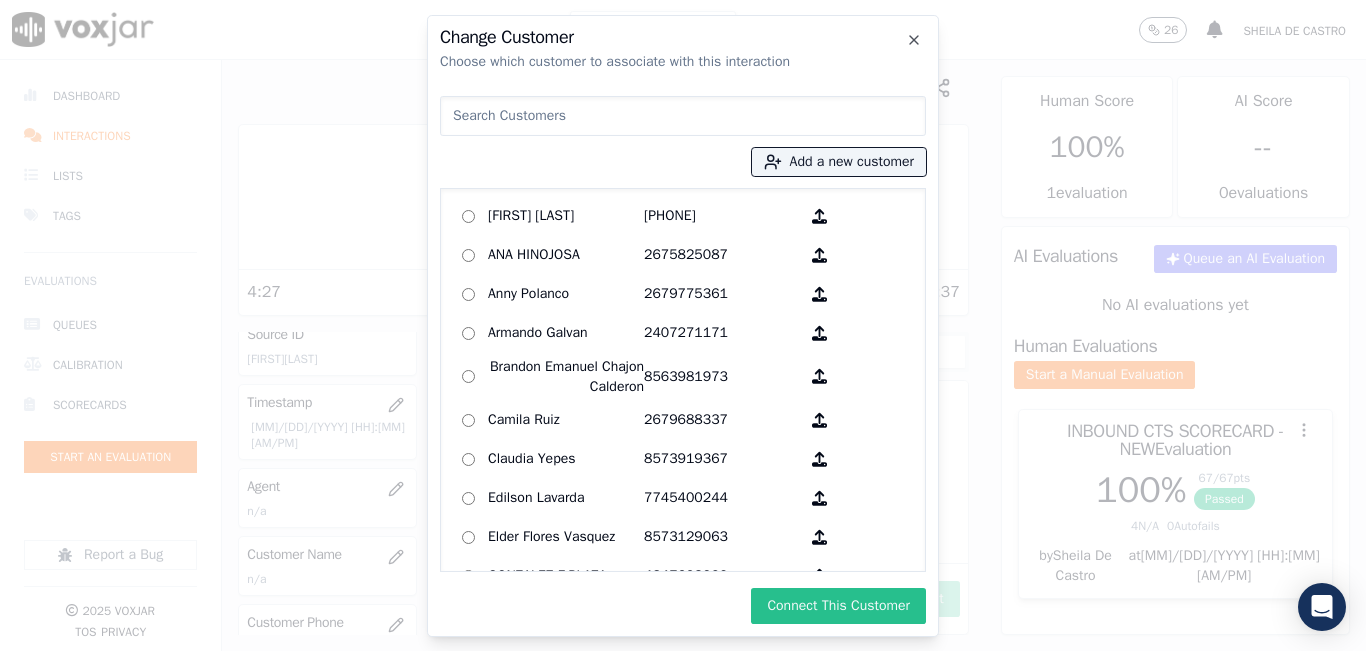 click on "Connect This Customer" at bounding box center [838, 606] 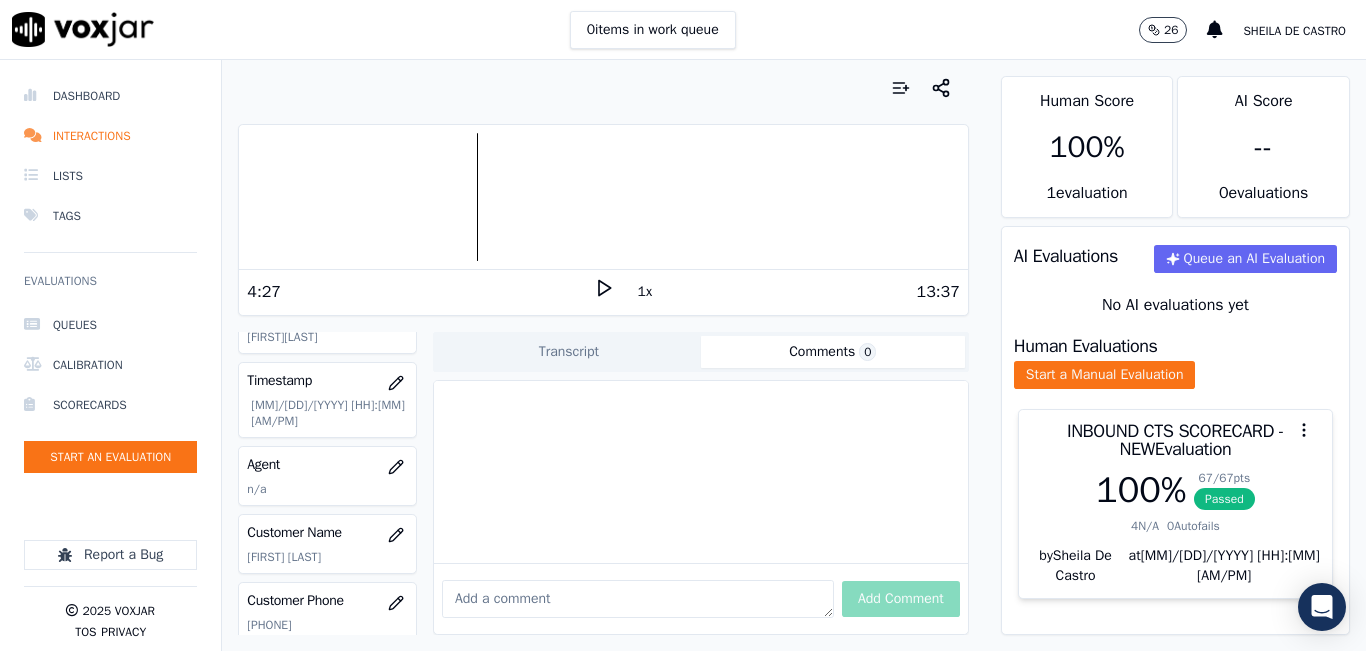 scroll, scrollTop: 133, scrollLeft: 0, axis: vertical 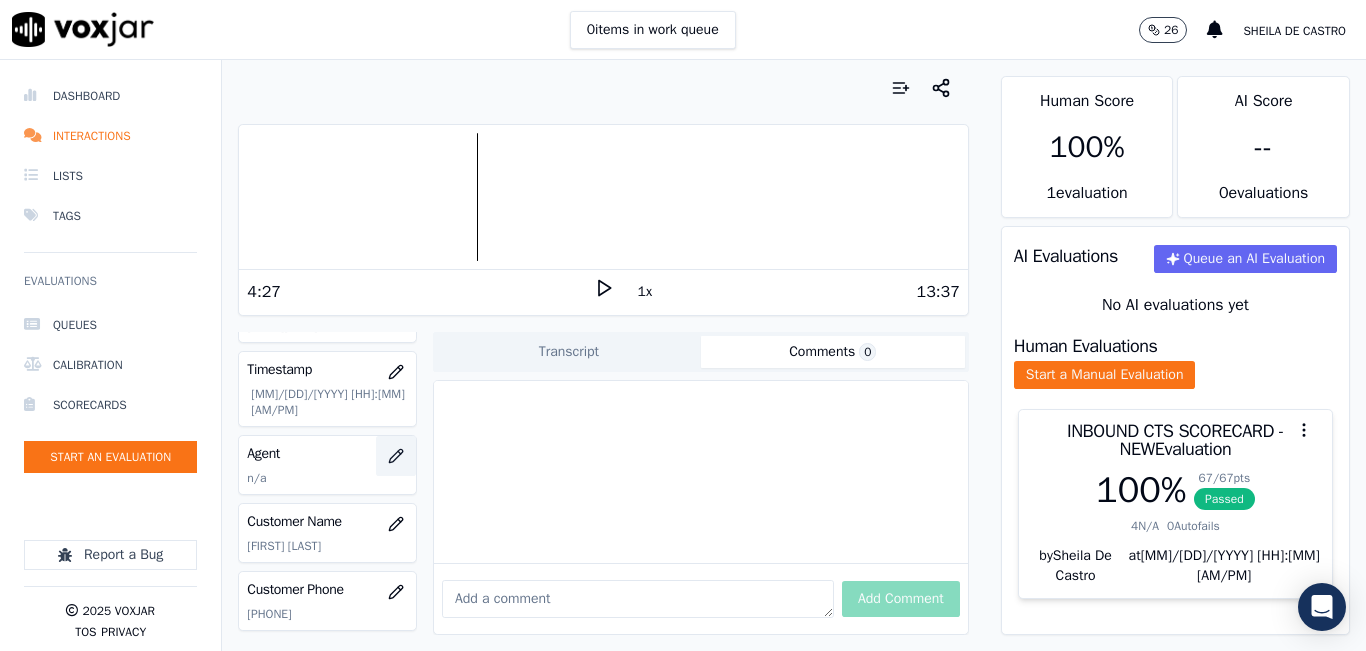 click at bounding box center [396, 456] 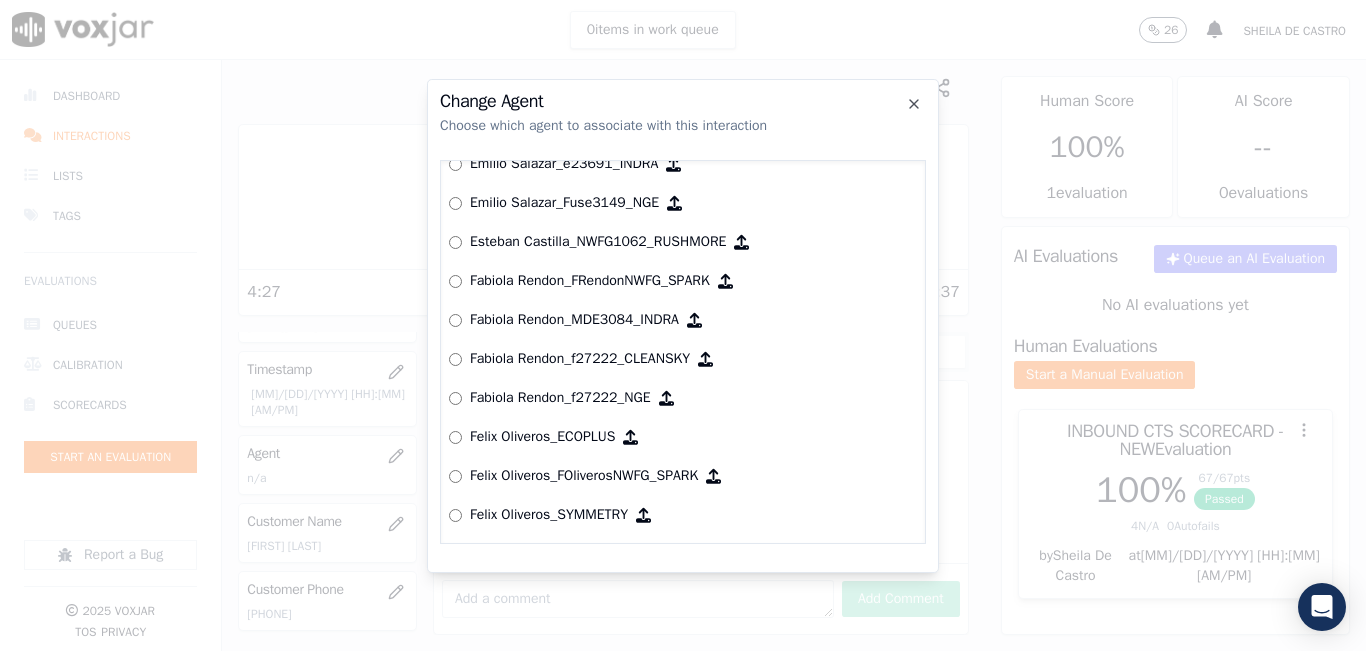 scroll, scrollTop: 2822, scrollLeft: 0, axis: vertical 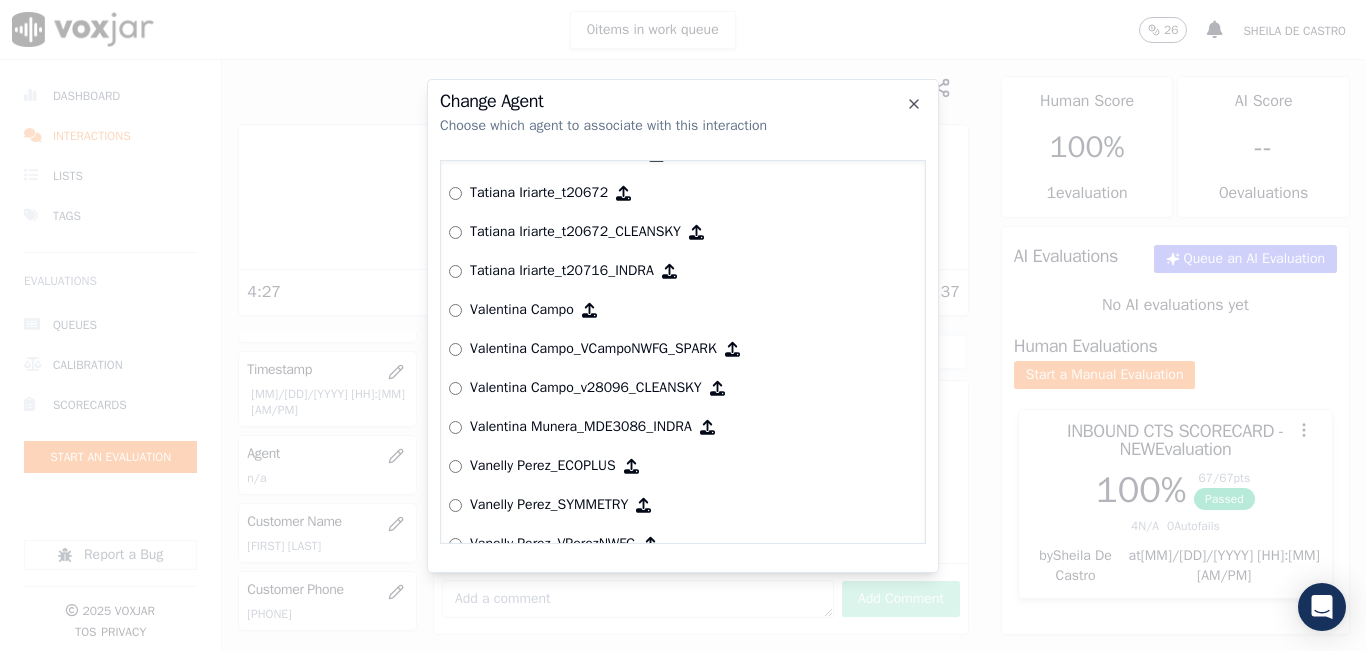 click on "Yeraldin Dias_YDiasNWFG_SPARK       Adrian Viloria_AViloriaNWFG       Adrian Viloria_ECOPLUS       Adrian Viloria_a25003_CLEANSKY       Adrian Viloria_a25016_WGL       Adrian Viloria_a25046_INDRA       Adrian Viloria_fuse1164_NGE       Alan Marruaga_a26181_WGL       Alejandra Chavarro_SYMMETRY       Alejandra Chavarro_a26184_WGL       Alejandro Vizcaino_a13916_CLEANSKY       Alejandro Vizcaino­_NW2906_CLEANSKY       Andres Higuita_AHiguitaNWFG_SPARK       Andres Higuita_Fuse3185_NGE       Andres Higuita_No Sales        Andres Higuita_a27435_CLEANSKY       Andres Higuita_a27490_INDRA       Andres Prias_APriasNWFG       Andres Prias_SYMMETRY       Andres Prias_a27400_CLEANSKY       Andres Prias_a27447_INDRA       Andres Prias_fuse1184_NGE       Angie Torres_ATorresNWFG       Angie Torres_SYMMETRY       Angie Torres_WANN1185_NGE       Angie Torres_a27399_CLEANSKY       Angie Torres_a27445_INDRA       Brandon Camacho_BAQ2083_INDRA       Brandon Camacho_BCamachoNWFG       Brandon Camacho_ECOPLUS" at bounding box center [683, 352] 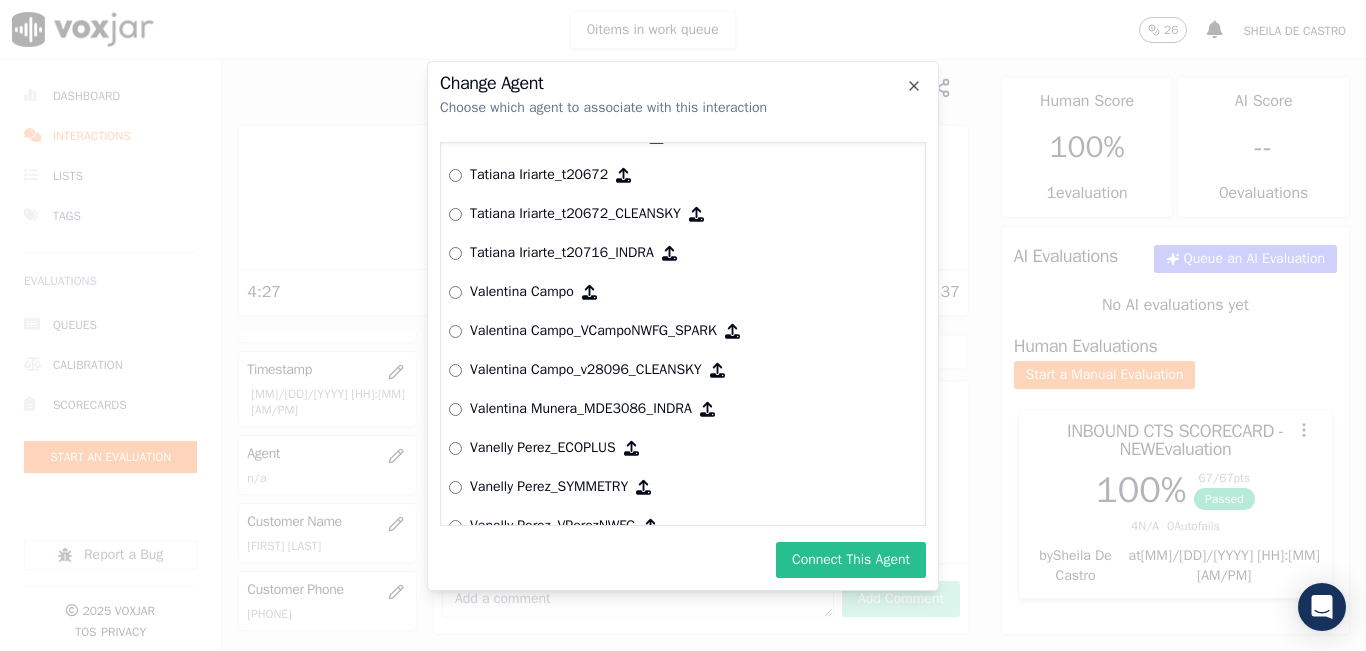 click on "Connect This Agent" at bounding box center [851, 560] 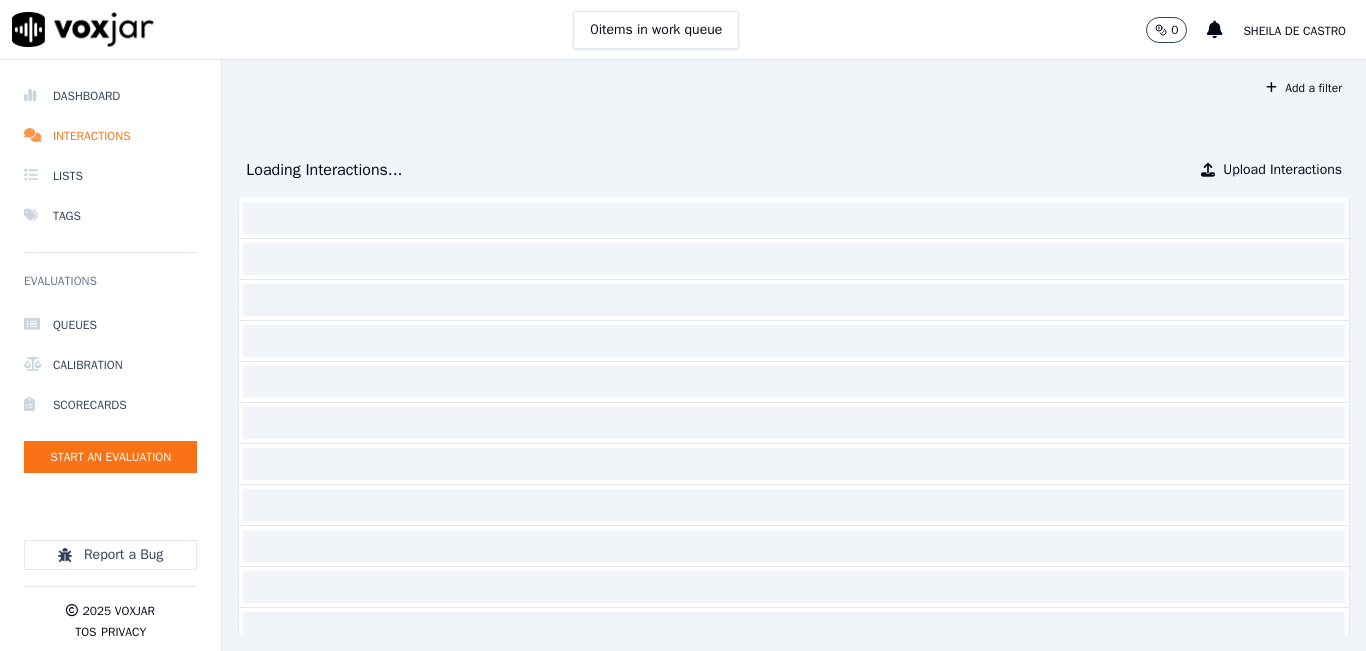 scroll, scrollTop: 0, scrollLeft: 0, axis: both 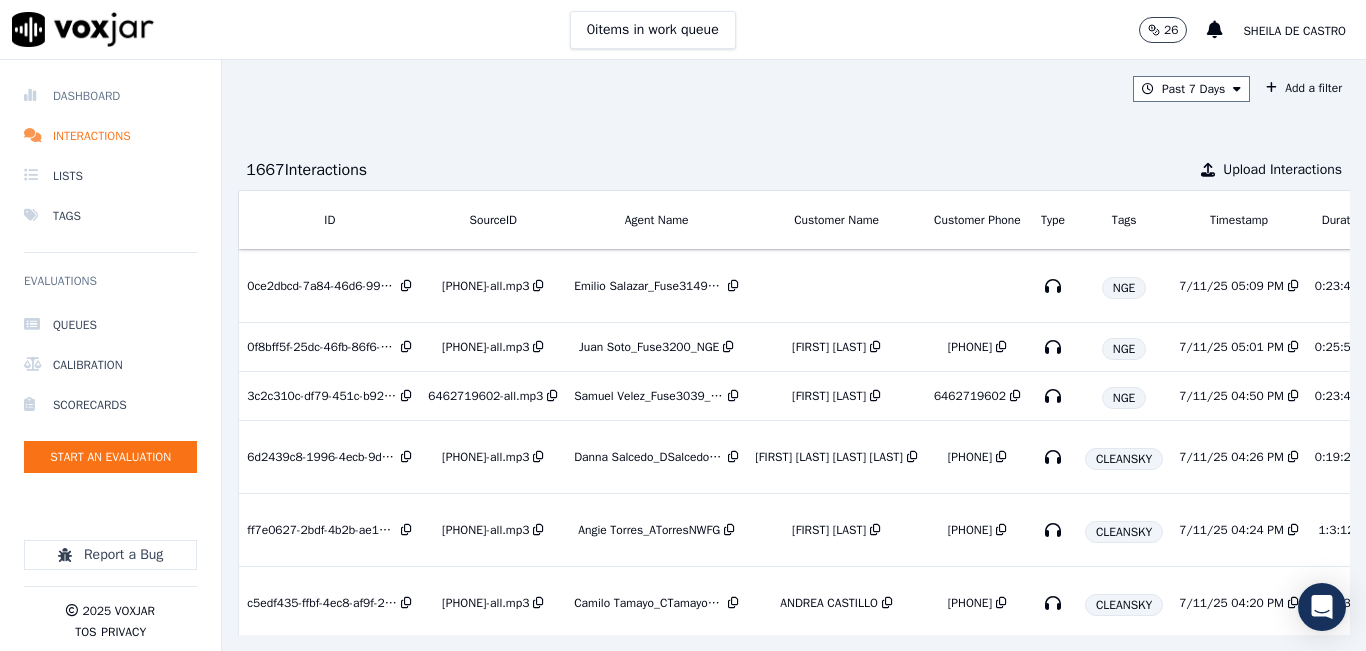 click on "Dashboard" at bounding box center (110, 96) 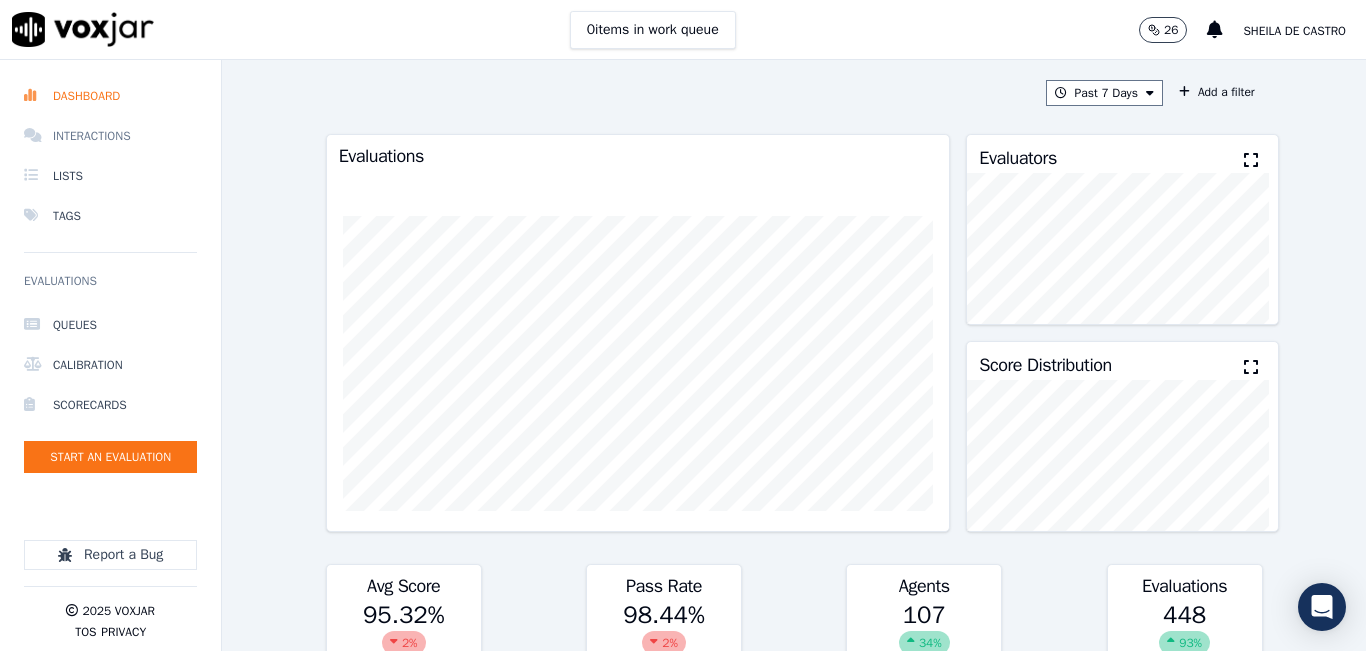 click on "Interactions" at bounding box center (110, 136) 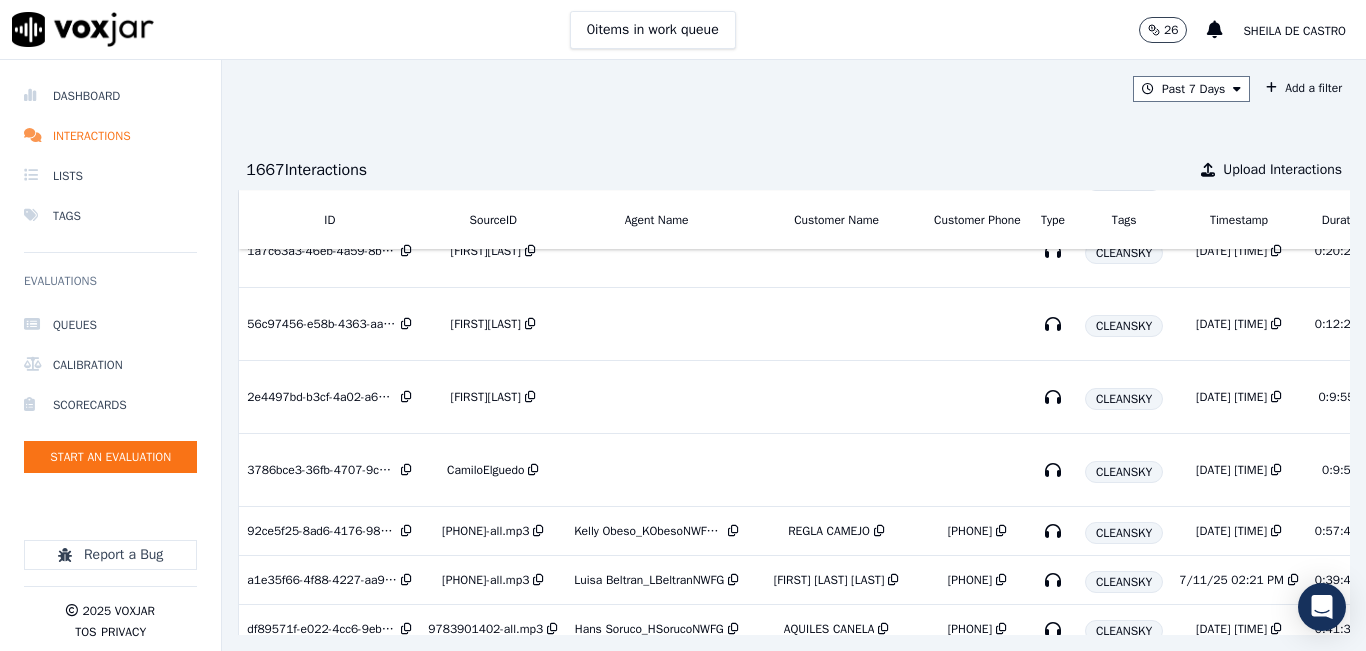 scroll, scrollTop: 1497, scrollLeft: 0, axis: vertical 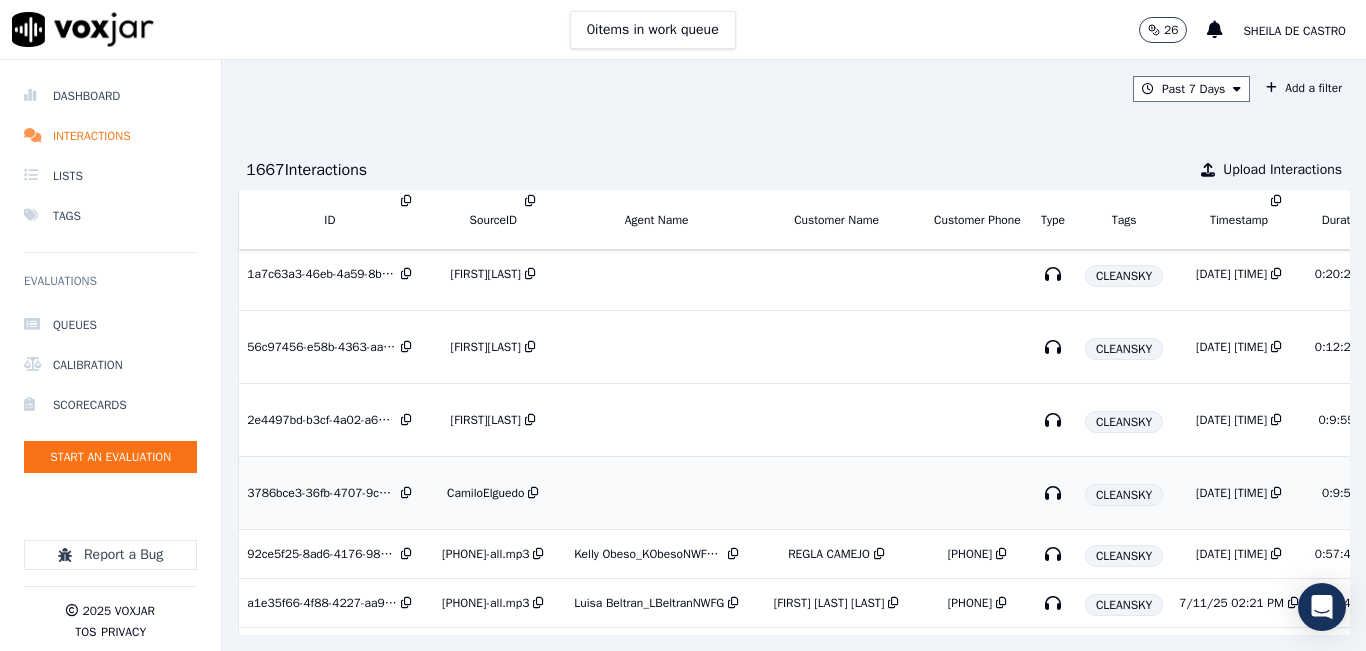 click on "CamiloElguedo" at bounding box center (485, 493) 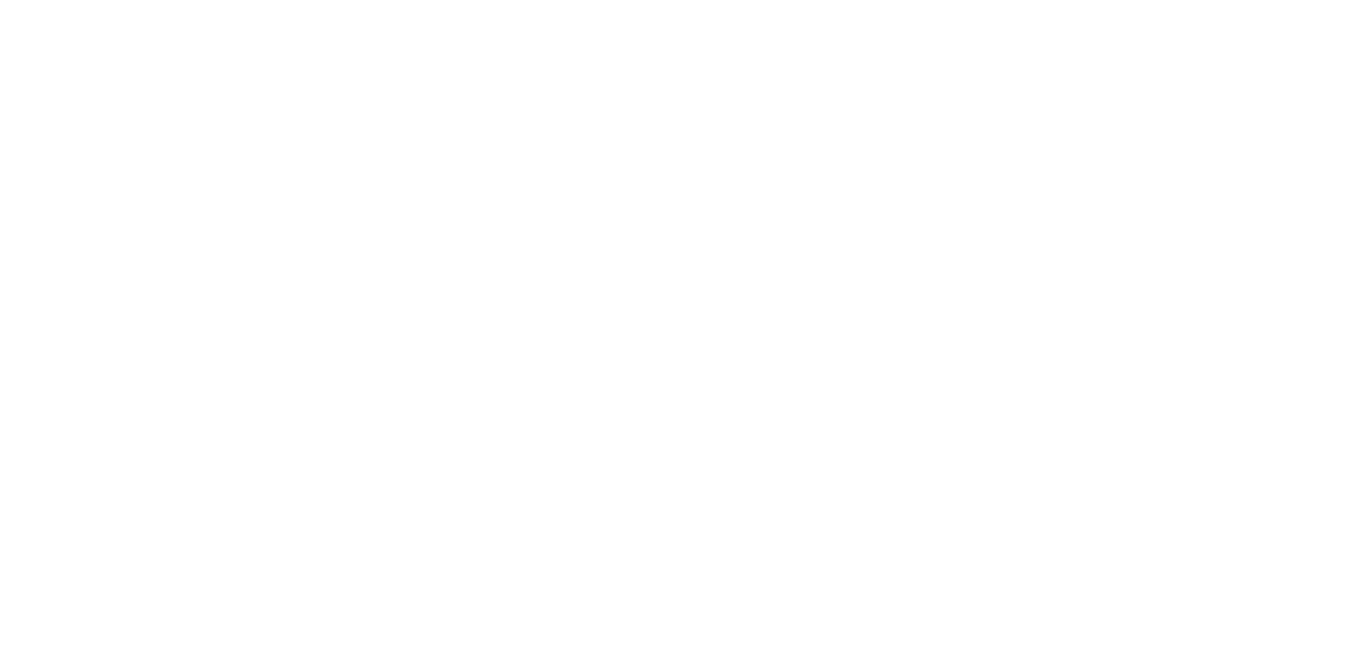 scroll, scrollTop: 0, scrollLeft: 0, axis: both 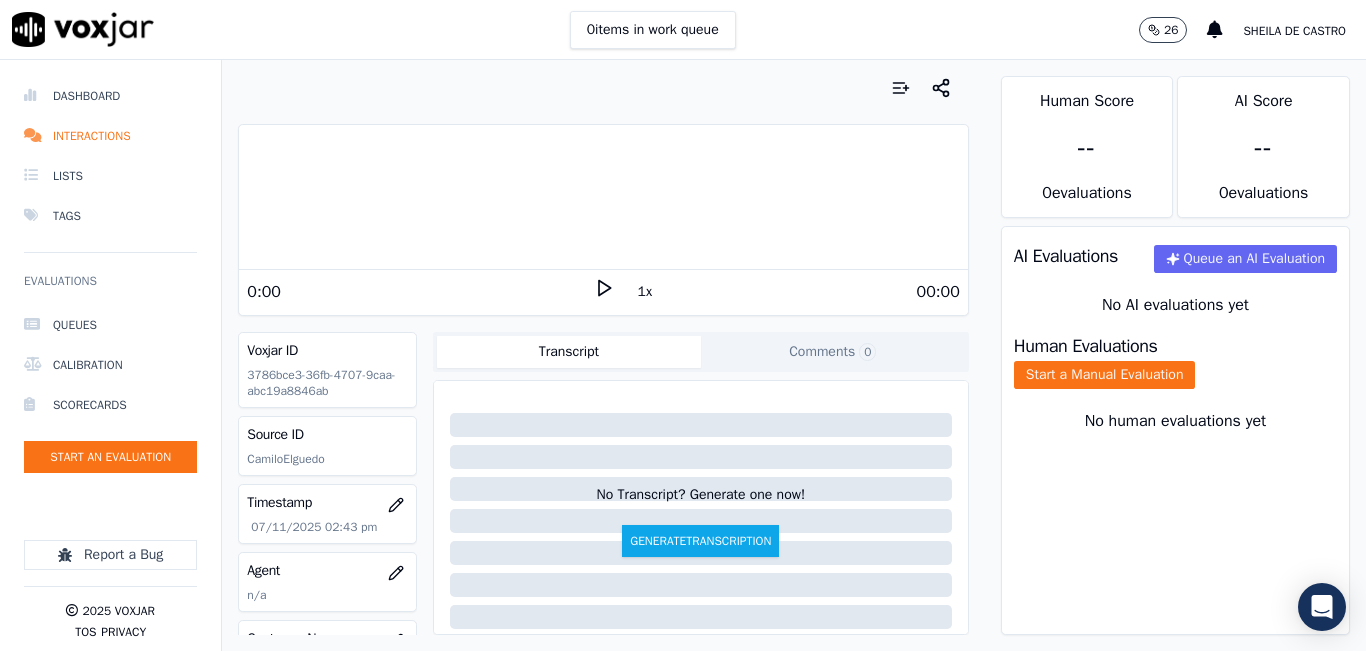 click on "0  items in work queue     26         Sheila De Castro" at bounding box center (683, 30) 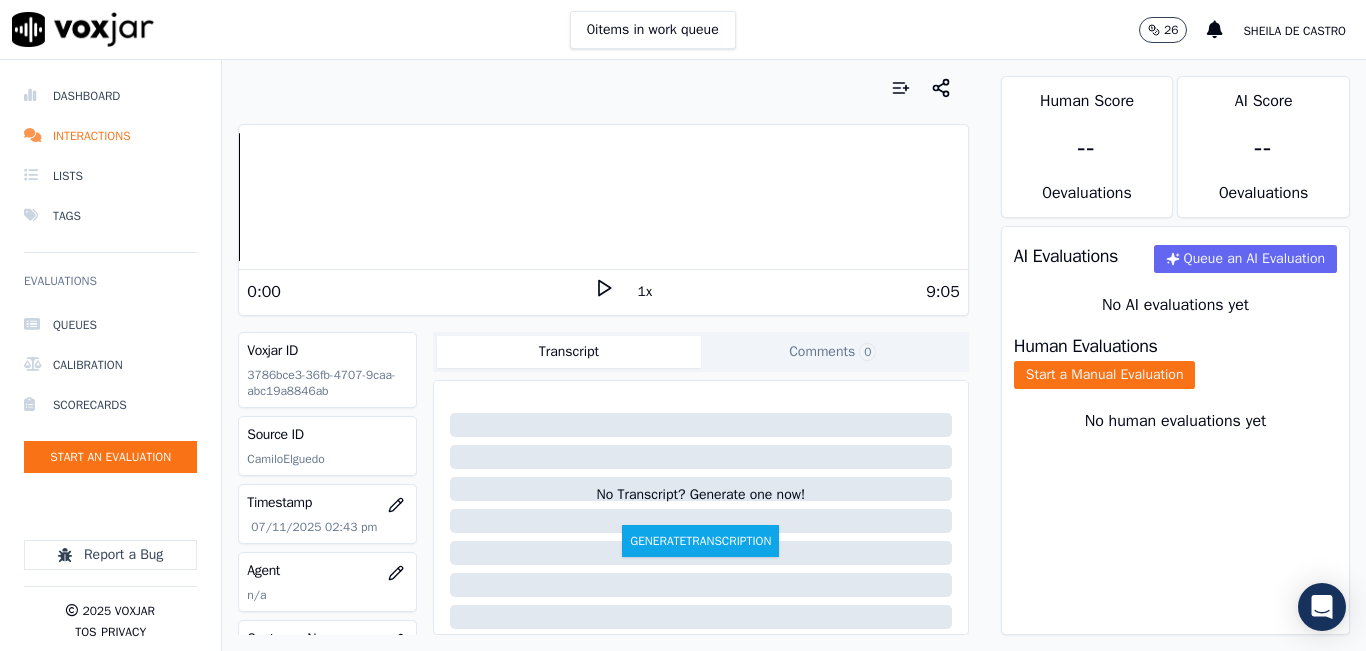 click 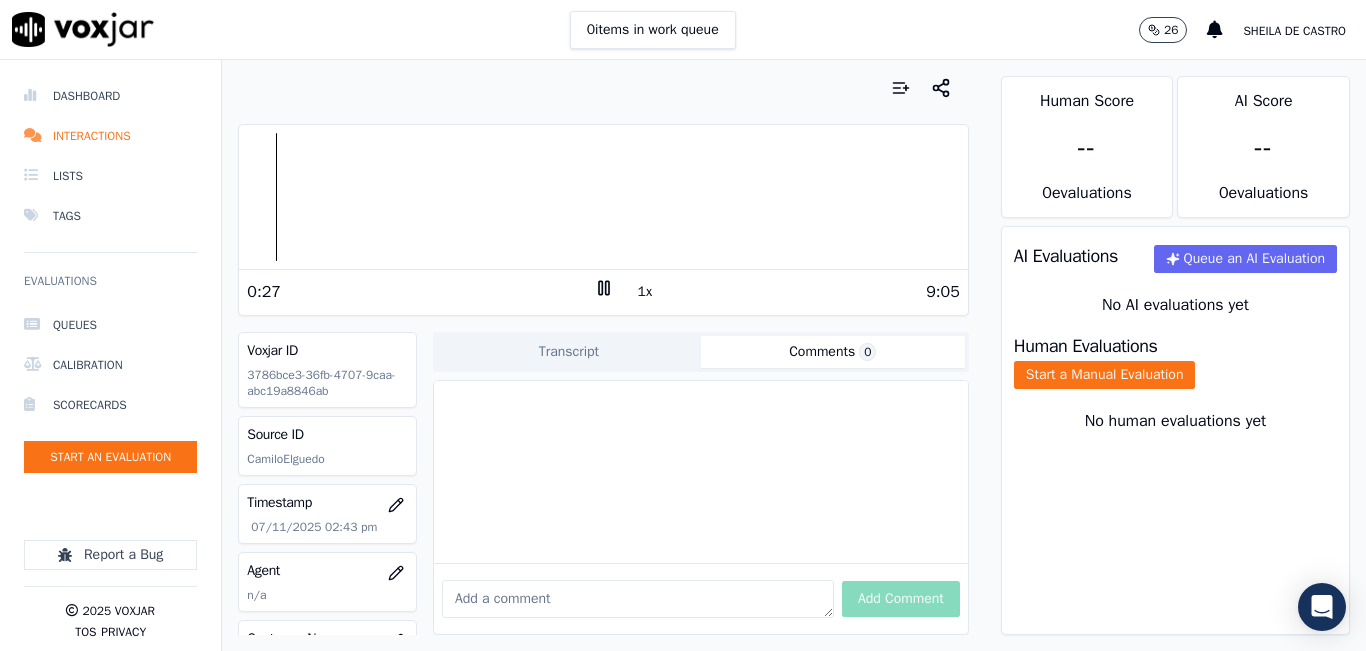 click on "Comments  0" 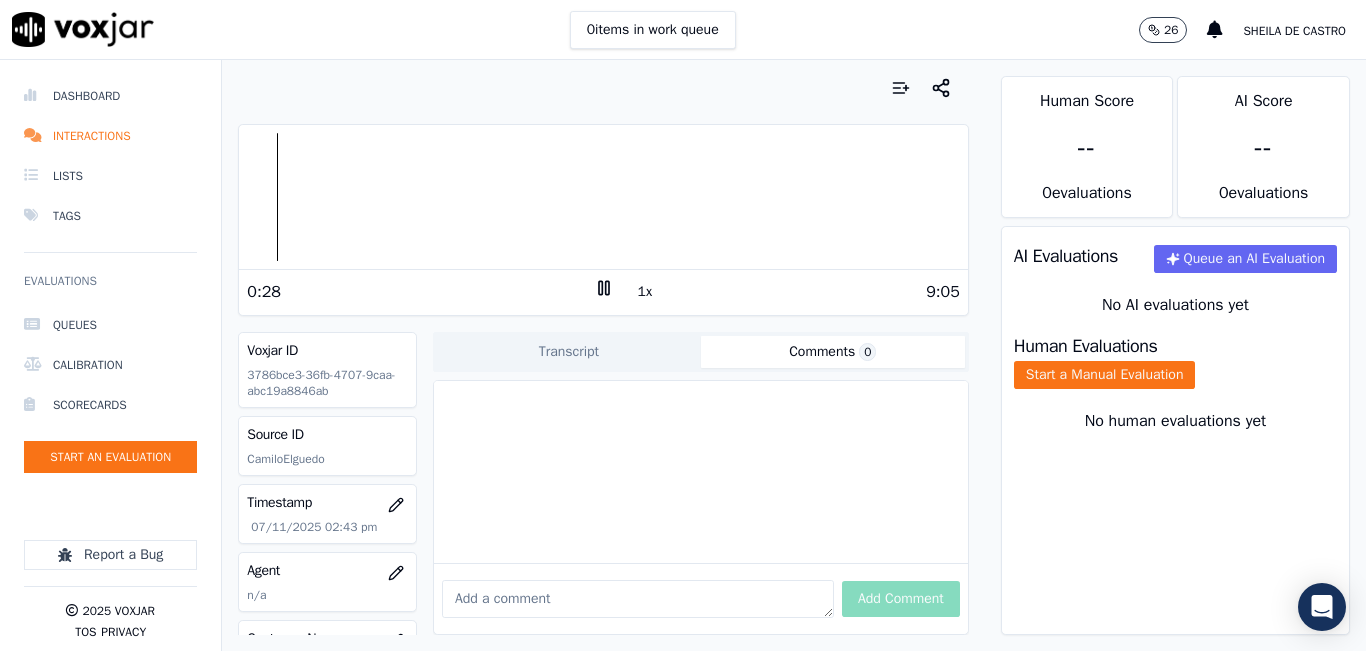 click at bounding box center [638, 599] 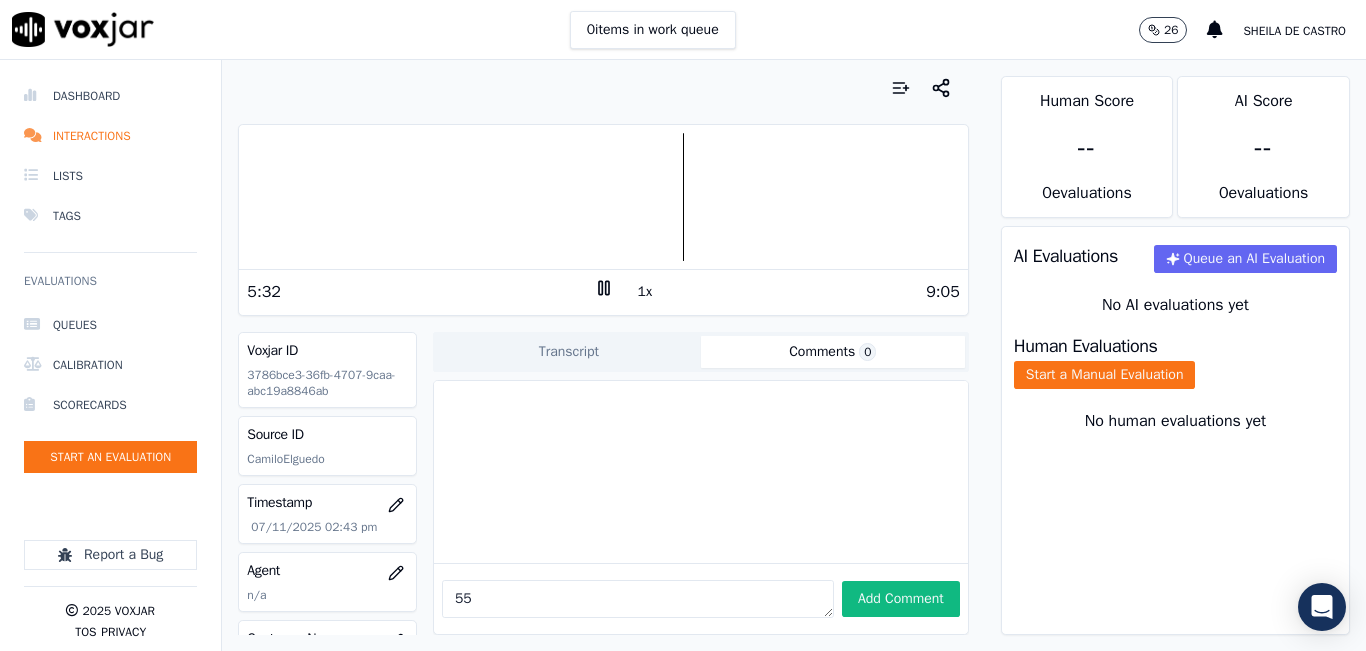 type on "5" 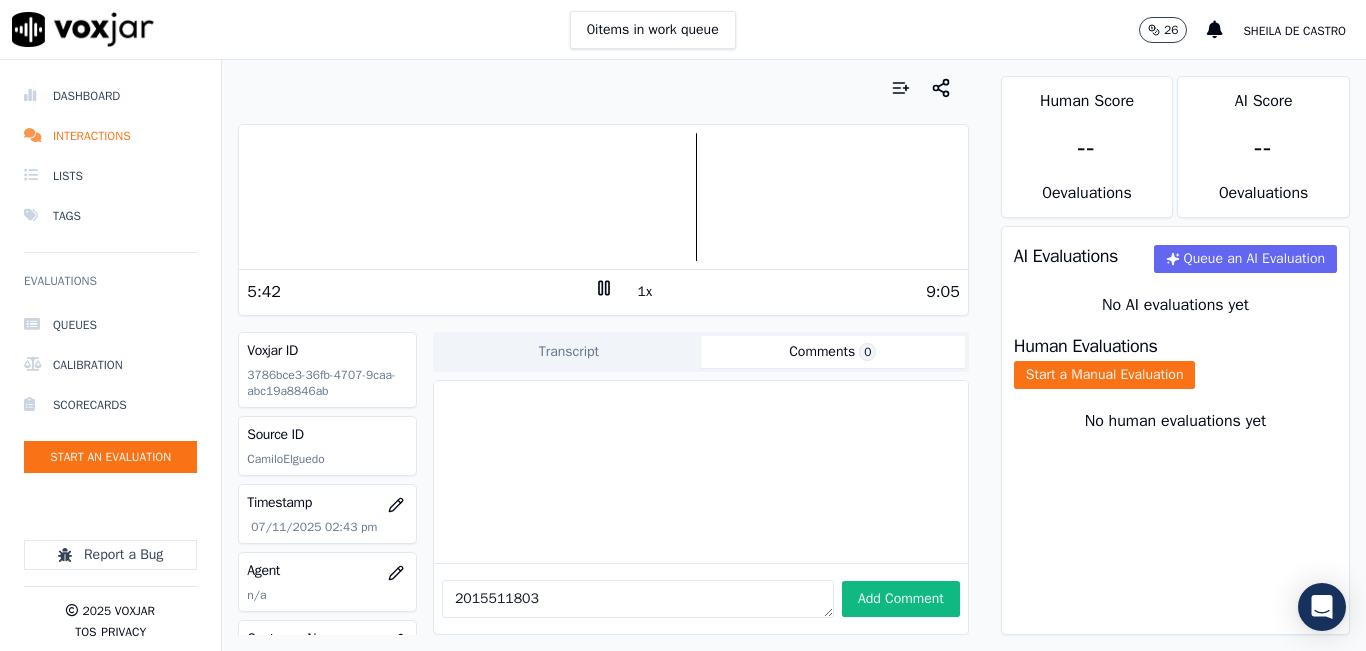 type on "2015511803" 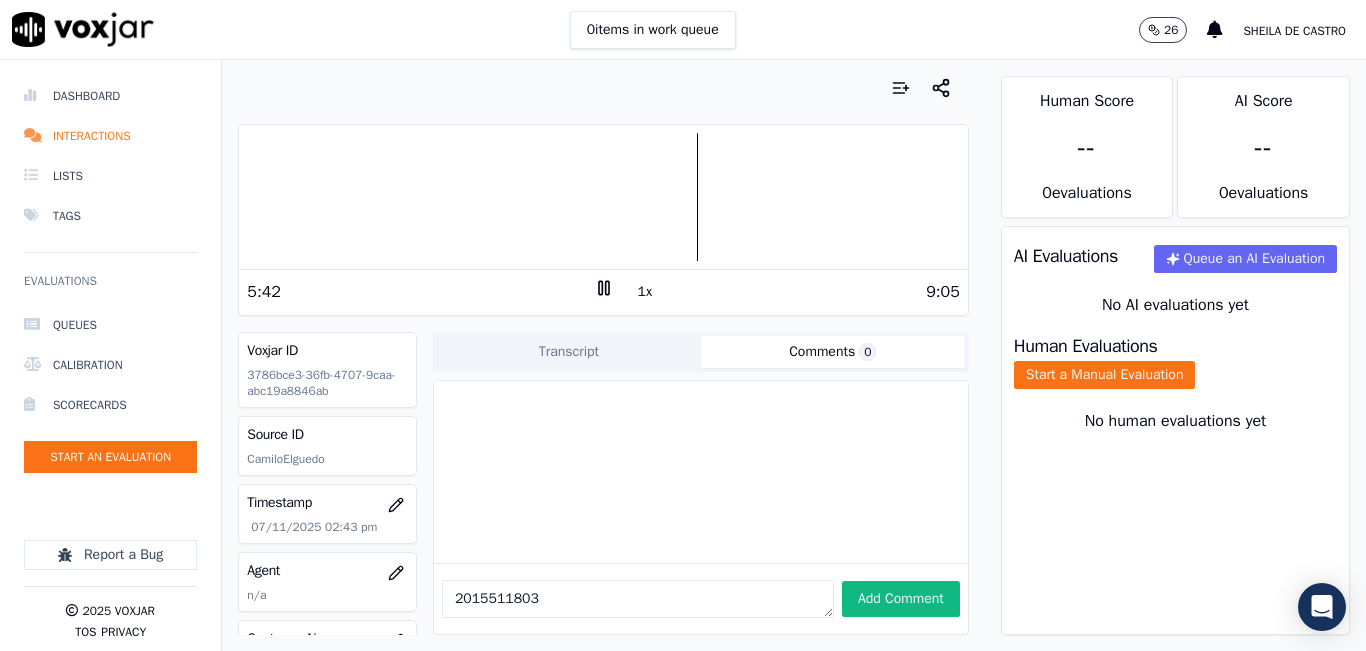 click 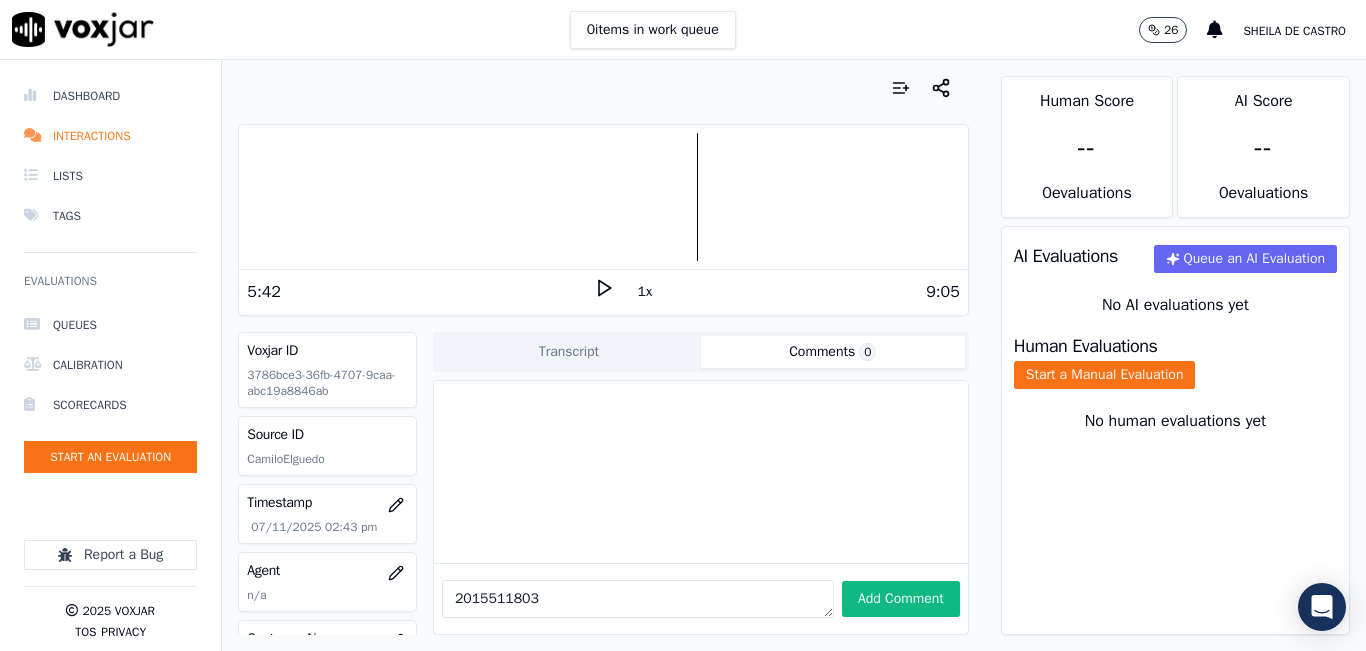 drag, startPoint x: 548, startPoint y: 558, endPoint x: 320, endPoint y: 591, distance: 230.37578 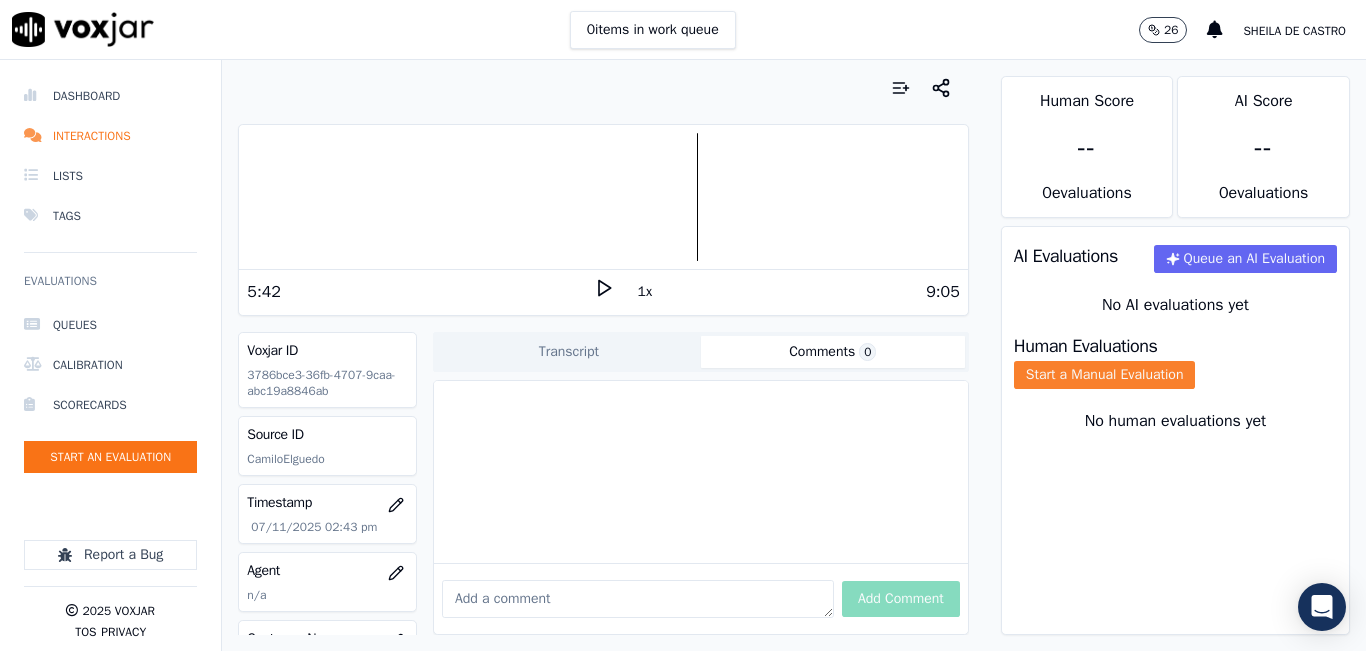 type 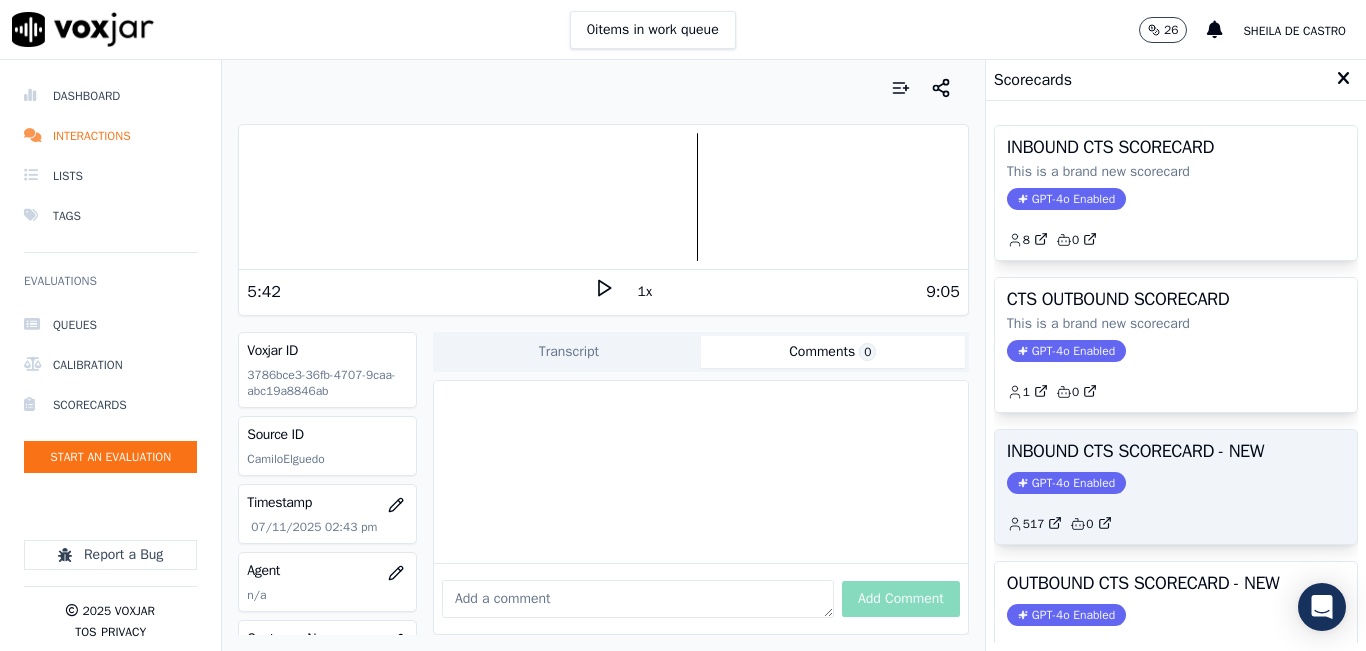 click on "GPT-4o Enabled" 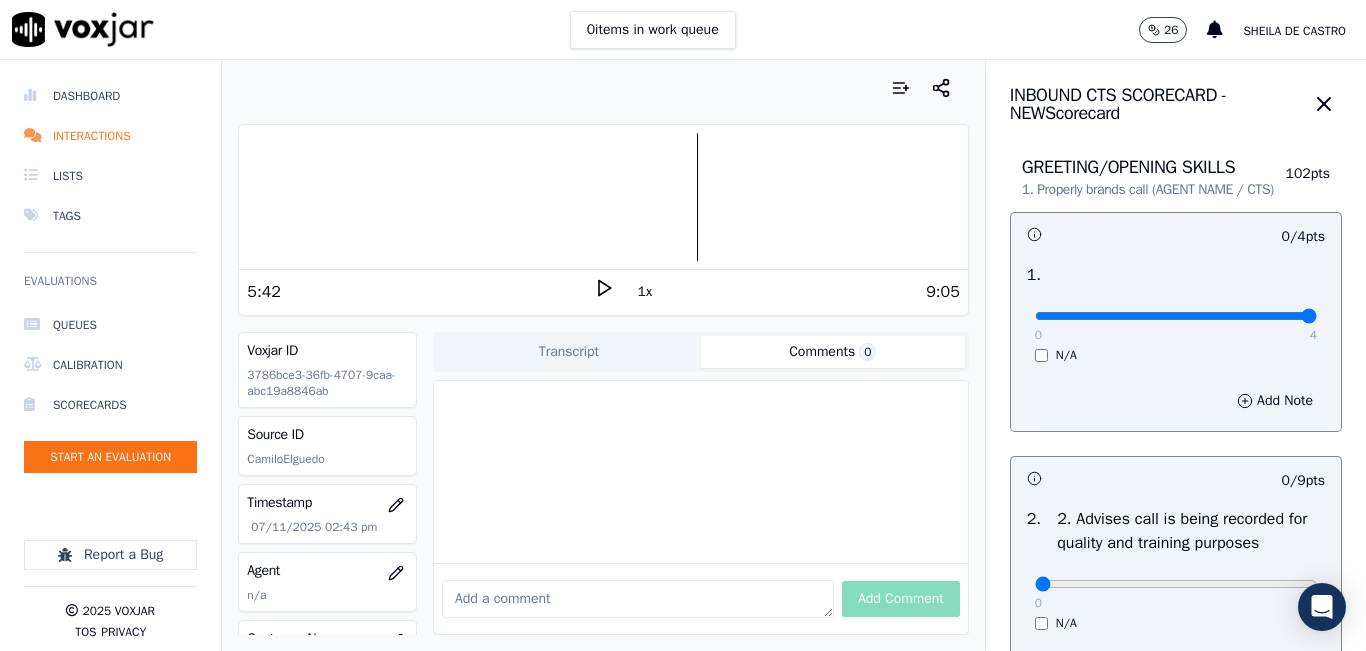type on "4" 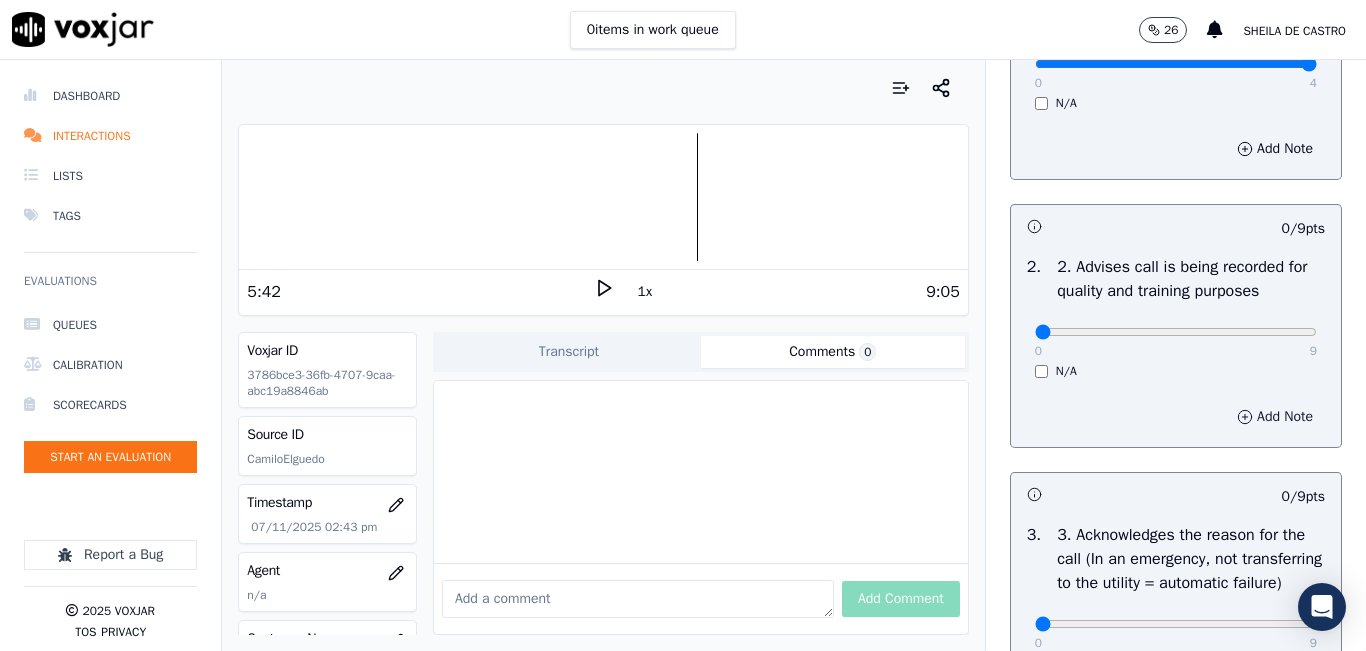 scroll, scrollTop: 300, scrollLeft: 0, axis: vertical 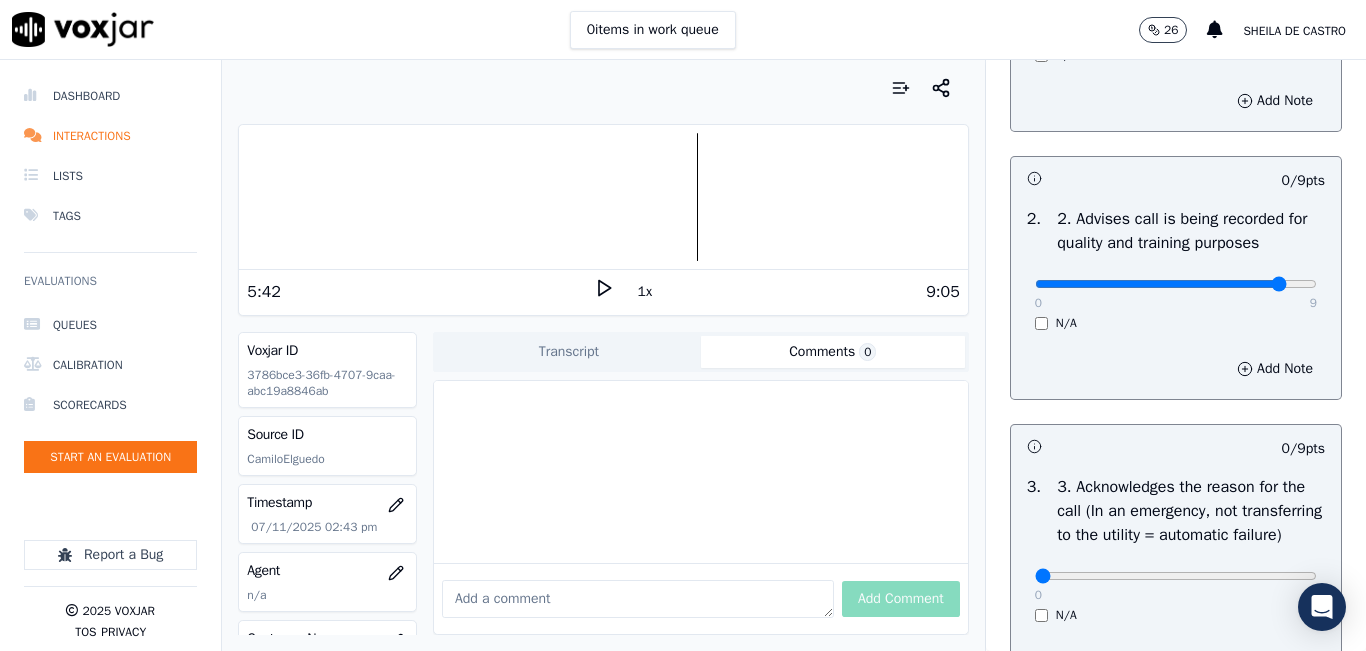 click at bounding box center (1176, 16) 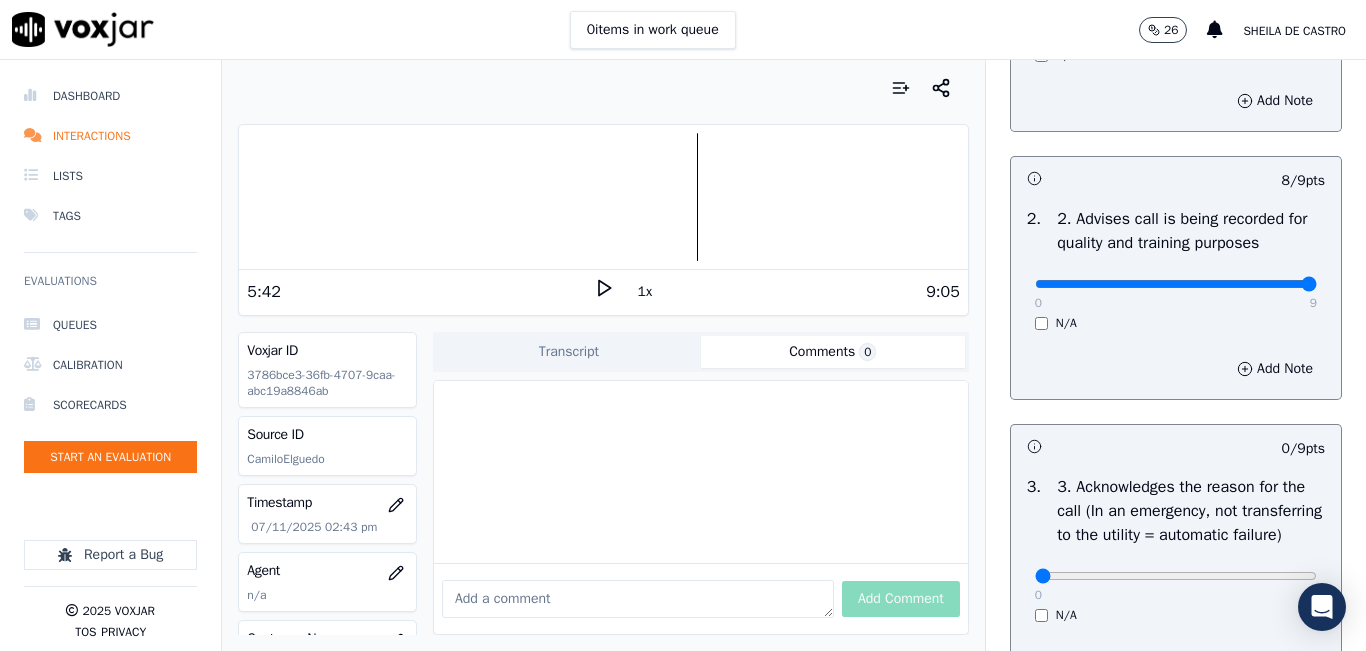 type on "9" 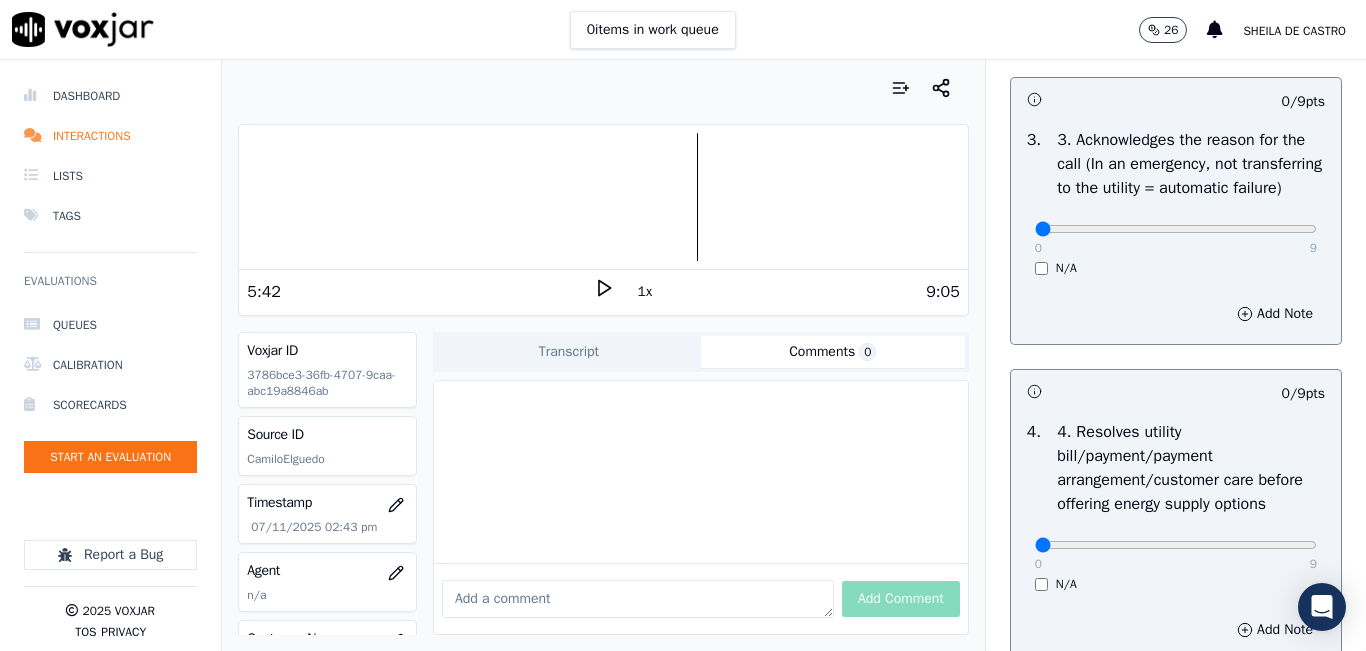 scroll, scrollTop: 700, scrollLeft: 0, axis: vertical 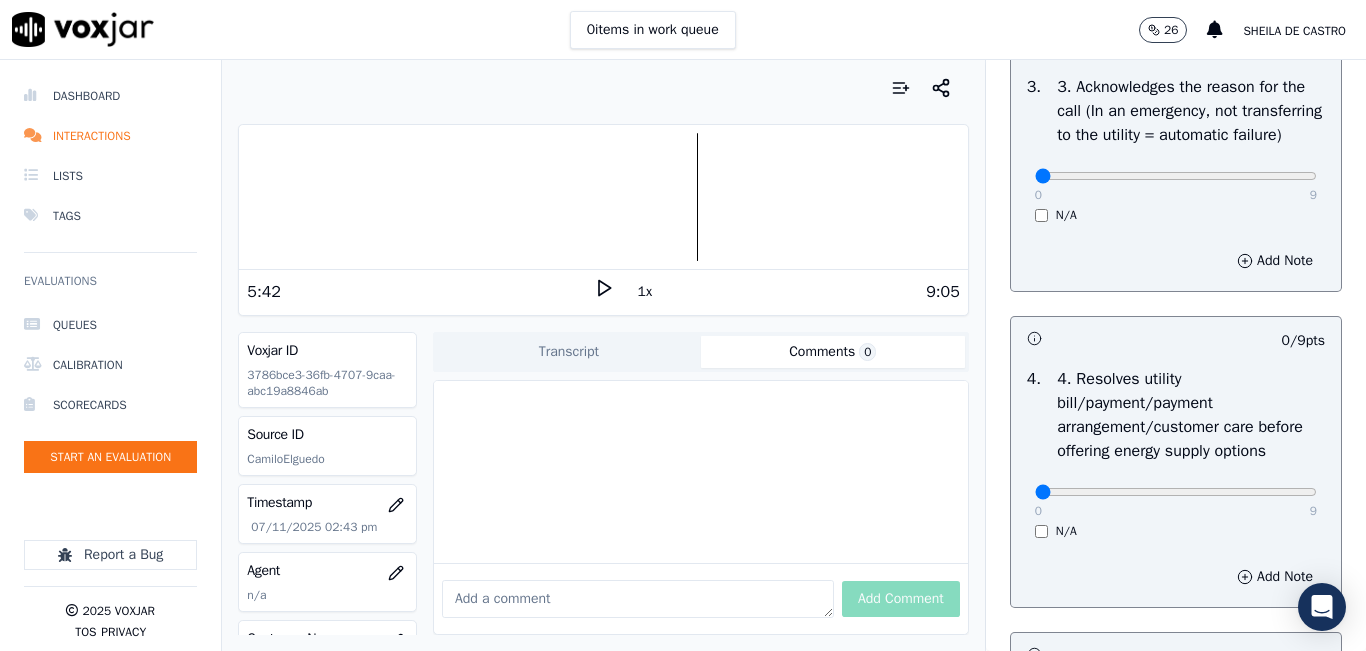click on "0   9" at bounding box center [1176, 175] 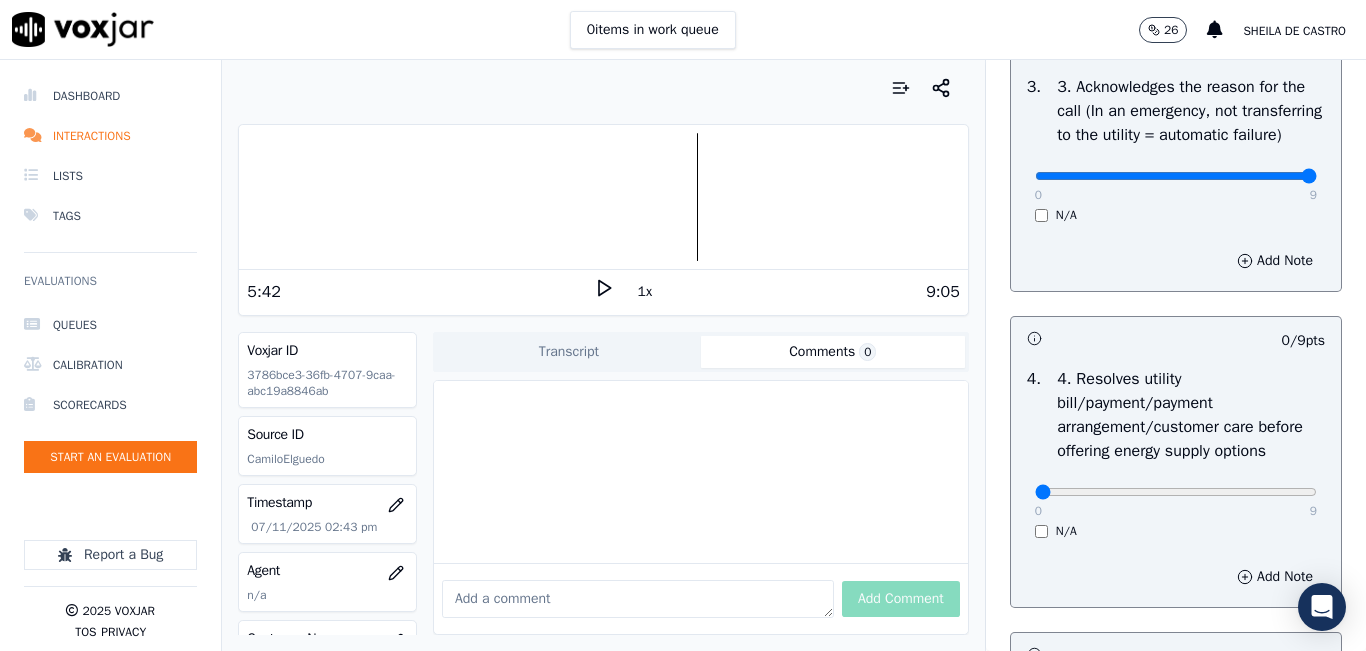 type on "9" 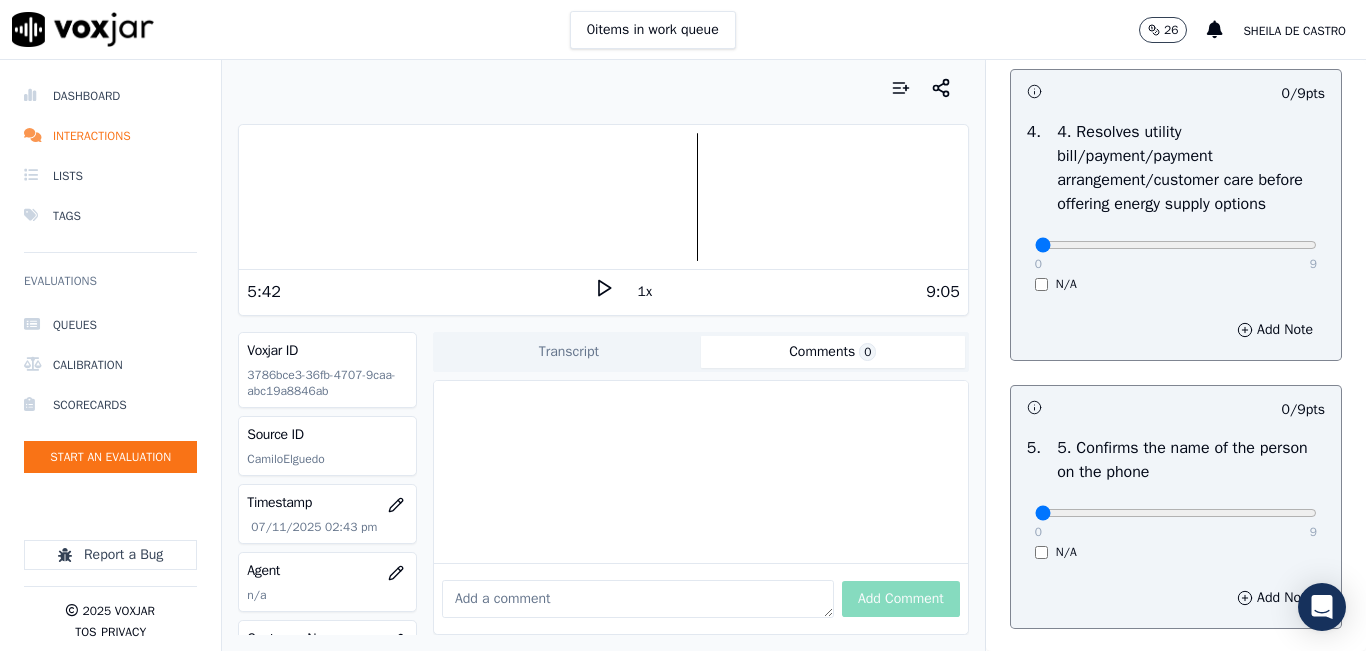 scroll, scrollTop: 1000, scrollLeft: 0, axis: vertical 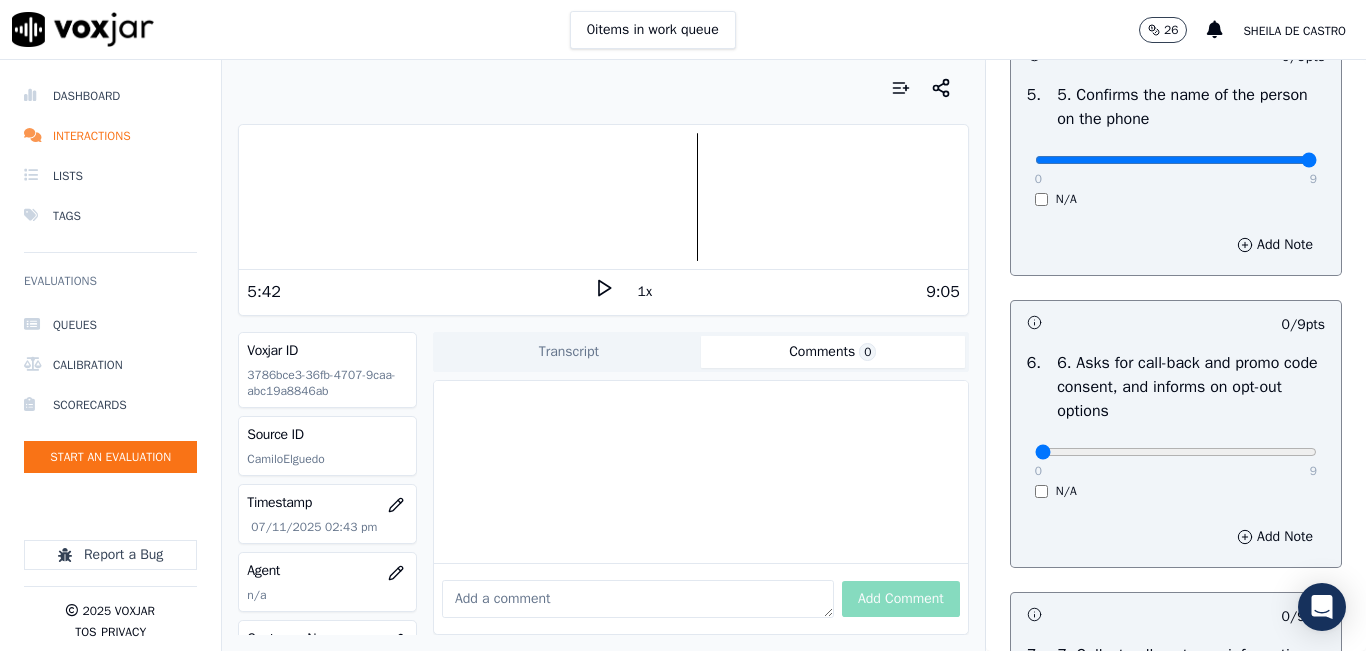 type on "9" 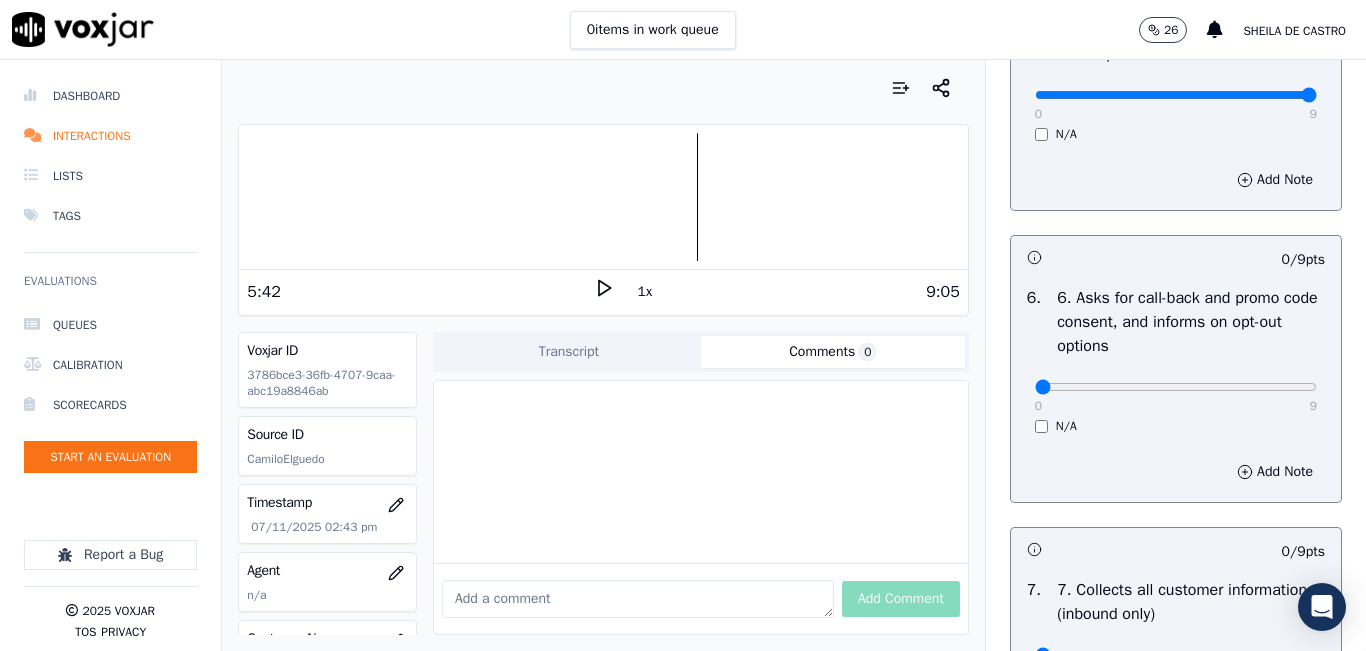 scroll, scrollTop: 1400, scrollLeft: 0, axis: vertical 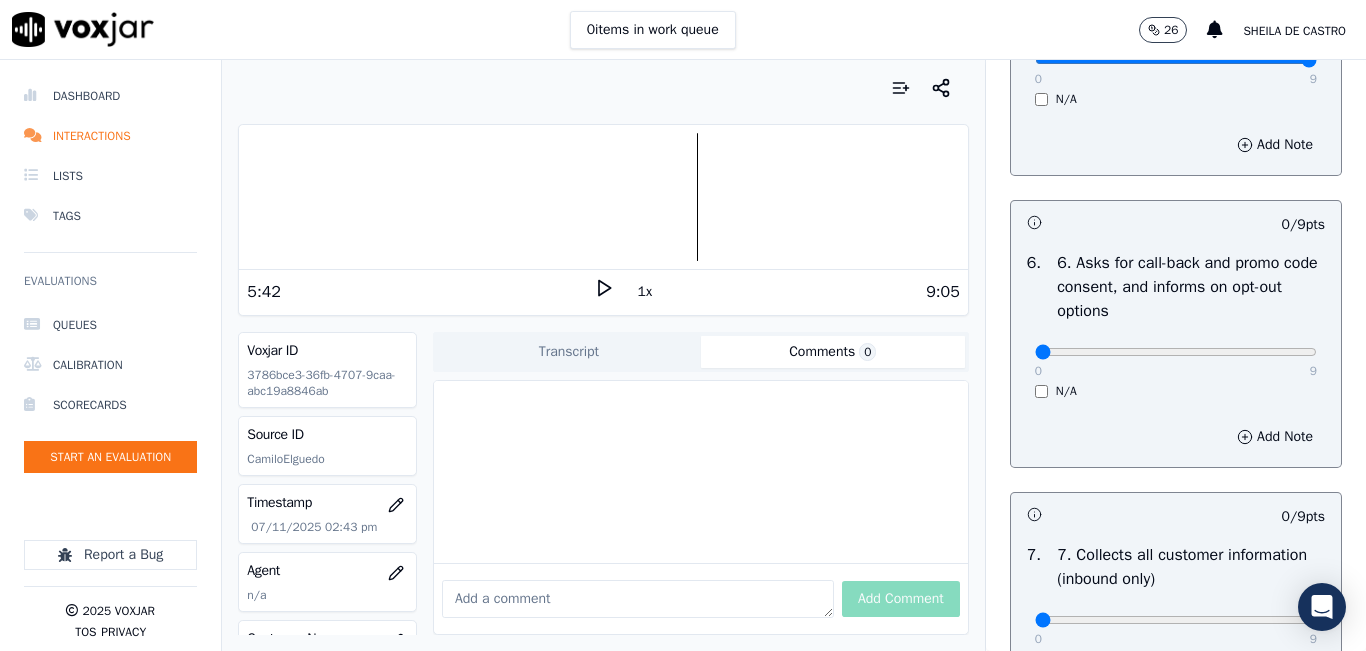 click on "6 .   6. Asks for call-back and promo code consent, and informs on opt-out options     0   9     N/A" at bounding box center (1176, 325) 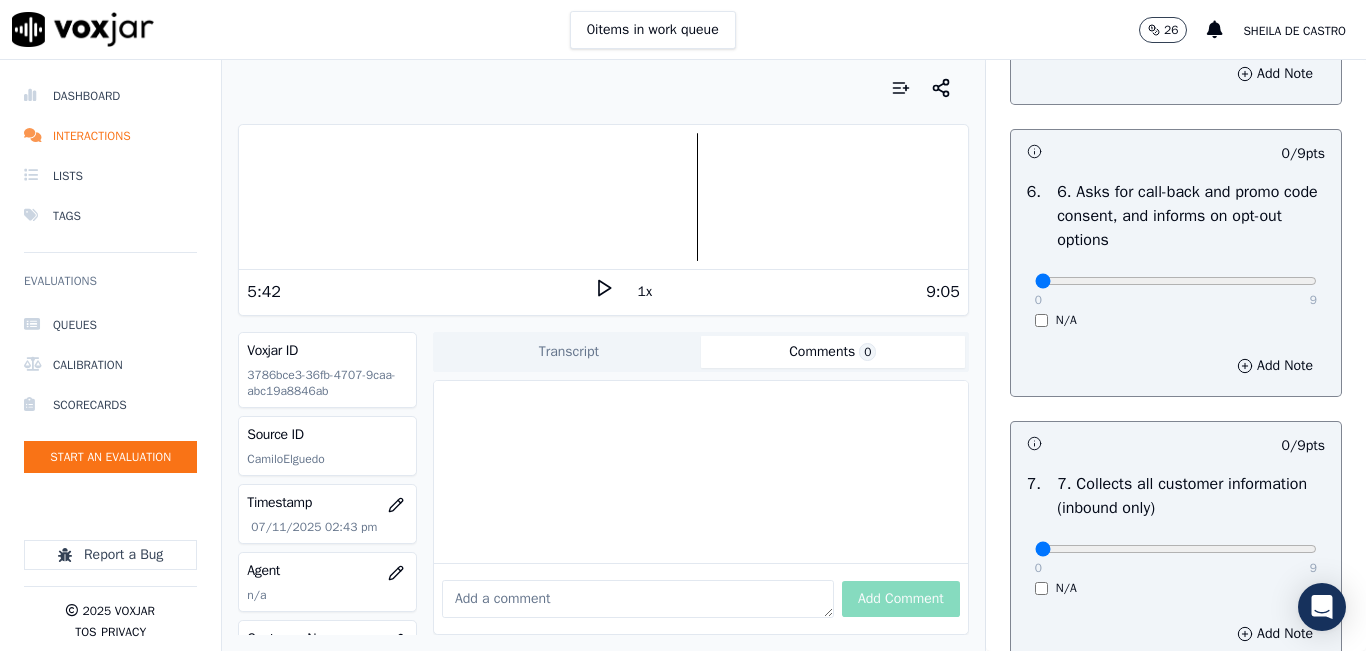 scroll, scrollTop: 1600, scrollLeft: 0, axis: vertical 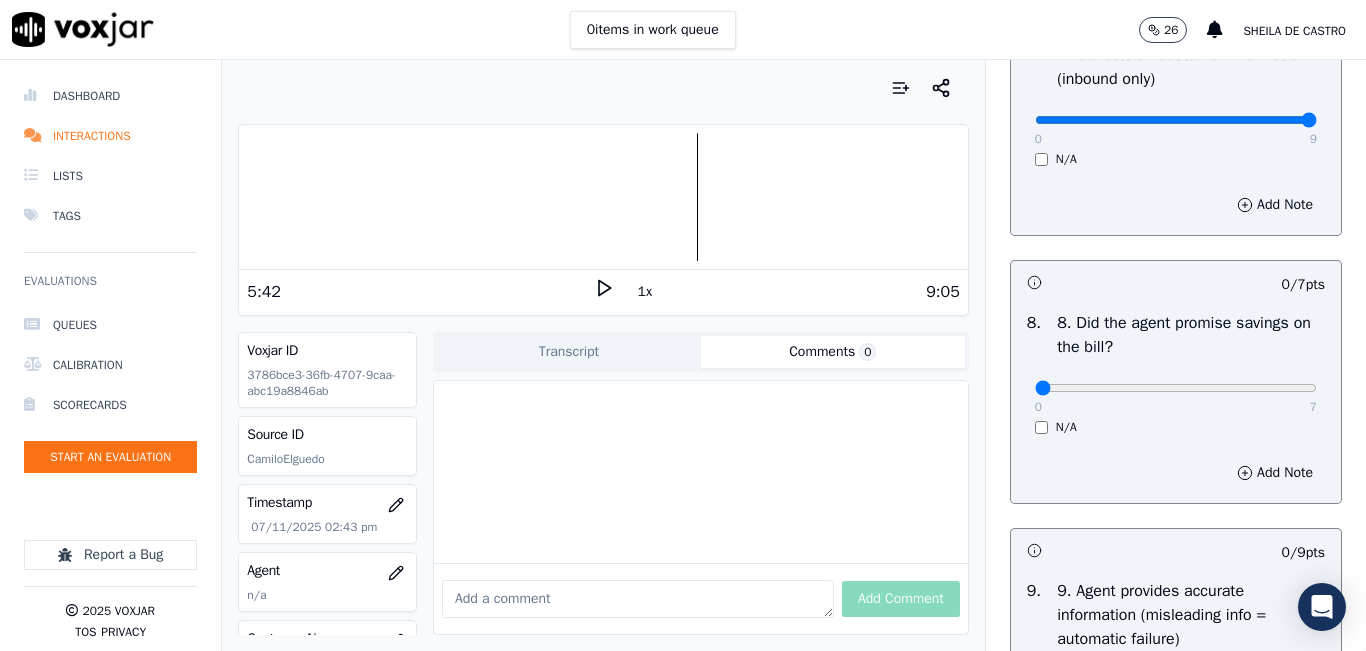 type on "9" 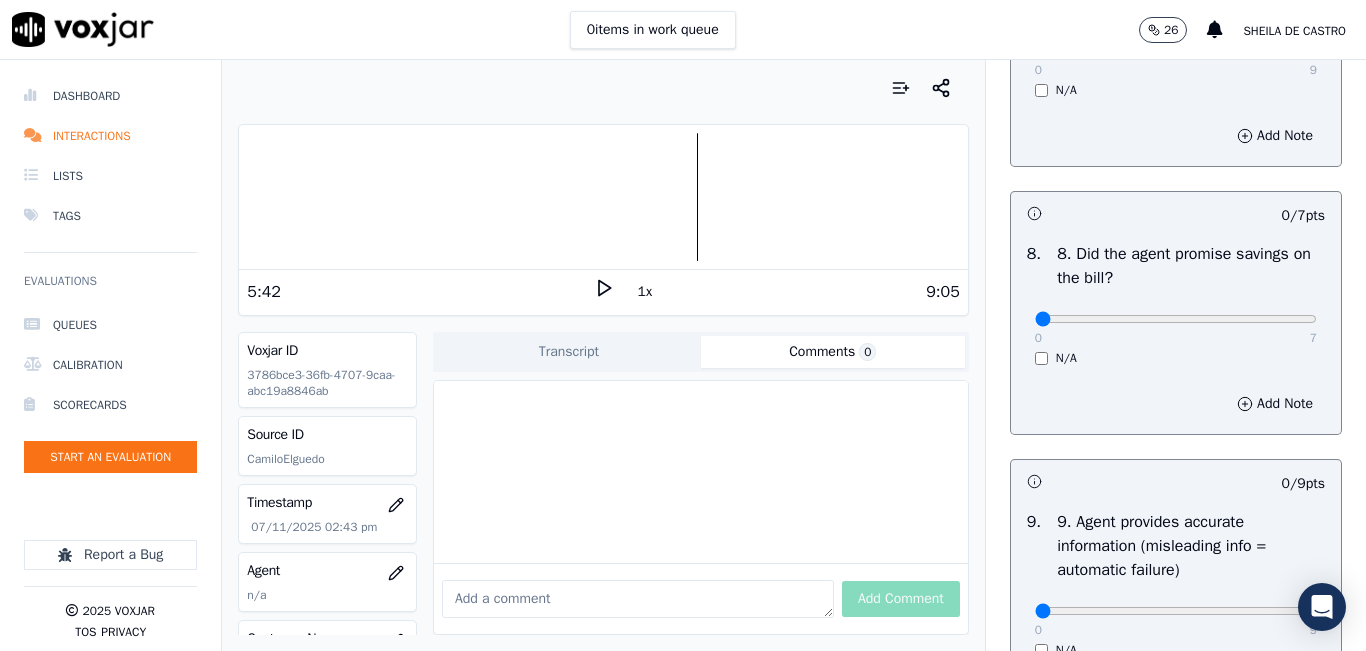 scroll, scrollTop: 2100, scrollLeft: 0, axis: vertical 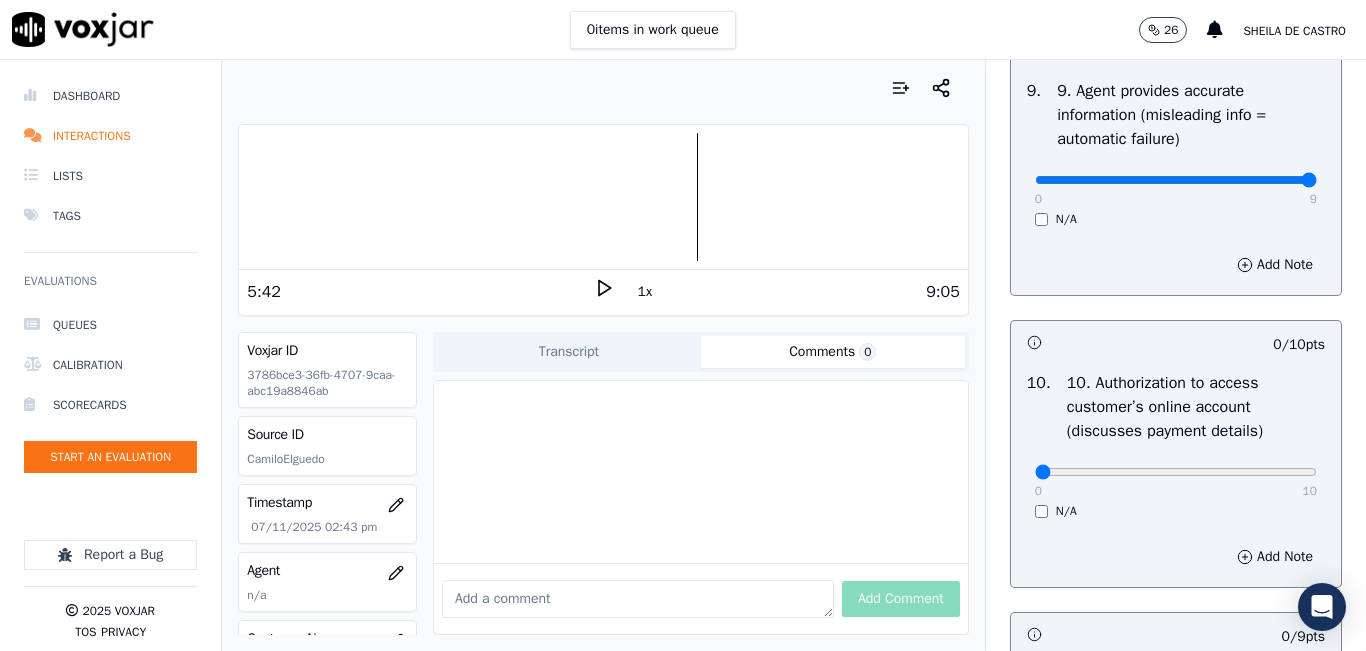 type on "9" 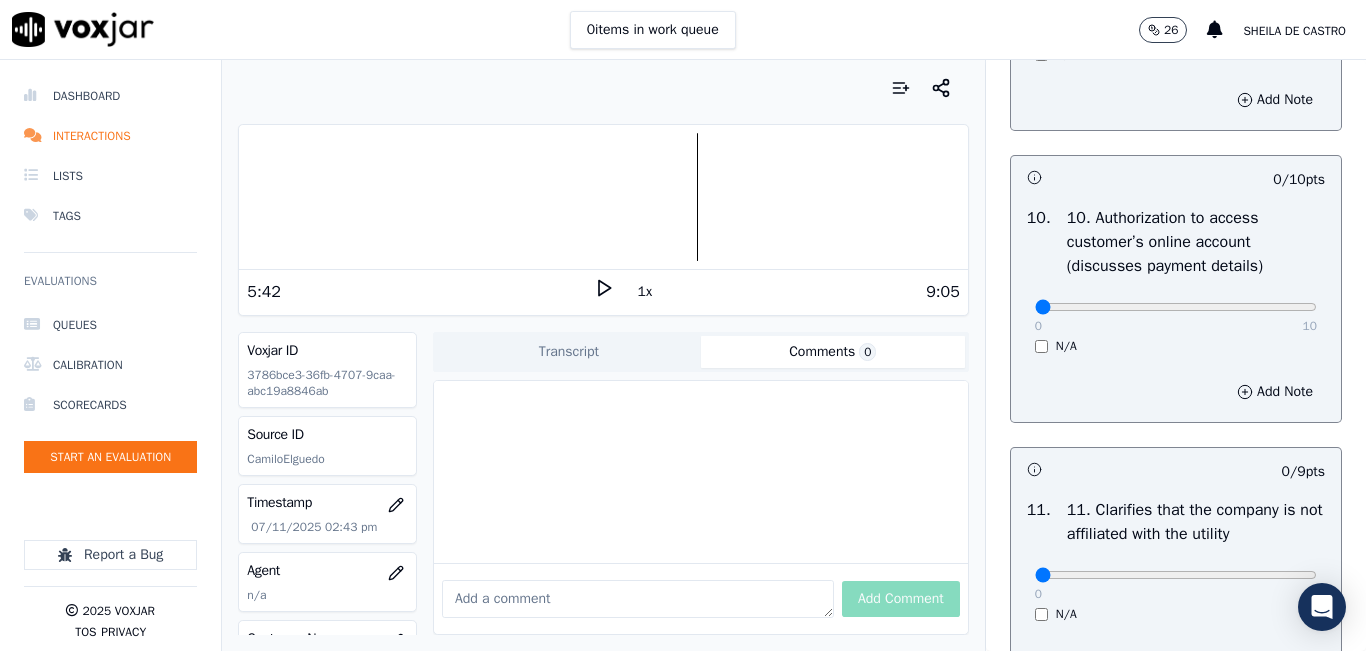 scroll, scrollTop: 2600, scrollLeft: 0, axis: vertical 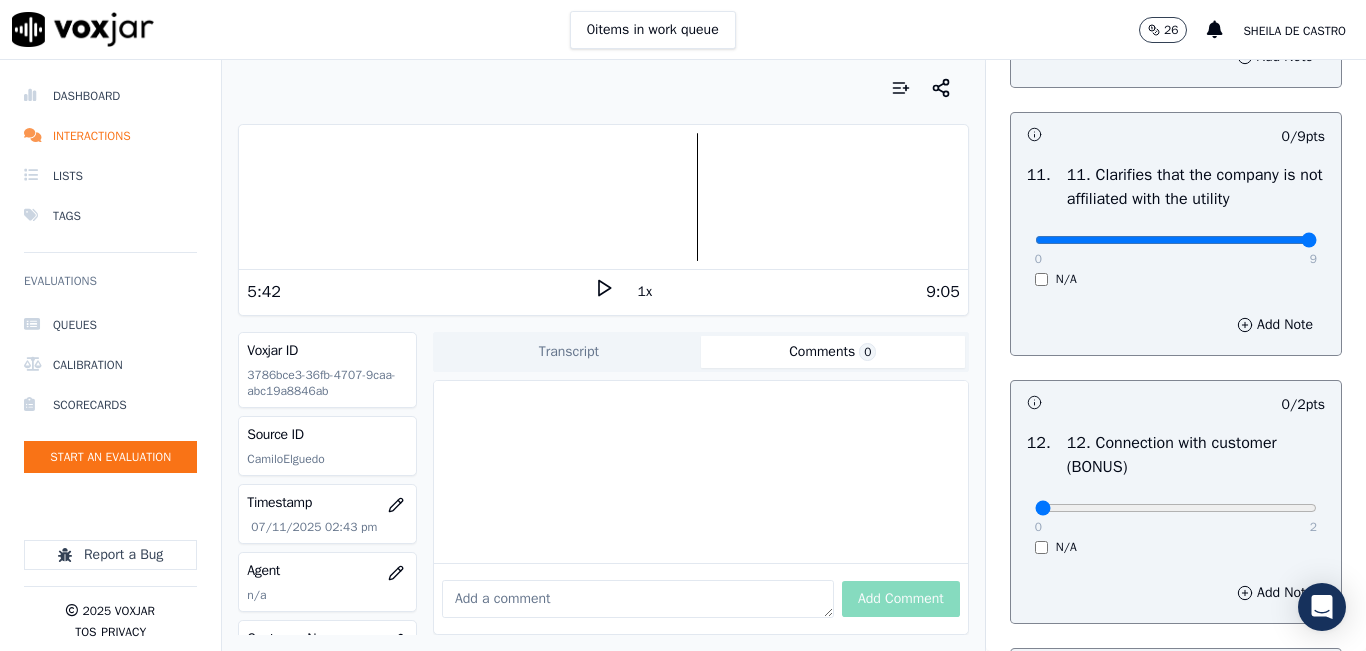 type on "9" 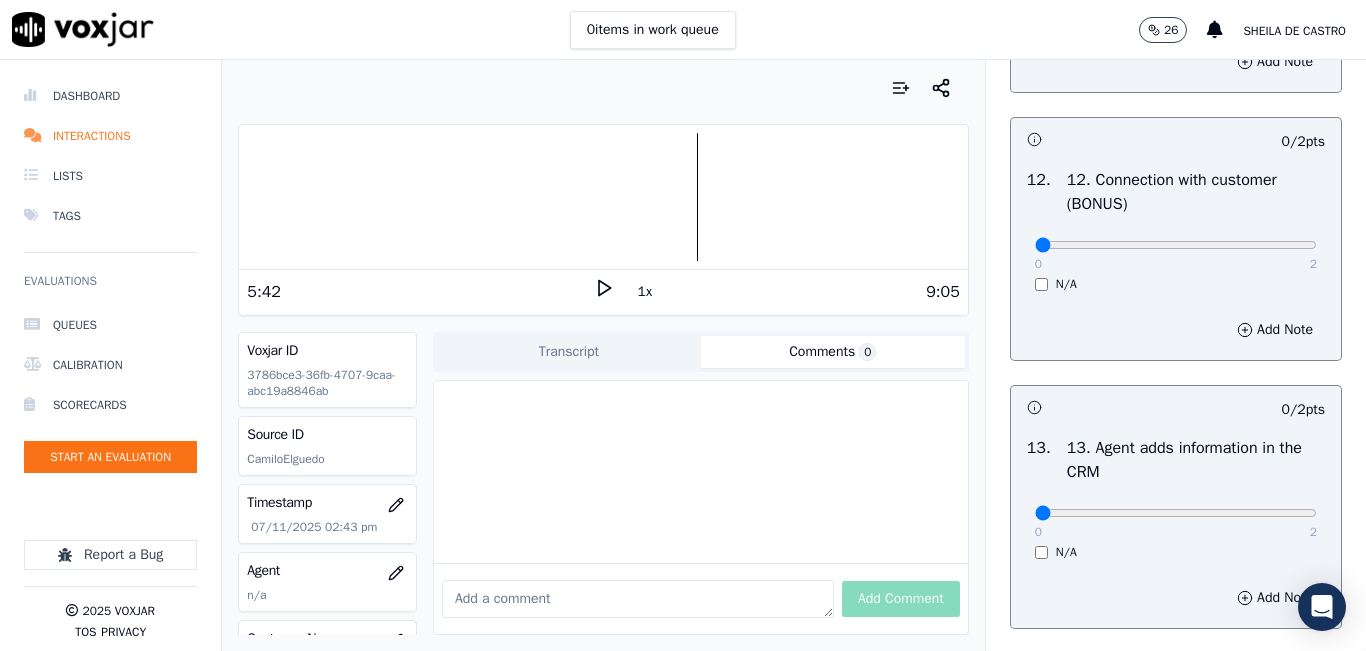 scroll, scrollTop: 3200, scrollLeft: 0, axis: vertical 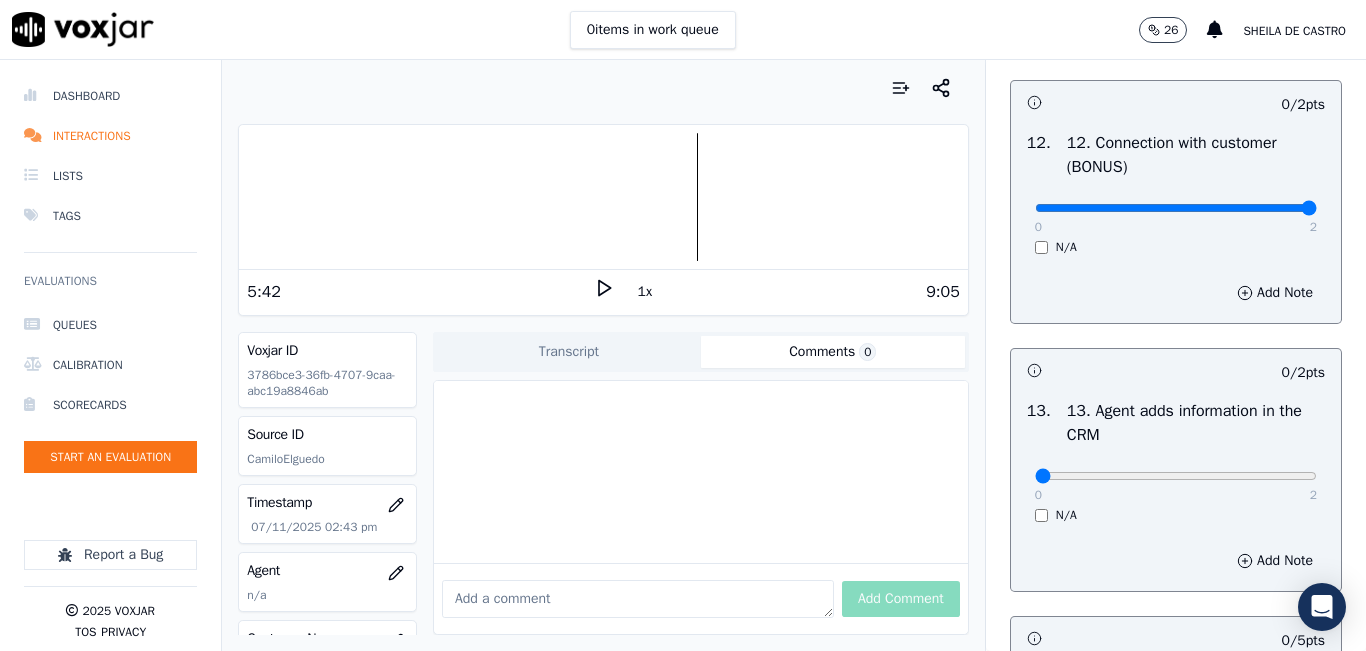 type on "2" 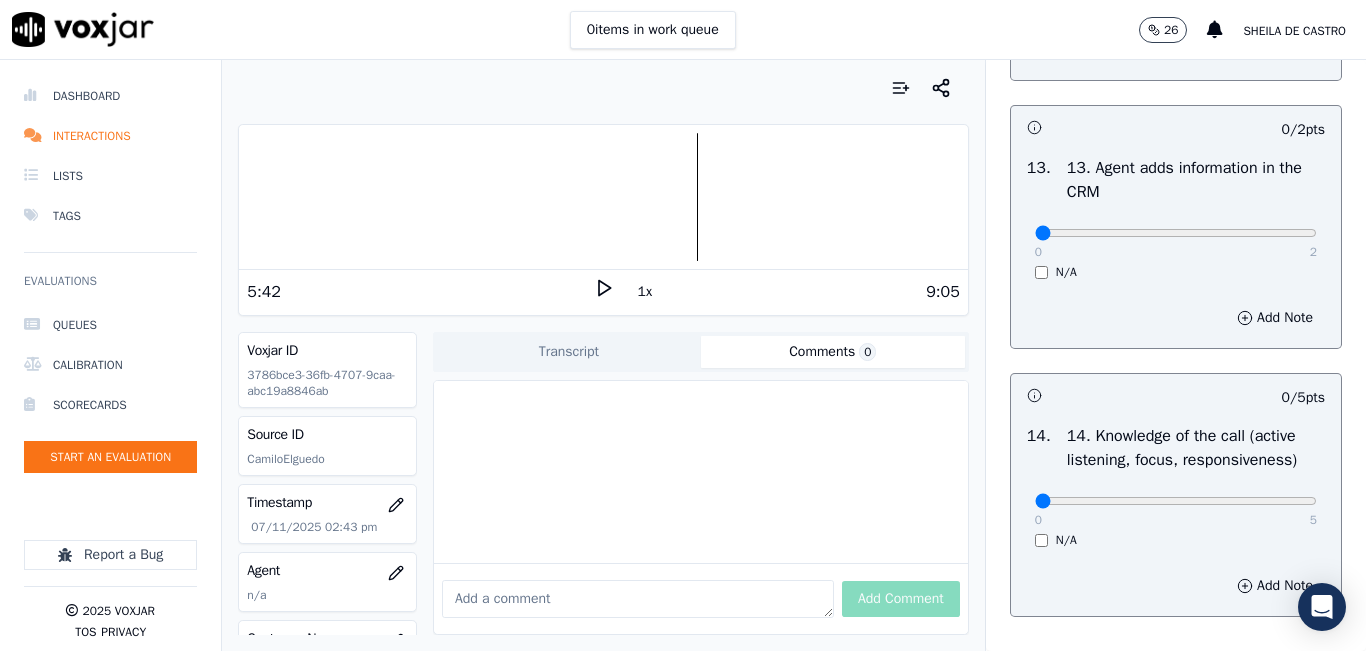 scroll, scrollTop: 3500, scrollLeft: 0, axis: vertical 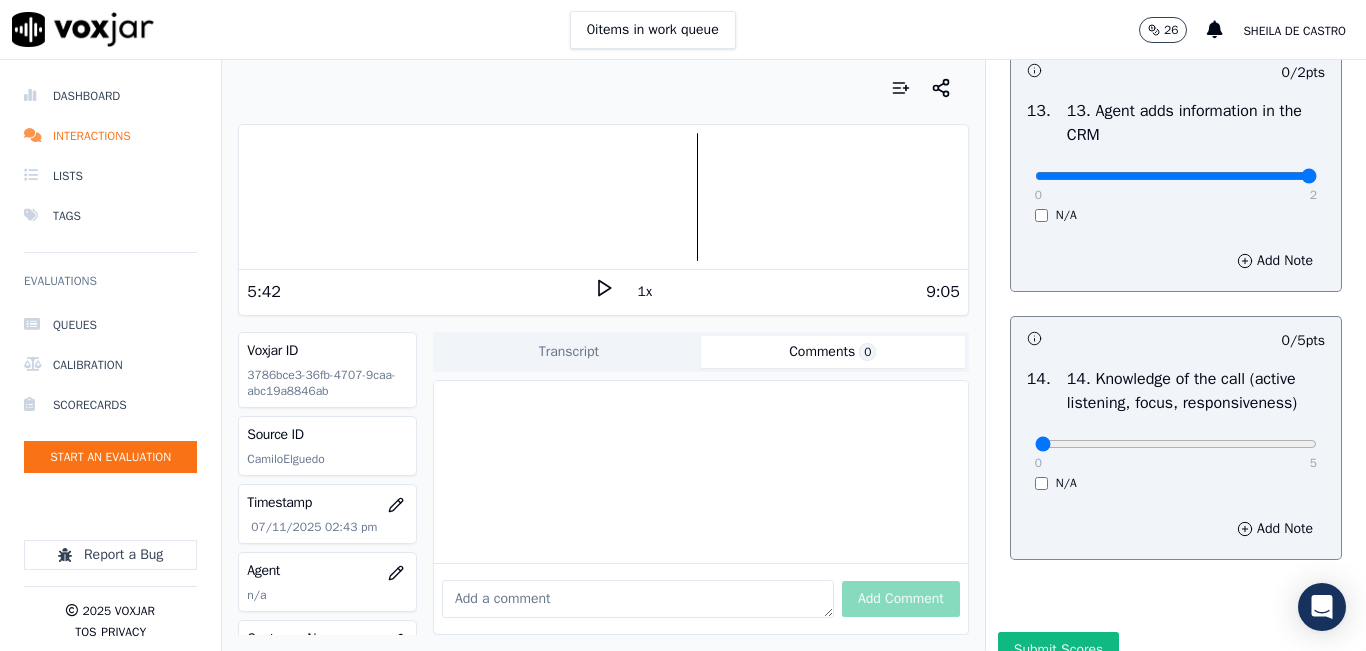 type on "2" 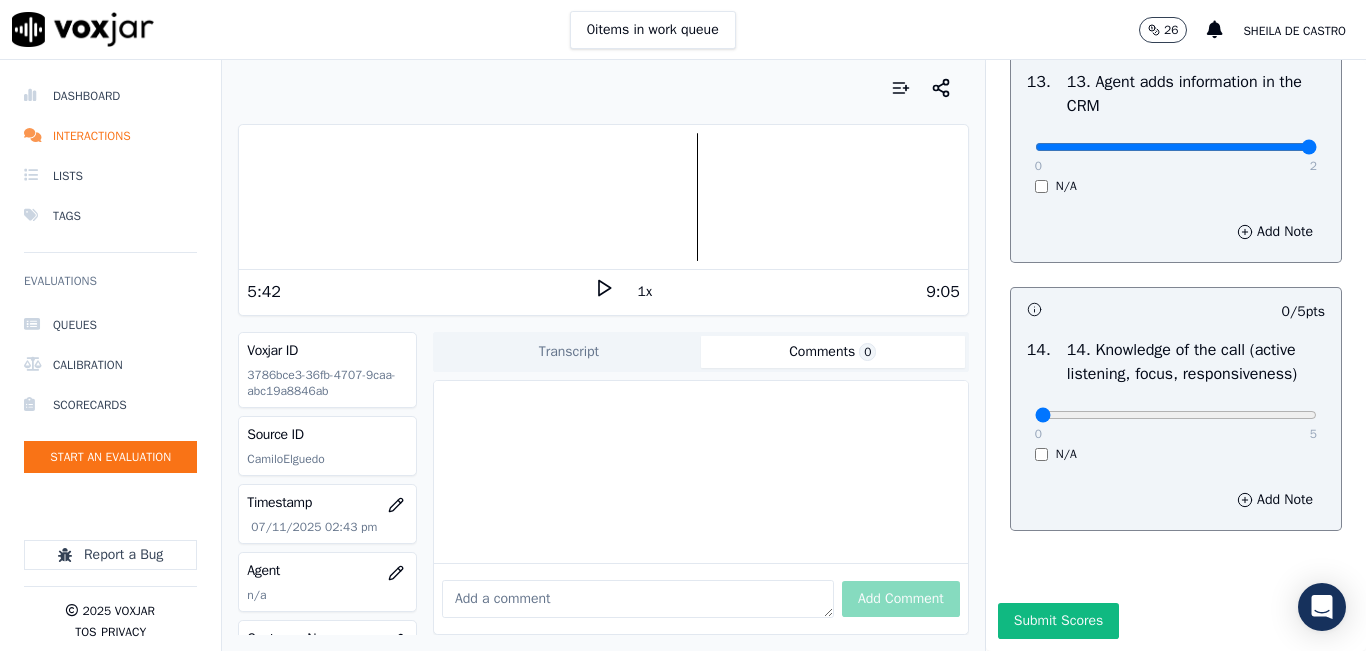 scroll, scrollTop: 3642, scrollLeft: 0, axis: vertical 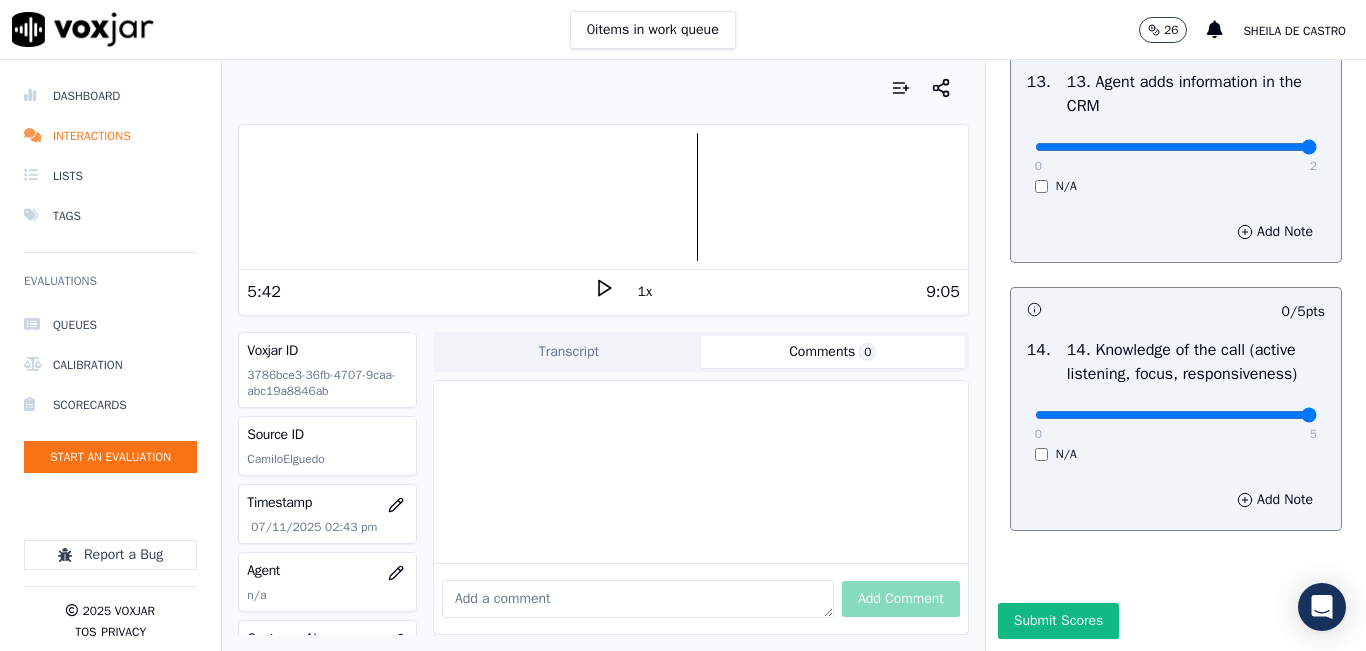 type on "5" 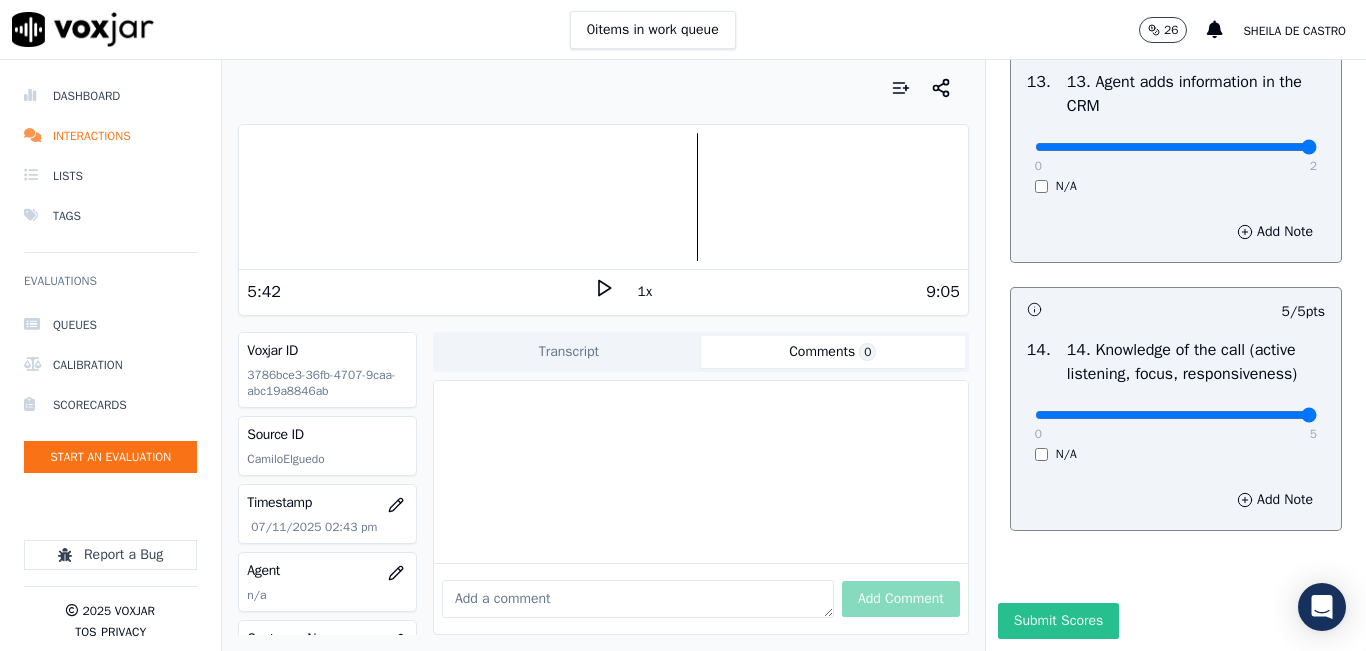 click on "Submit Scores" at bounding box center (1058, 621) 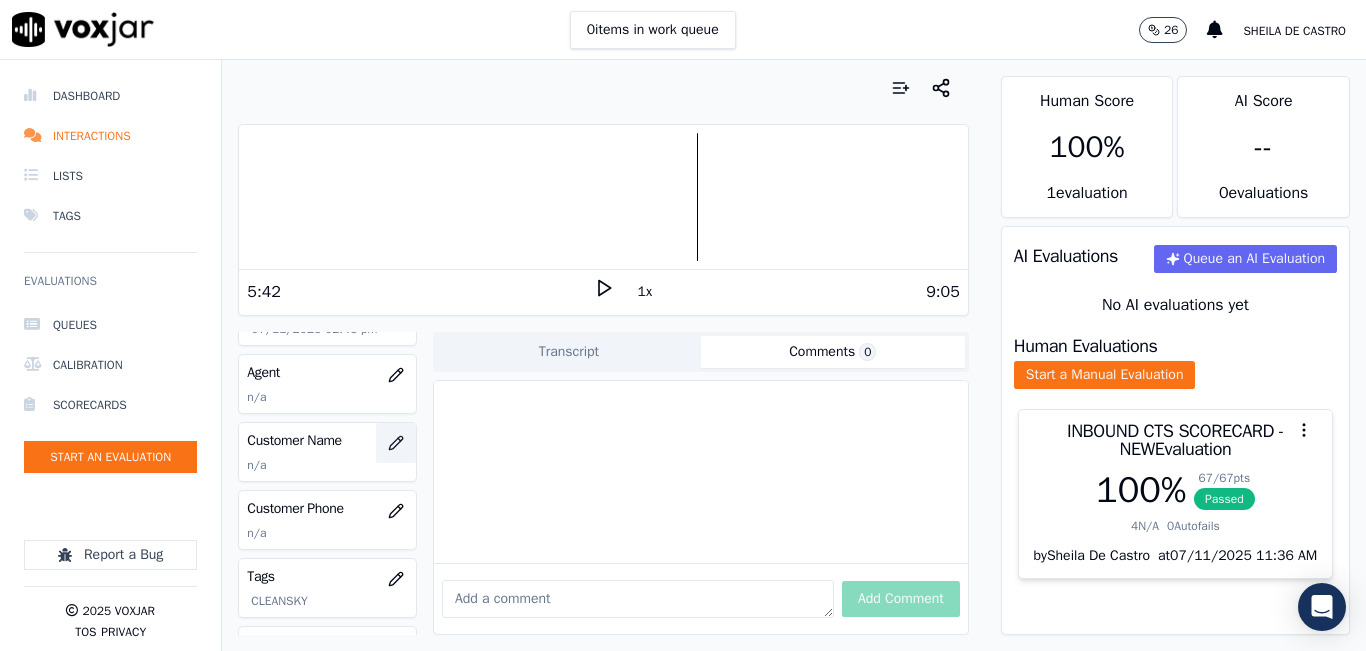 scroll, scrollTop: 200, scrollLeft: 0, axis: vertical 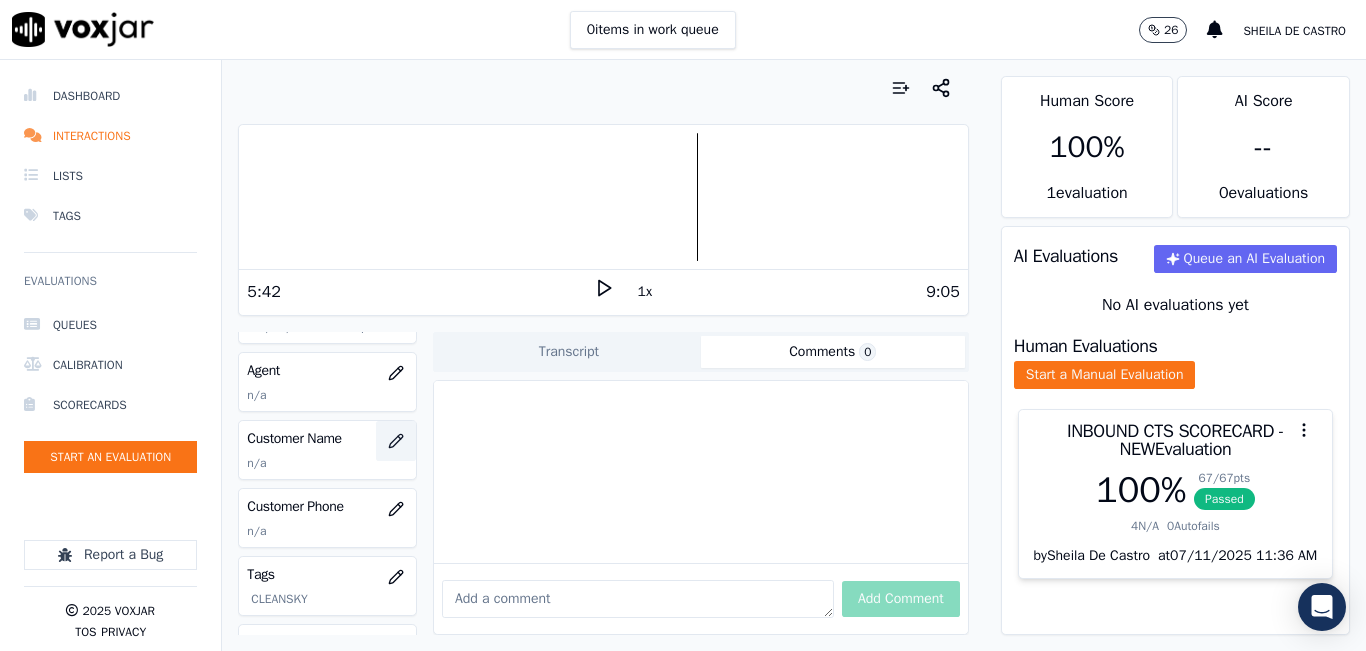 click 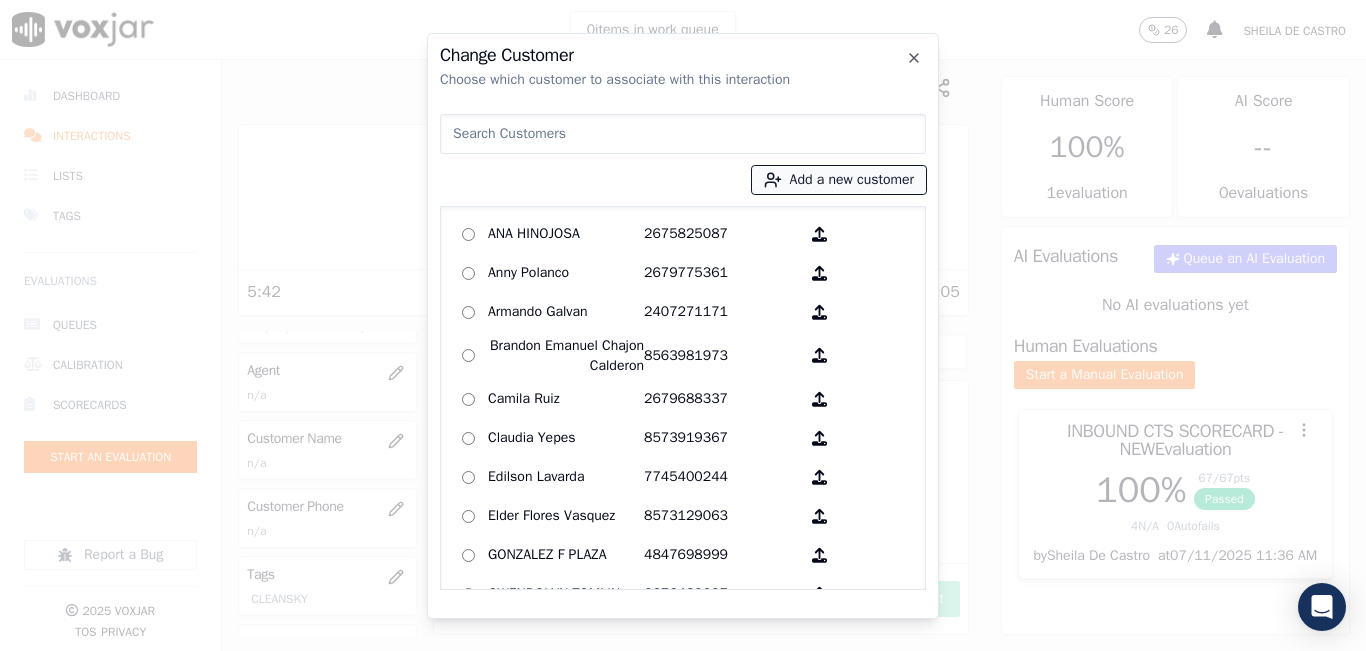 click on "Add a new customer" at bounding box center [839, 180] 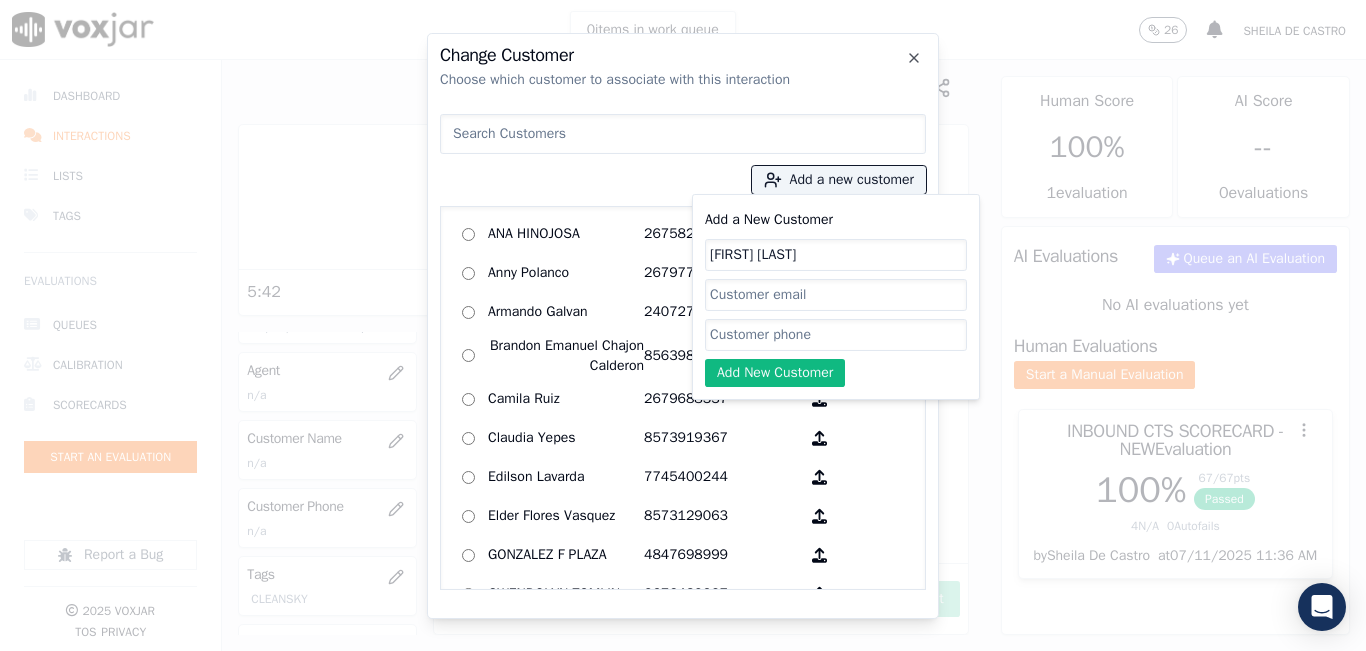 type on "Osvaldo Francisco" 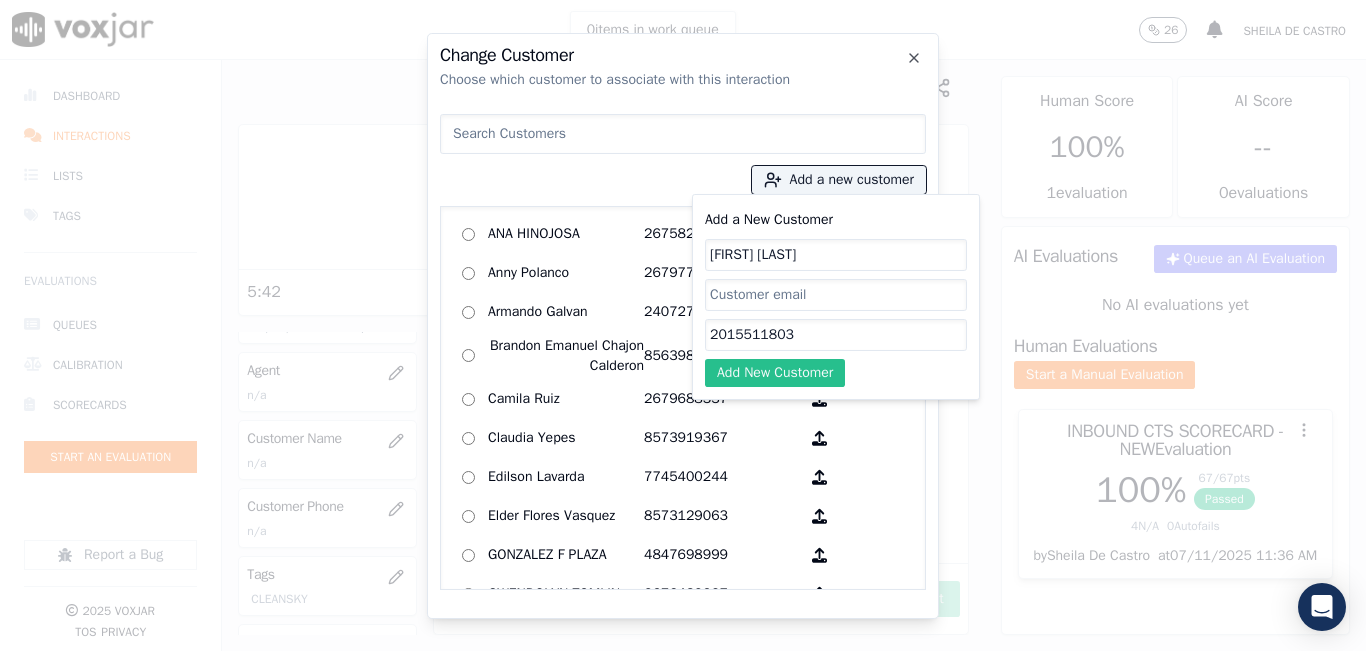 type on "2015511803" 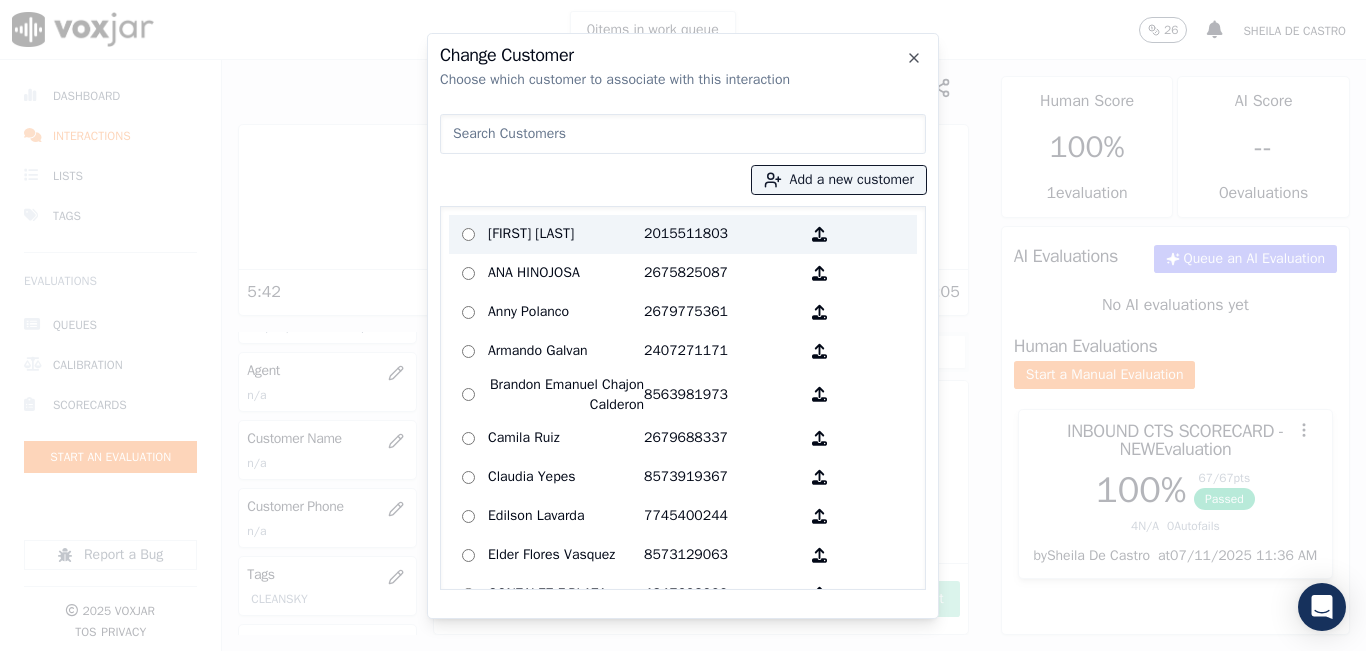 click on "2015511803" at bounding box center [722, 234] 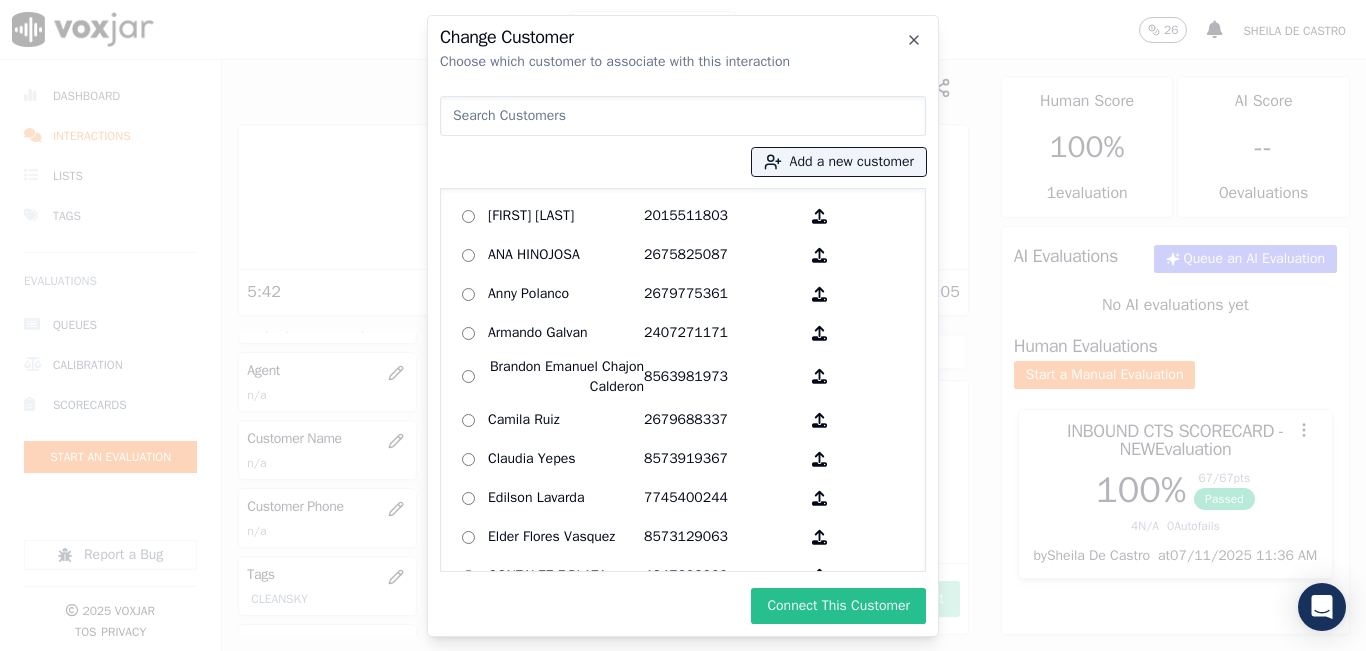 click on "Connect This Customer" at bounding box center (838, 606) 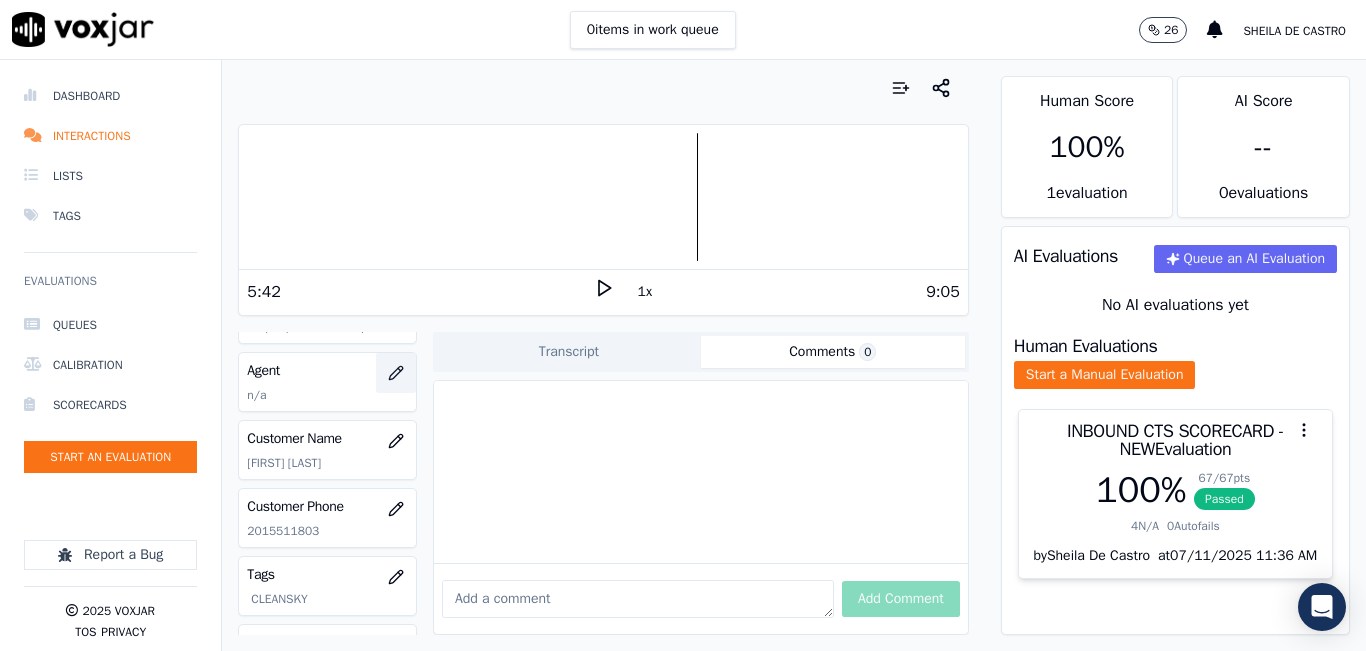 click at bounding box center [396, 373] 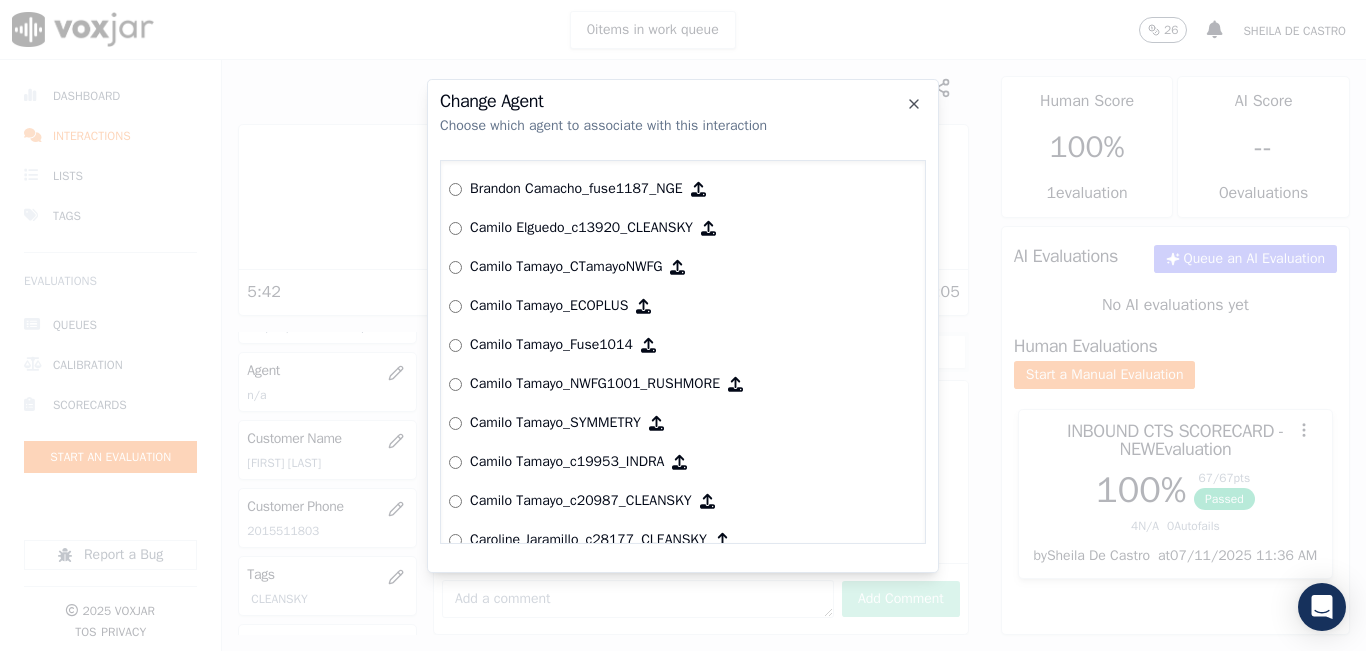 scroll, scrollTop: 1172, scrollLeft: 0, axis: vertical 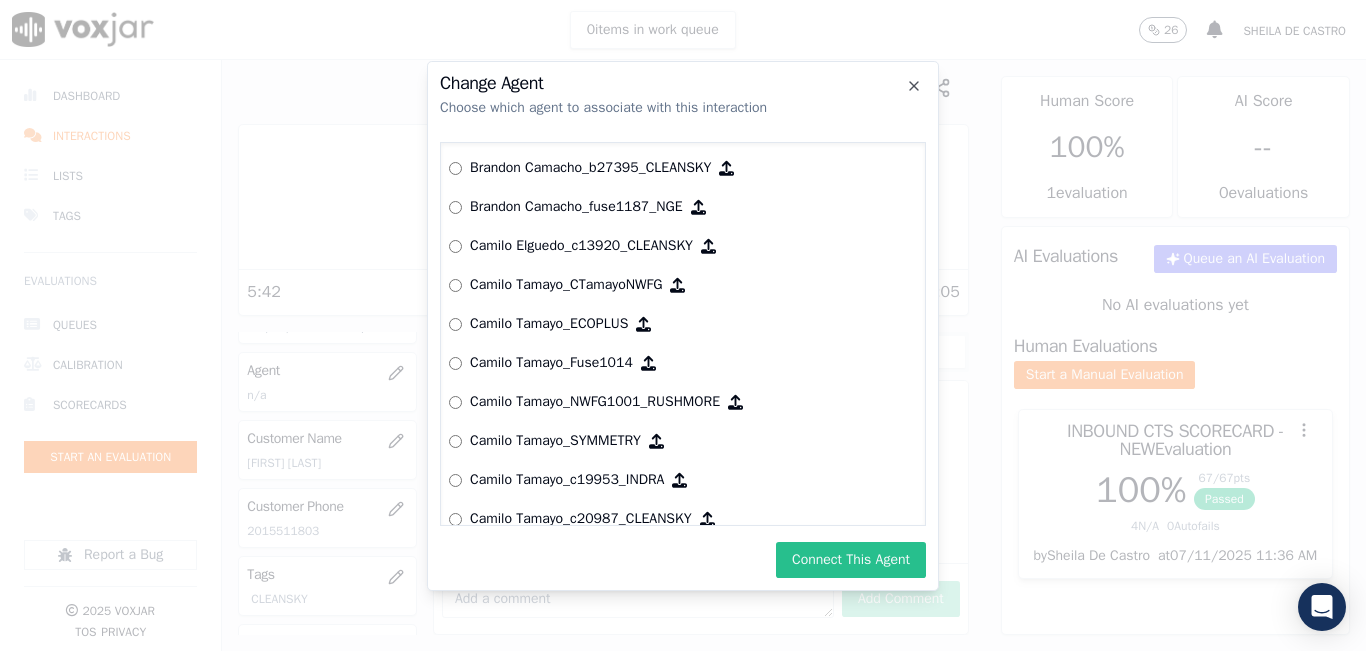 click on "Connect This Agent" at bounding box center [851, 560] 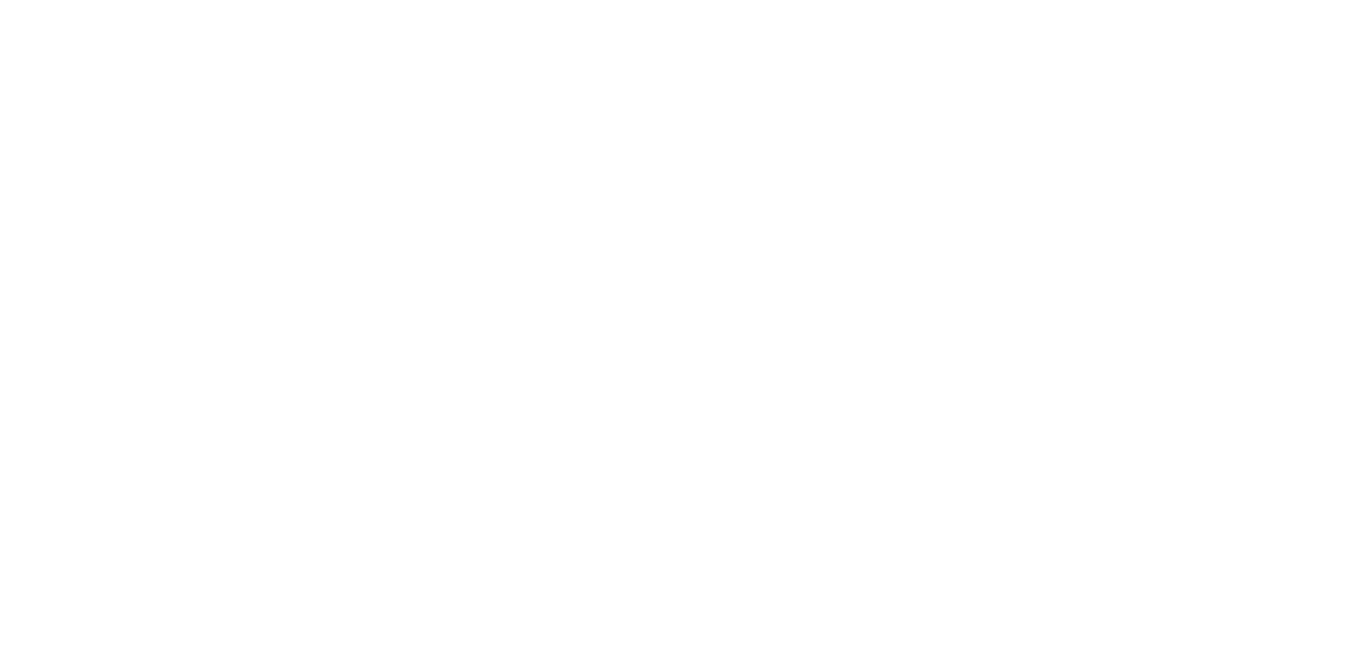 scroll, scrollTop: 0, scrollLeft: 0, axis: both 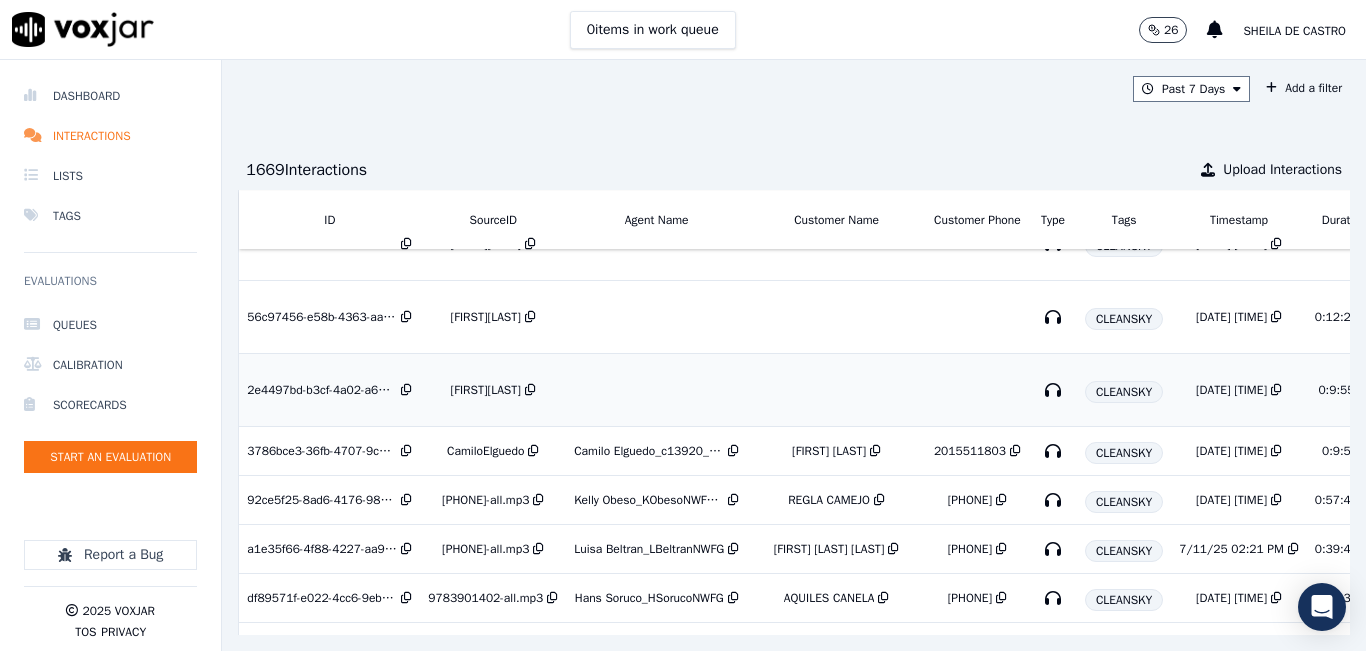 click on "[FIRST][LAST]" at bounding box center (493, 390) 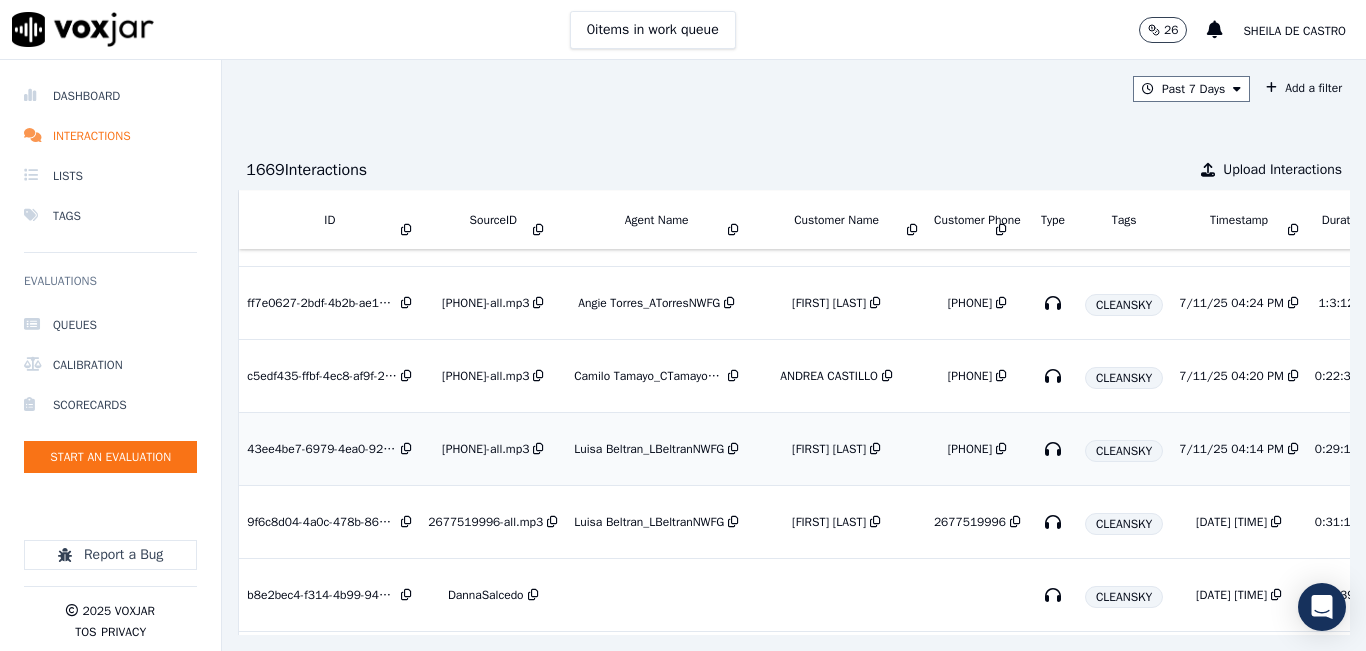 scroll, scrollTop: 0, scrollLeft: 0, axis: both 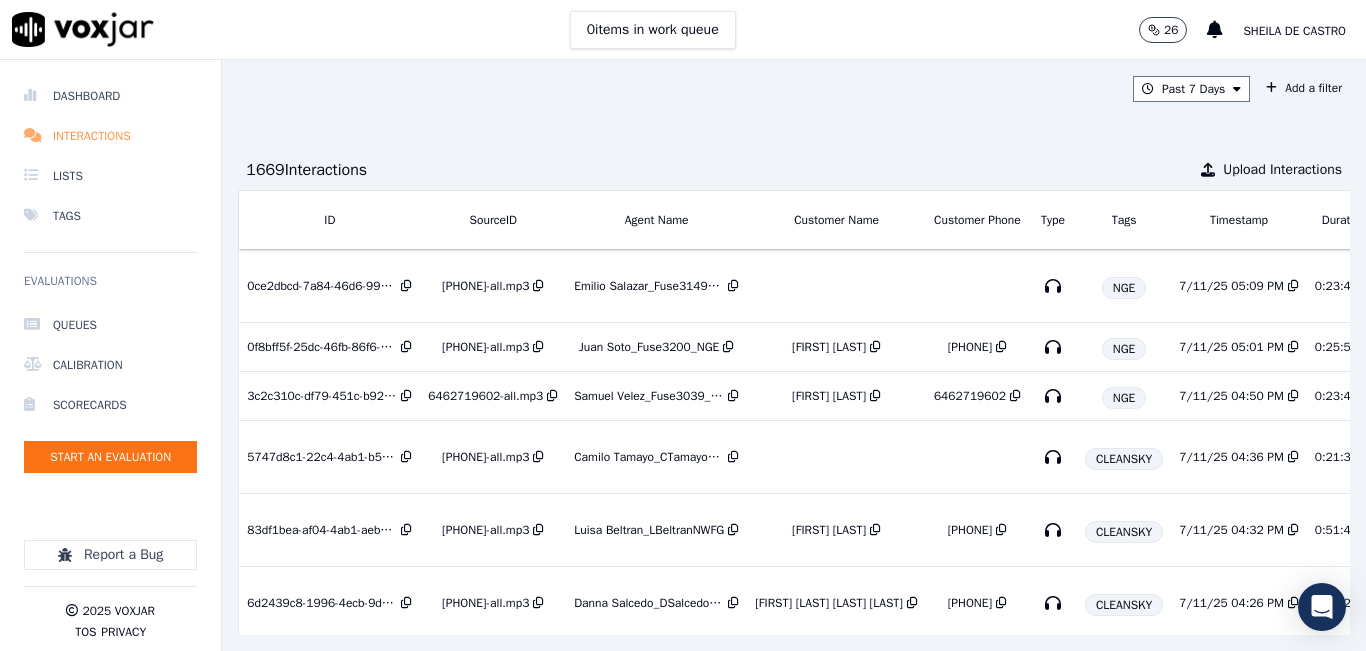 drag, startPoint x: 110, startPoint y: 104, endPoint x: 152, endPoint y: 123, distance: 46.09772 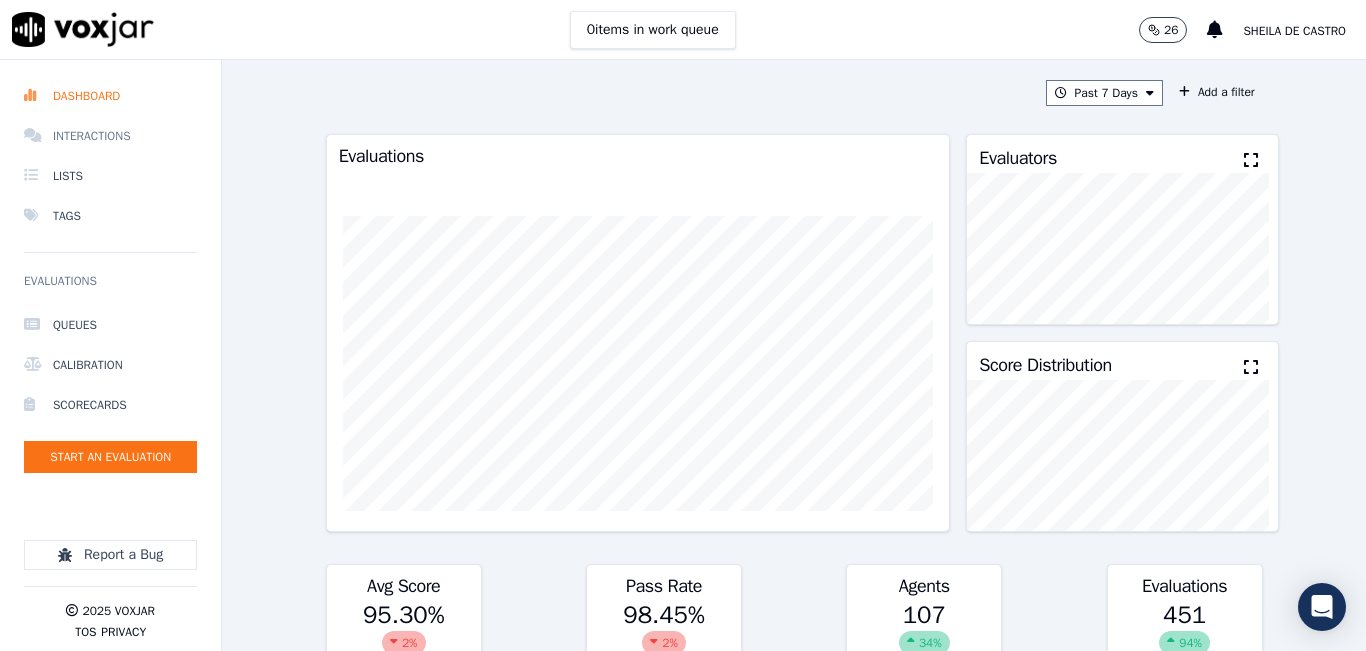 click on "Interactions" at bounding box center (110, 136) 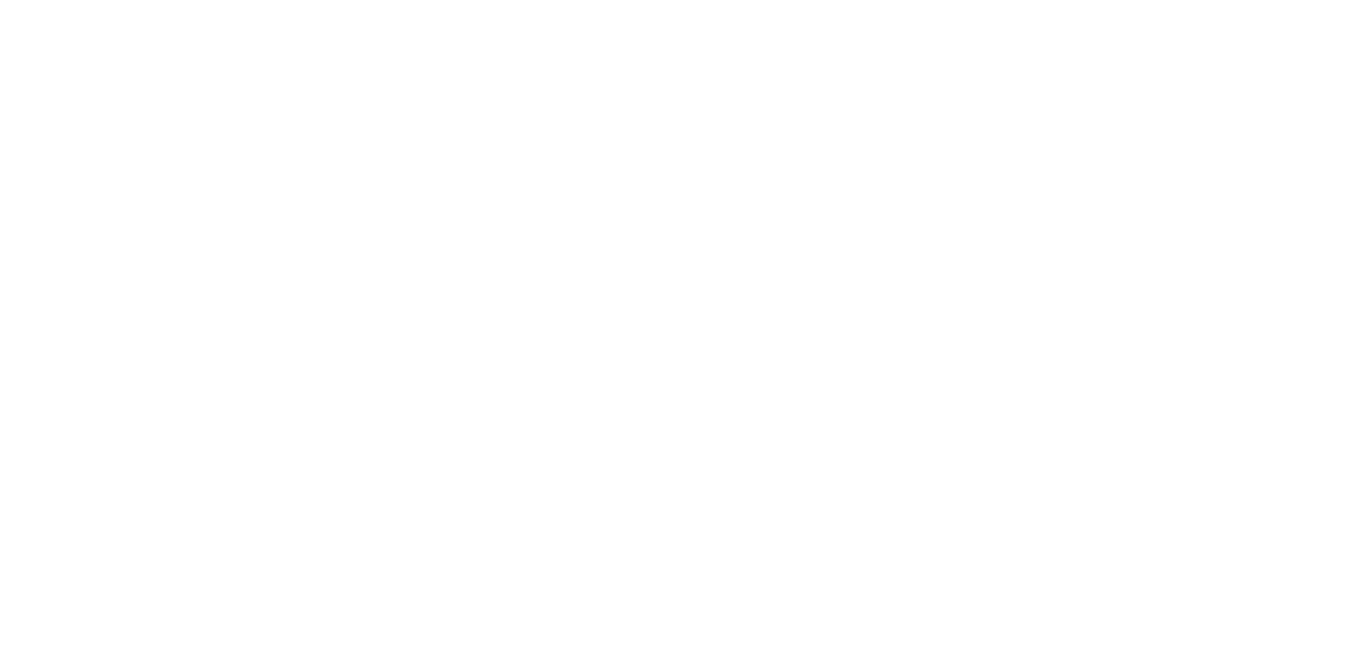 scroll, scrollTop: 0, scrollLeft: 0, axis: both 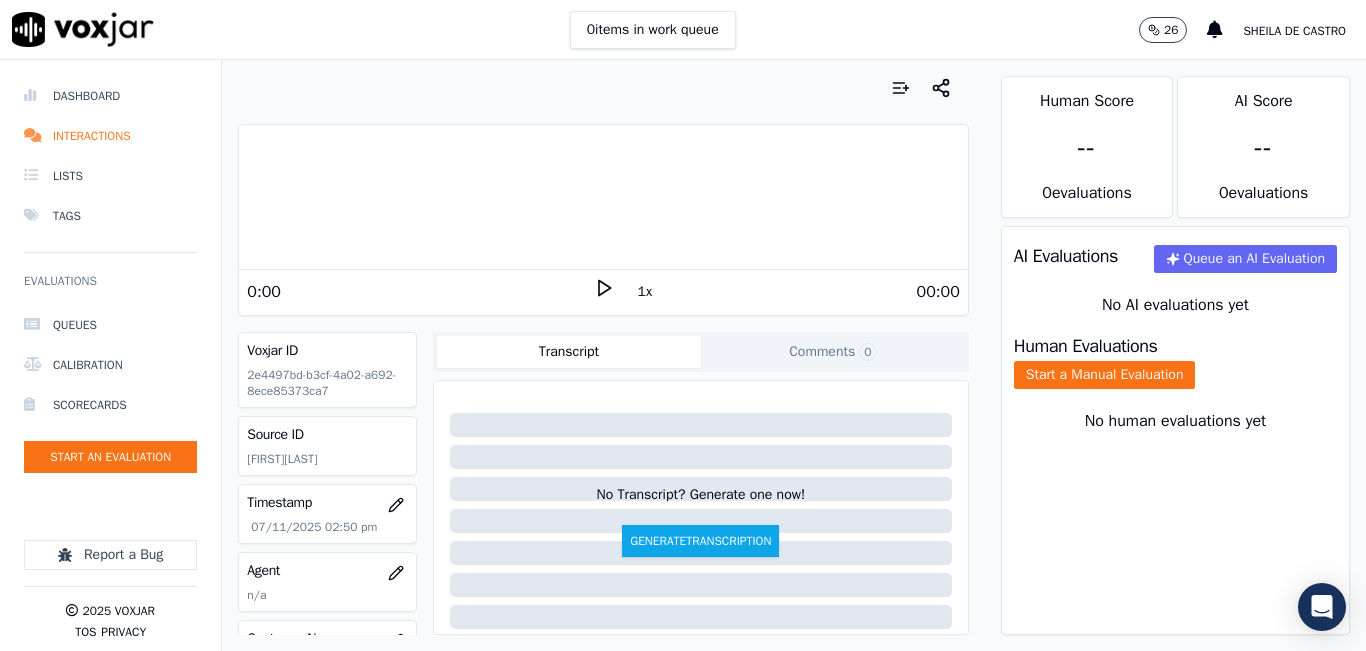 click on "Dashboard   Interactions   Lists   Tags       Evaluations     Queues   Calibration   Scorecards   Start an Evaluation
Report a Bug       2025   Voxjar   TOS   Privacy" 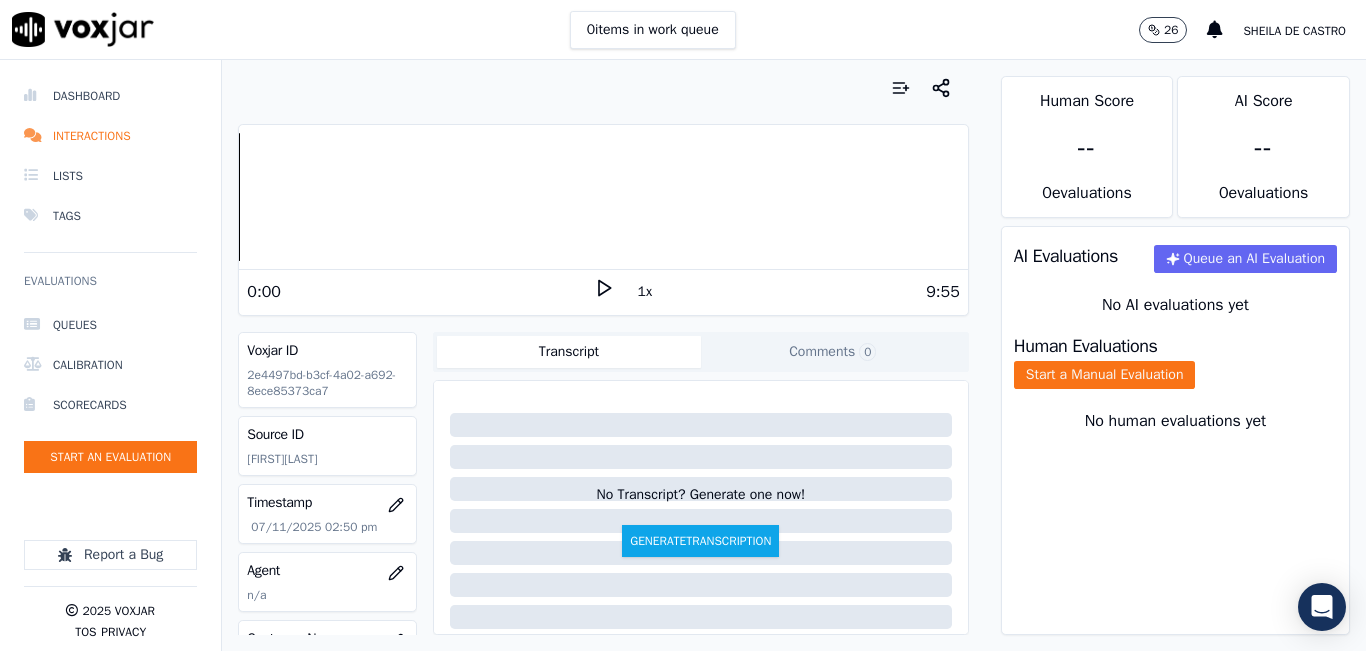 click 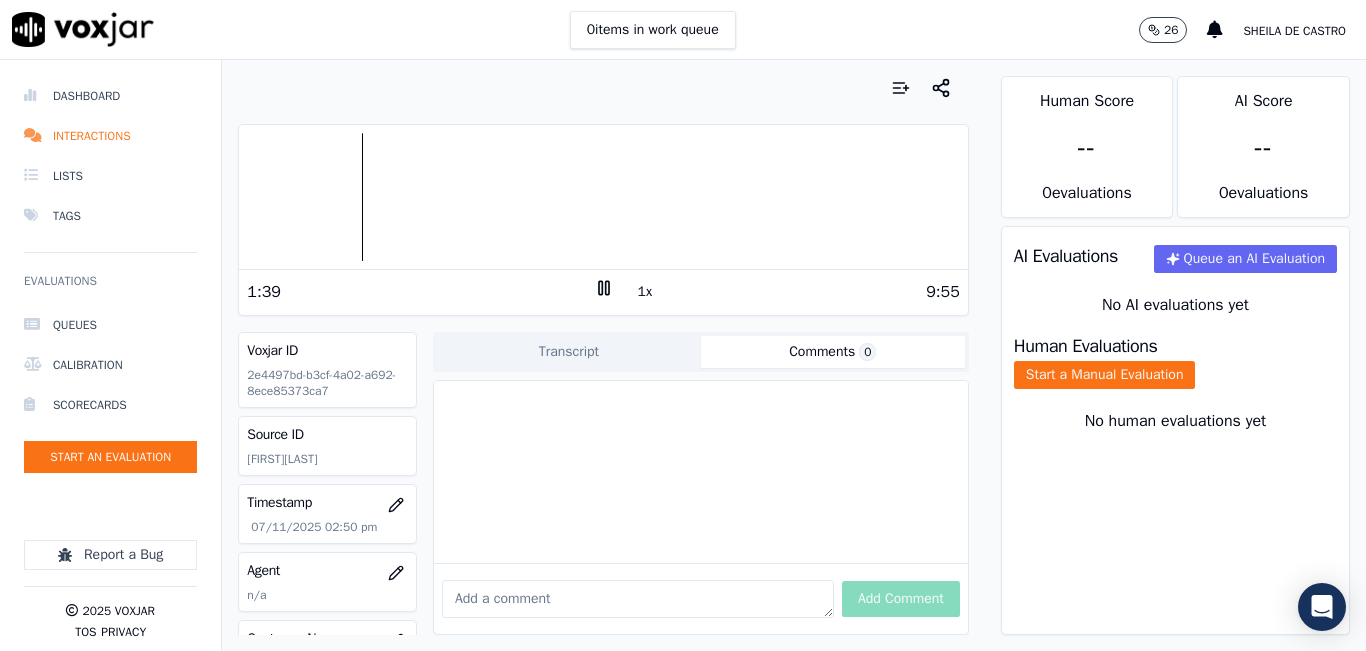 click on "Comments  0" 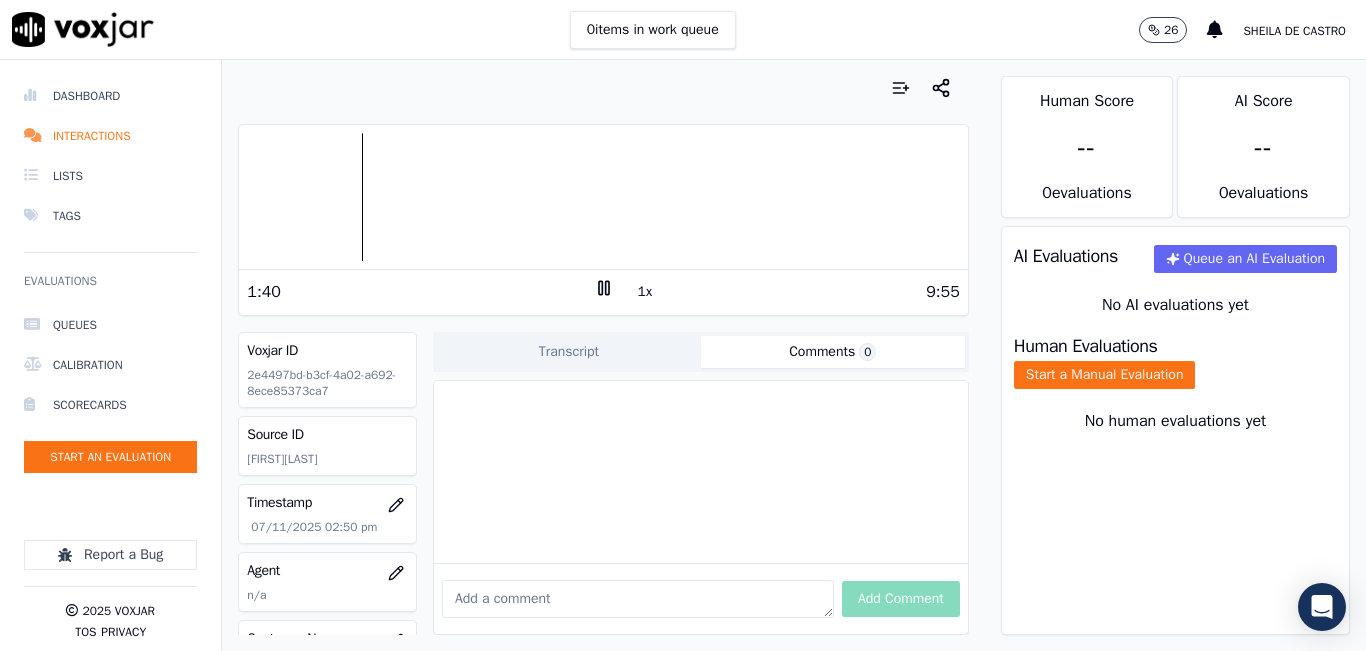 type 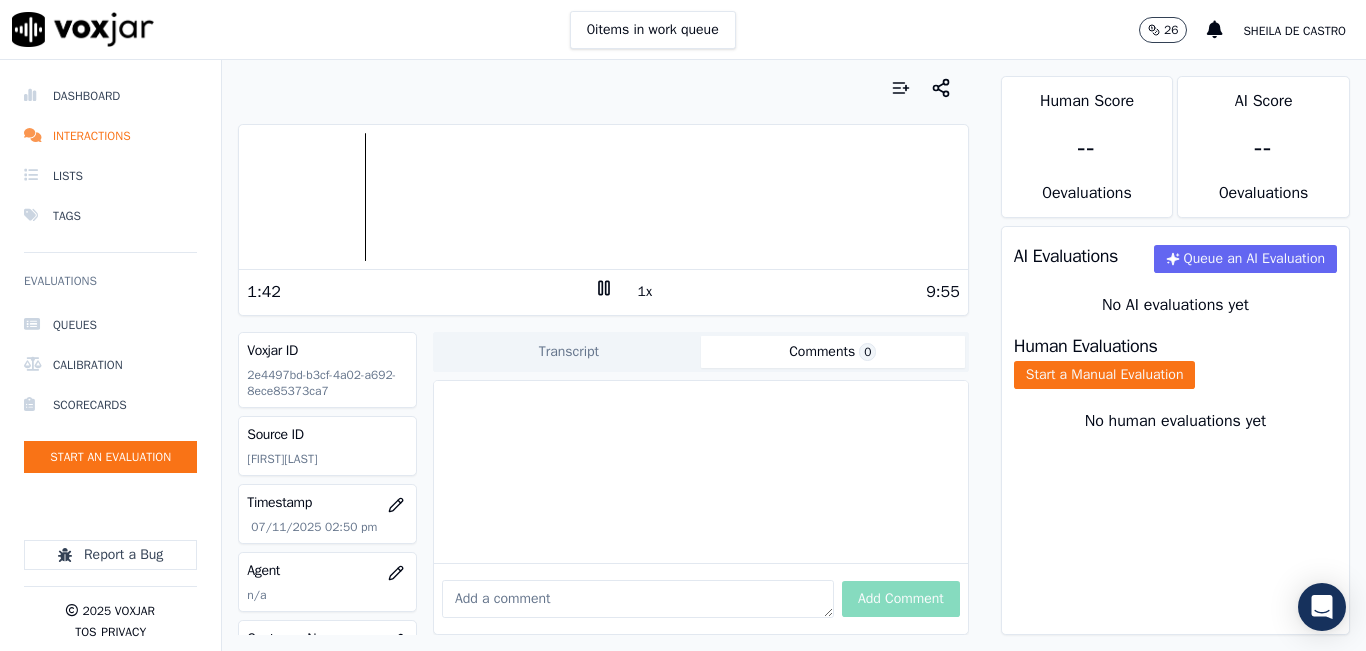 click at bounding box center (638, 599) 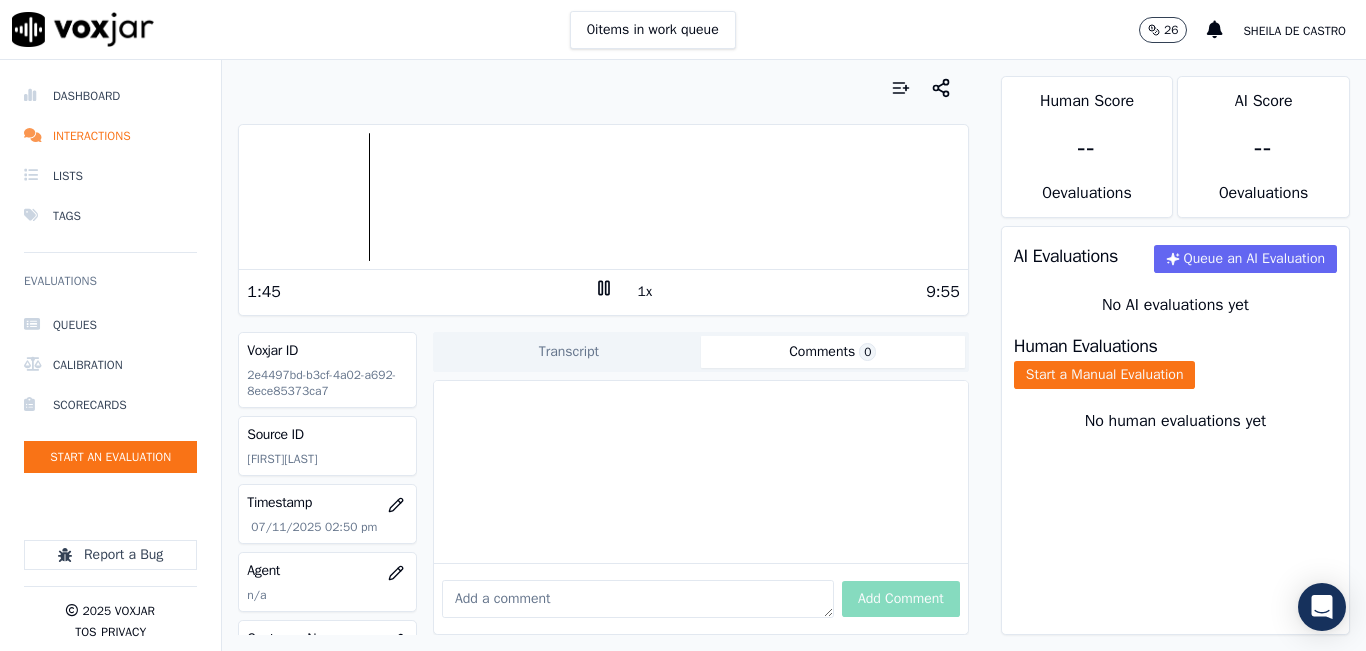 click at bounding box center [603, 197] 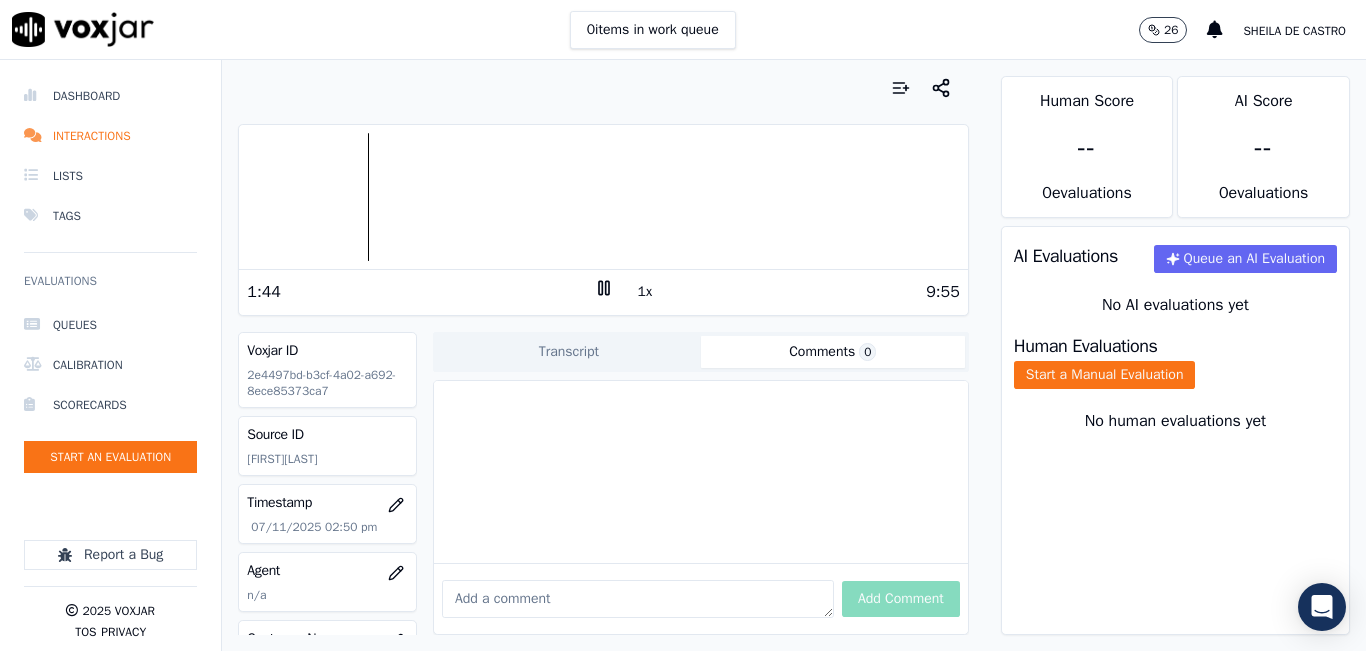 click at bounding box center (603, 197) 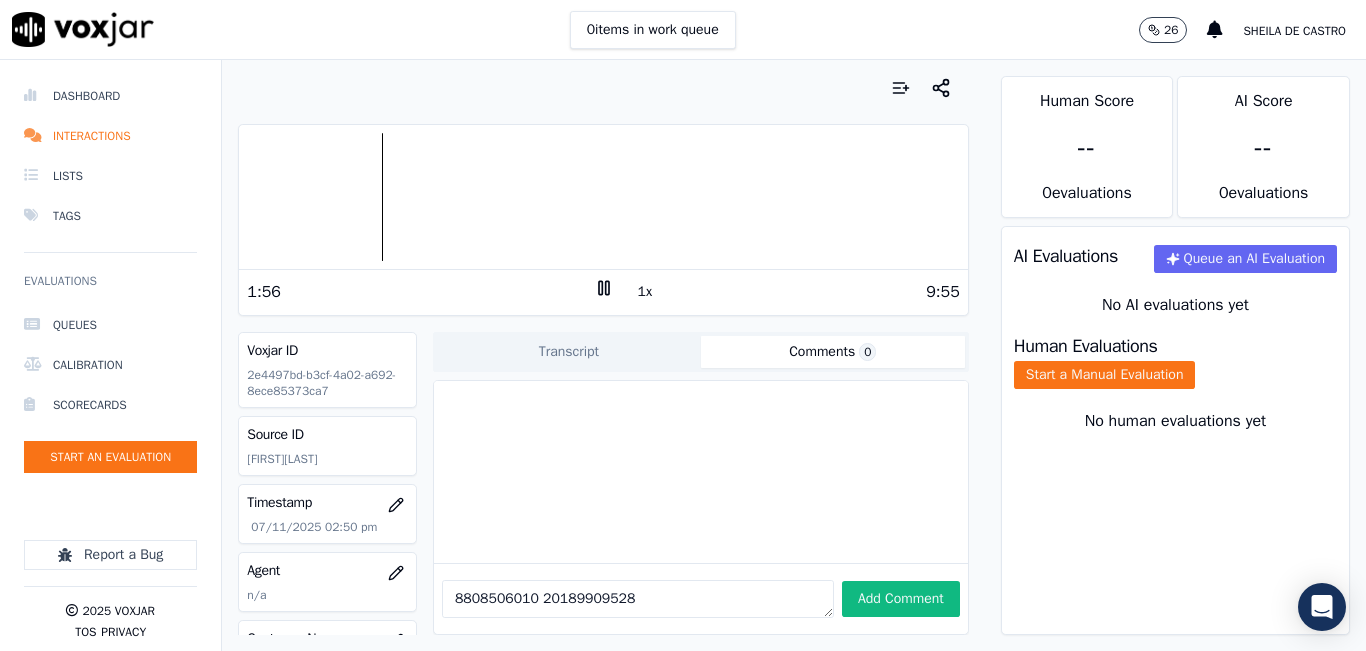 click on "8808506010 20189909528" at bounding box center [638, 599] 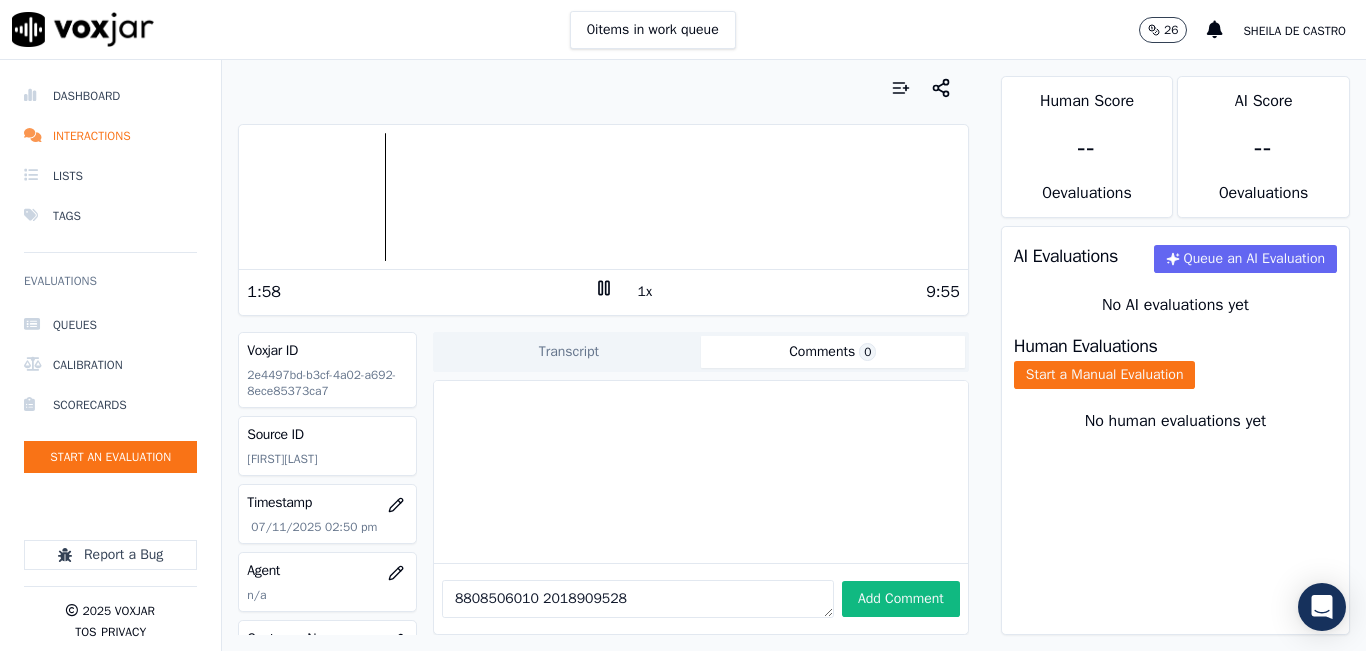 click on "1:58" at bounding box center [420, 292] 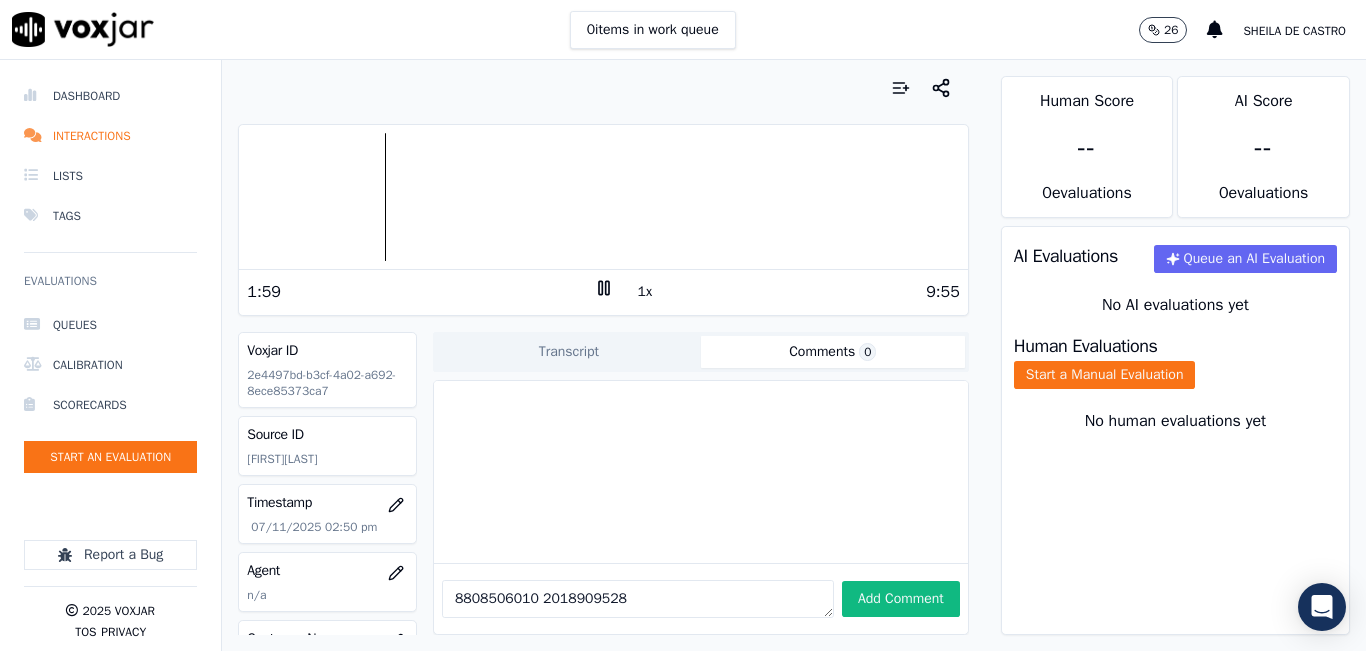 click on "1:59     1x   9:55" at bounding box center [603, 291] 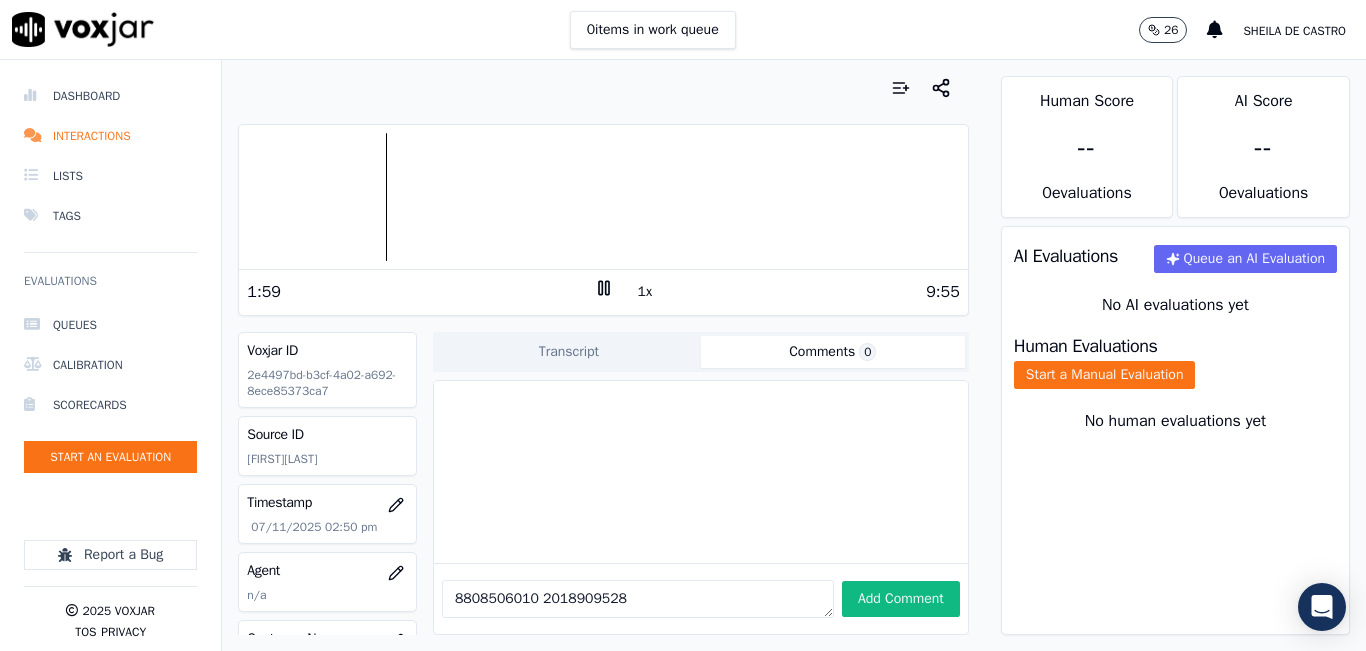 click 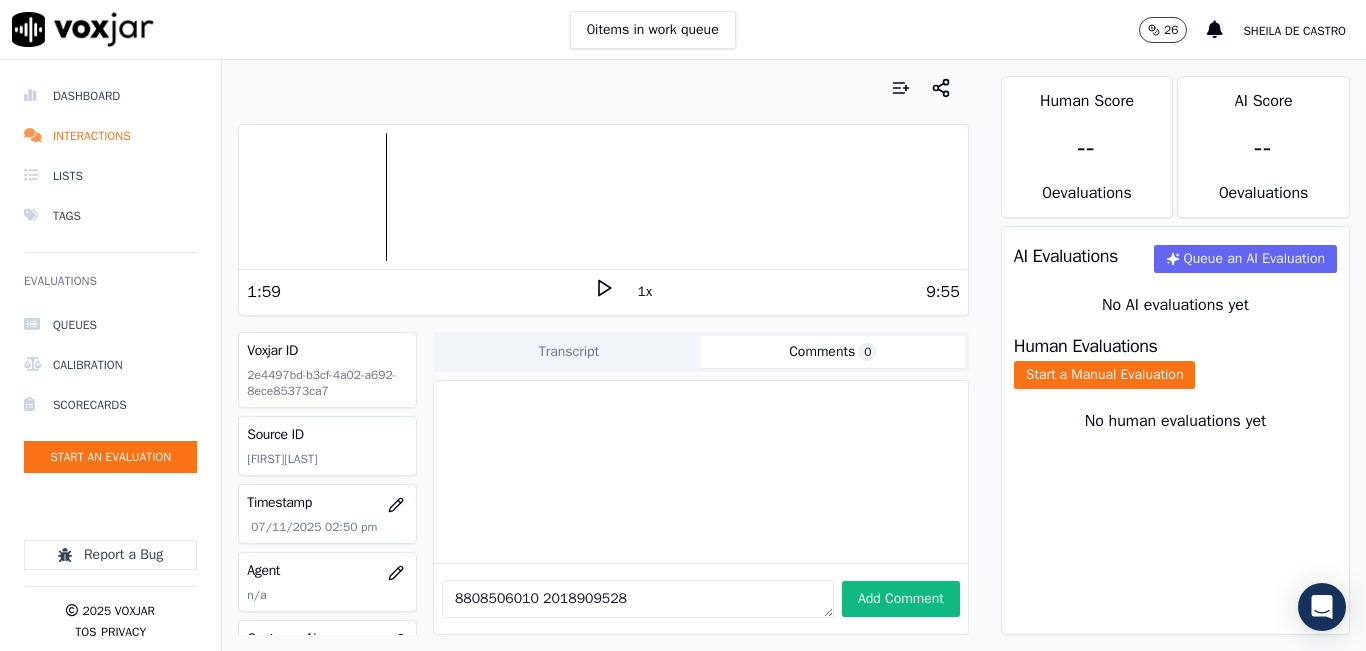 drag, startPoint x: 618, startPoint y: 566, endPoint x: 530, endPoint y: 567, distance: 88.005684 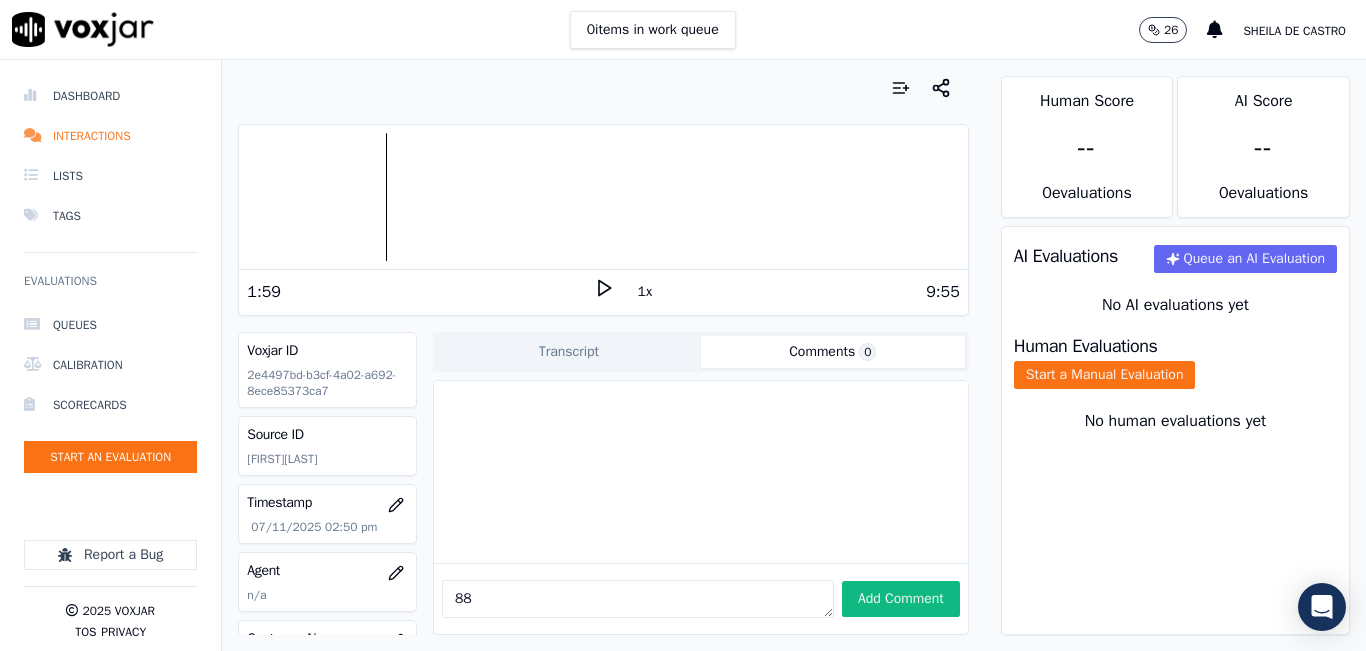 type on "8" 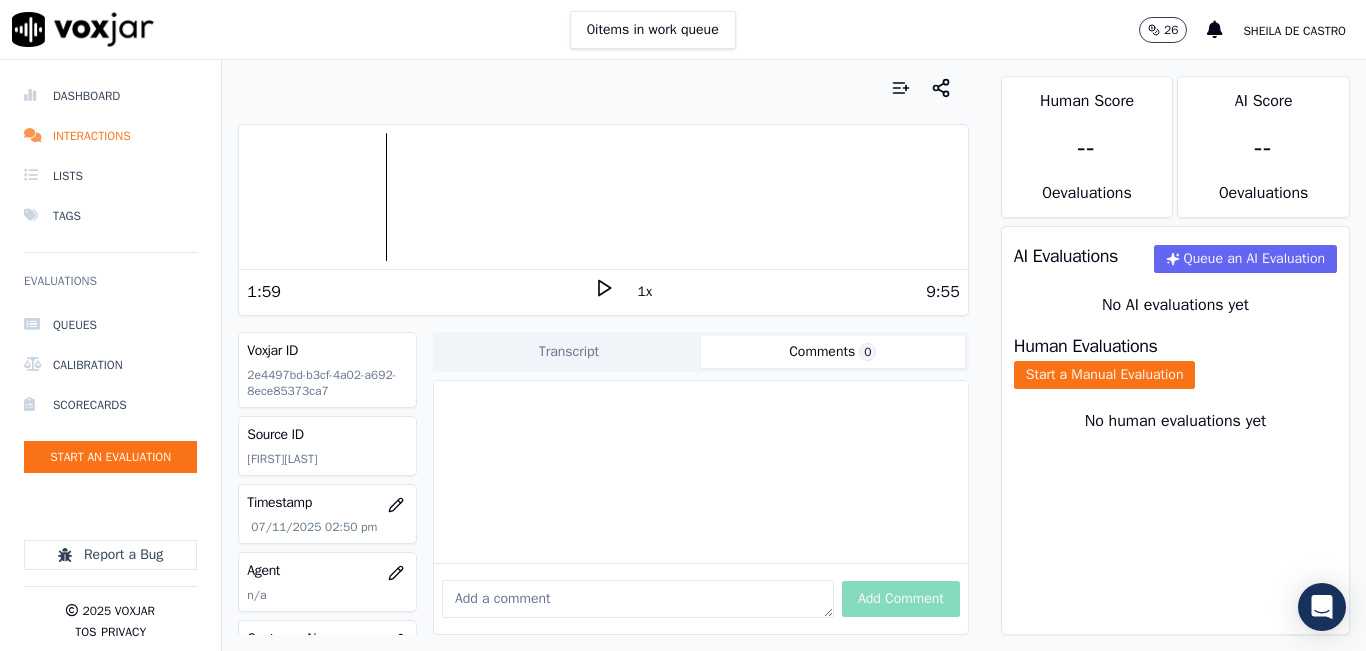 type 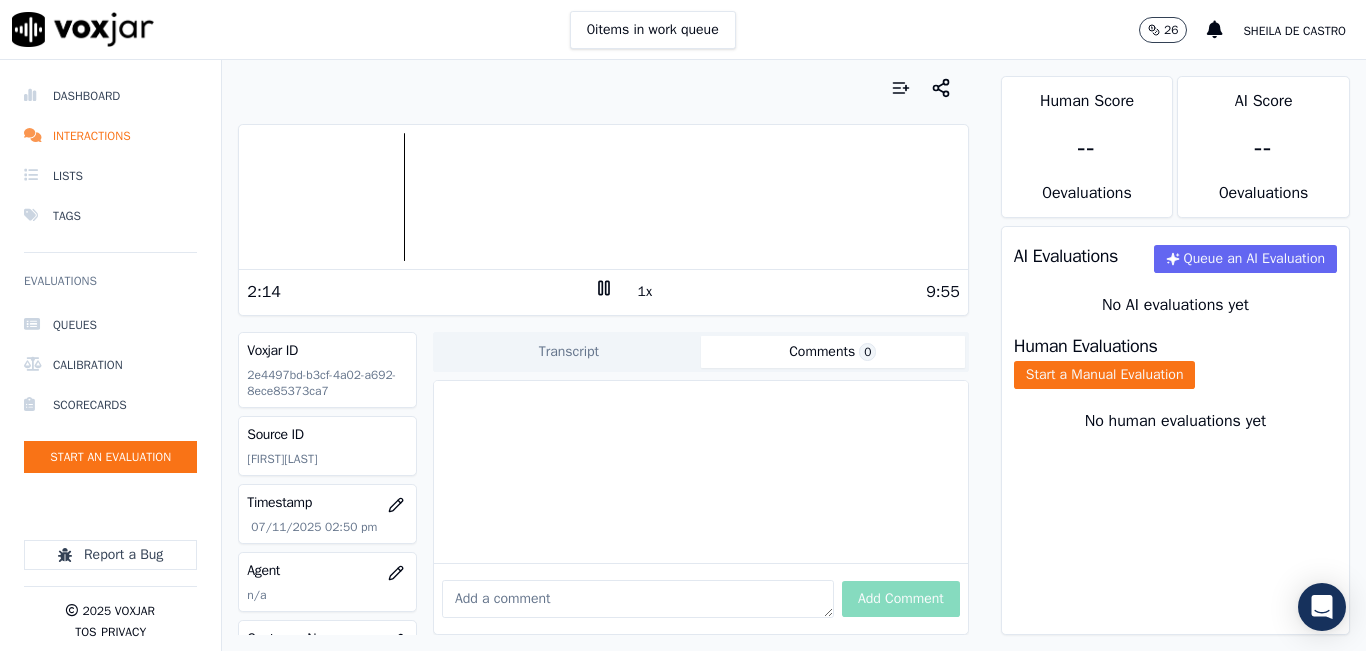 click at bounding box center [603, 197] 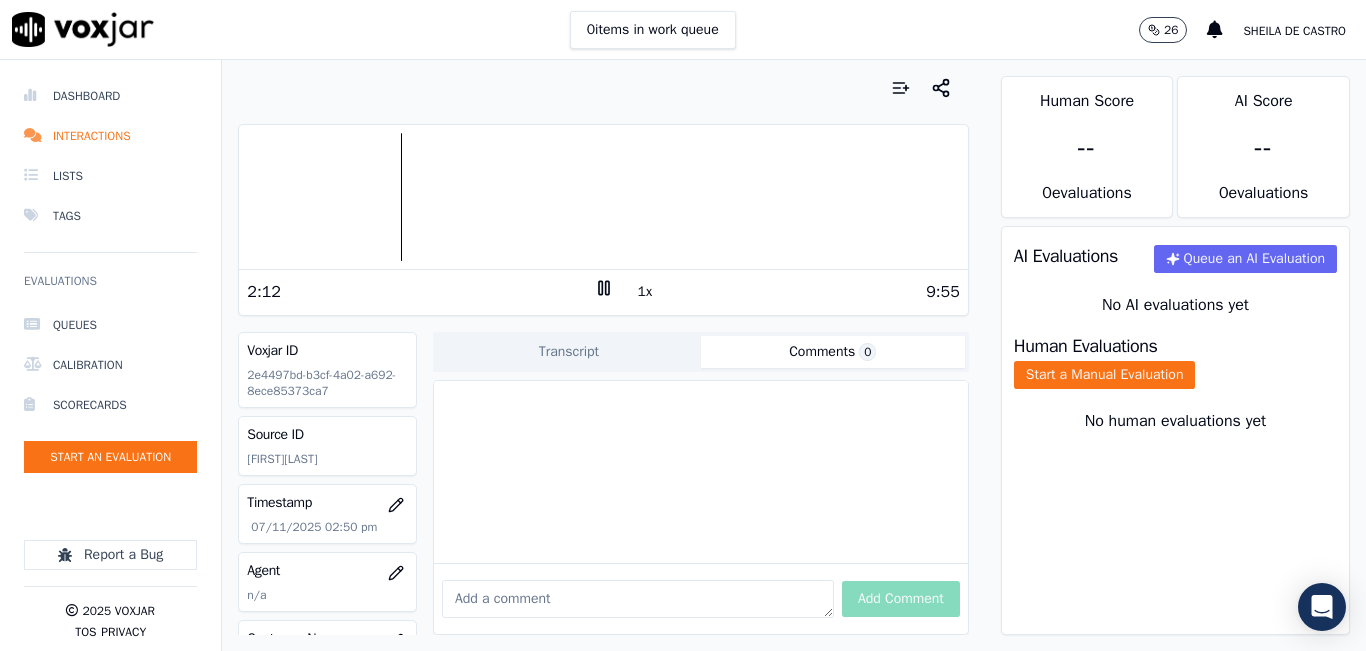 click 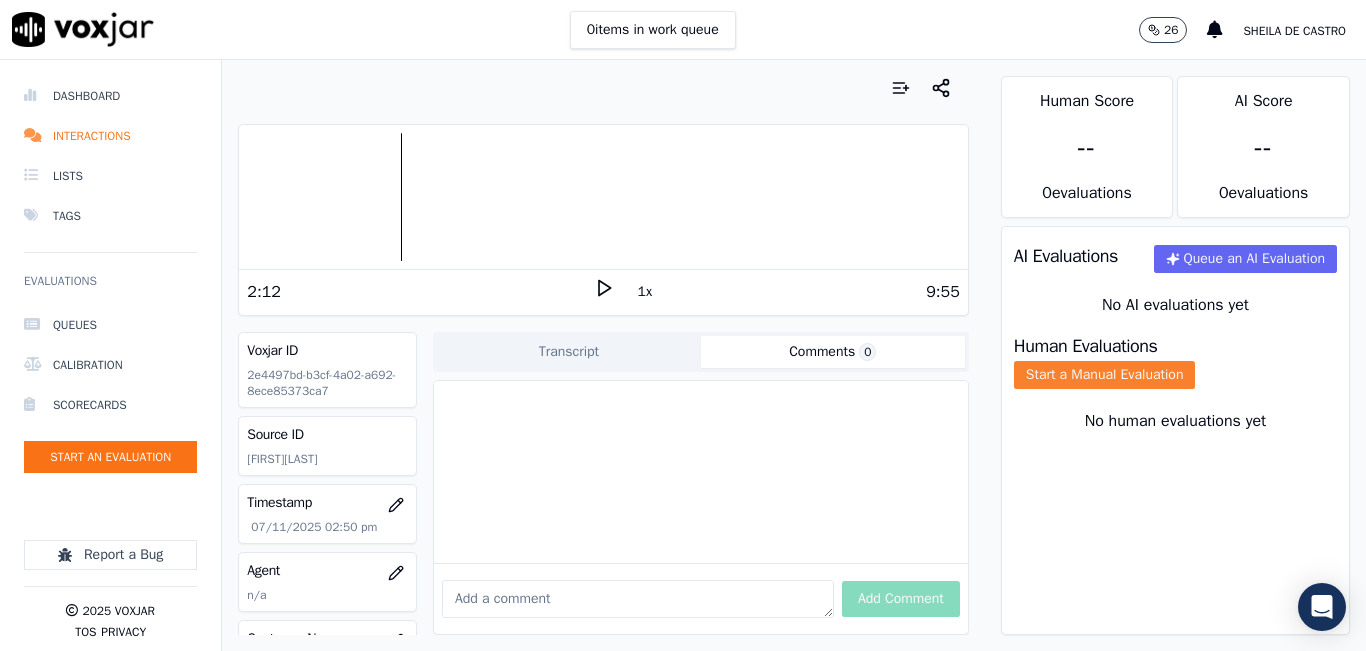 click on "Start a Manual Evaluation" 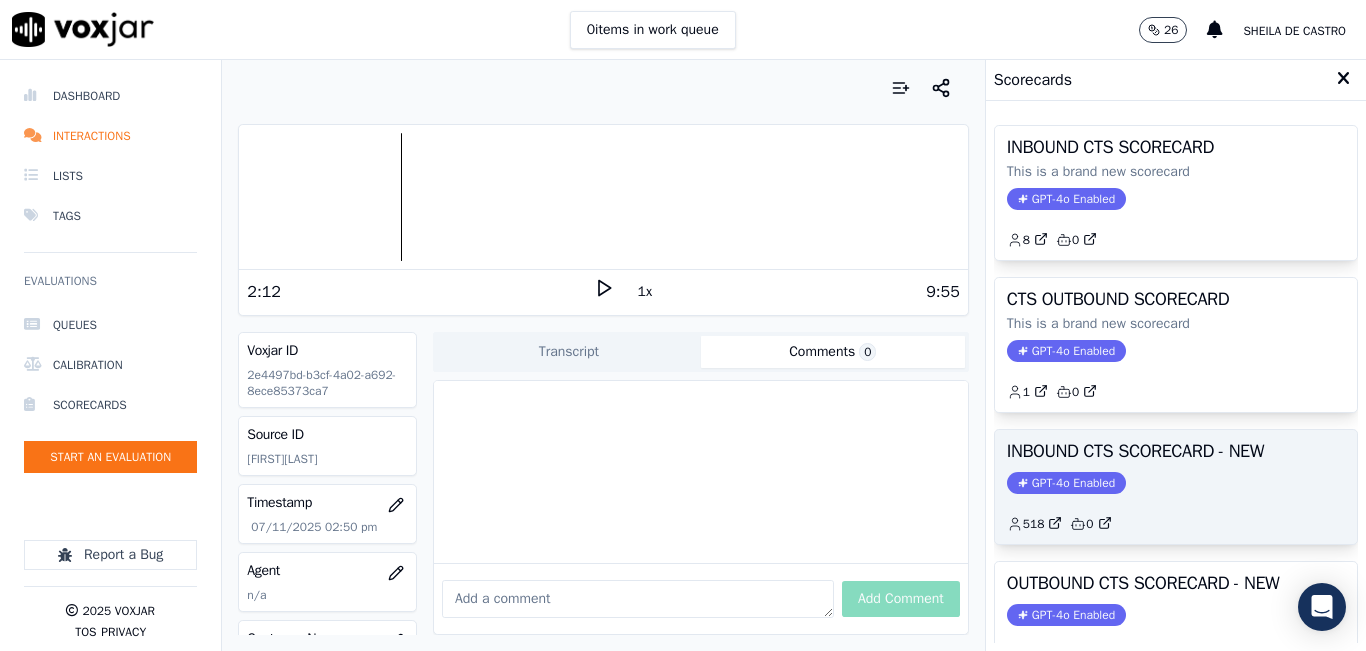 click on "INBOUND CTS SCORECARD - NEW        GPT-4o Enabled       518         0" at bounding box center [1176, 487] 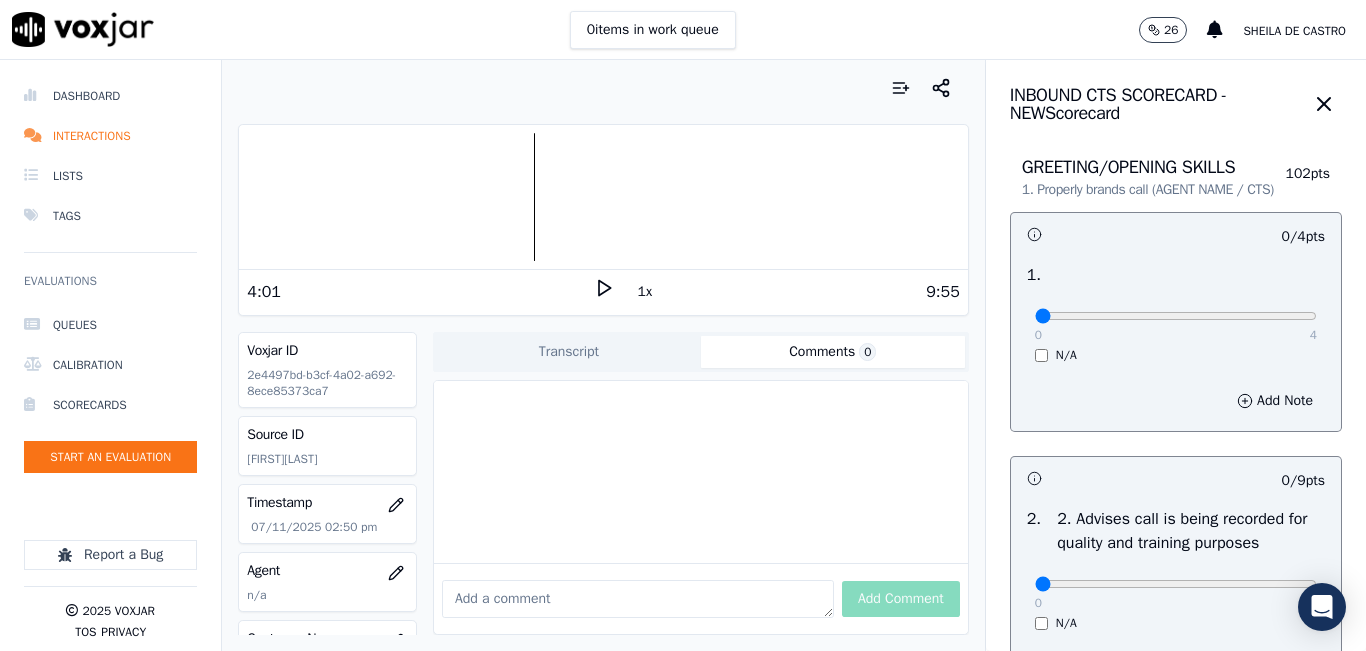 click 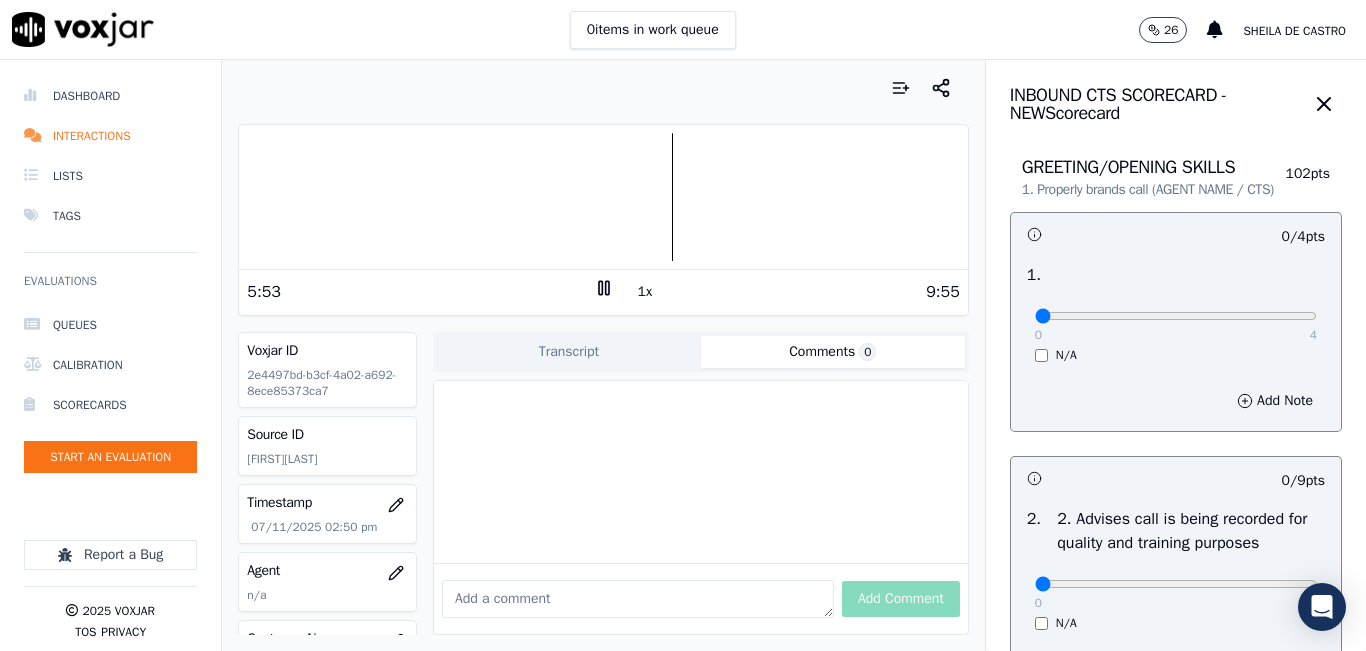 click 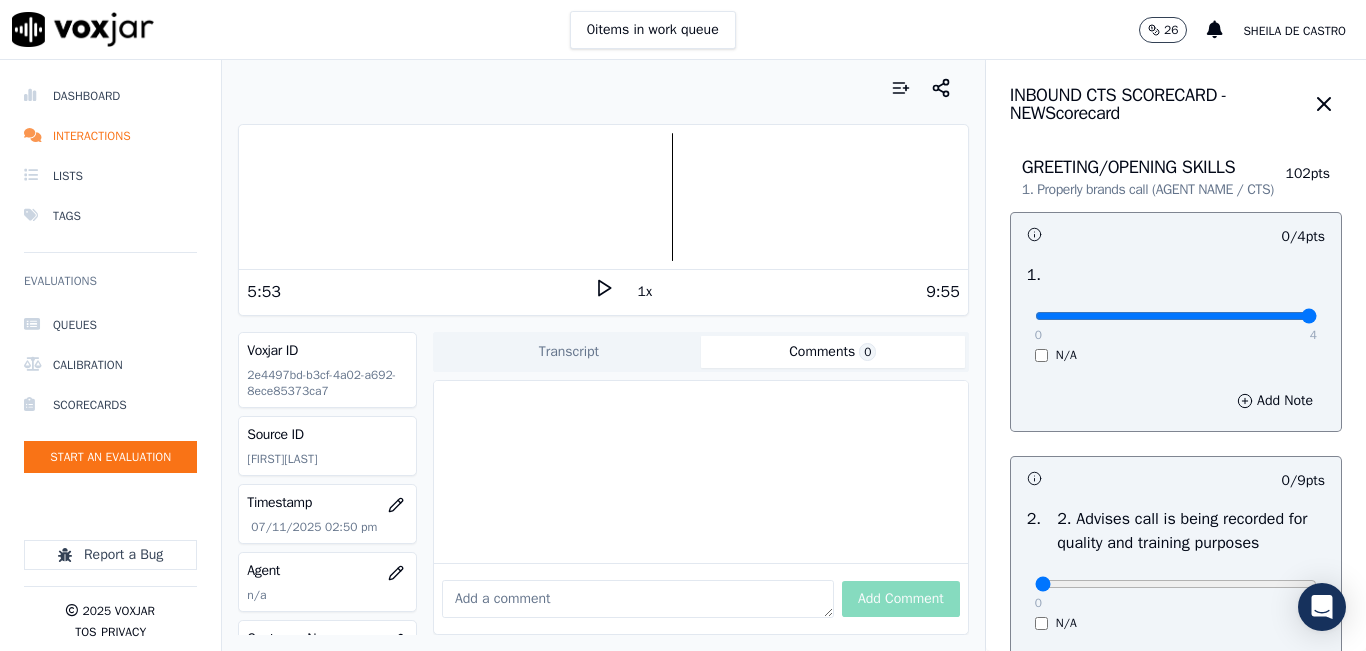 type on "4" 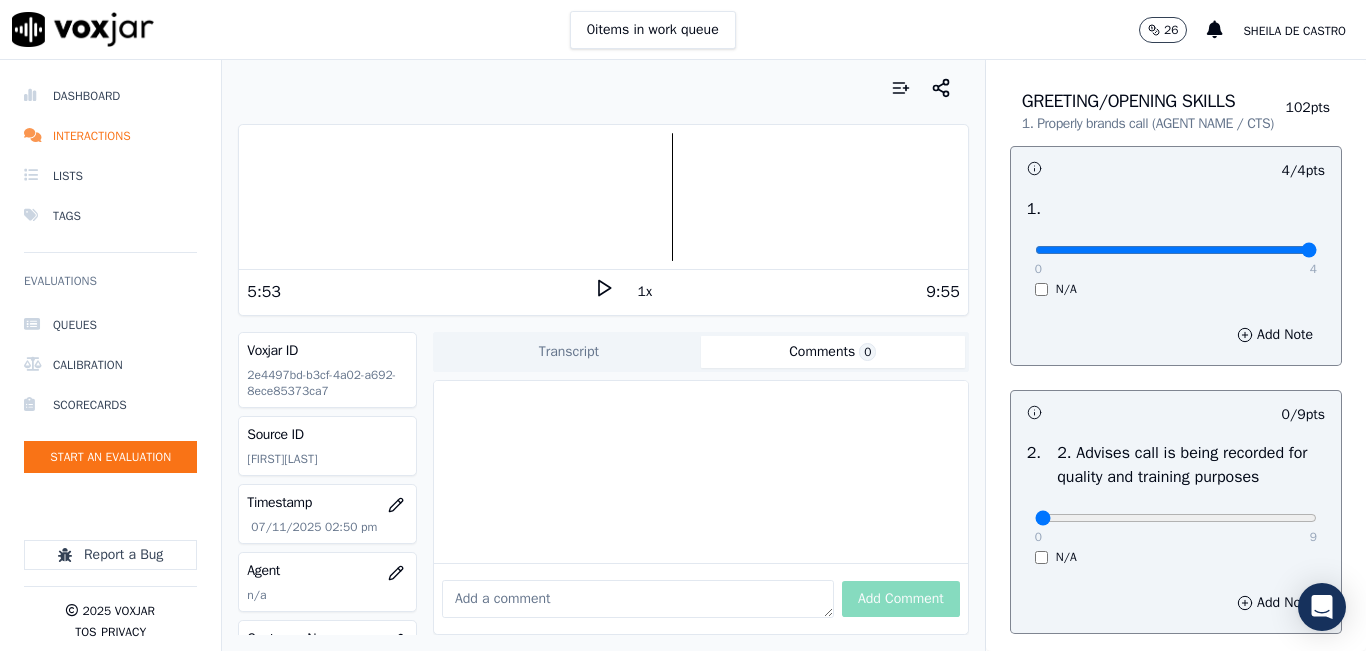 scroll, scrollTop: 200, scrollLeft: 0, axis: vertical 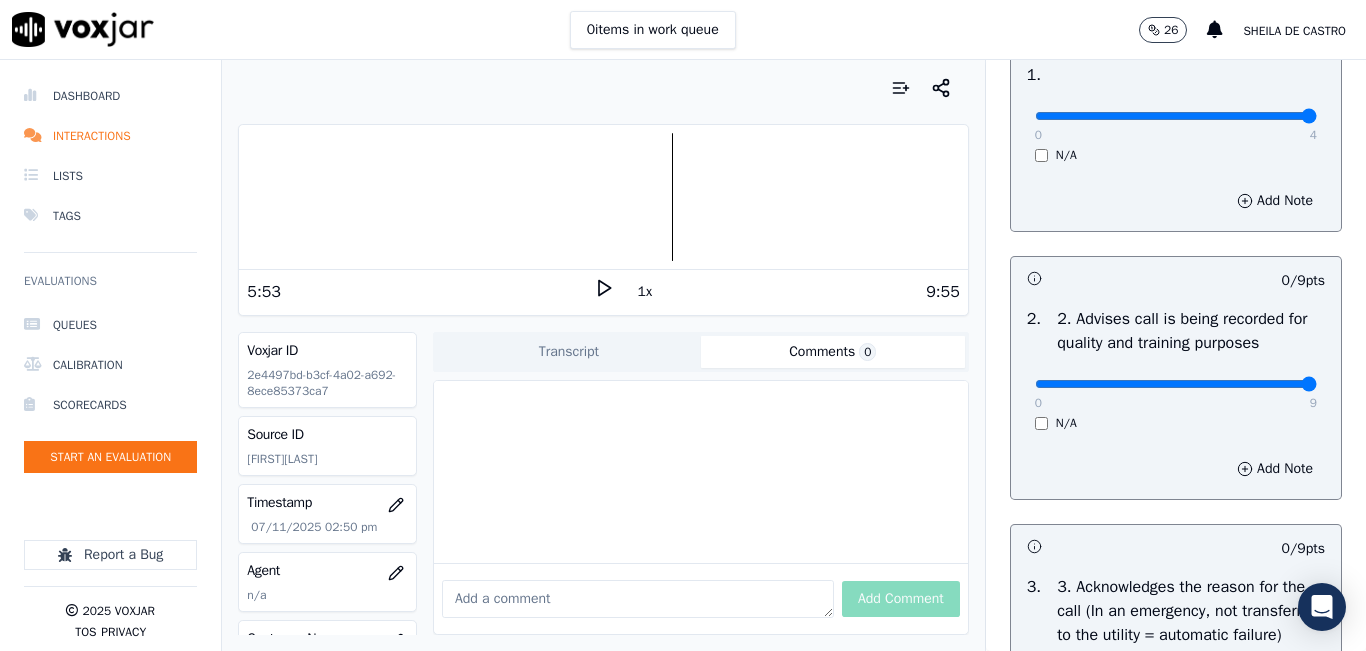type on "9" 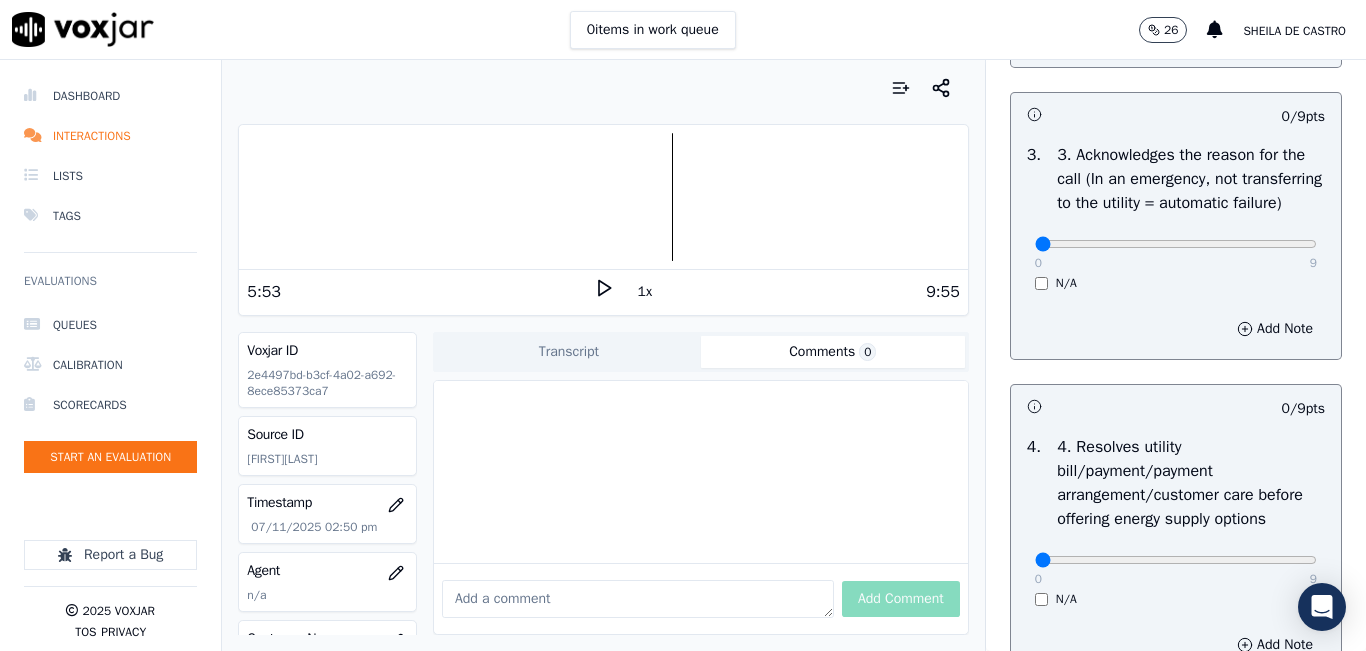 scroll, scrollTop: 600, scrollLeft: 0, axis: vertical 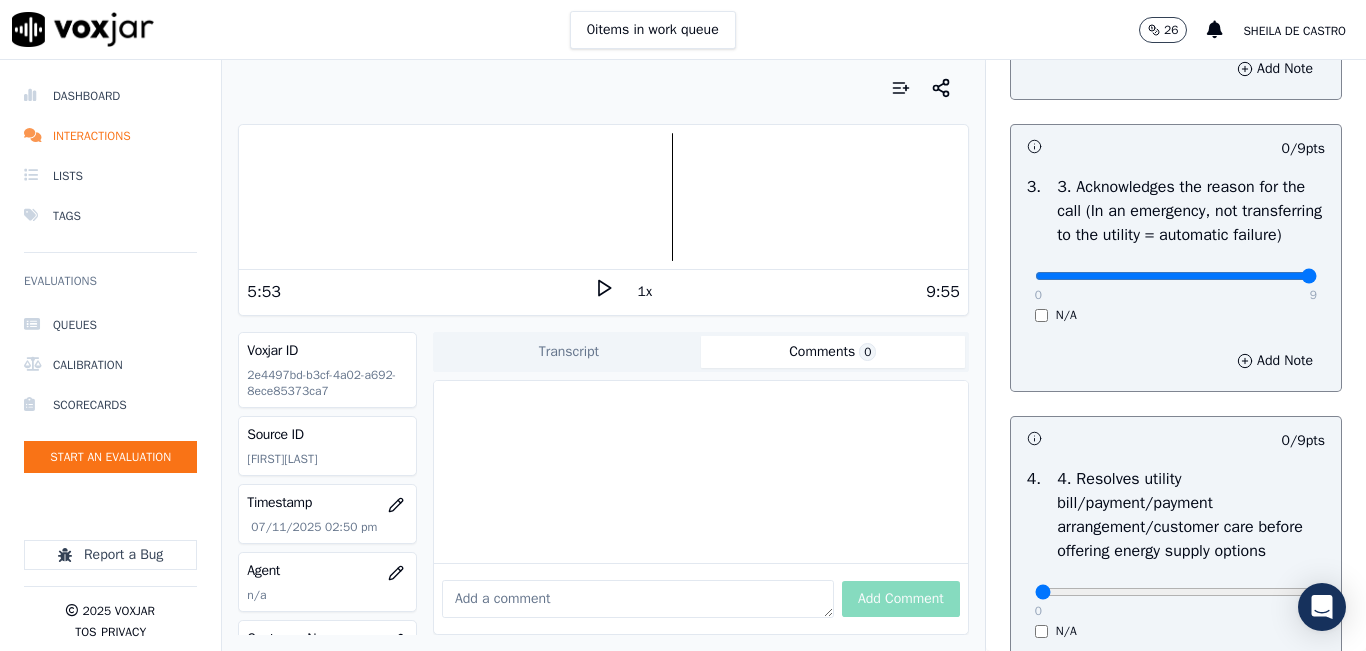 type on "9" 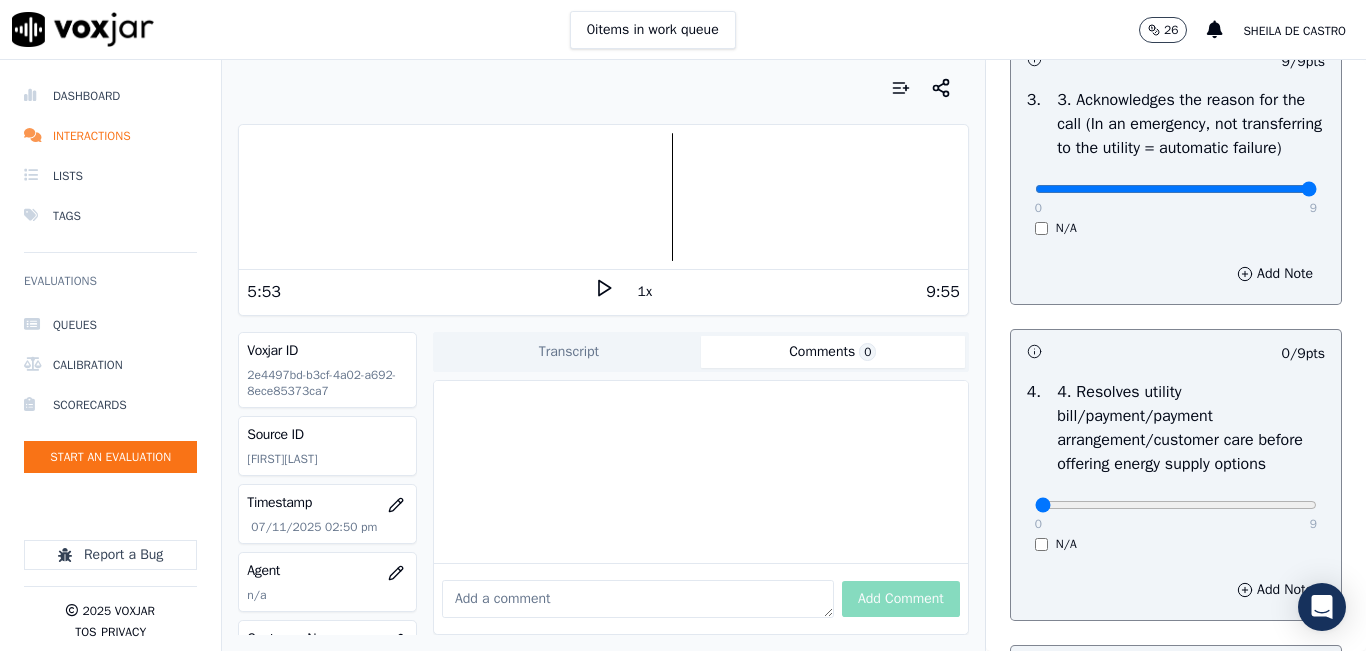 scroll, scrollTop: 800, scrollLeft: 0, axis: vertical 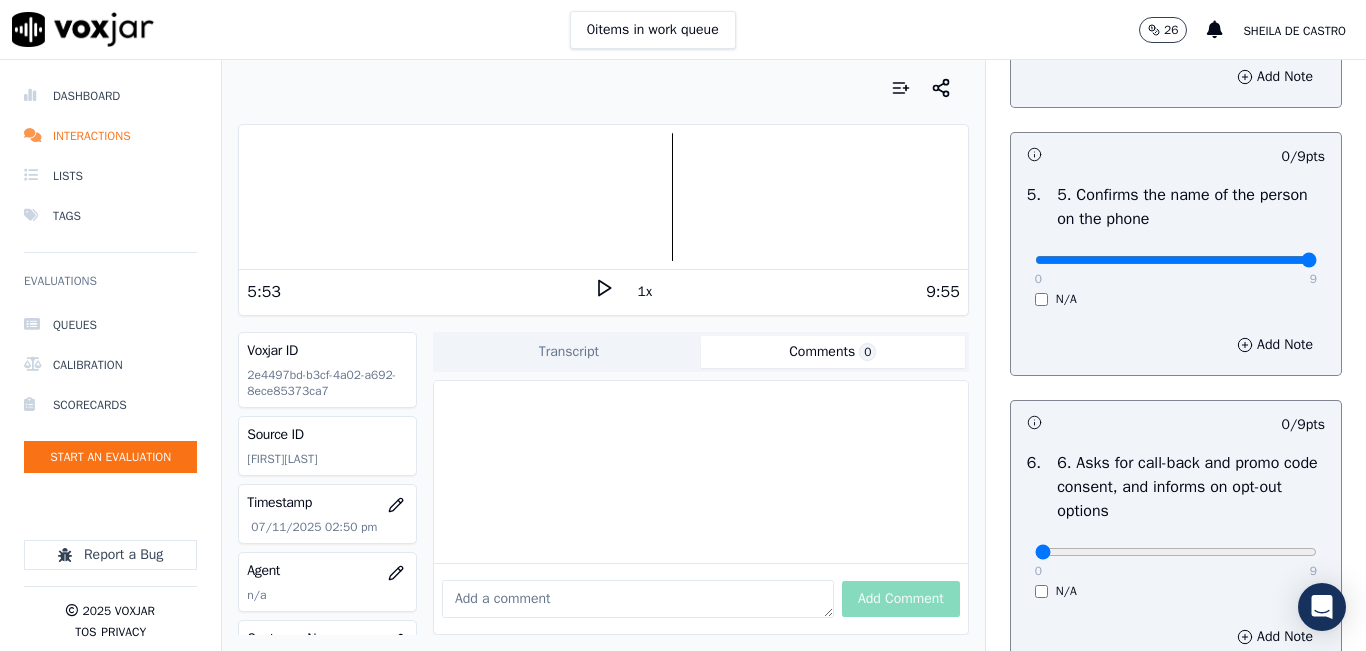 type on "9" 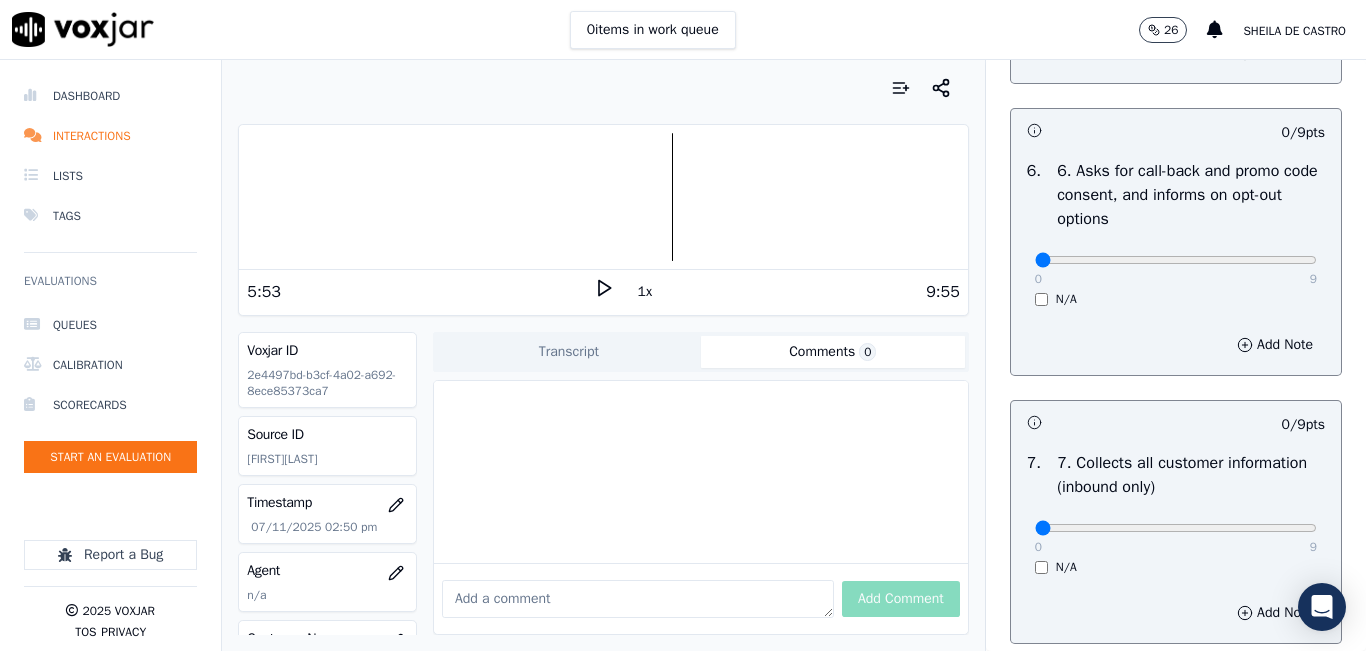 scroll, scrollTop: 1500, scrollLeft: 0, axis: vertical 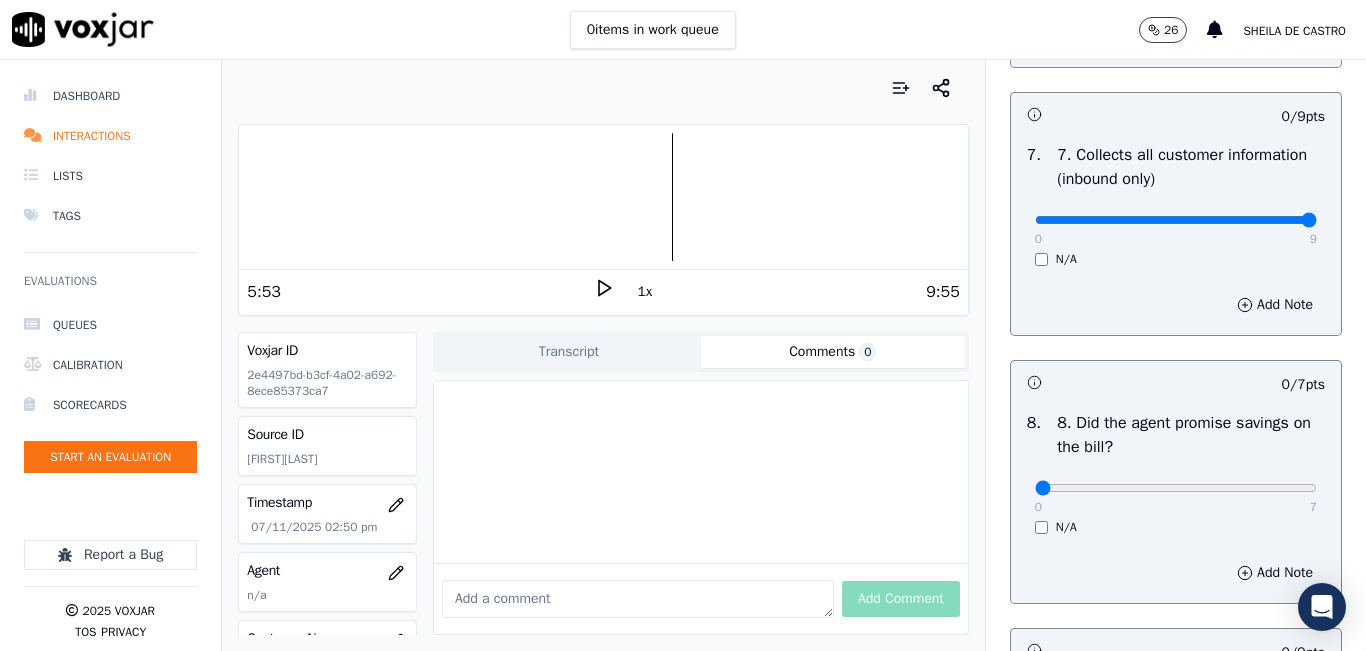 type on "9" 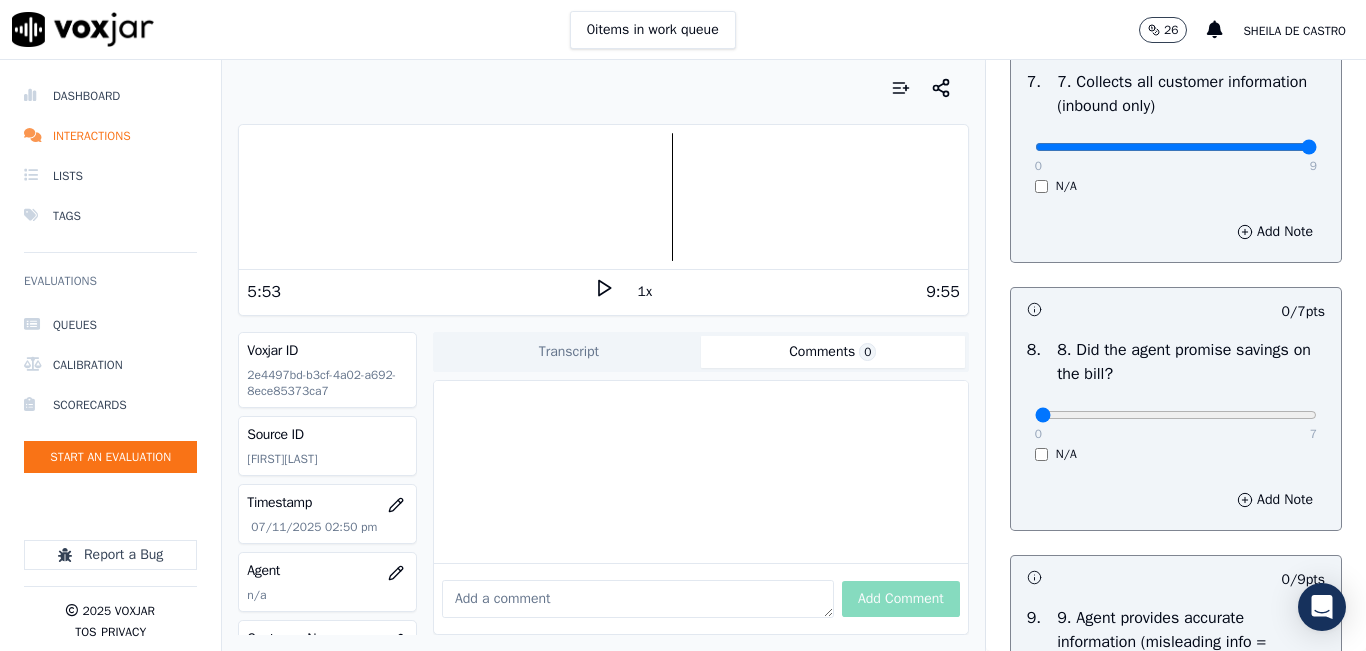 scroll, scrollTop: 2100, scrollLeft: 0, axis: vertical 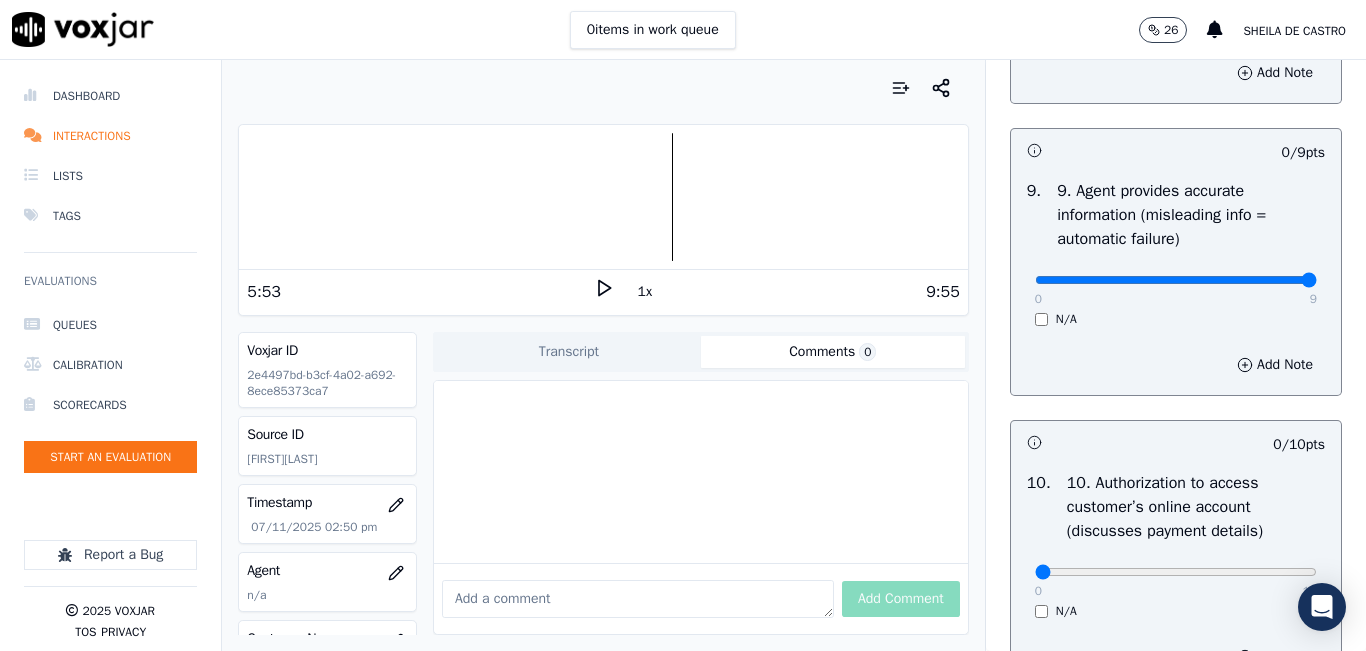 type on "9" 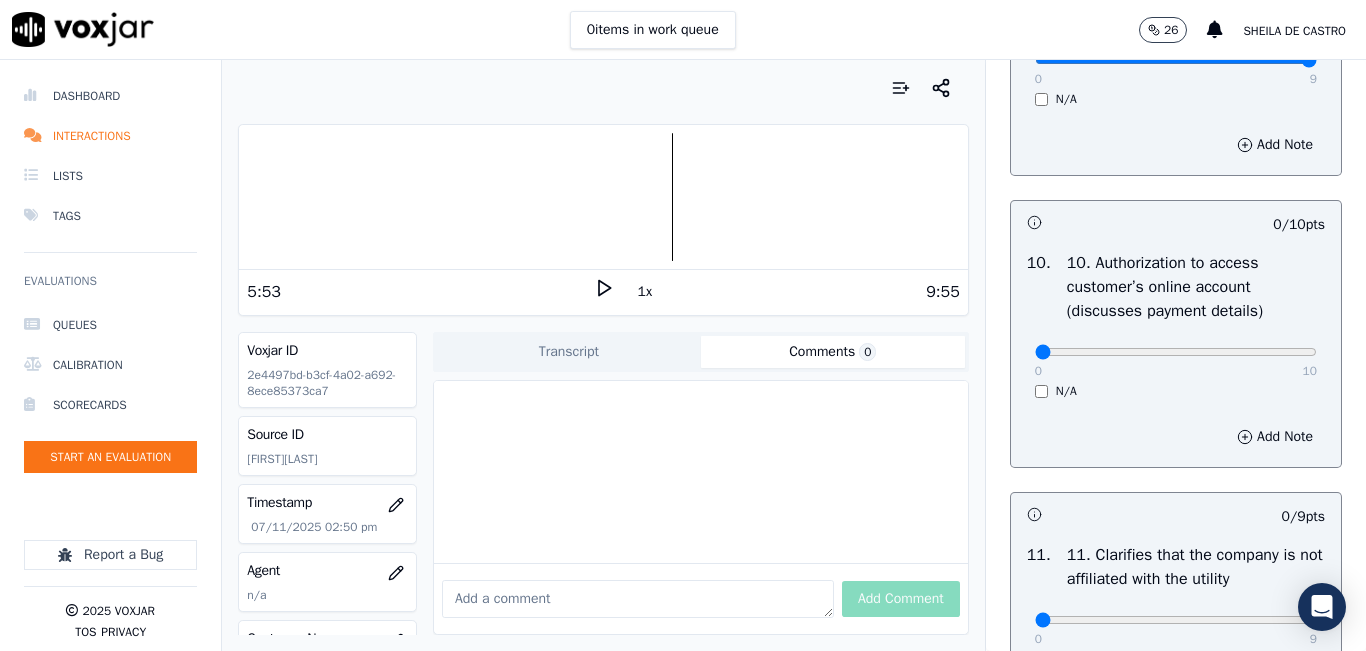 scroll, scrollTop: 2600, scrollLeft: 0, axis: vertical 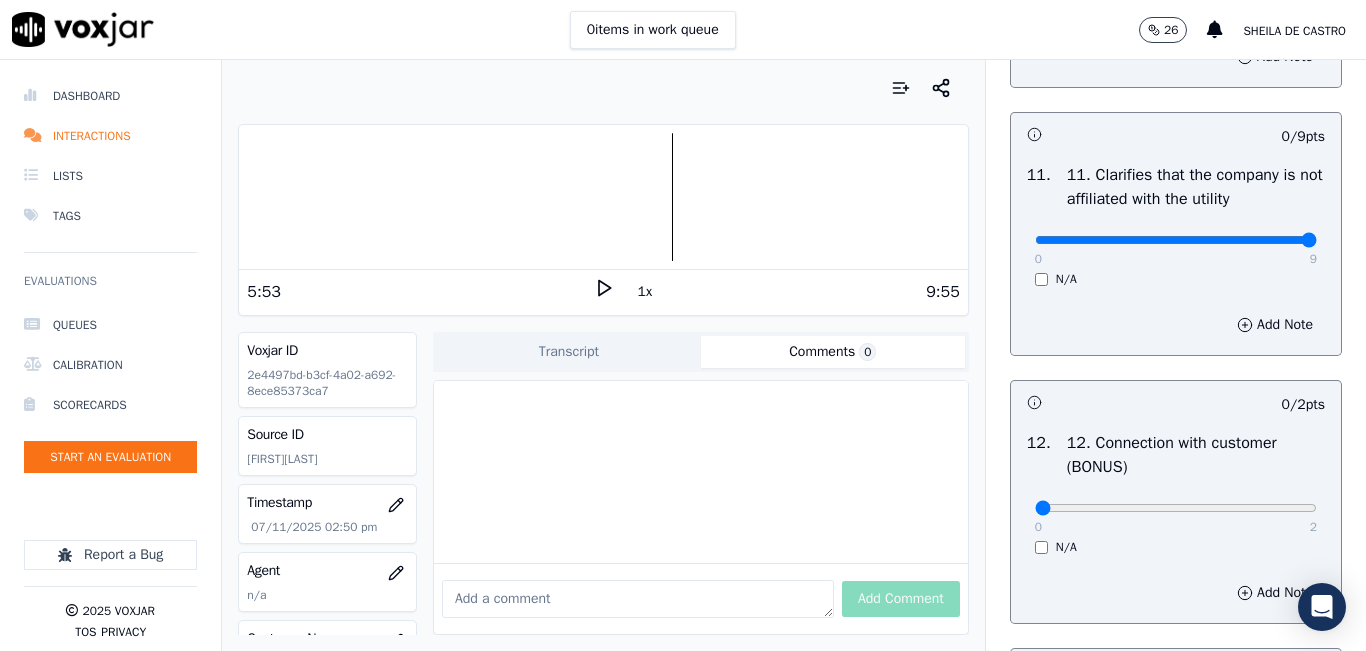type on "9" 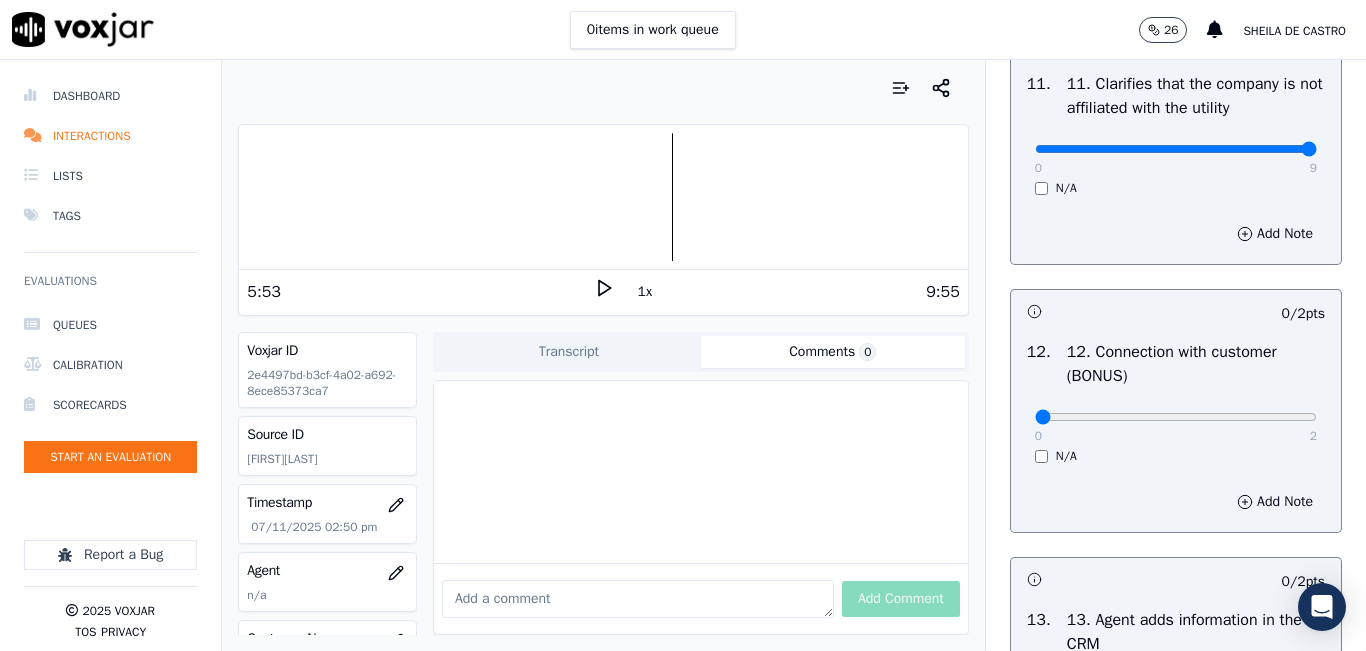 scroll, scrollTop: 3200, scrollLeft: 0, axis: vertical 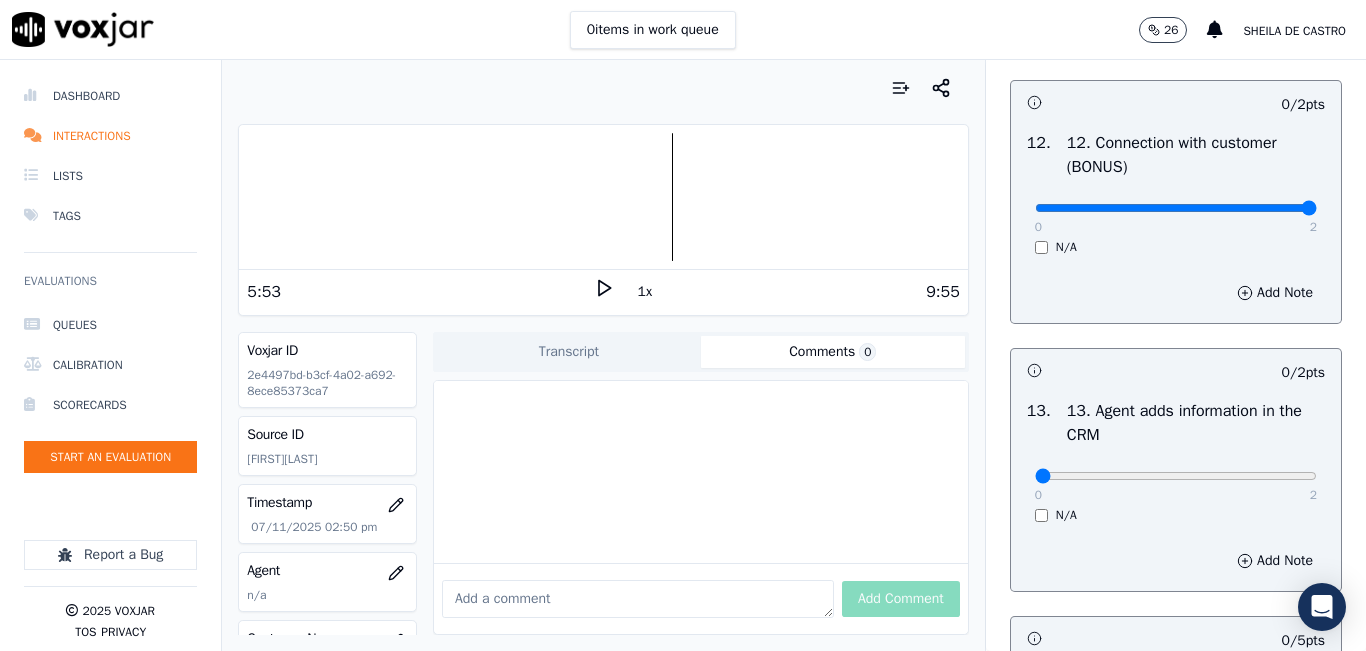 type on "2" 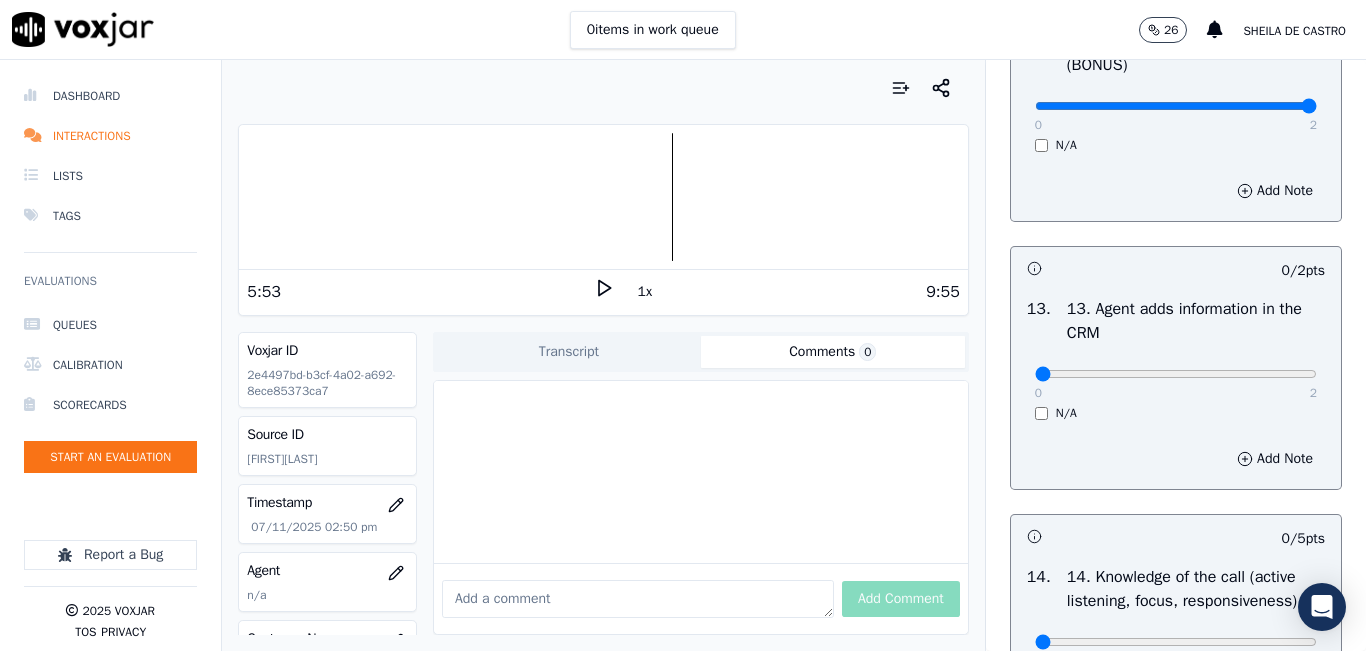 scroll, scrollTop: 3400, scrollLeft: 0, axis: vertical 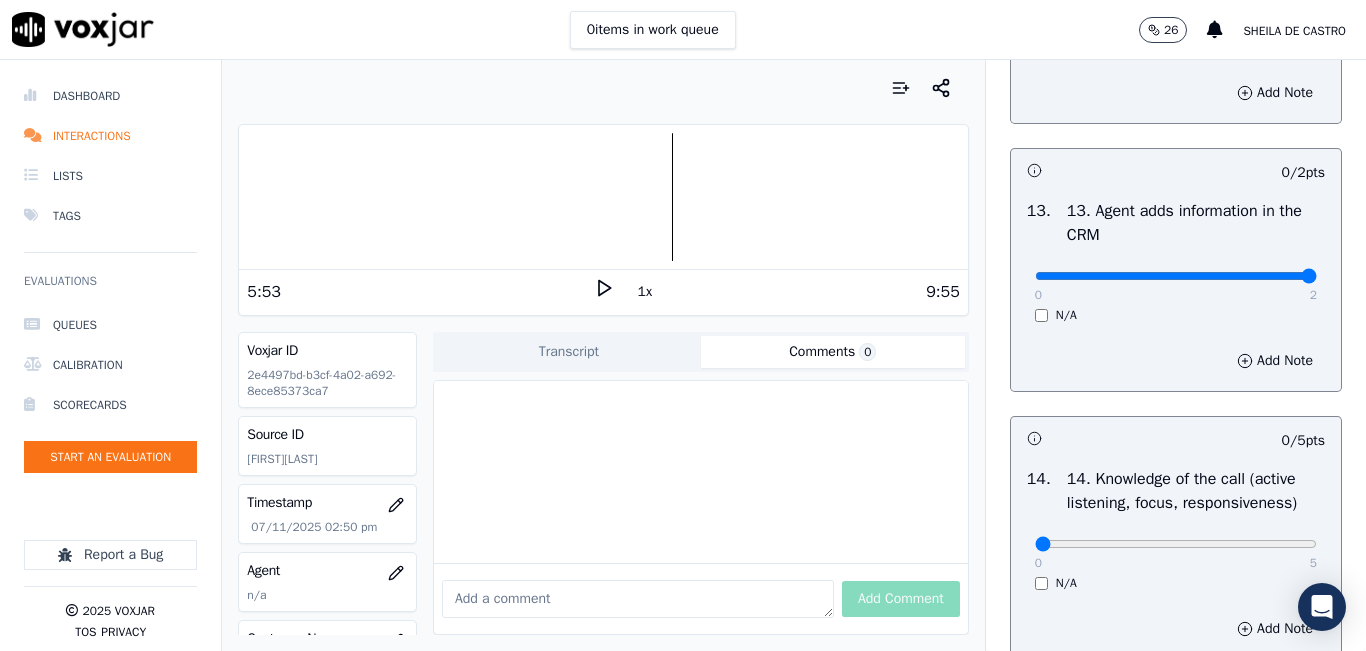 type on "2" 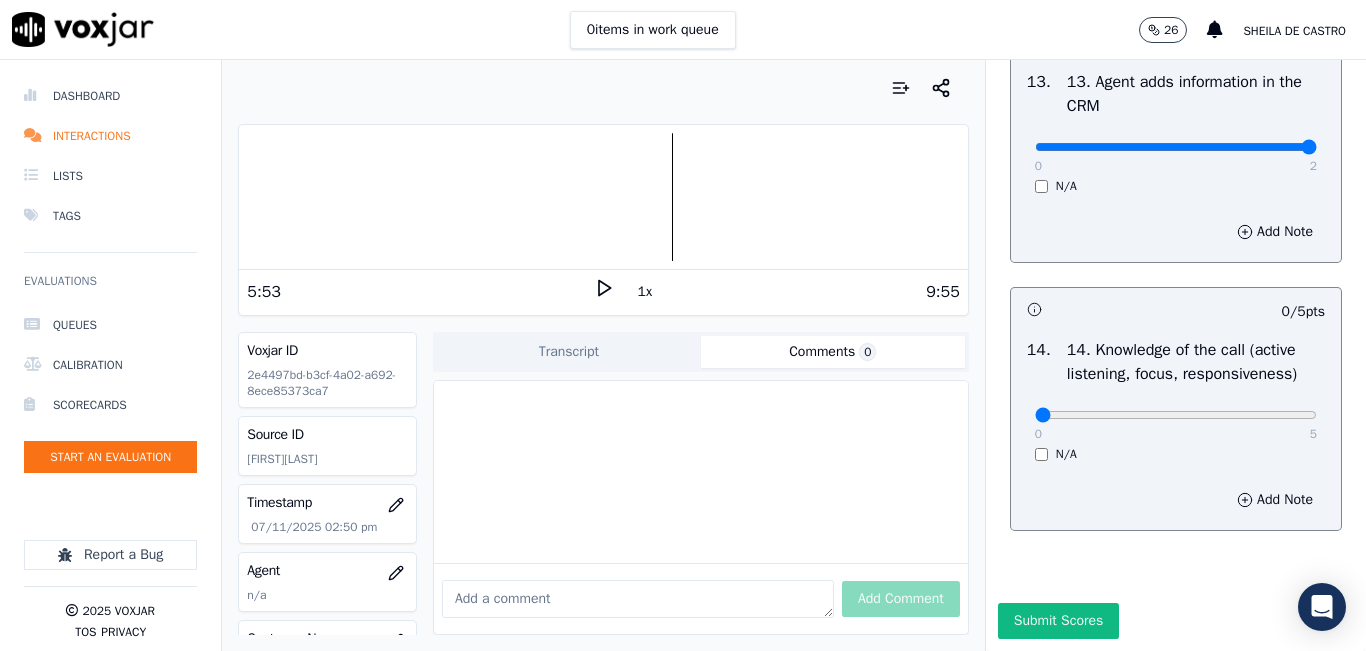 scroll, scrollTop: 3642, scrollLeft: 0, axis: vertical 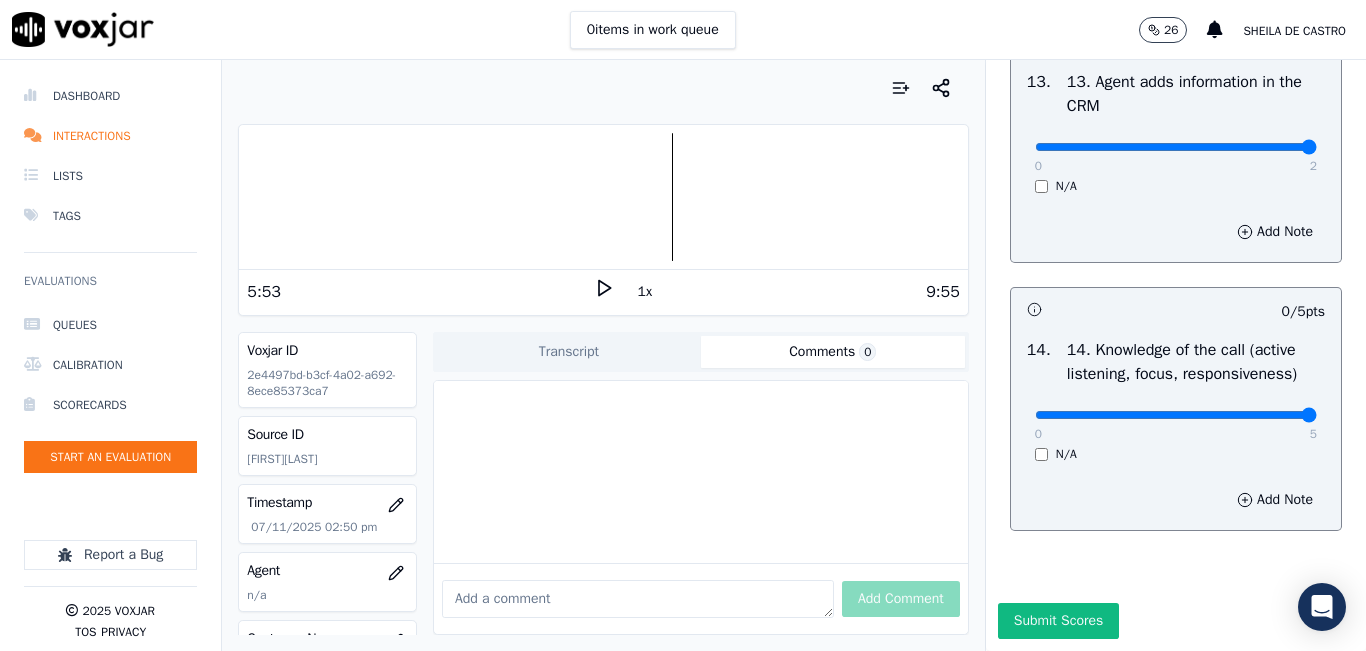 type on "5" 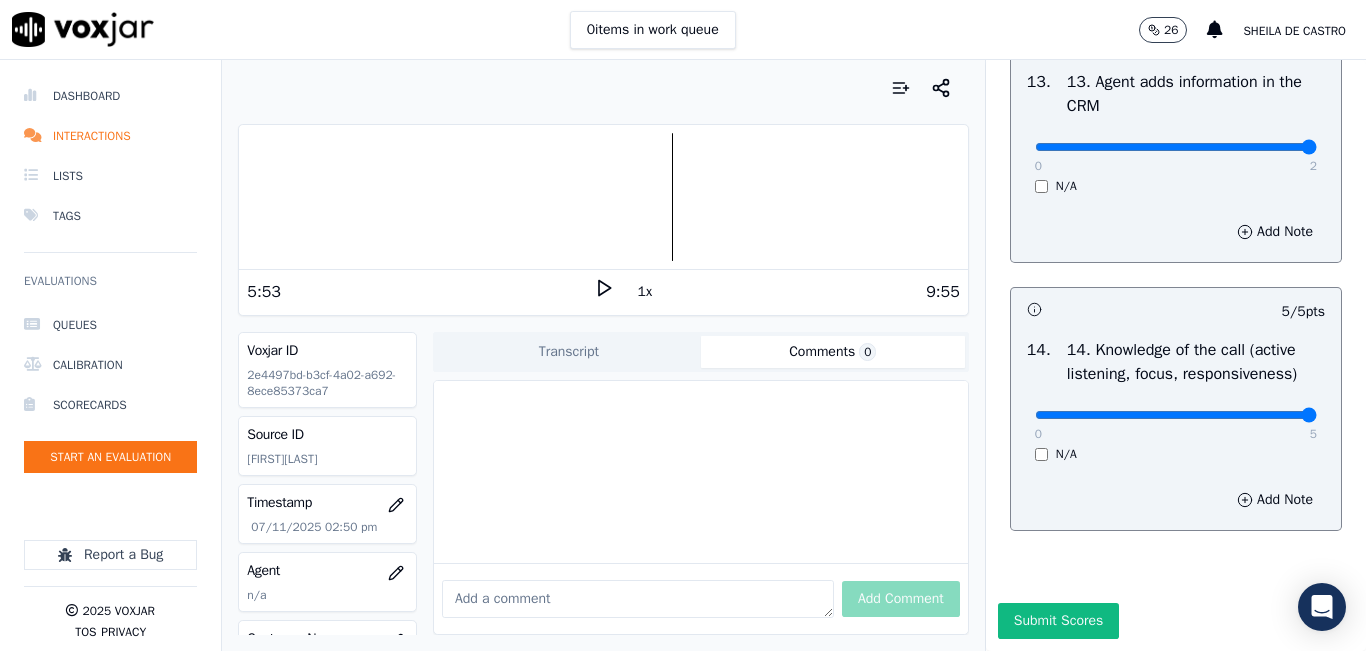 drag, startPoint x: 1047, startPoint y: 575, endPoint x: 1038, endPoint y: 563, distance: 15 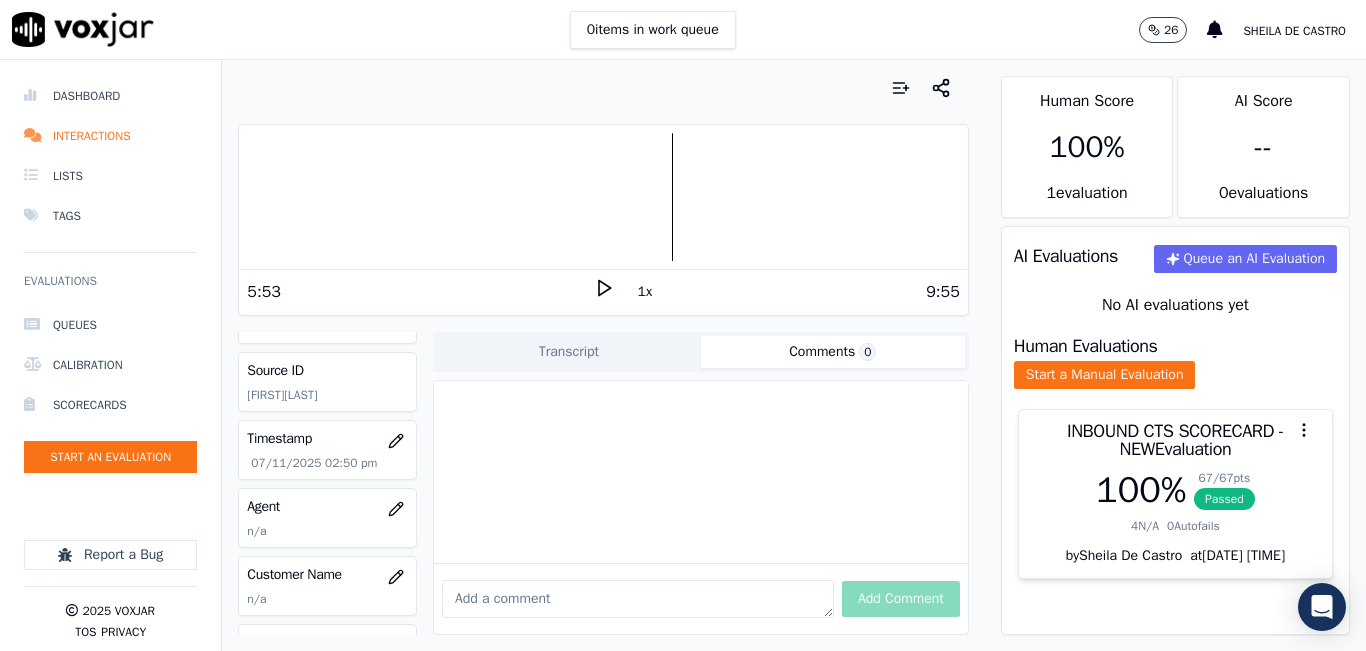 scroll, scrollTop: 100, scrollLeft: 0, axis: vertical 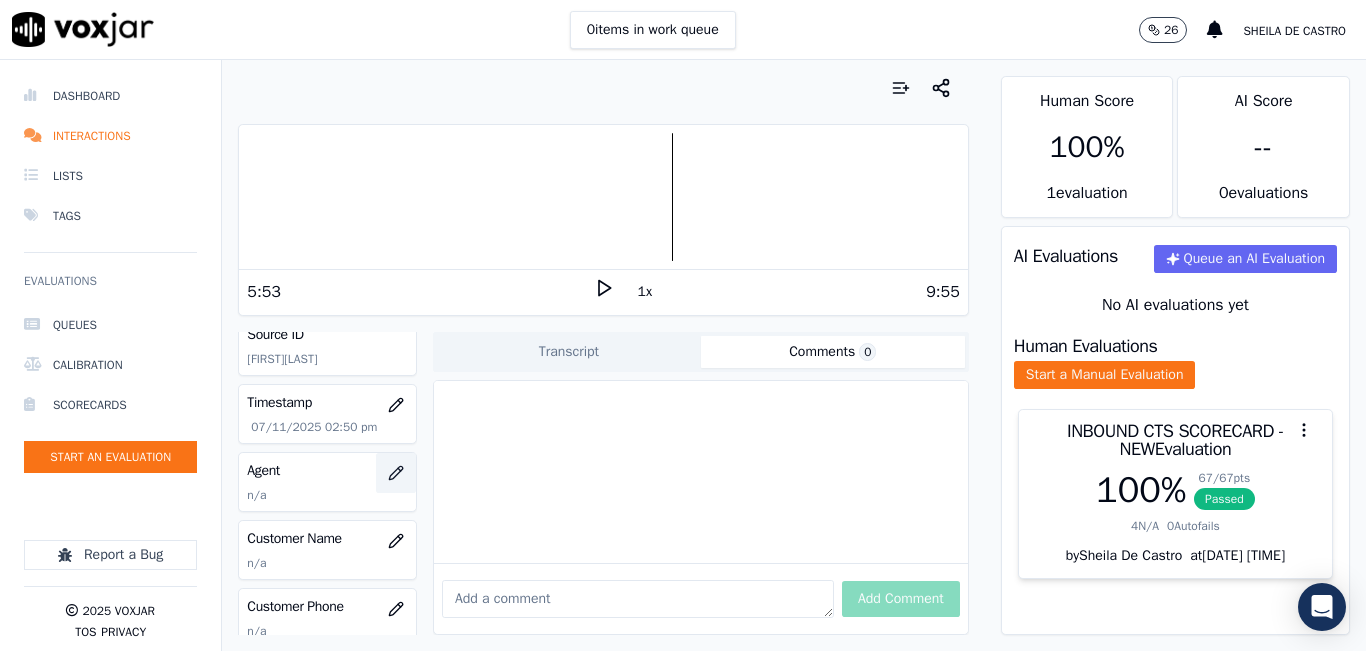 click at bounding box center (396, 473) 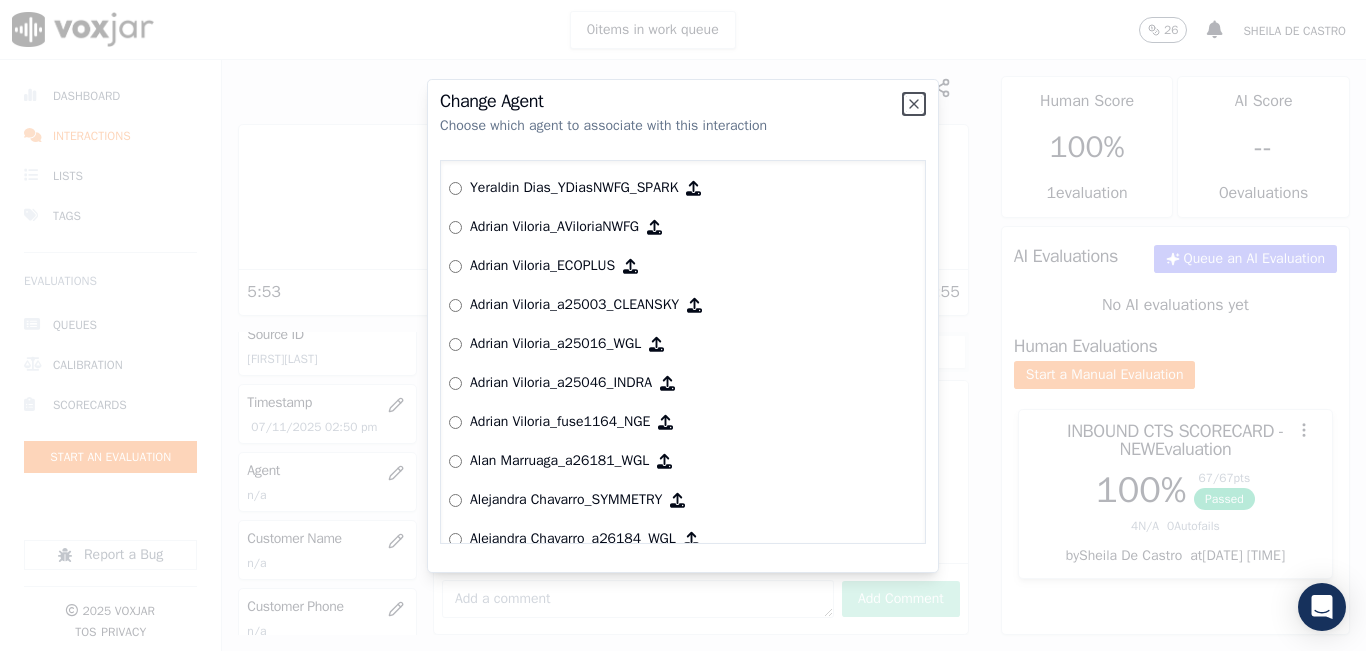 click at bounding box center [683, 325] 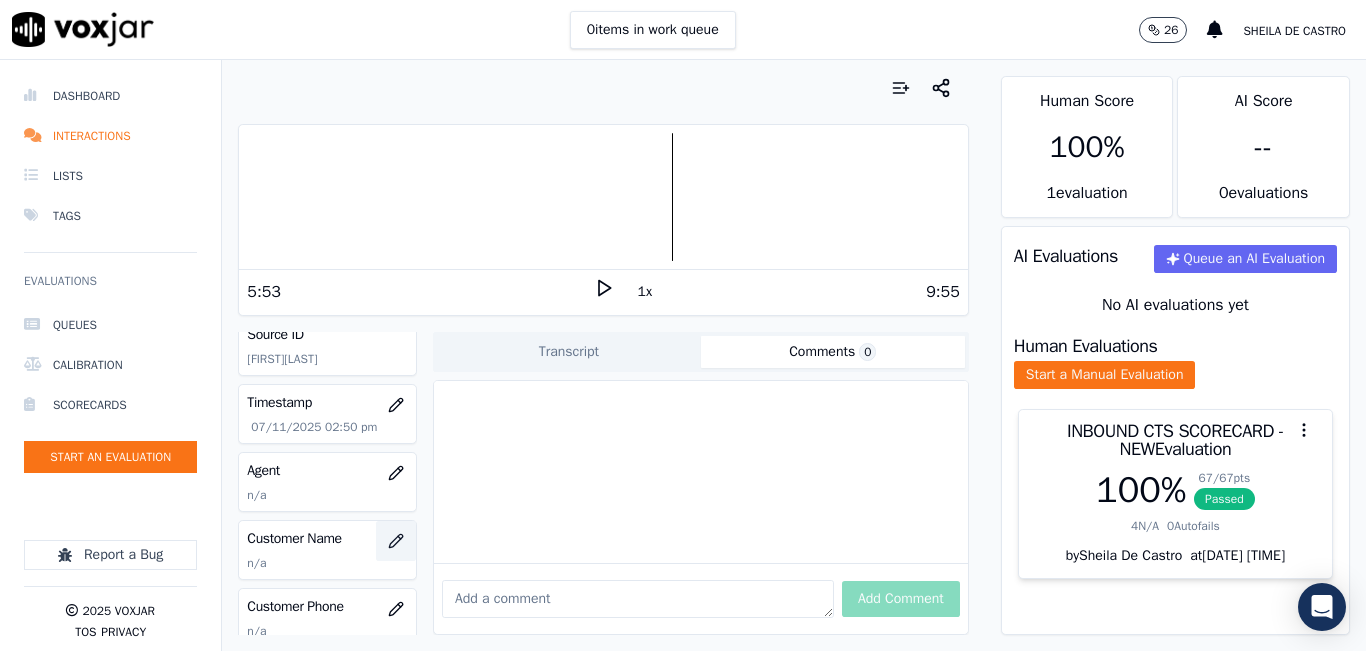 click at bounding box center [396, 541] 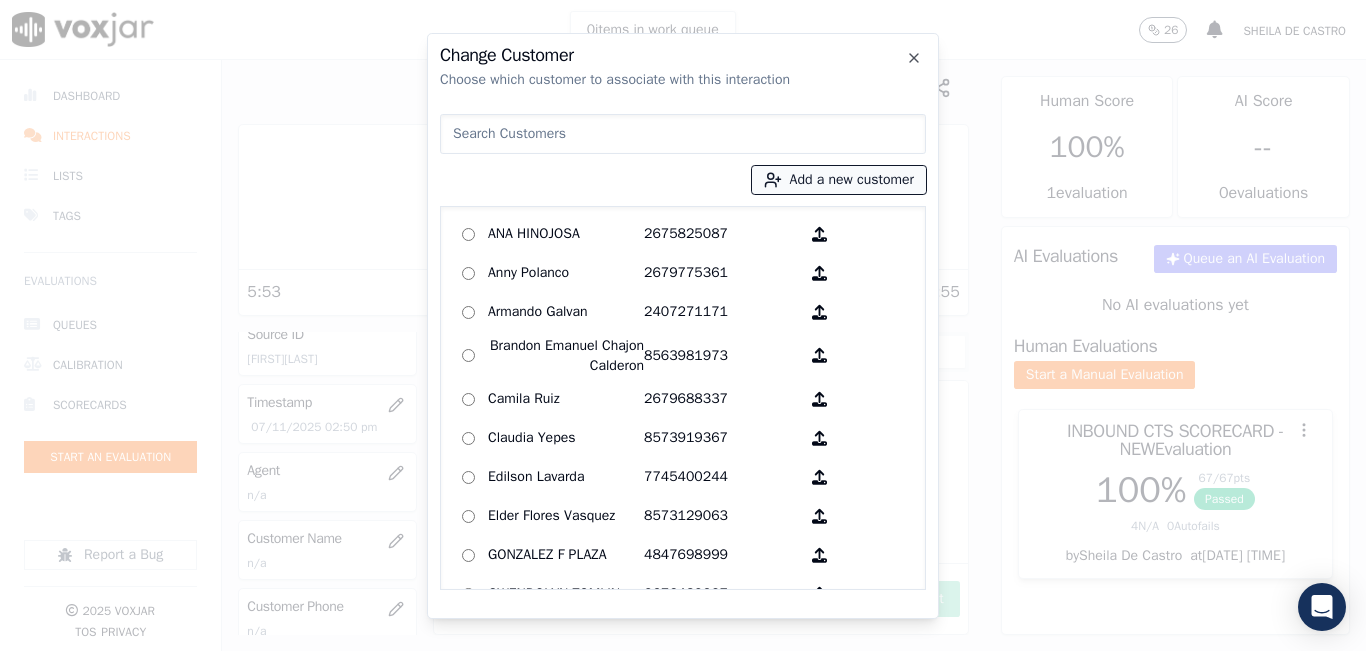 click on "Add a new customer" at bounding box center (839, 180) 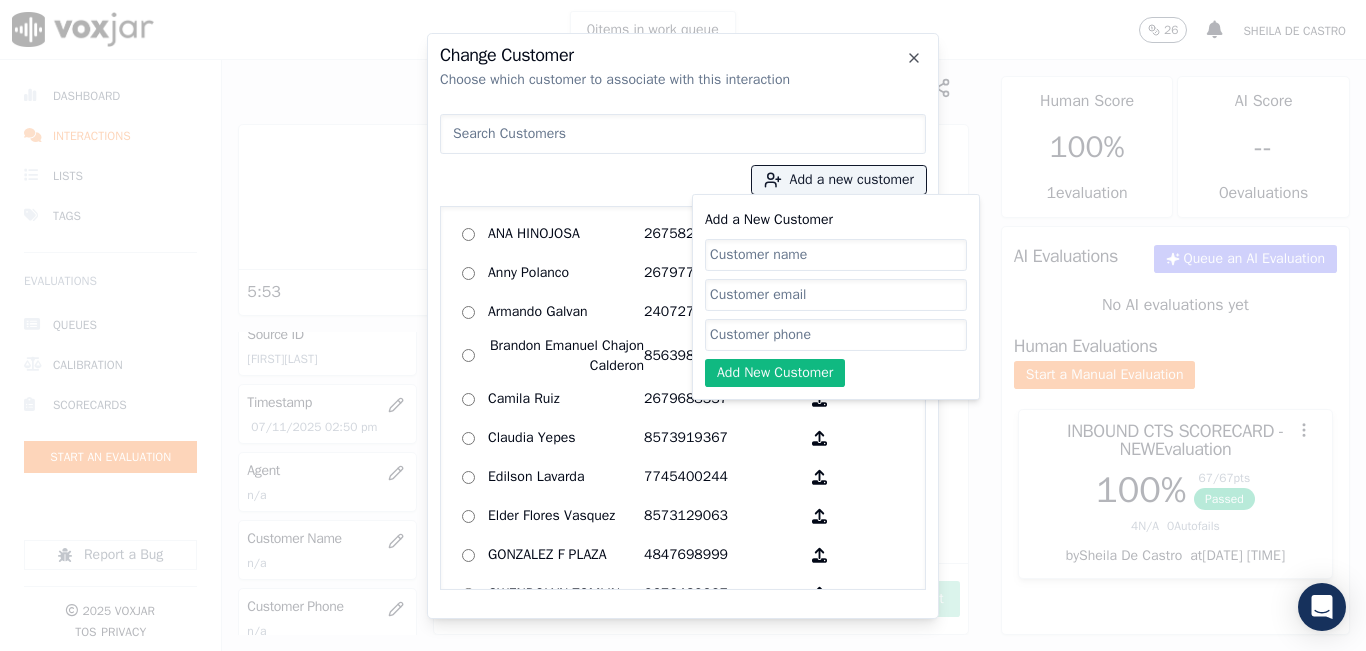 click on "Add a New Customer" 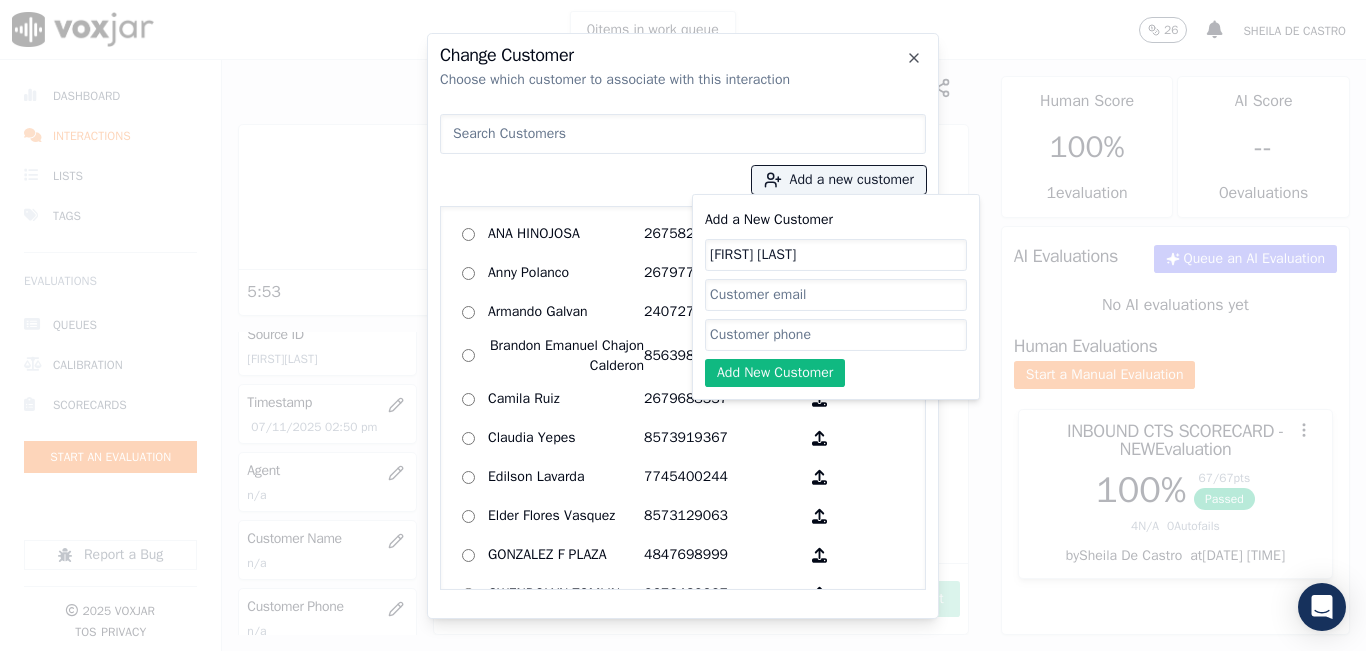 type on "Diana Veraly" 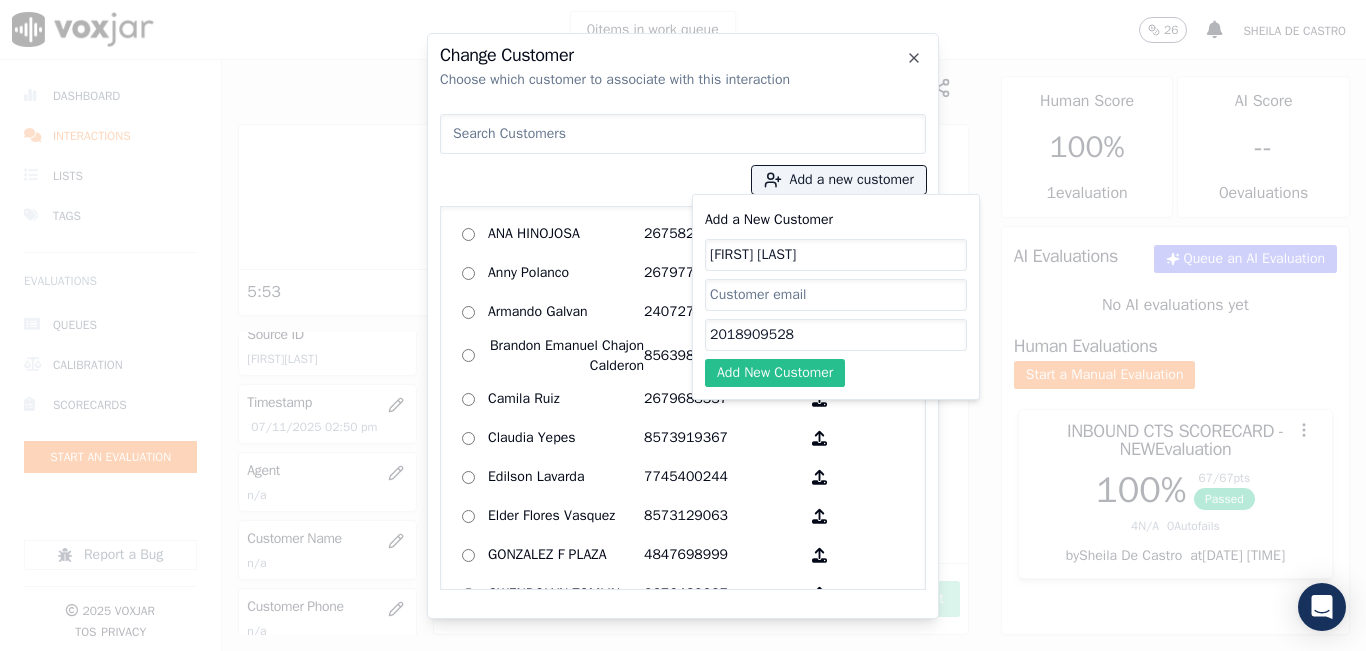 type on "2018909528" 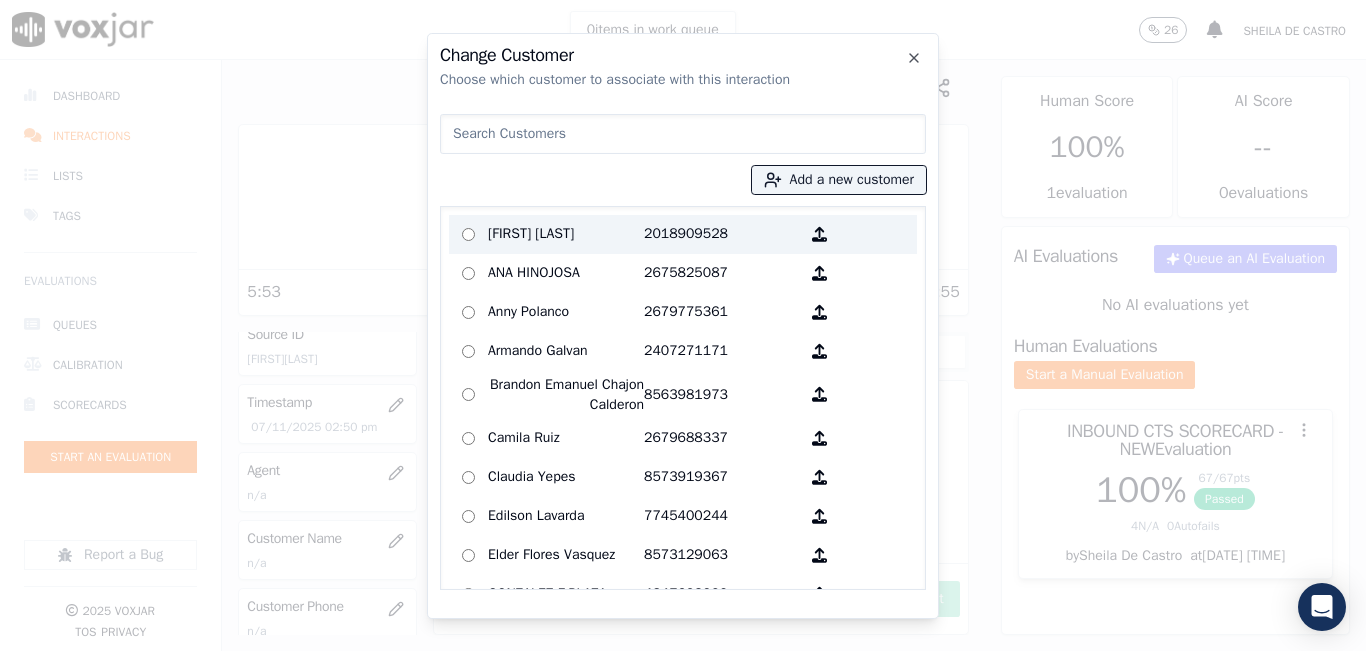 click on "Diana Veraly" at bounding box center (566, 234) 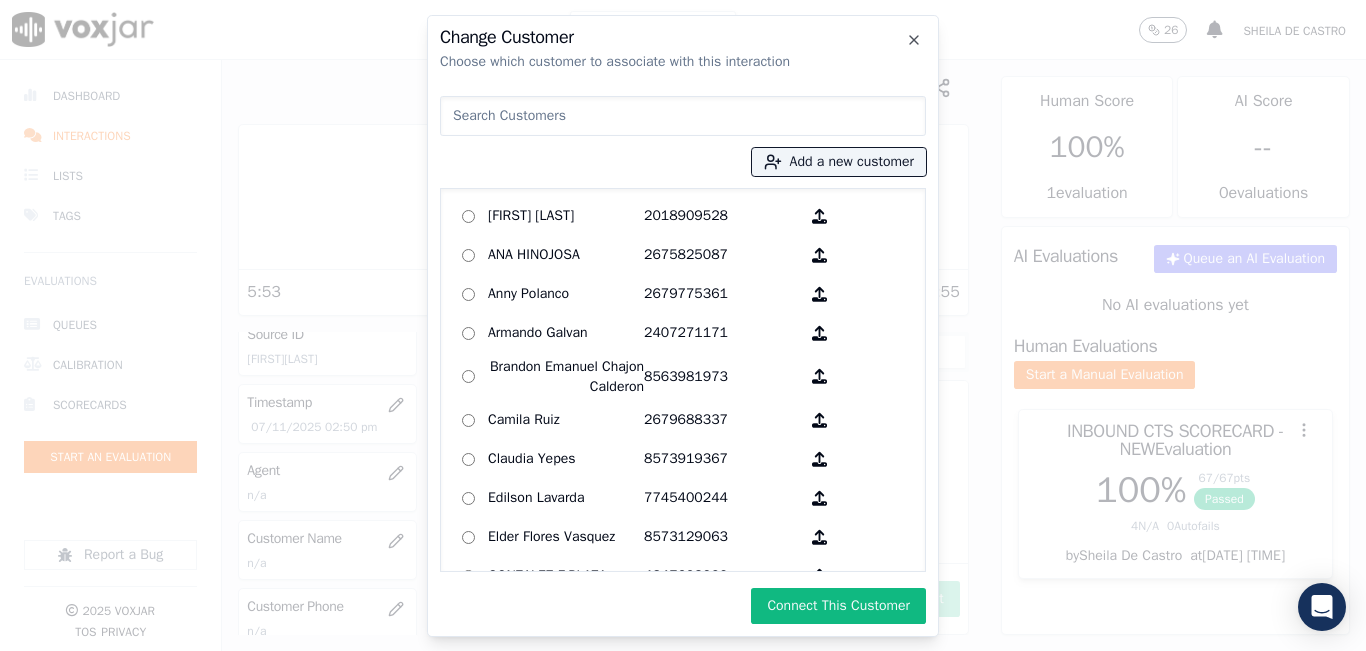 click on "Connect This Customer" at bounding box center [838, 606] 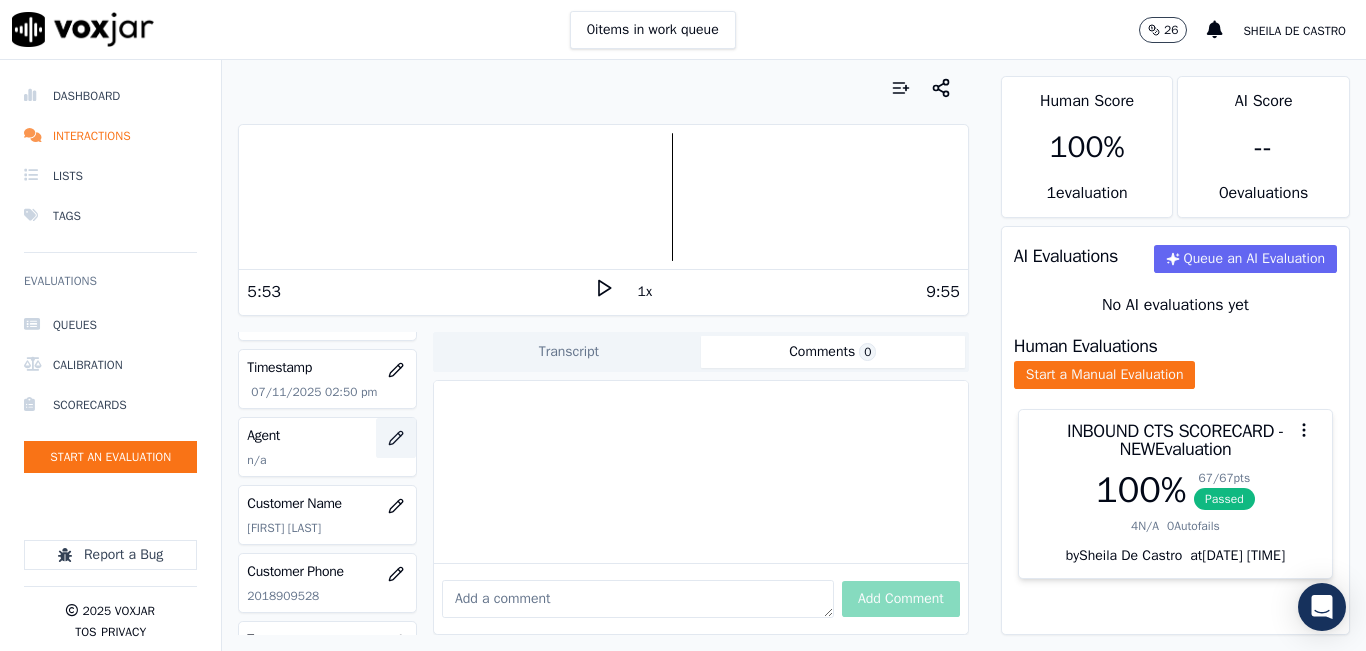 scroll, scrollTop: 100, scrollLeft: 0, axis: vertical 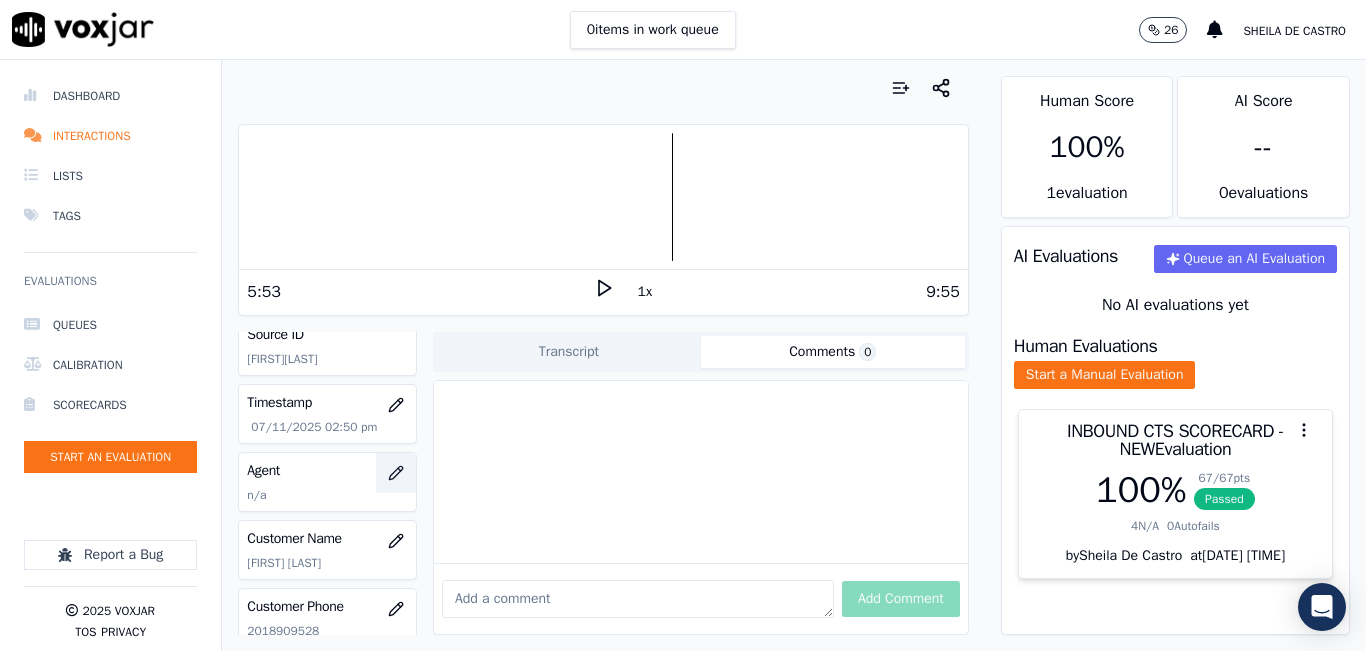 click 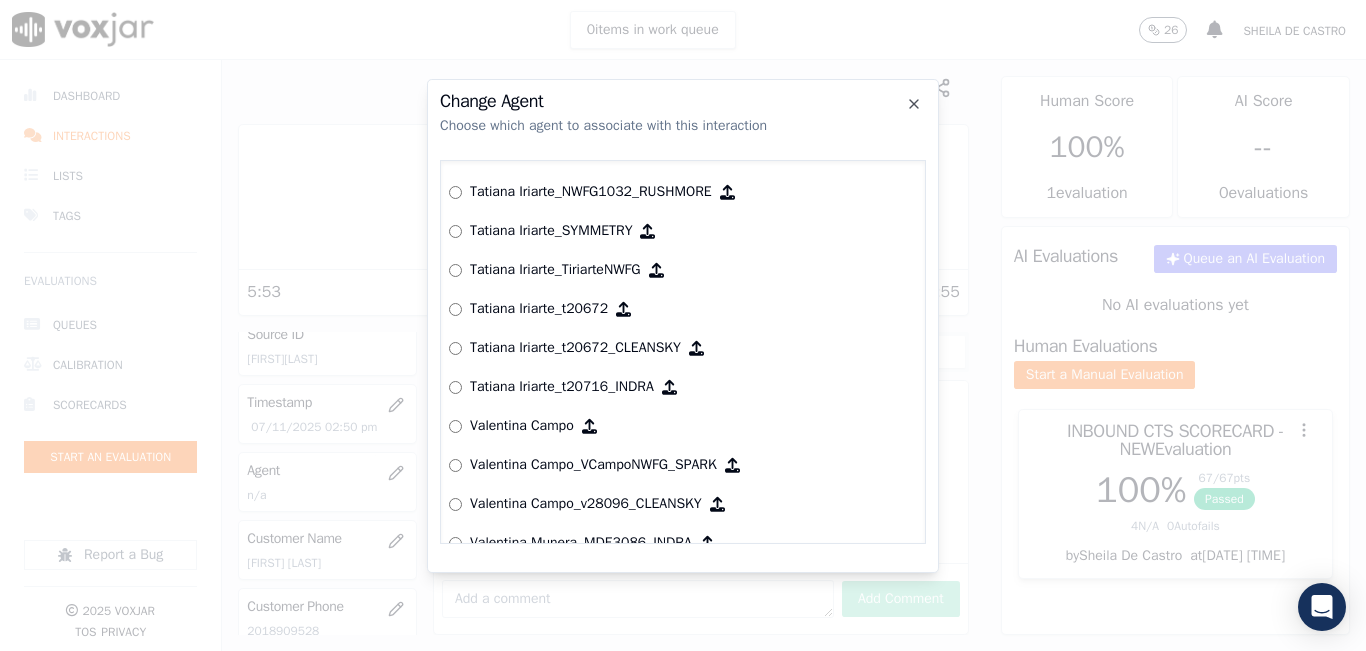 scroll, scrollTop: 8072, scrollLeft: 0, axis: vertical 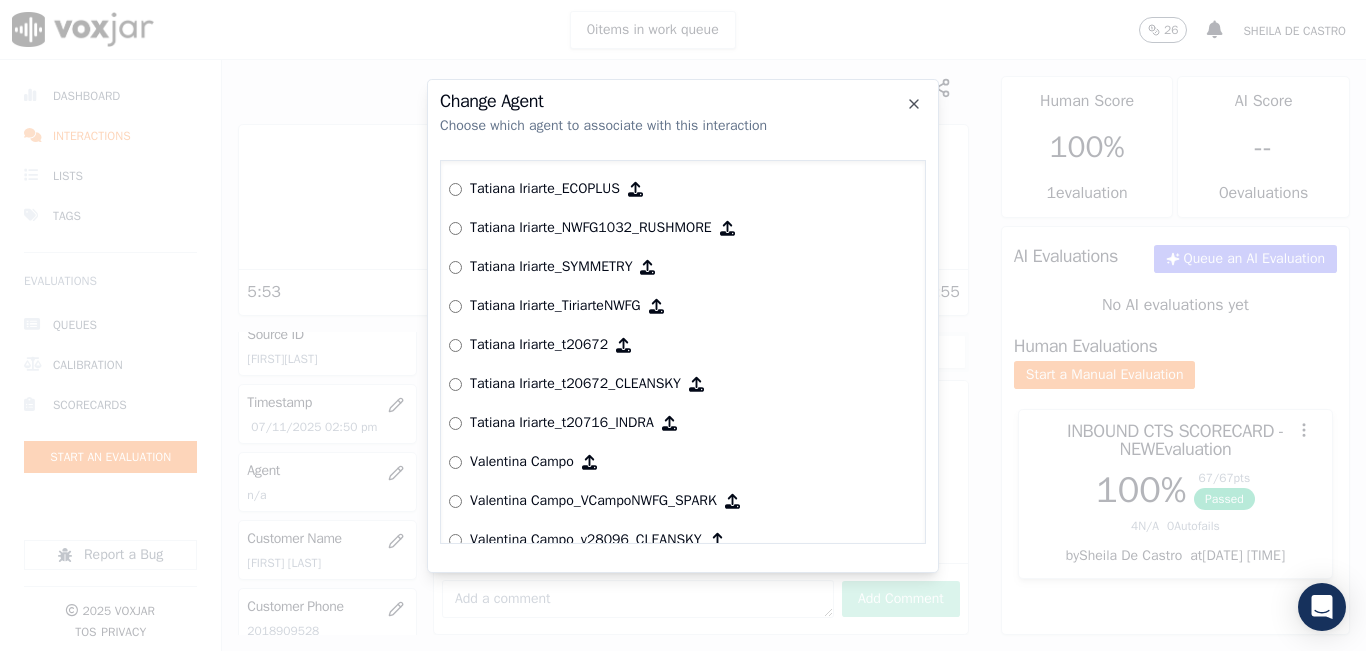 click on "Yeraldin Dias_YDiasNWFG_SPARK       Adrian Viloria_AViloriaNWFG       Adrian Viloria_ECOPLUS       Adrian Viloria_a25003_CLEANSKY       Adrian Viloria_a25016_WGL       Adrian Viloria_a25046_INDRA       Adrian Viloria_fuse1164_NGE       Alan Marruaga_a26181_WGL       Alejandra Chavarro_SYMMETRY       Alejandra Chavarro_a26184_WGL       Alejandro Vizcaino_a13916_CLEANSKY       Alejandro Vizcaino­_NW2906_CLEANSKY       Andres Higuita_AHiguitaNWFG_SPARK       Andres Higuita_Fuse3185_NGE       Andres Higuita_No Sales        Andres Higuita_a27435_CLEANSKY       Andres Higuita_a27490_INDRA       Andres Prias_APriasNWFG       Andres Prias_SYMMETRY       Andres Prias_a27400_CLEANSKY       Andres Prias_a27447_INDRA       Andres Prias_fuse1184_NGE       Angie Torres_ATorresNWFG       Angie Torres_SYMMETRY       Angie Torres_WANN1185_NGE       Angie Torres_a27399_CLEANSKY       Angie Torres_a27445_INDRA       Brandon Camacho_BAQ2083_INDRA       Brandon Camacho_BCamachoNWFG       Brandon Camacho_ECOPLUS" at bounding box center [683, 352] 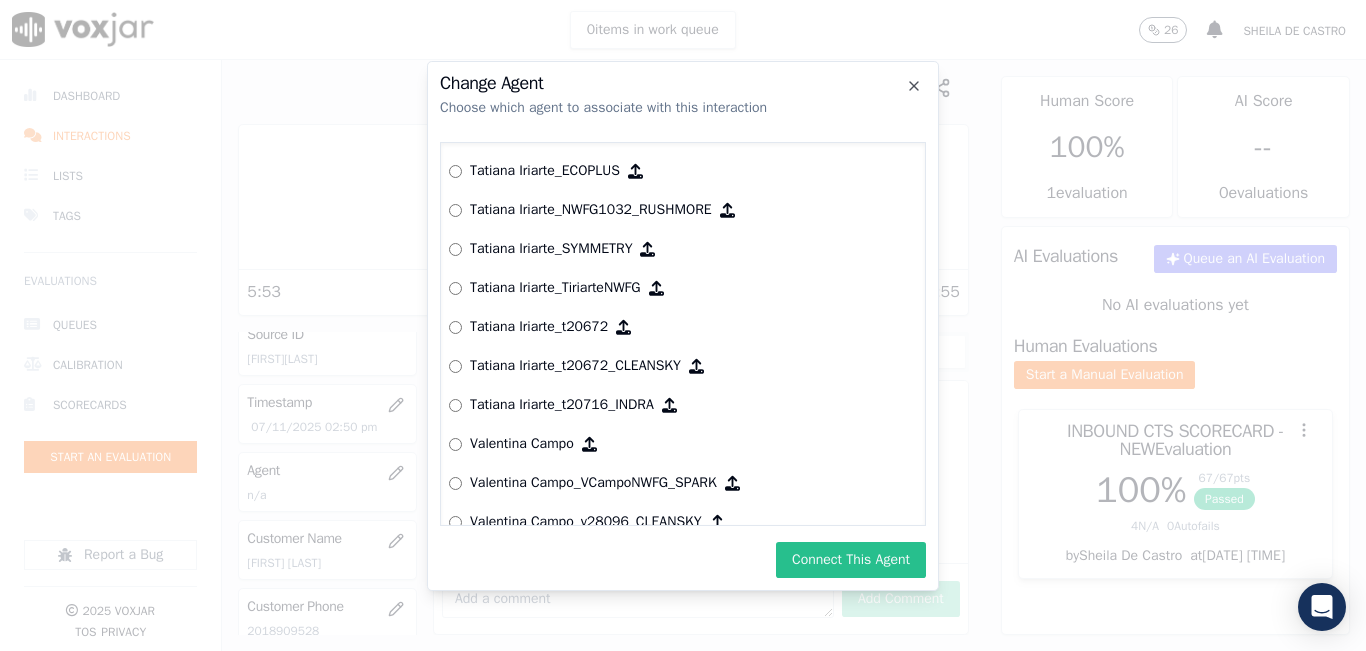 click on "Connect This Agent" at bounding box center (851, 560) 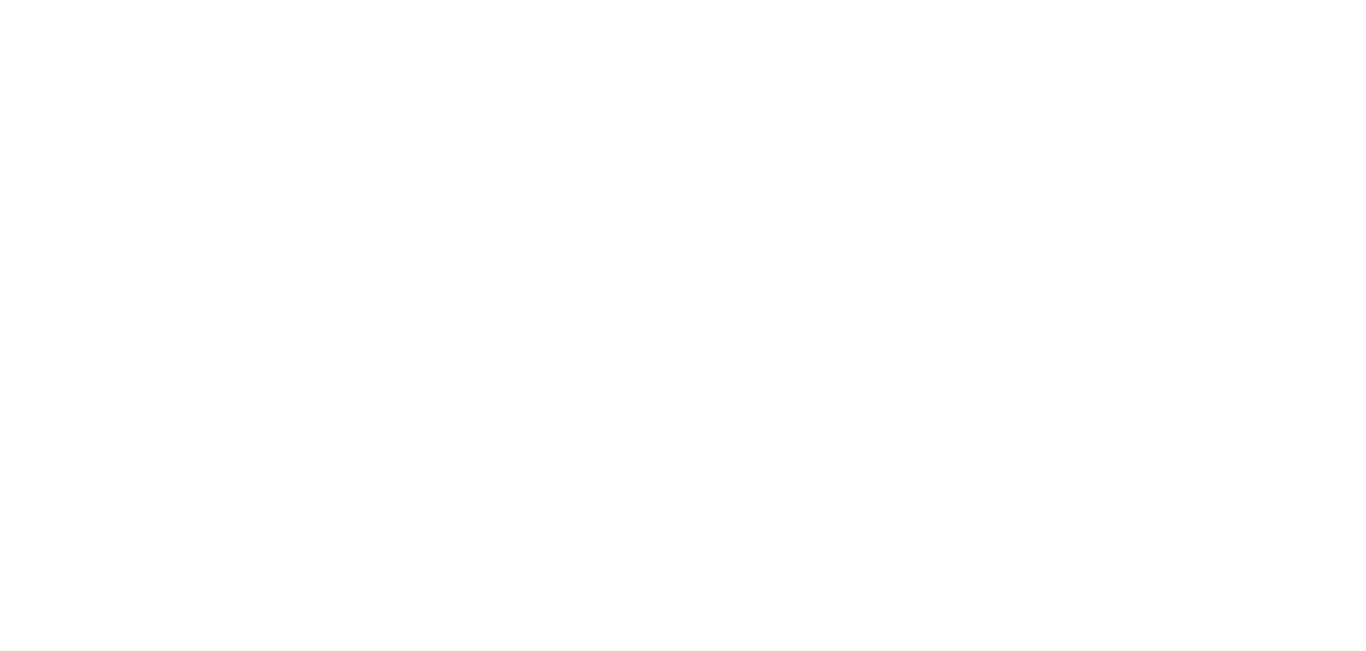 scroll, scrollTop: 0, scrollLeft: 0, axis: both 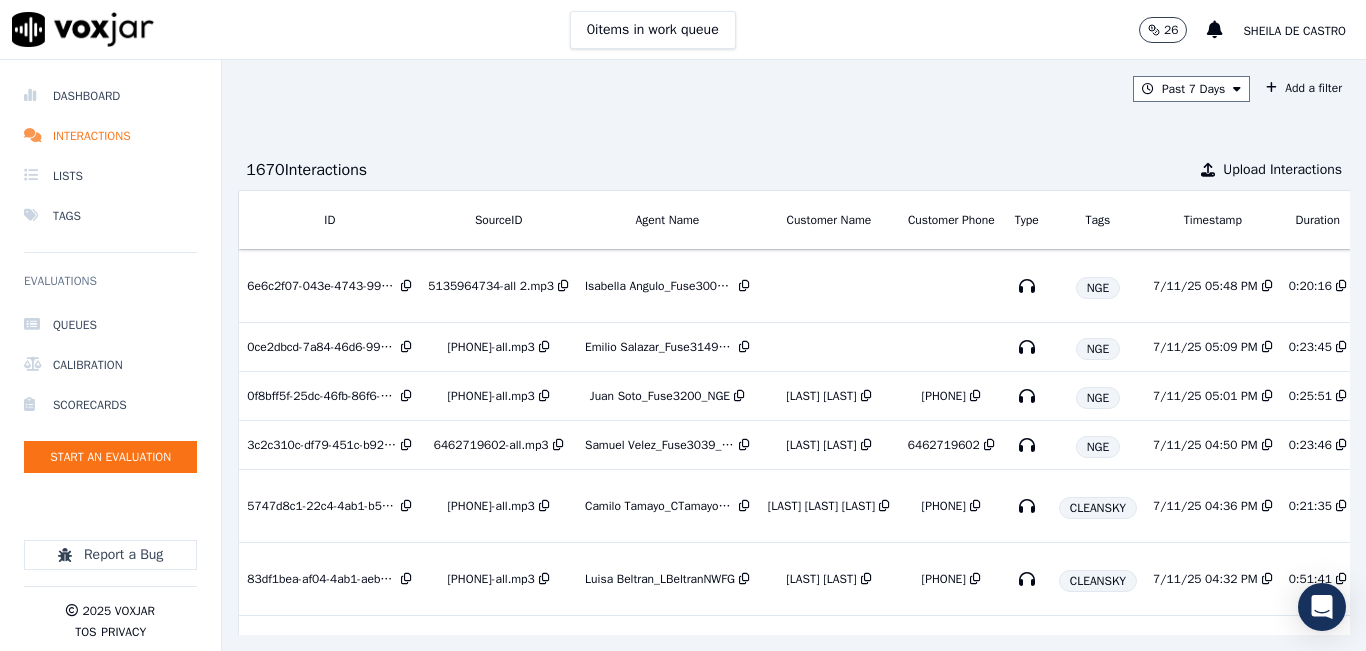 click on "0  items in work queue     26         Sheila De Castro" at bounding box center [683, 30] 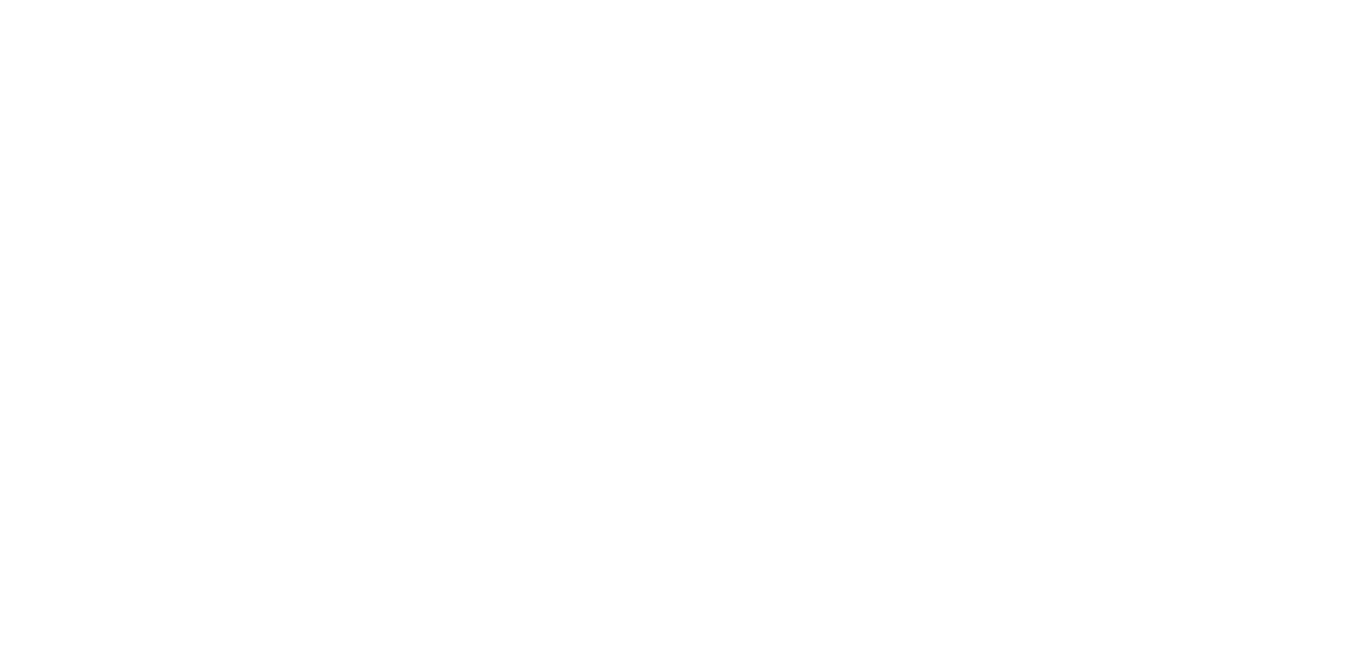 scroll, scrollTop: 0, scrollLeft: 0, axis: both 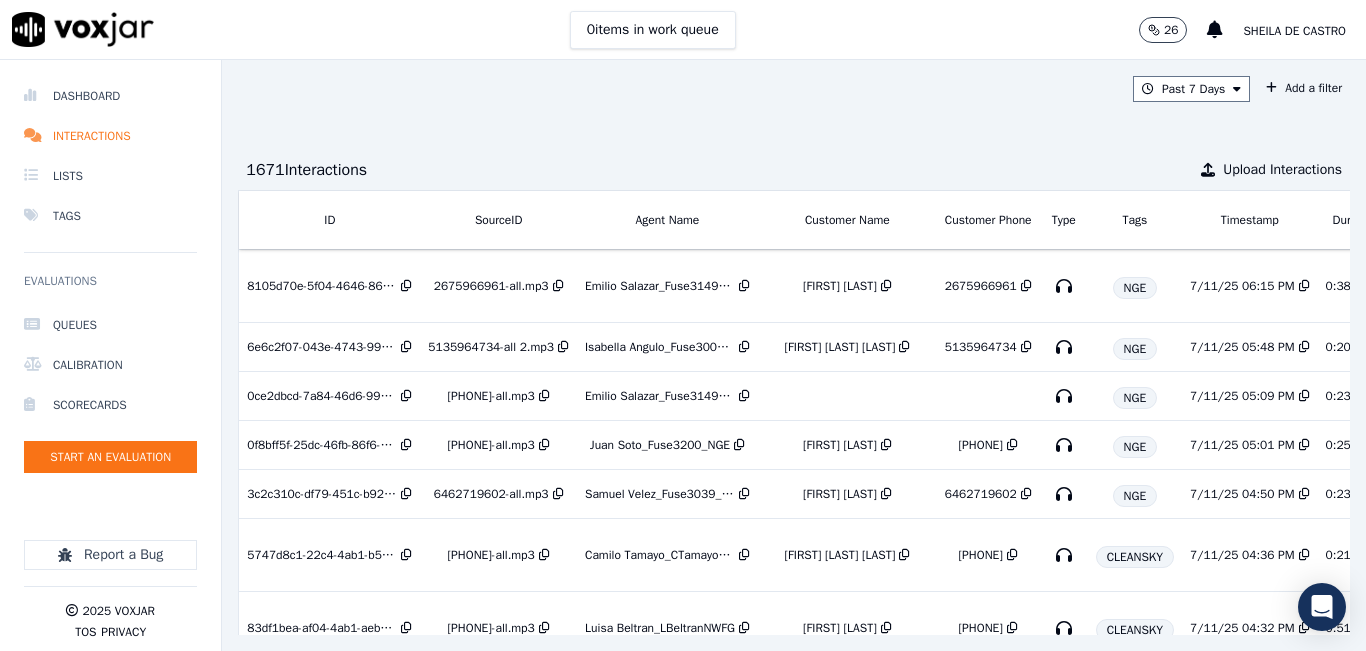 click on "Past 7 Days
Add a filter" at bounding box center [794, 89] 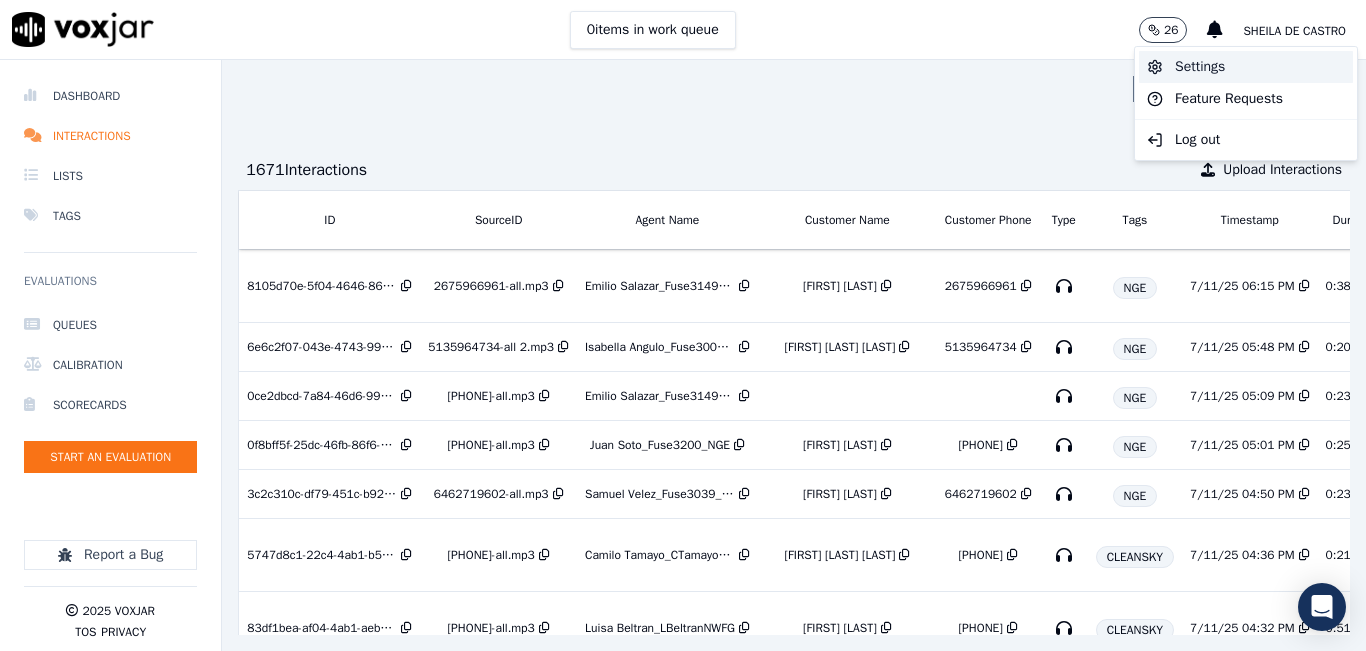 click on "Settings" at bounding box center [1246, 67] 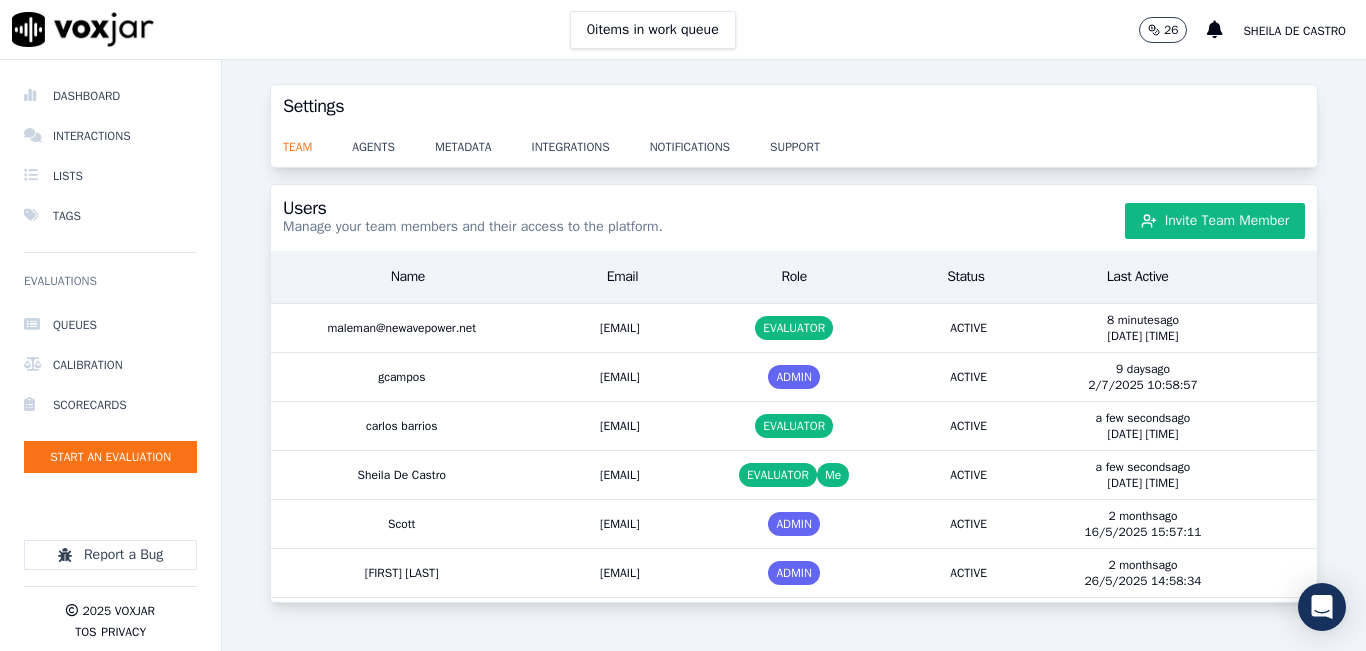 click on "Sheila De Castro" at bounding box center (1294, 31) 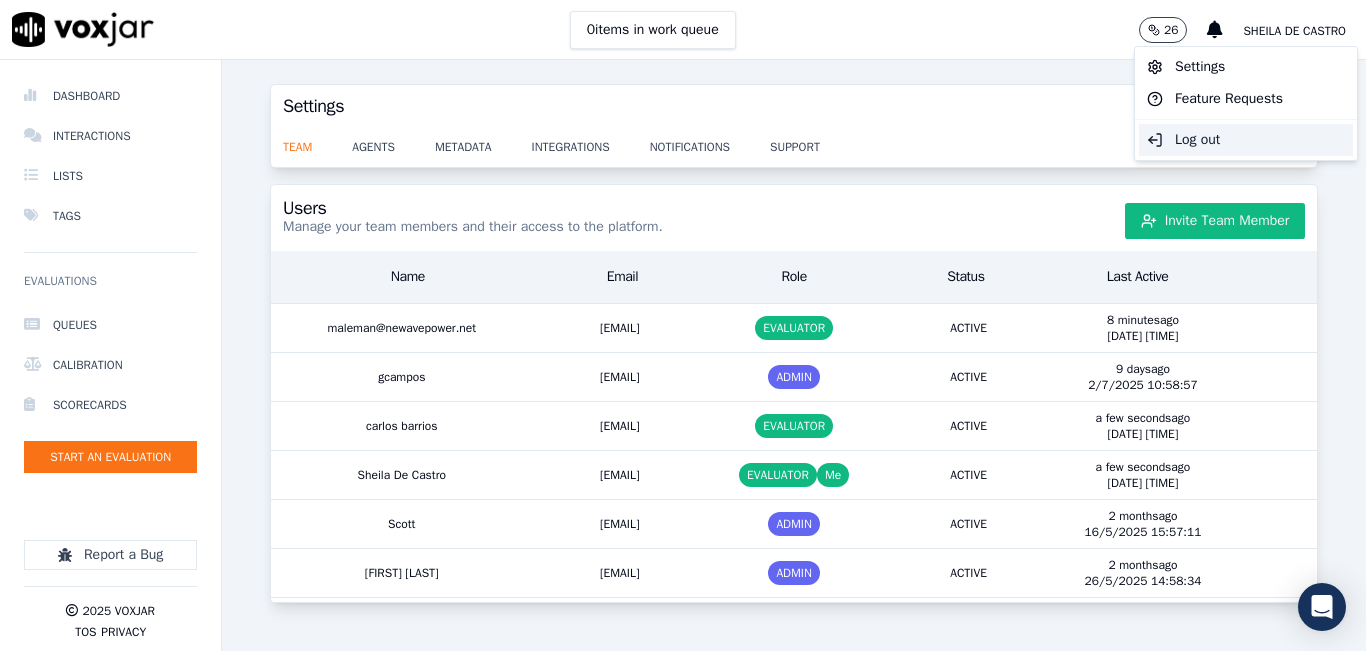 click on "Log out" at bounding box center (1246, 140) 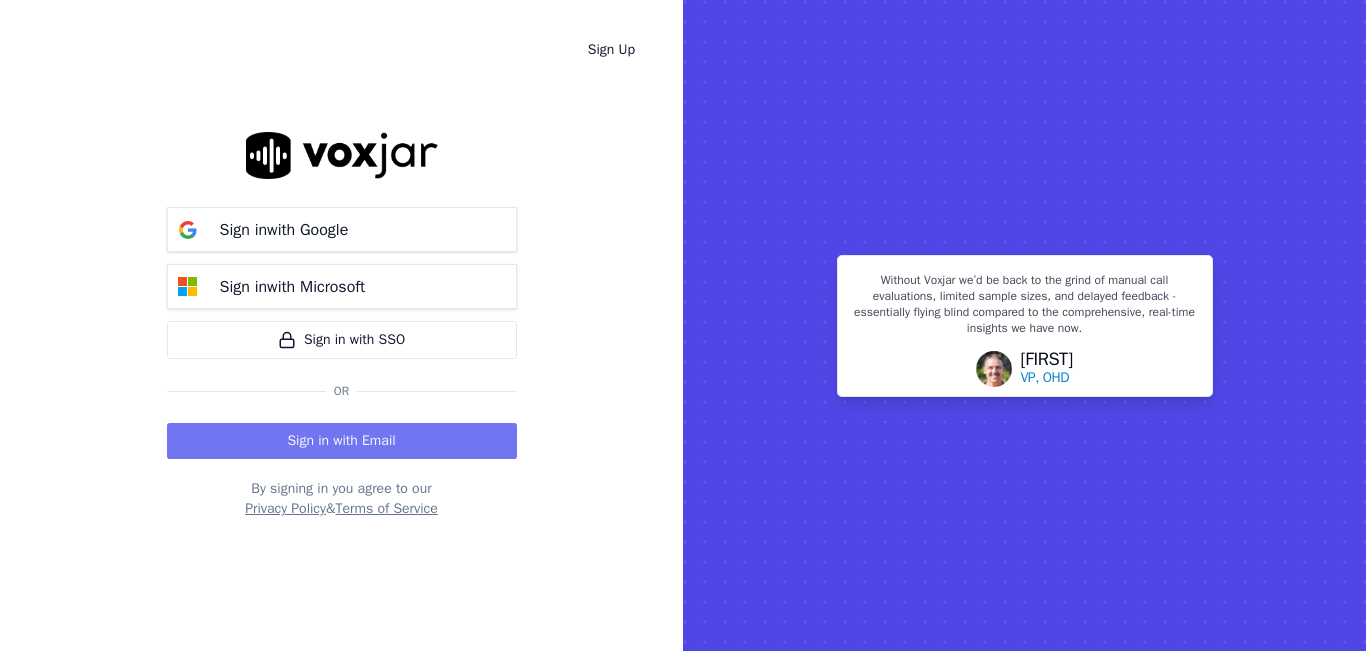 click on "Sign in with Email" at bounding box center [342, 441] 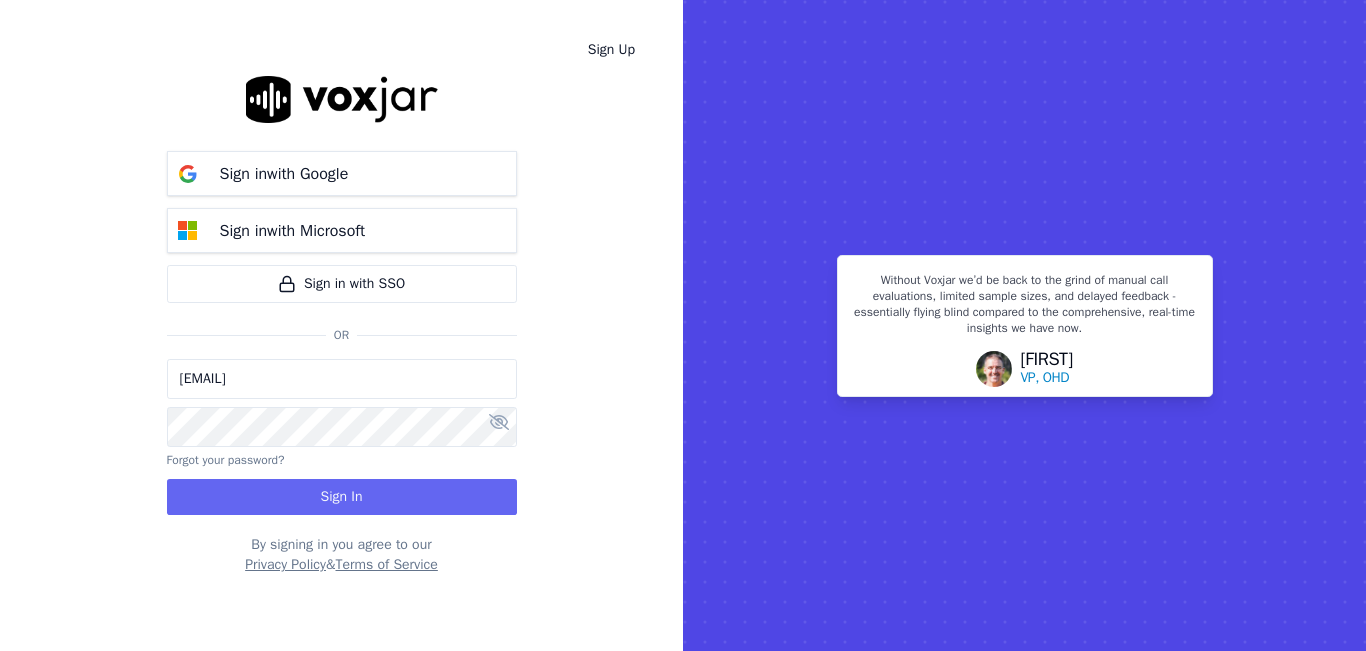 click on "[EMAIL]" at bounding box center (342, 379) 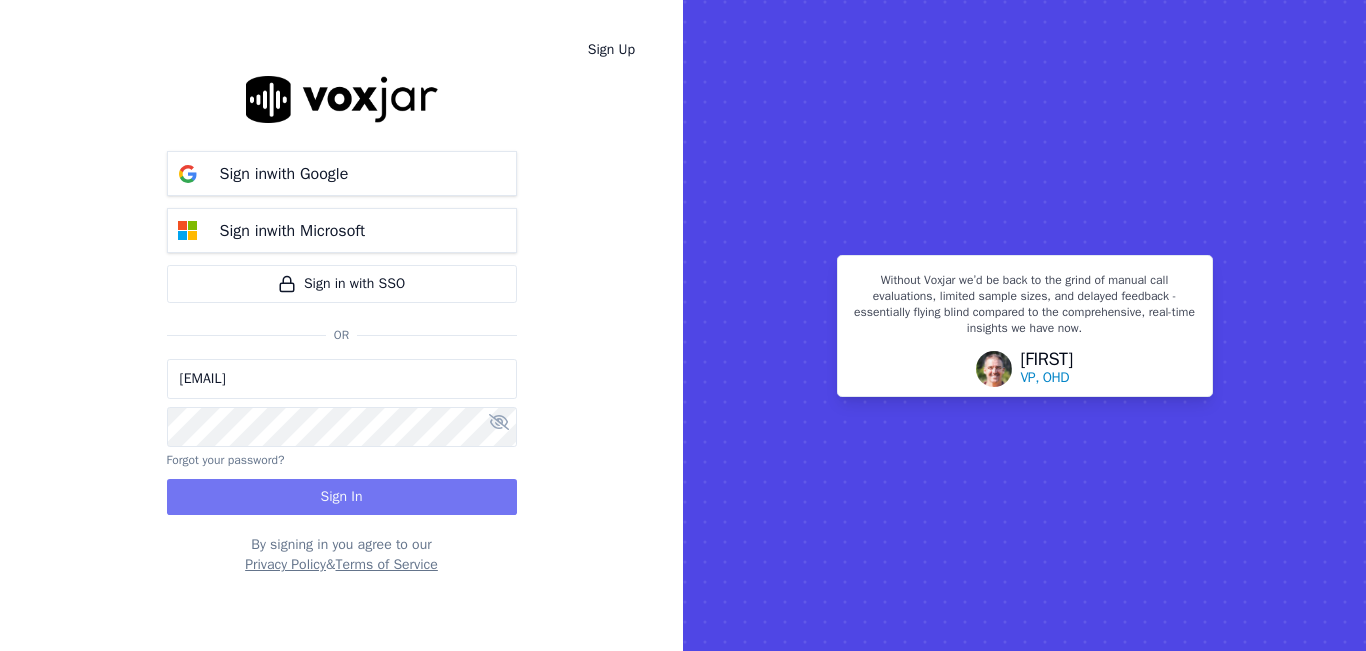 click on "Sign In" at bounding box center (342, 497) 